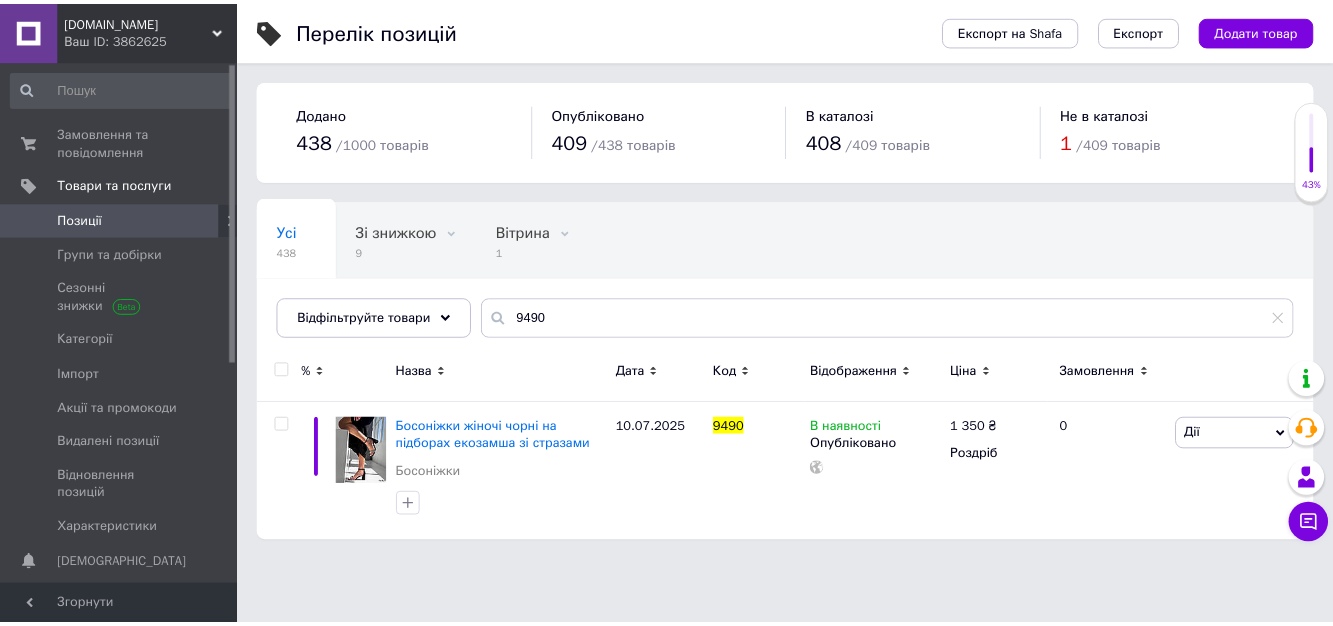 scroll, scrollTop: 0, scrollLeft: 0, axis: both 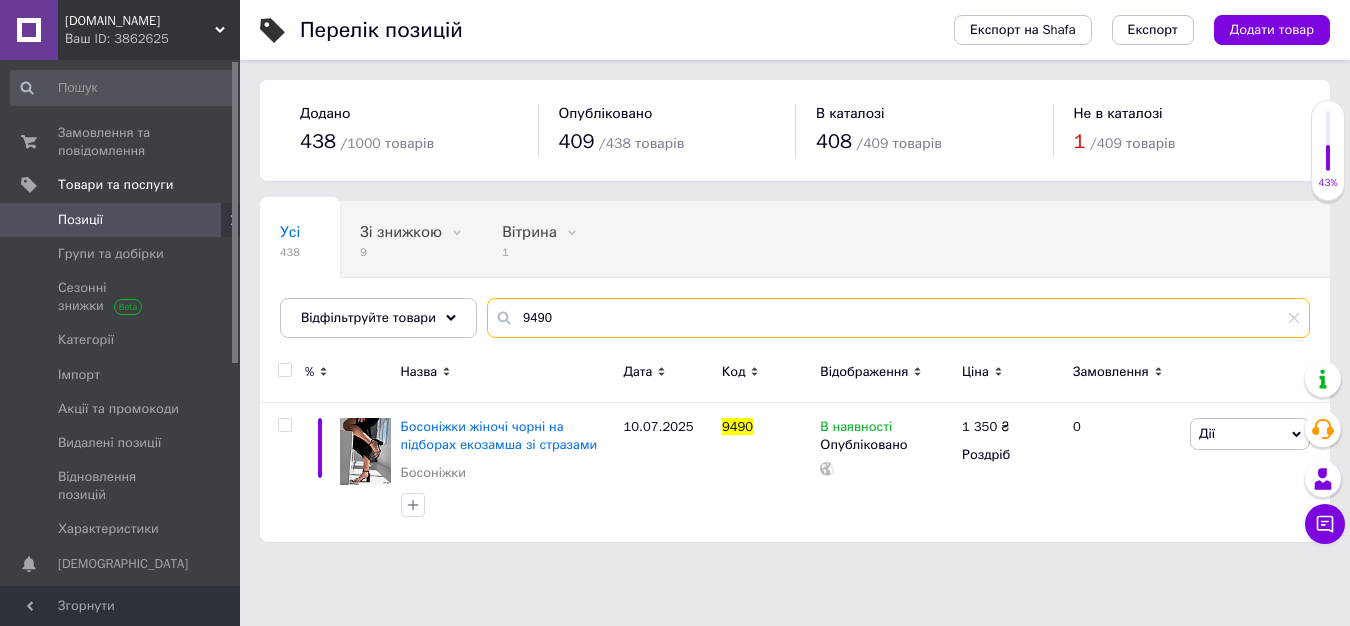 click on "9490" at bounding box center (898, 318) 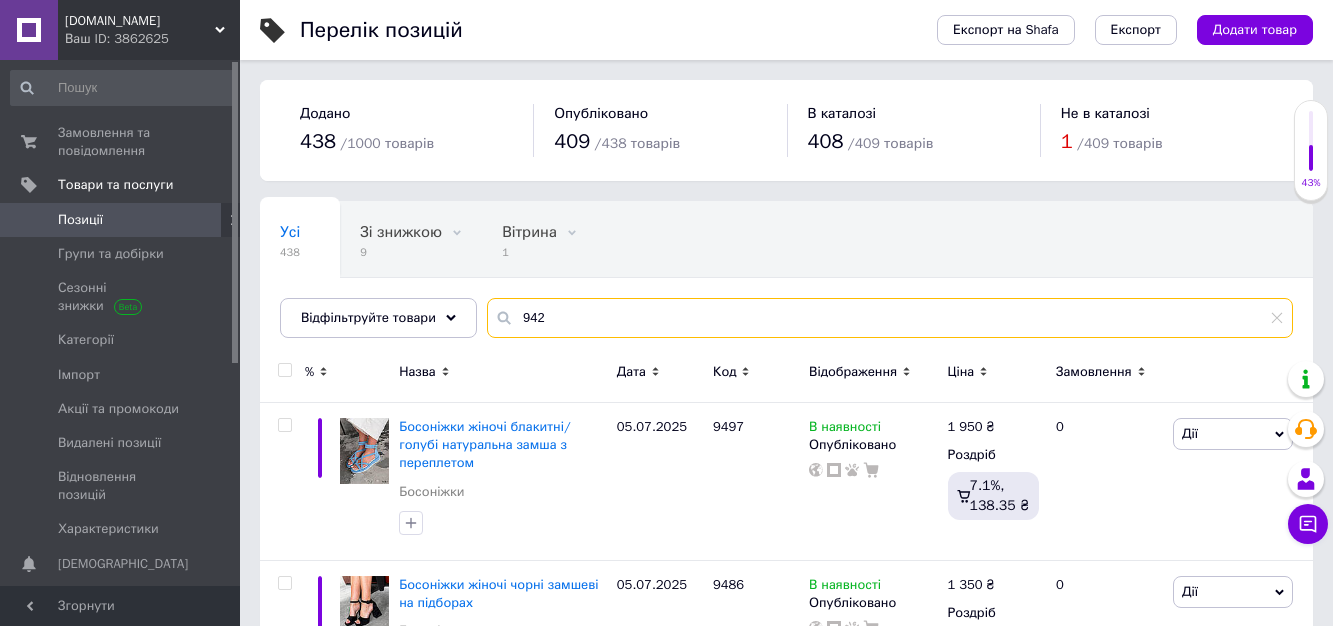 click on "942" at bounding box center (890, 318) 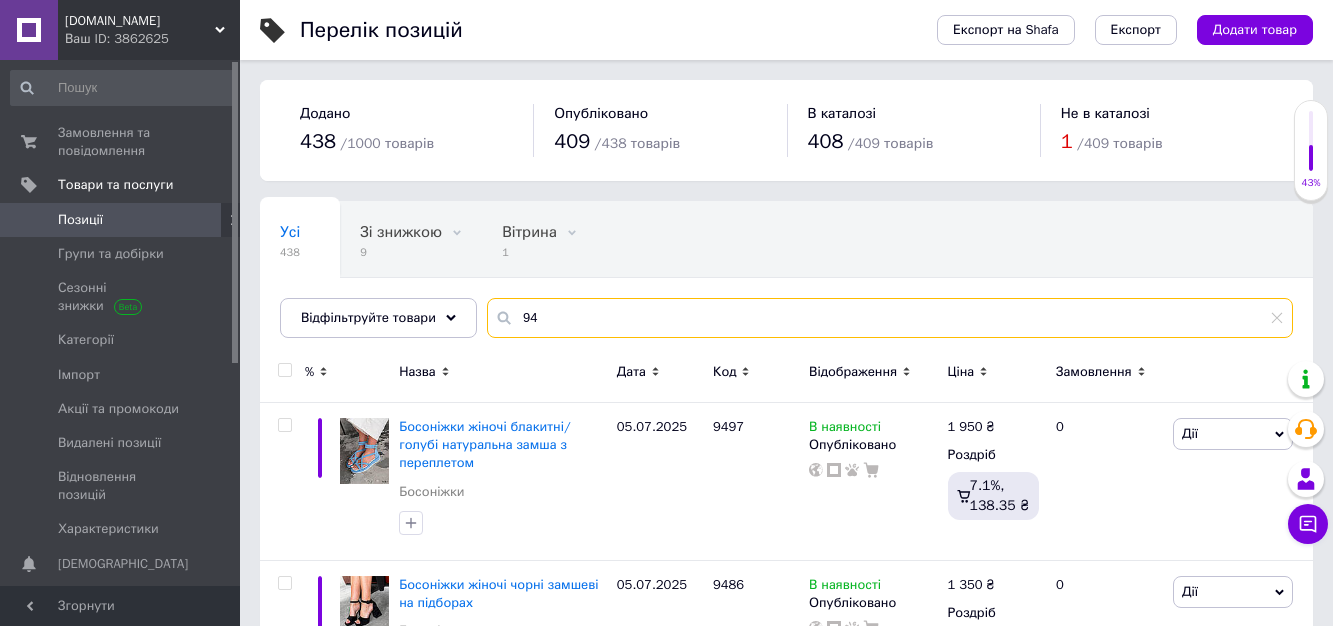 type on "9" 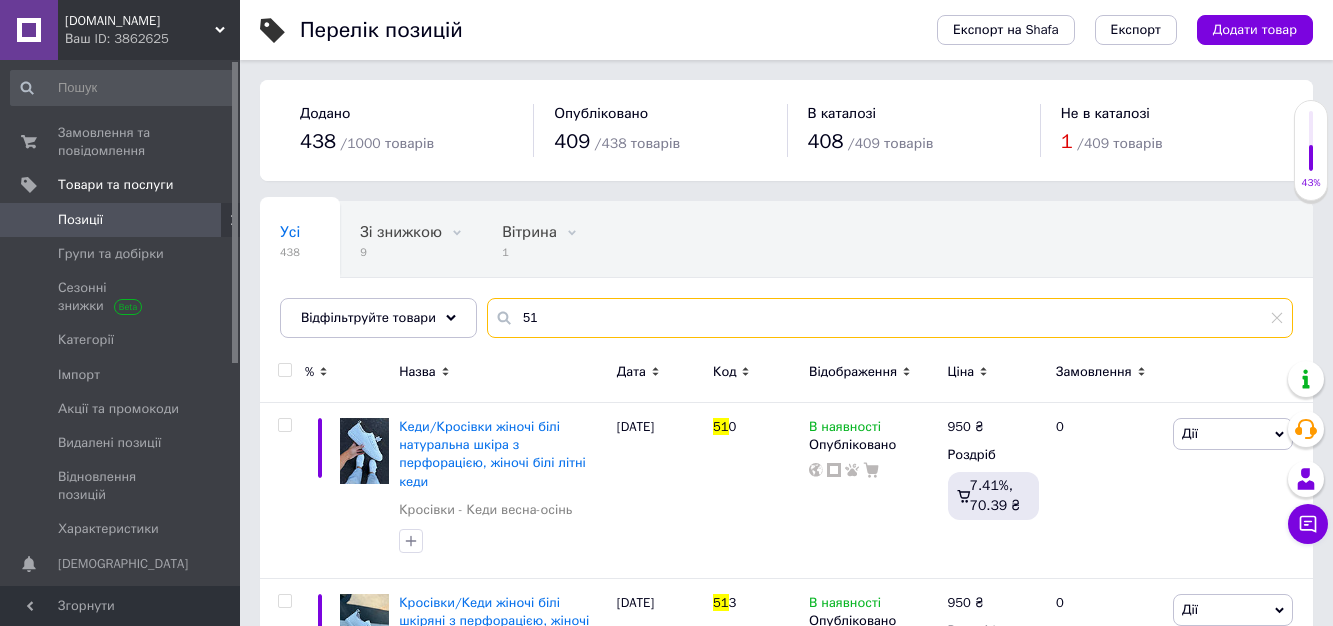 type on "51" 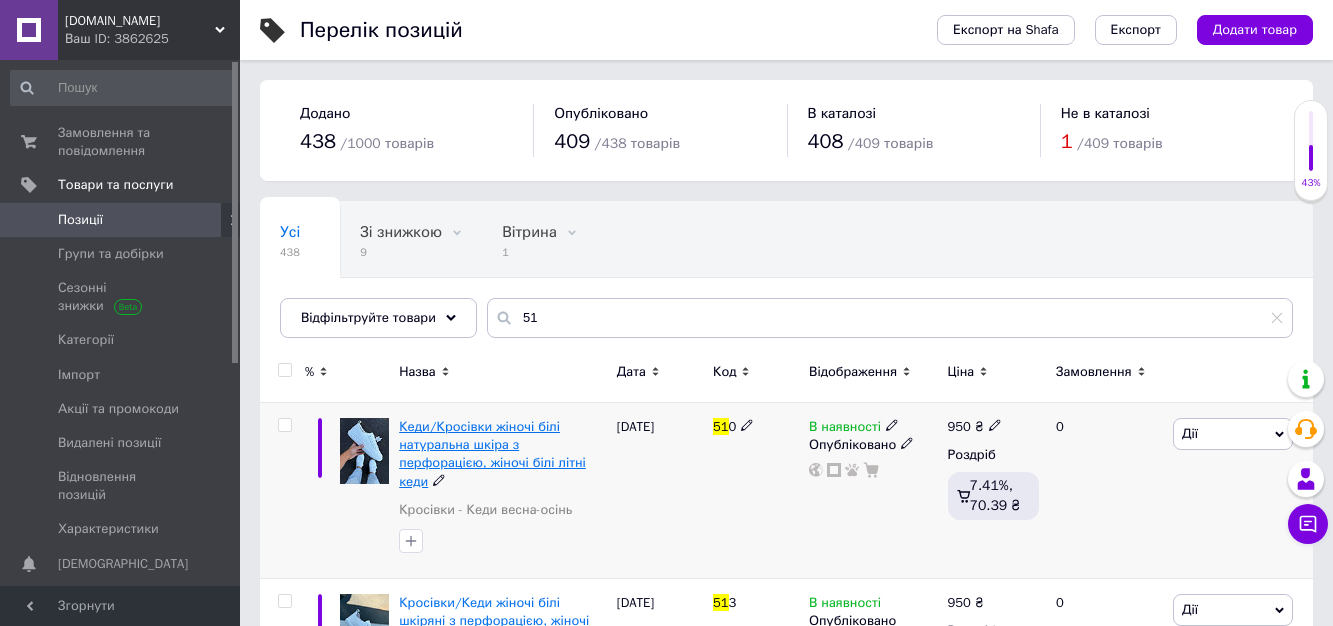 click on "Кеди/Кросівки жіночі білі натуральна шкіра з перфорацією, жіночі білі літні кеди" at bounding box center (492, 454) 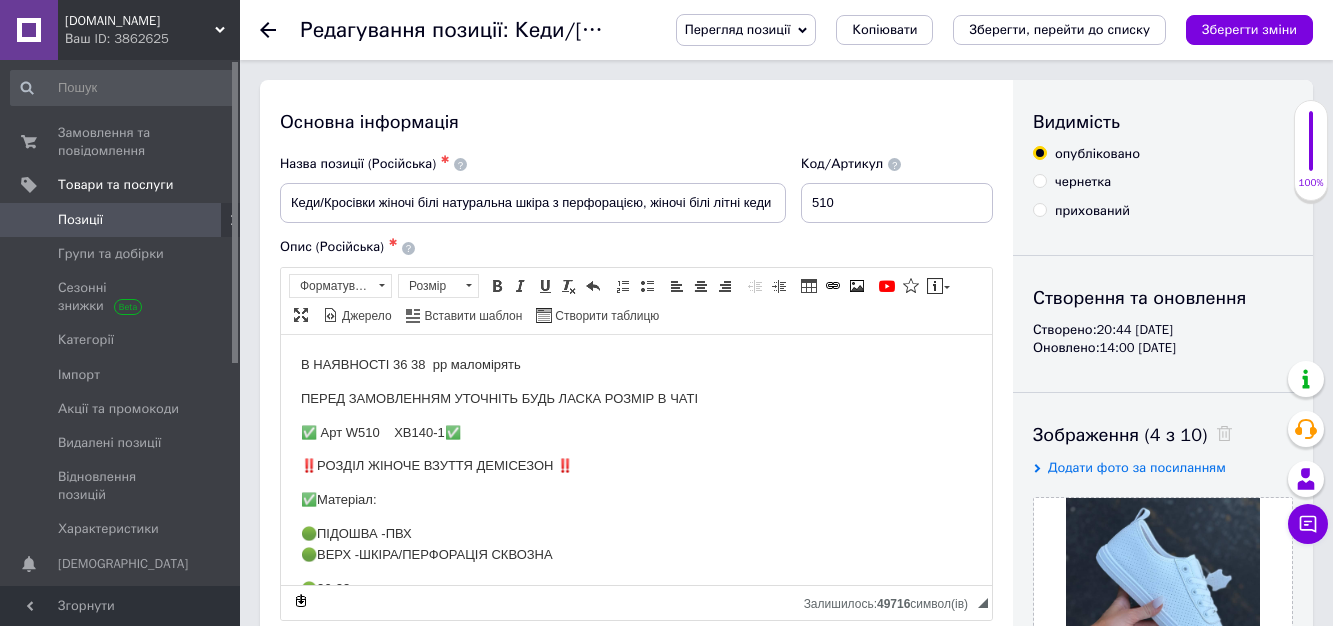 scroll, scrollTop: 0, scrollLeft: 0, axis: both 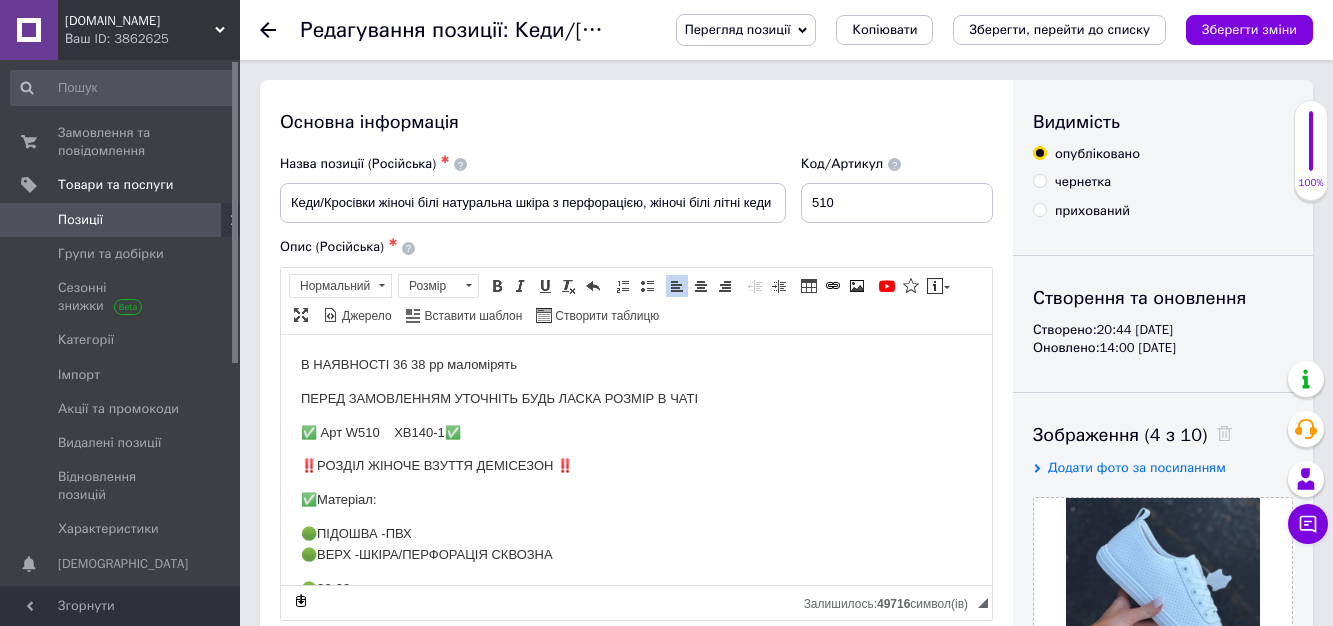 type 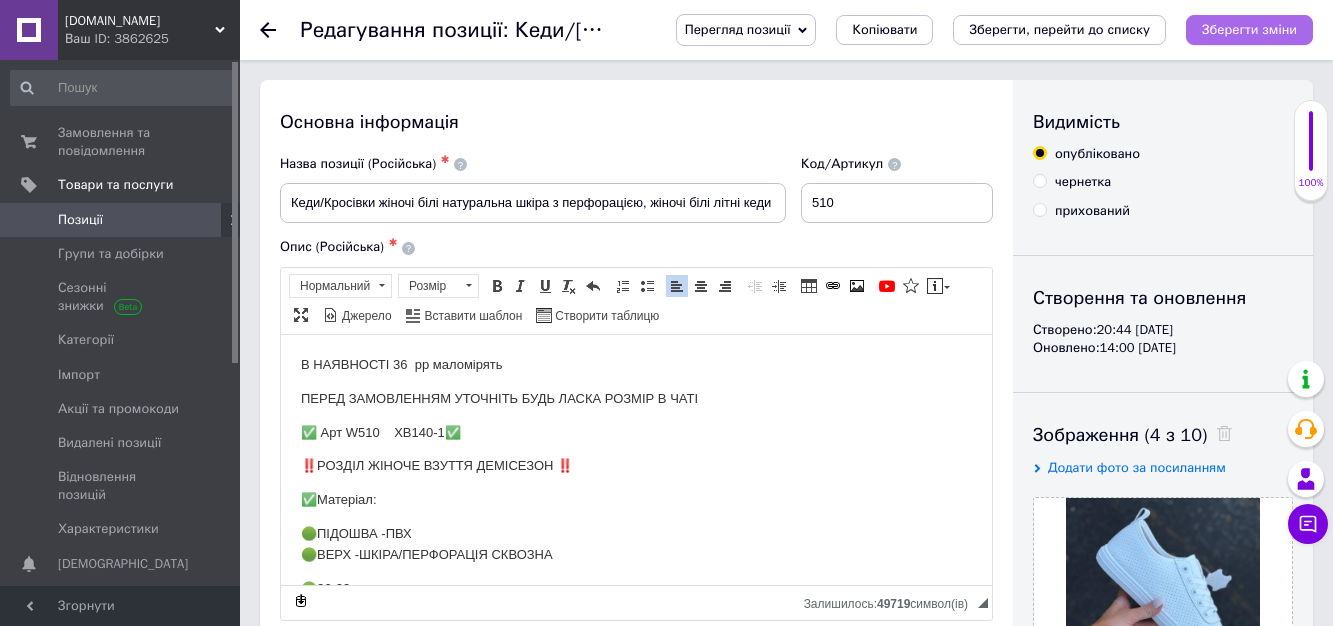 click on "Зберегти зміни" at bounding box center (1249, 29) 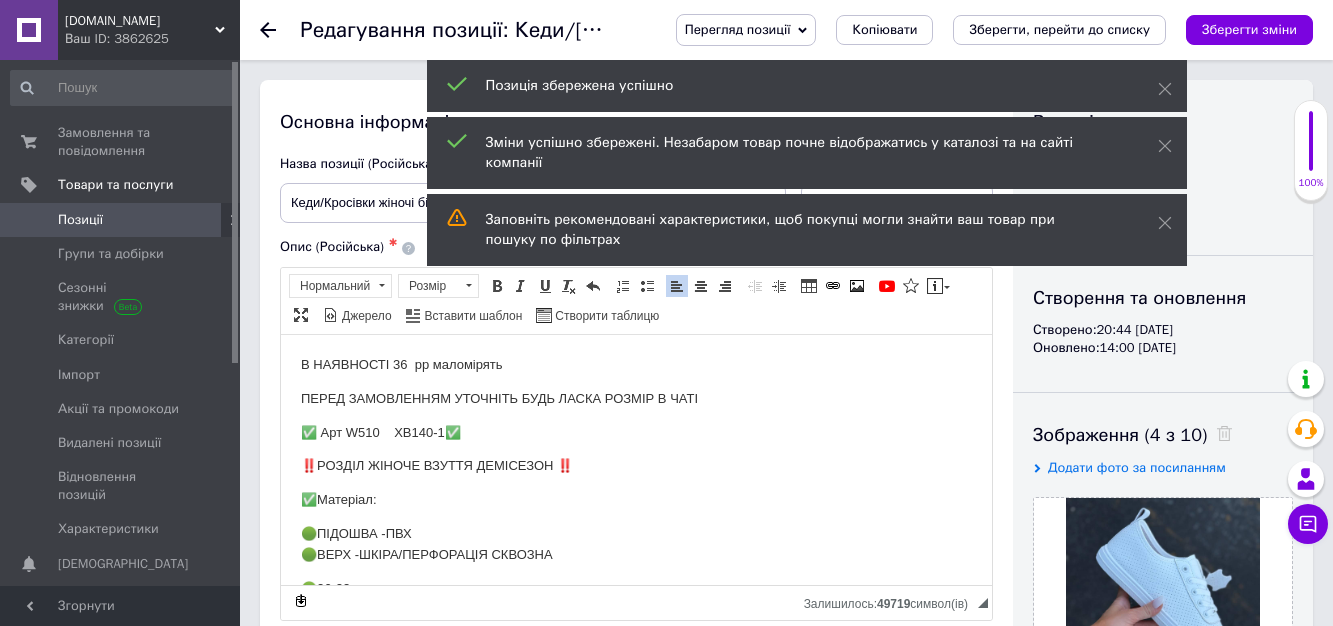 click 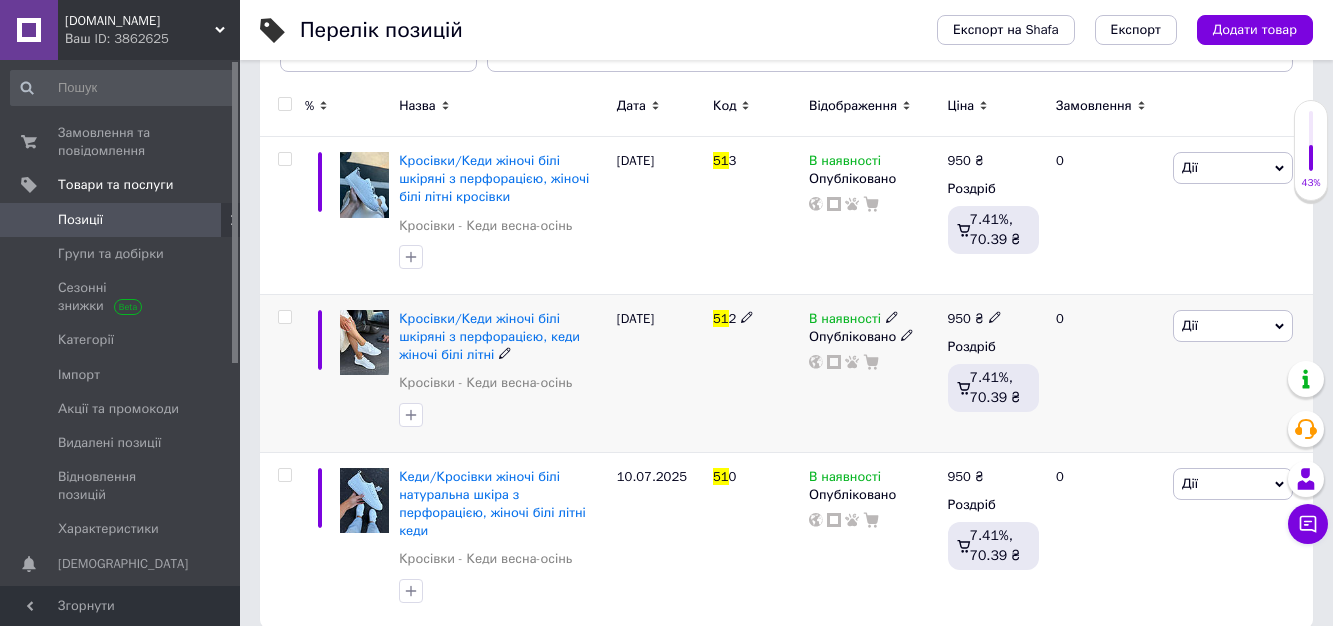 scroll, scrollTop: 269, scrollLeft: 0, axis: vertical 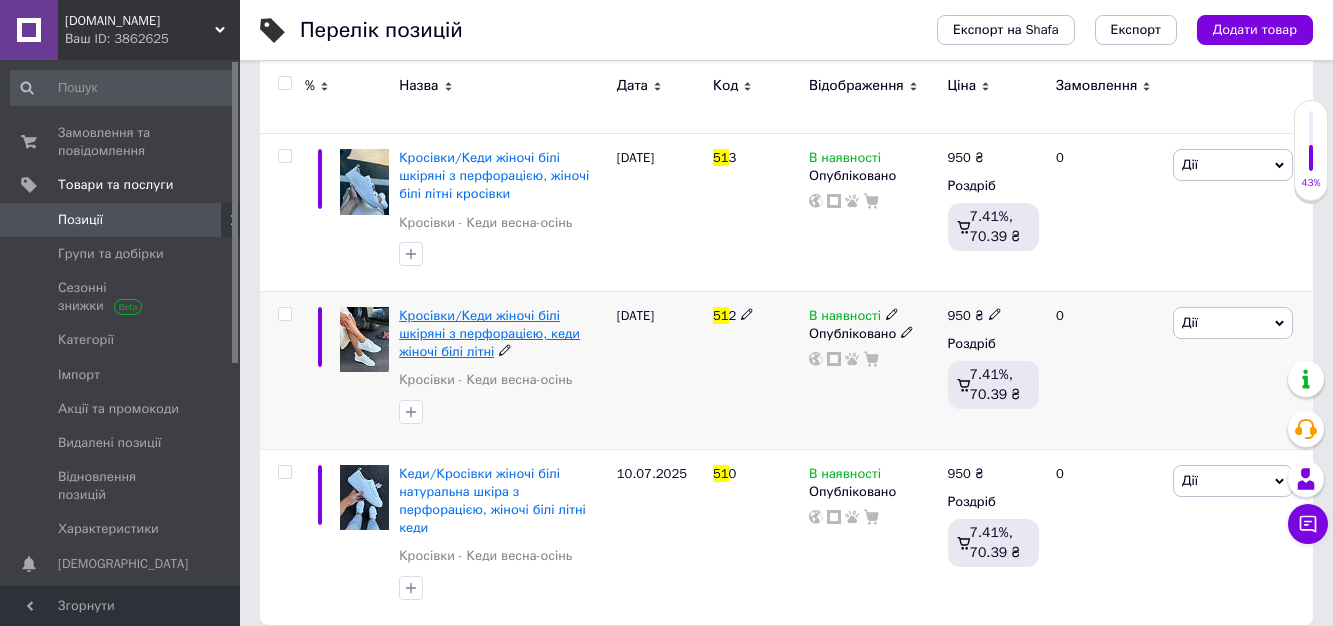 click on "Кросівки/Кеди жіночі білі шкіряні з перфорацією, кеди жіночі білі літні" at bounding box center (489, 333) 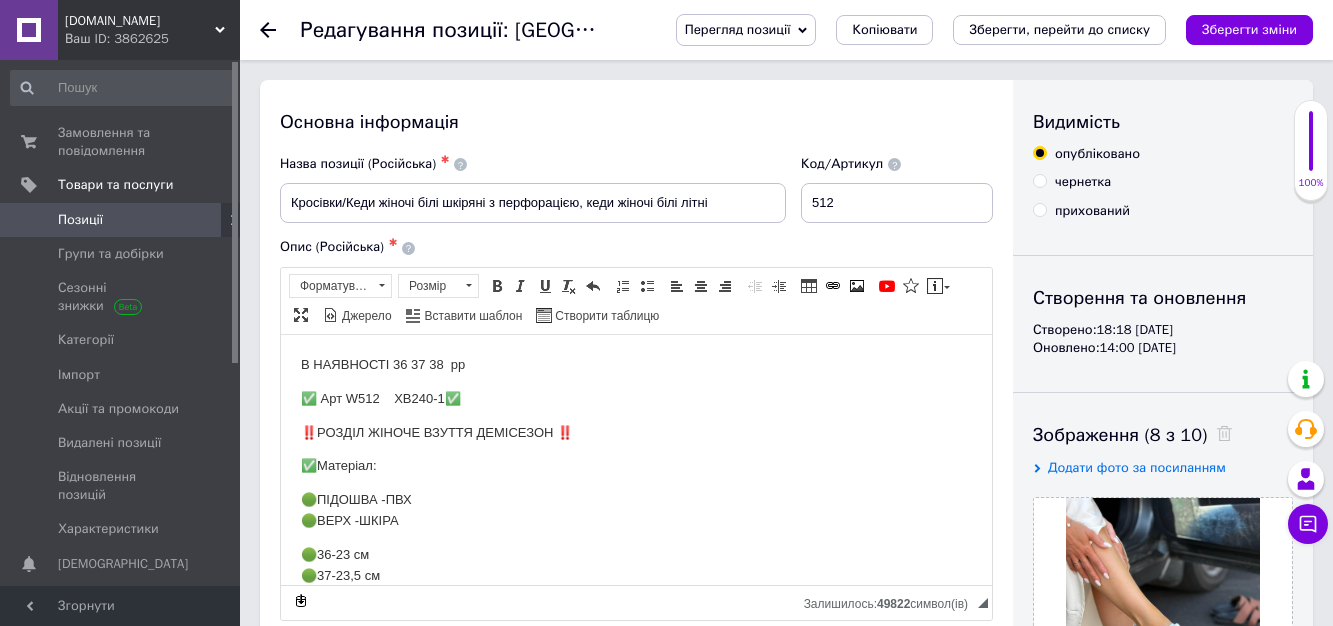 scroll, scrollTop: 0, scrollLeft: 0, axis: both 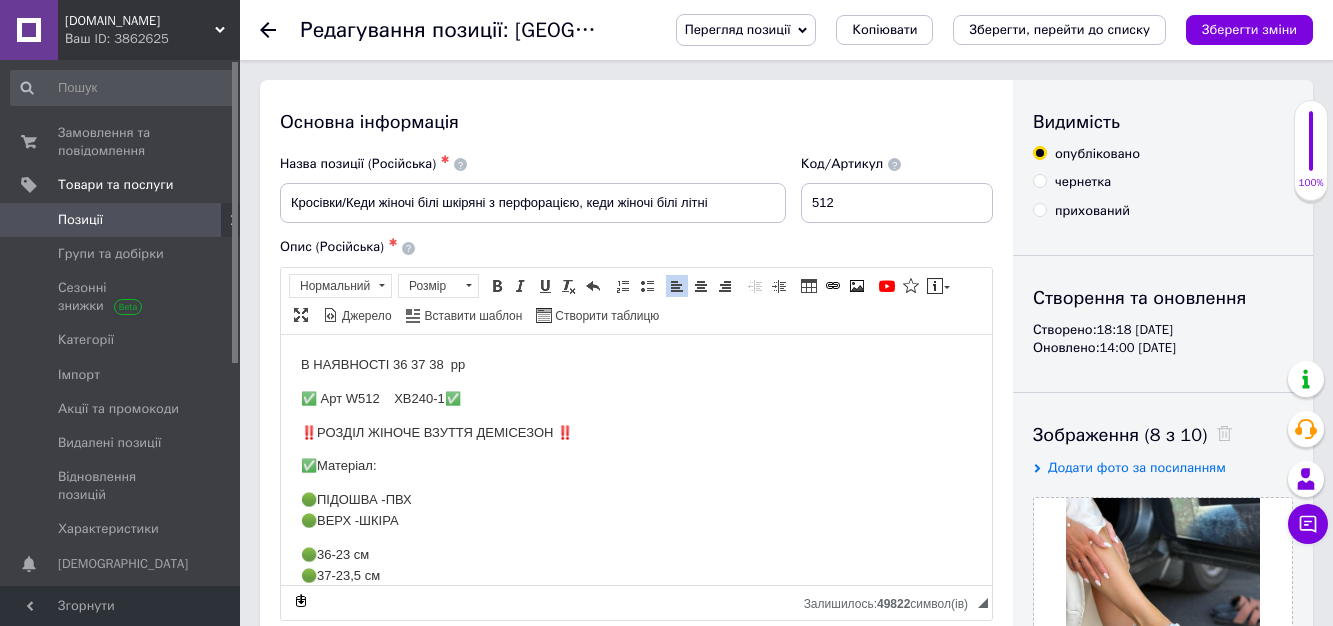 click on "В НАЯВНОСТІ 36 37 38  рр" at bounding box center (636, 364) 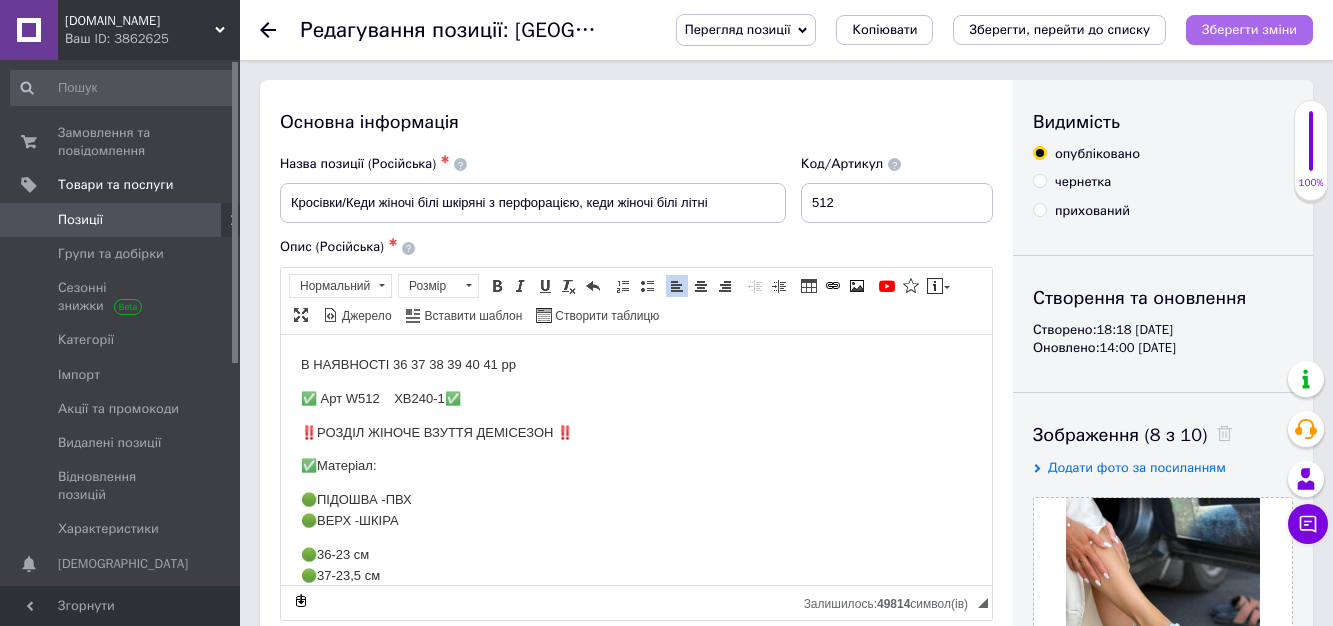 click on "Зберегти зміни" at bounding box center [1249, 29] 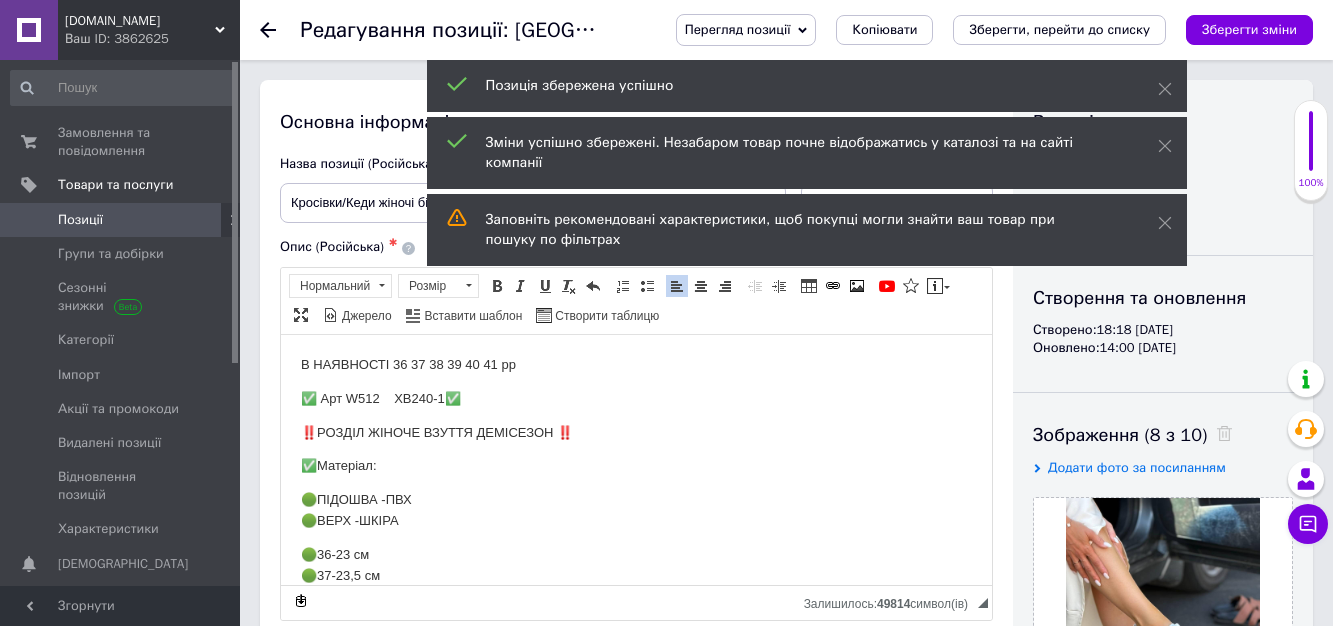 click 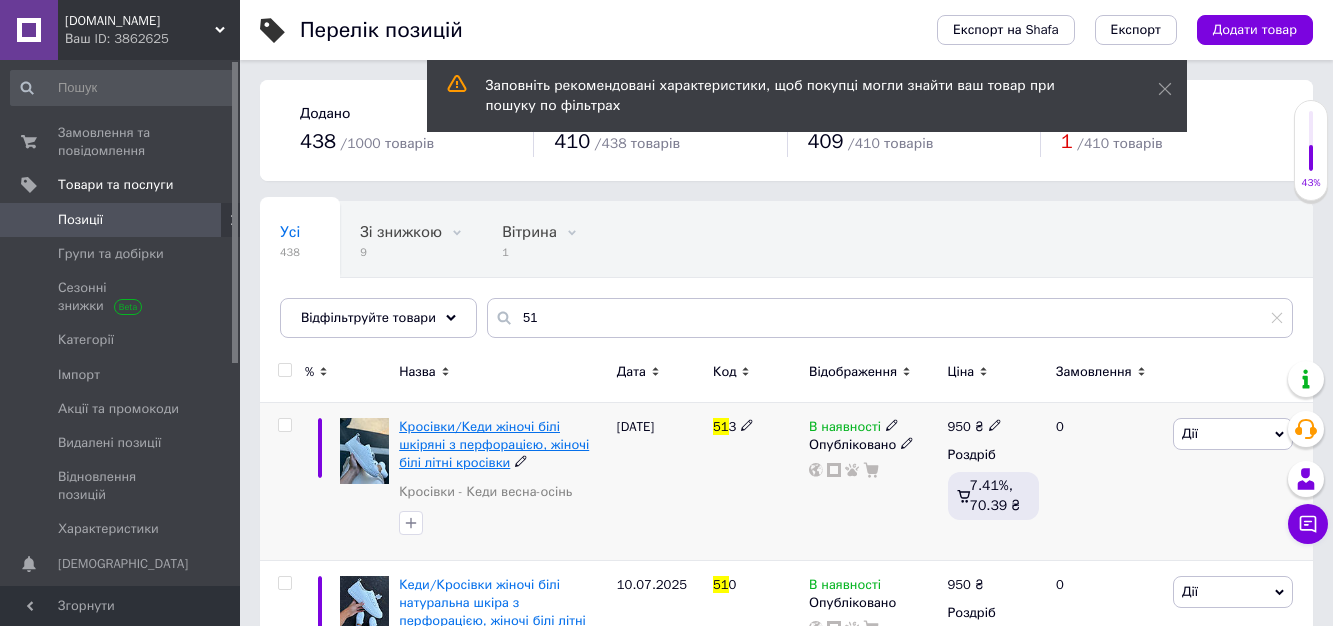 click on "Кросівки/Кеди жіночі білі шкіряні з перфорацією, жіночі білі літні кросівки" at bounding box center [494, 444] 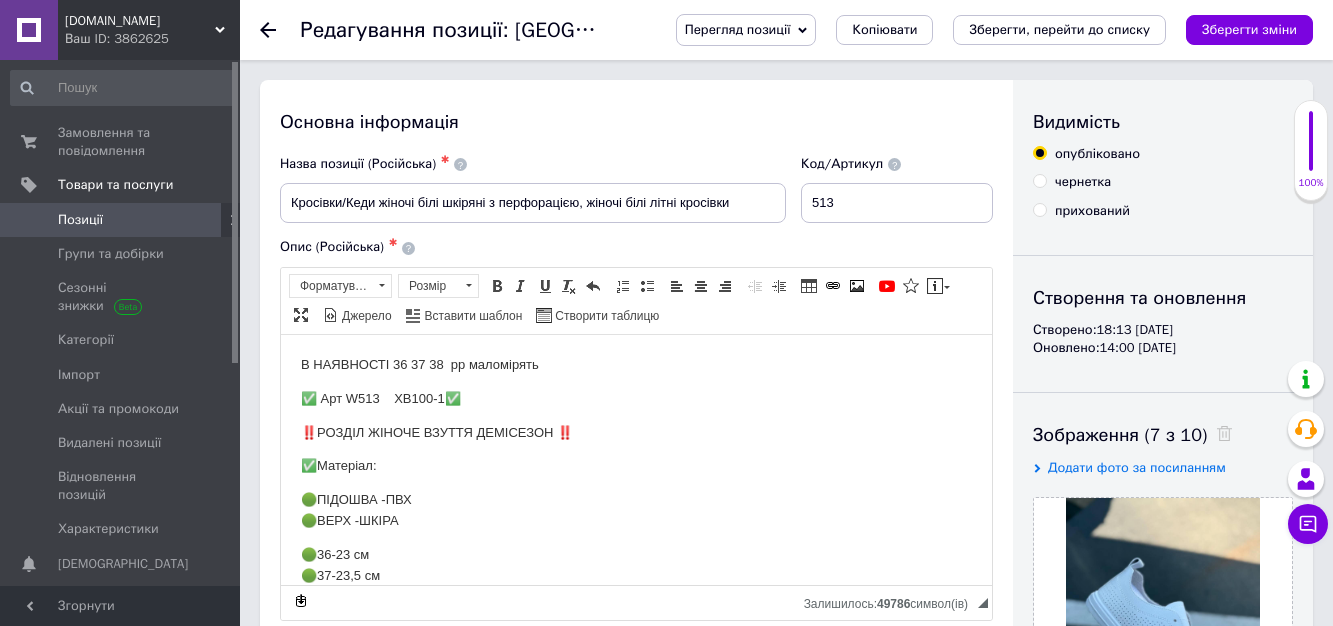 scroll, scrollTop: 0, scrollLeft: 0, axis: both 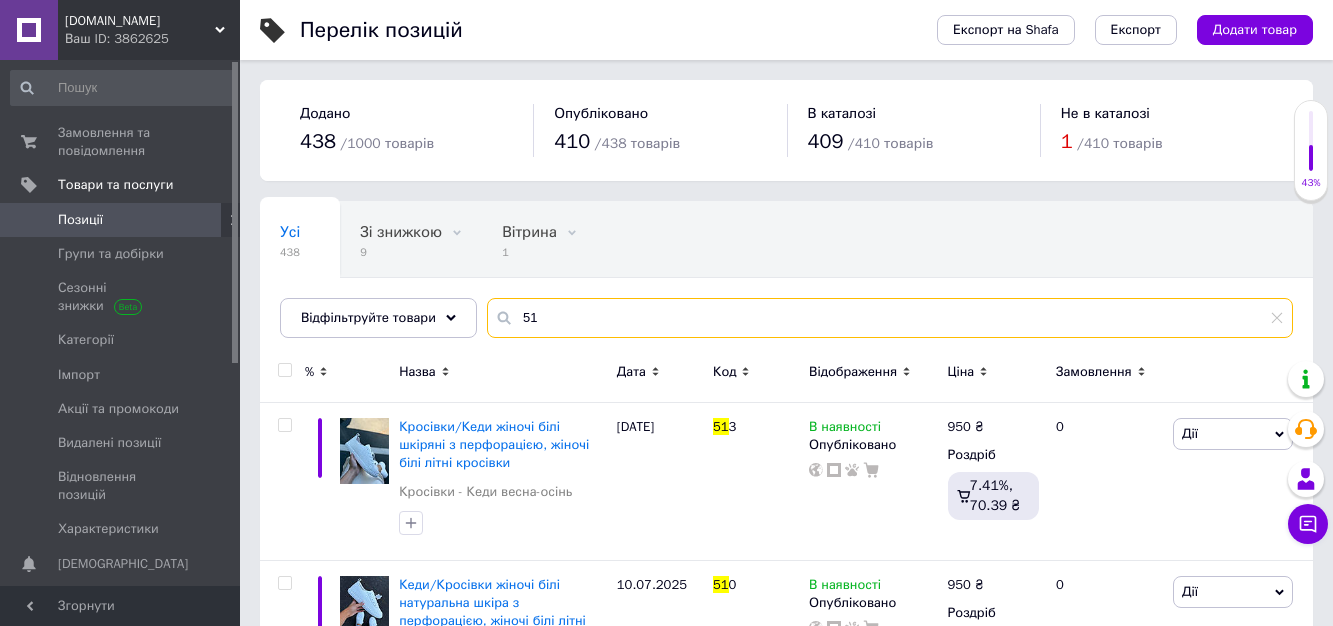click on "51" at bounding box center [890, 318] 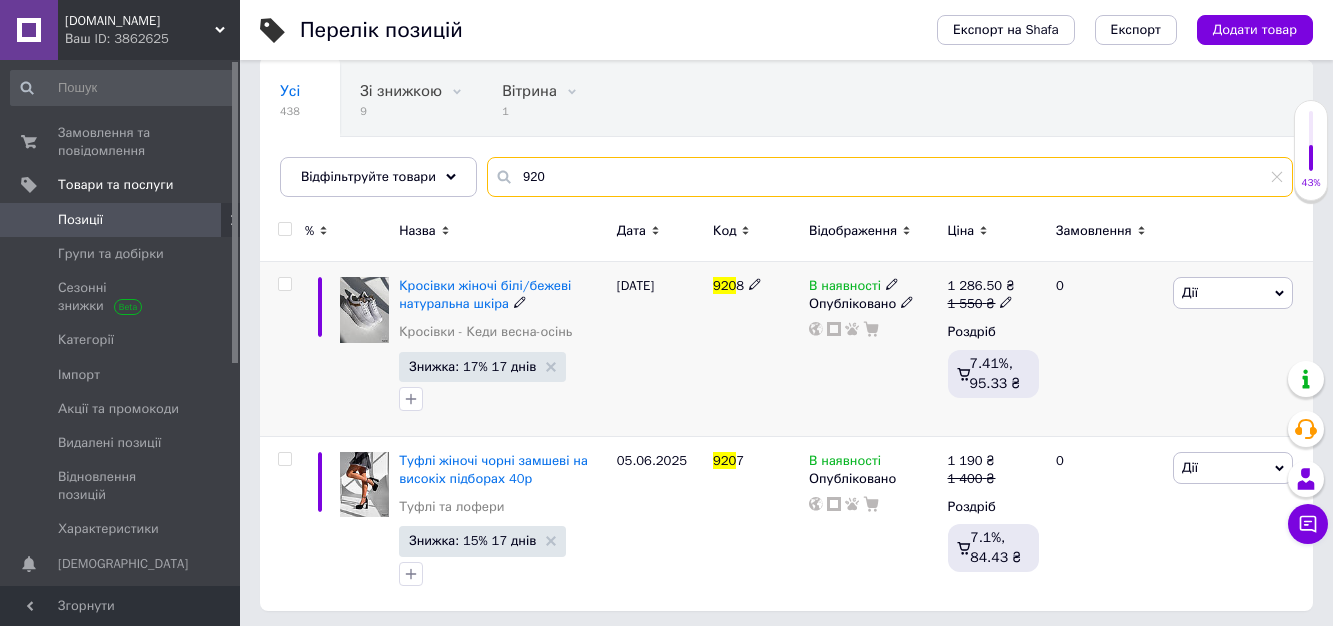 scroll, scrollTop: 146, scrollLeft: 0, axis: vertical 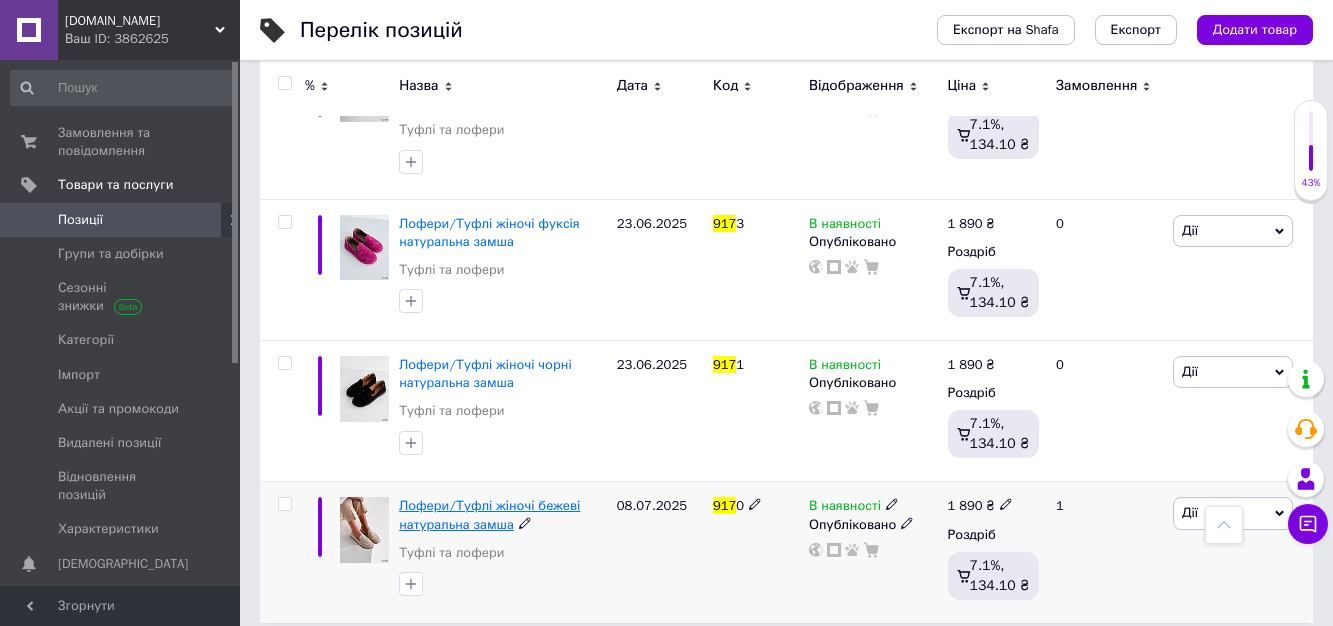 type on "917" 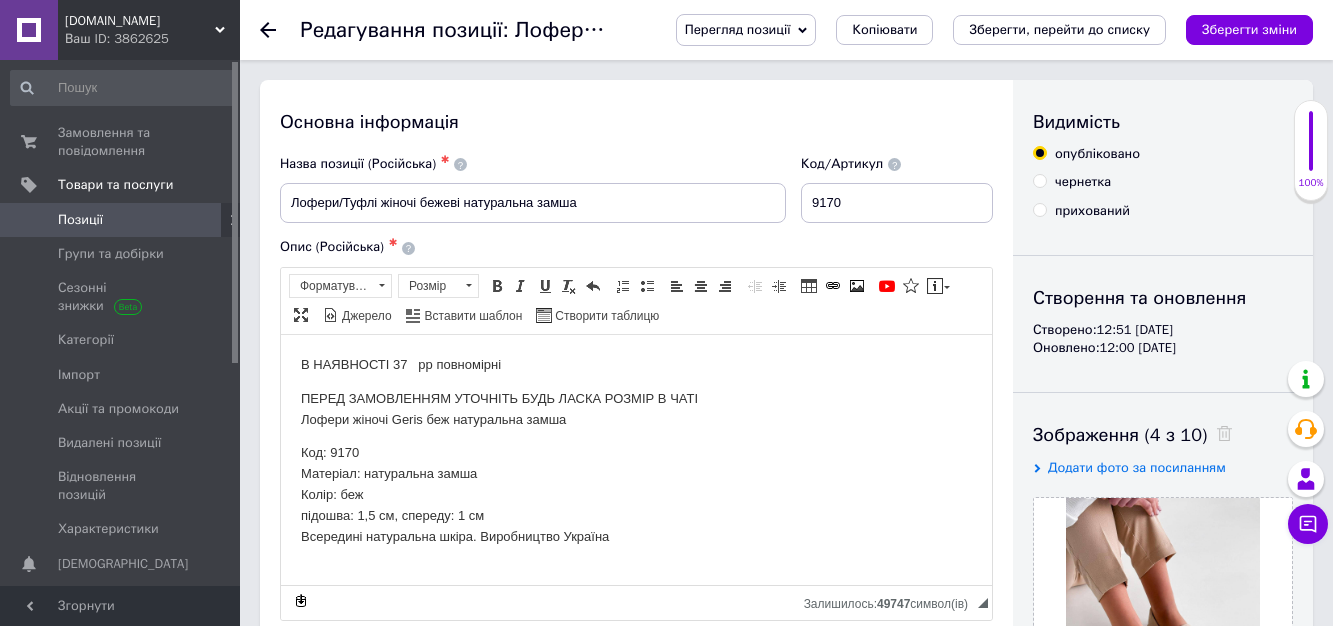 scroll, scrollTop: 0, scrollLeft: 0, axis: both 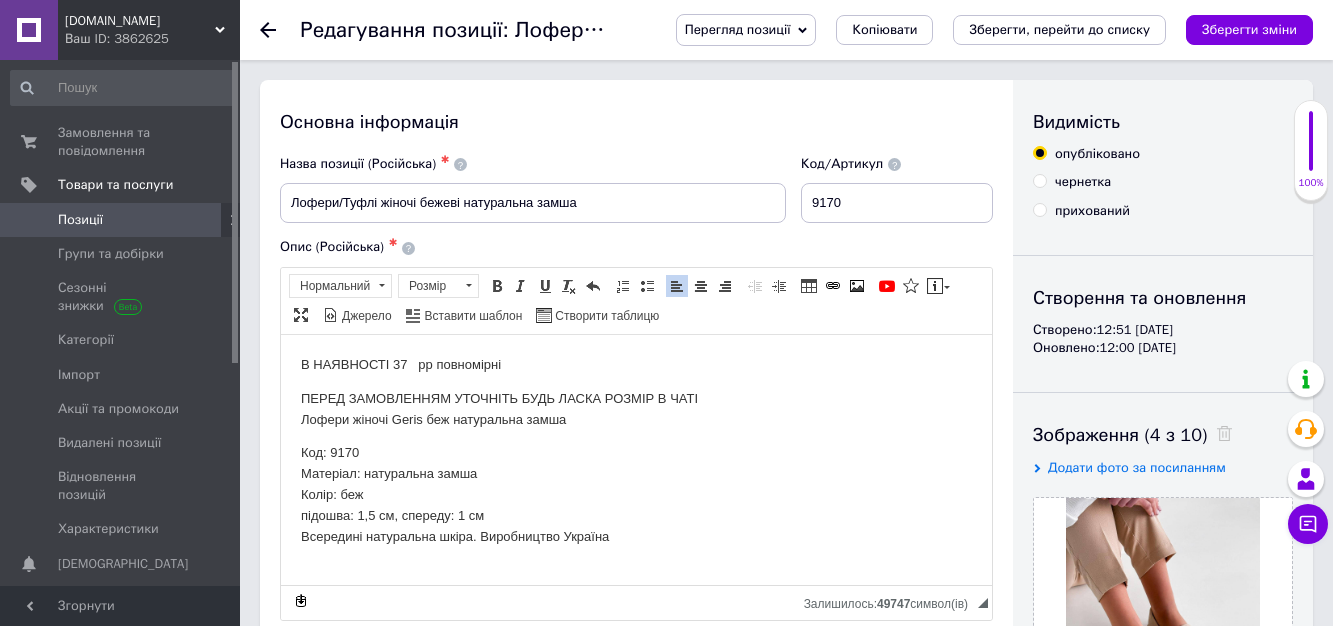 click on "В НАЯВНОСТІ 37   рр повномірні" at bounding box center [636, 364] 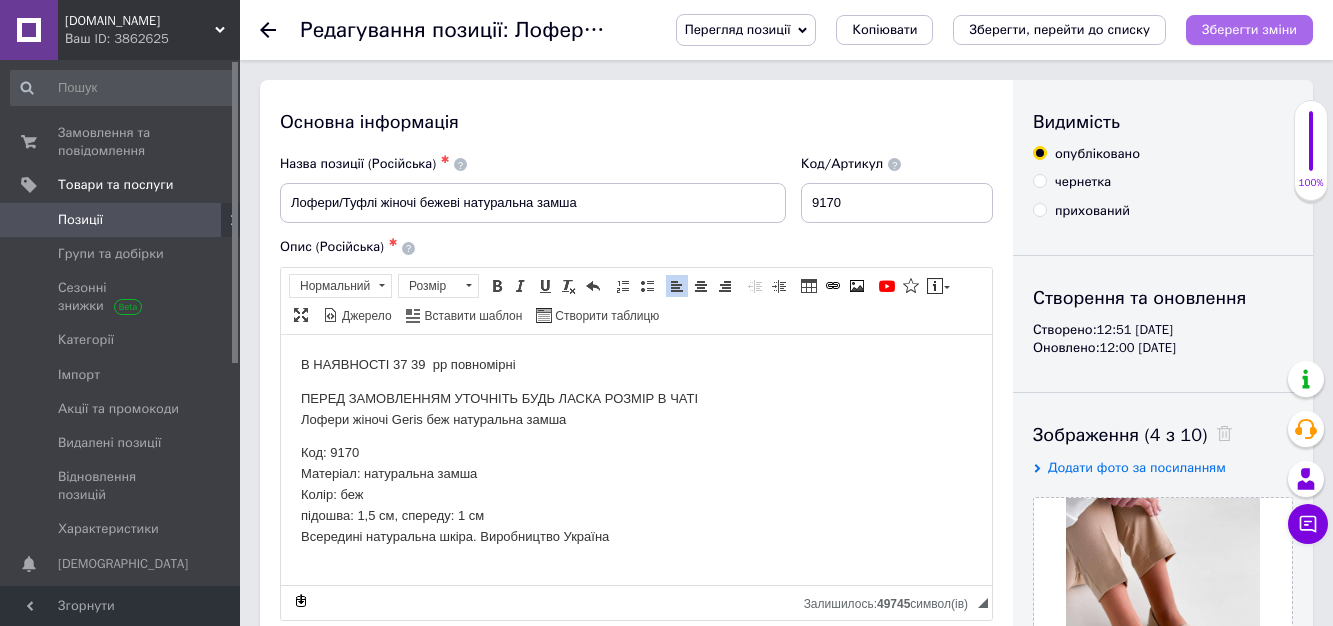 click on "Зберегти зміни" at bounding box center (1249, 29) 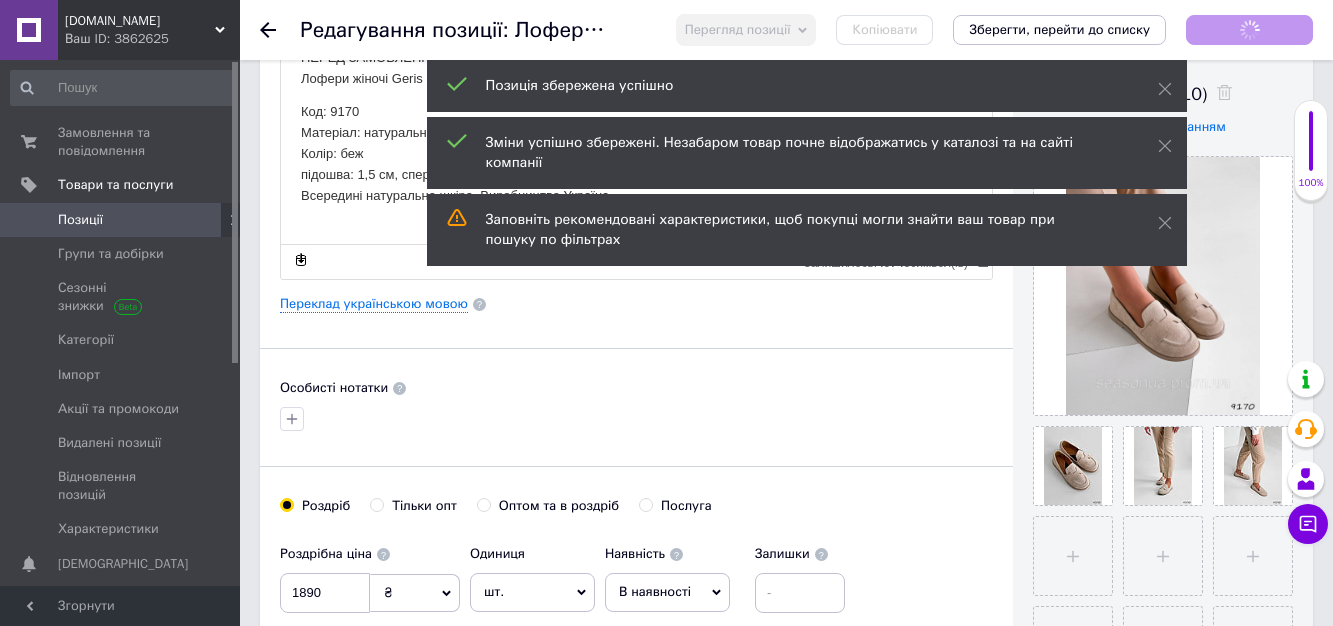 scroll, scrollTop: 400, scrollLeft: 0, axis: vertical 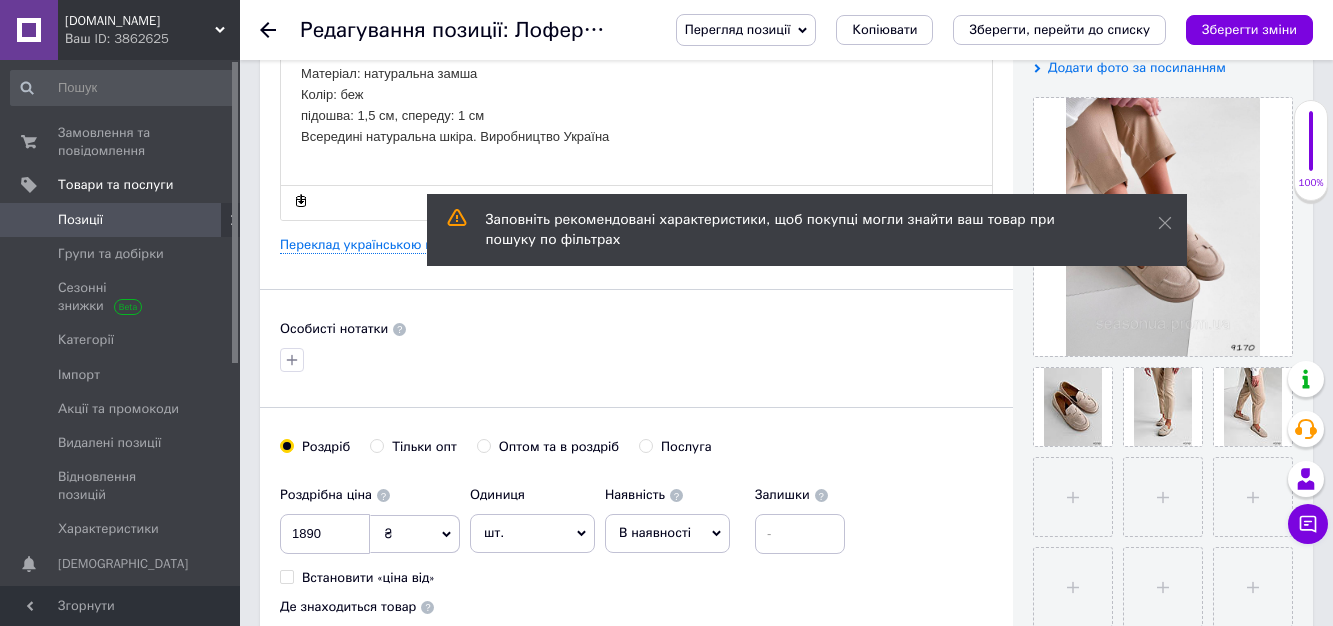 click 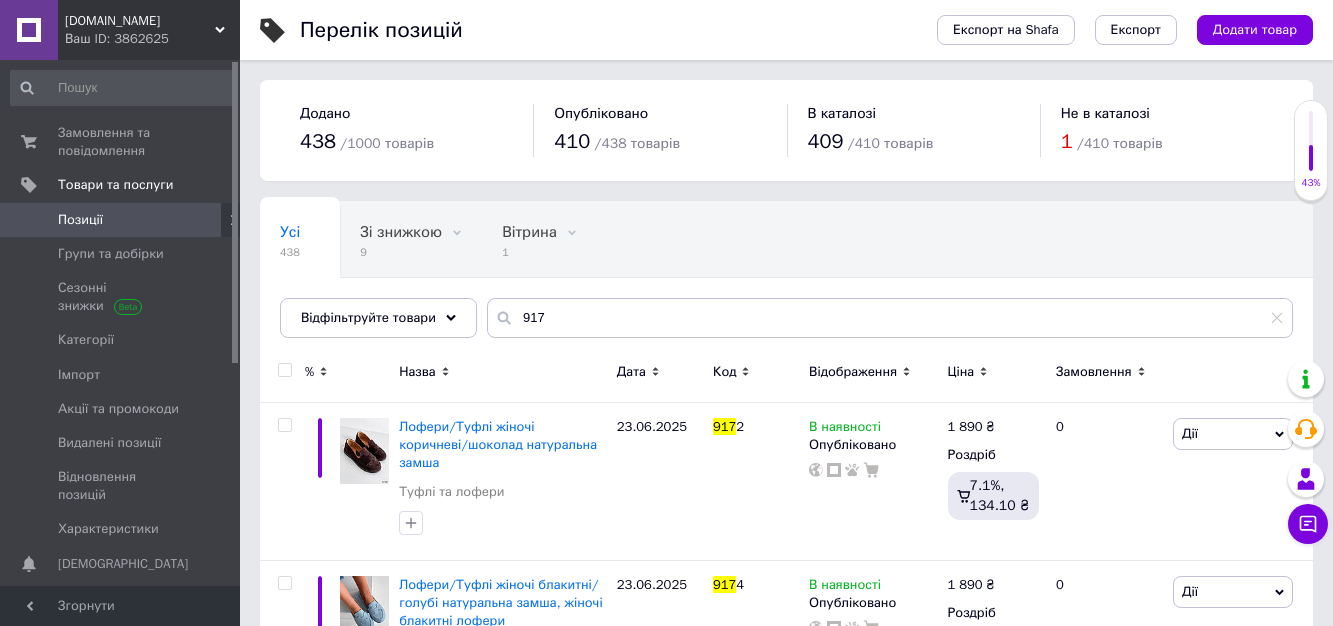 click on "Позиції" at bounding box center [80, 220] 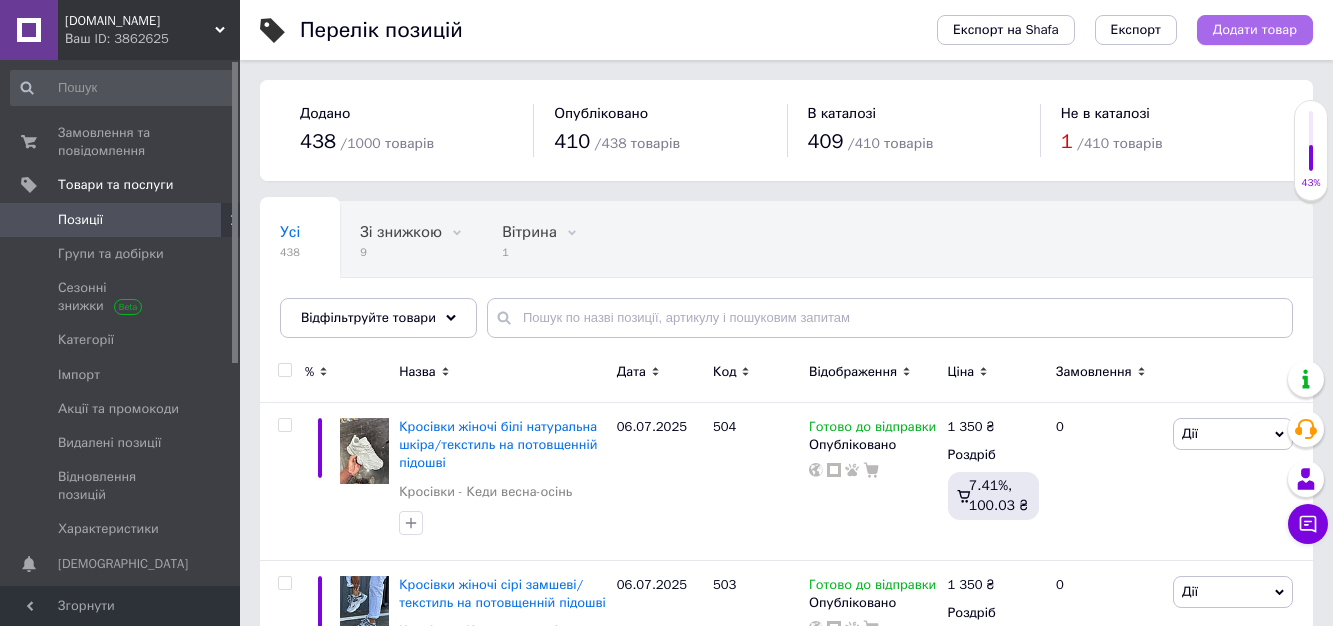 click on "Додати товар" at bounding box center (1255, 30) 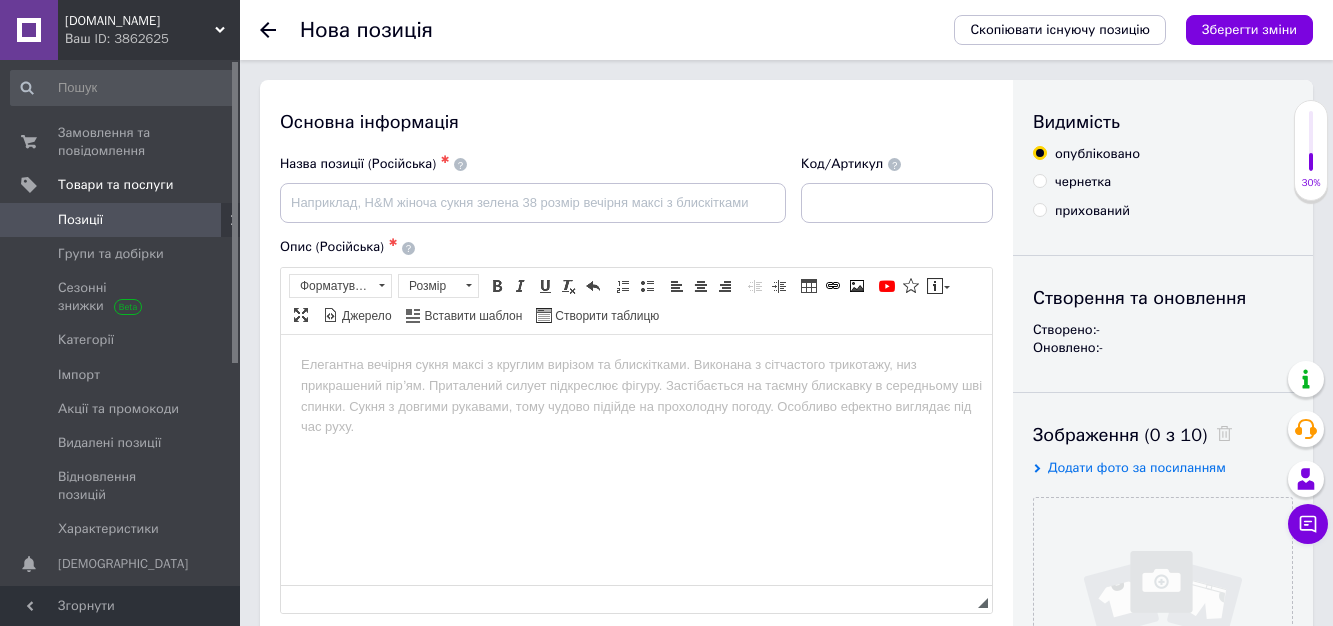 scroll, scrollTop: 0, scrollLeft: 0, axis: both 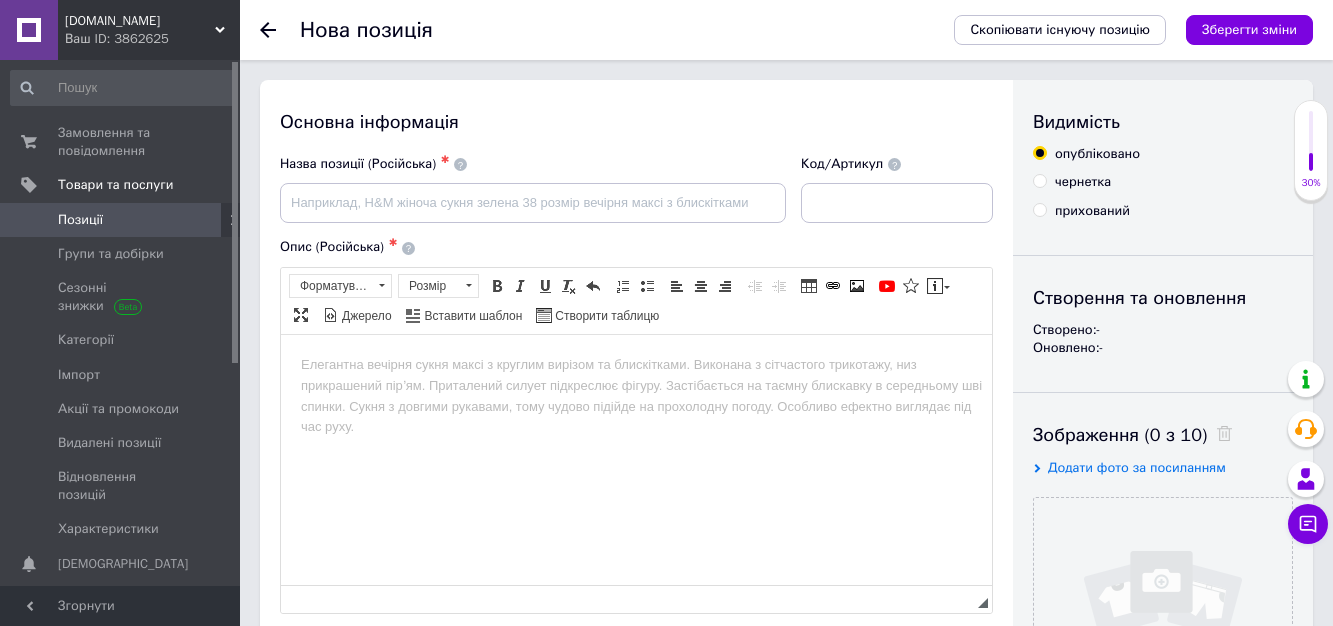 click at bounding box center [636, 364] 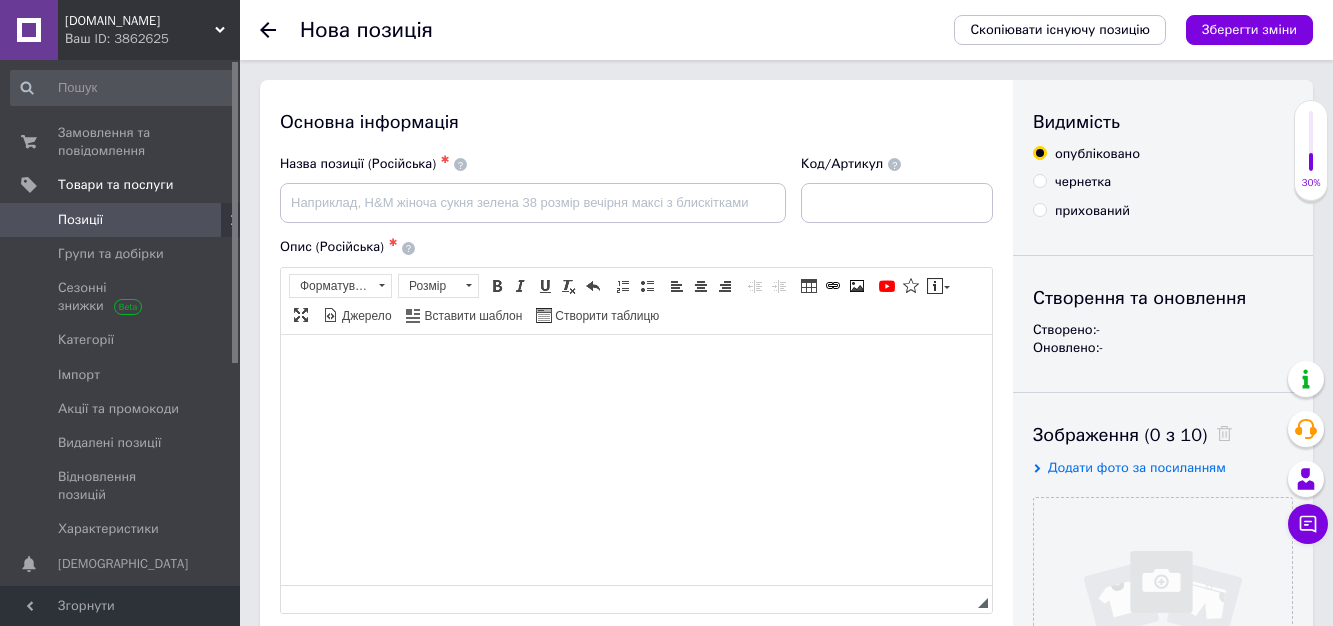 paste 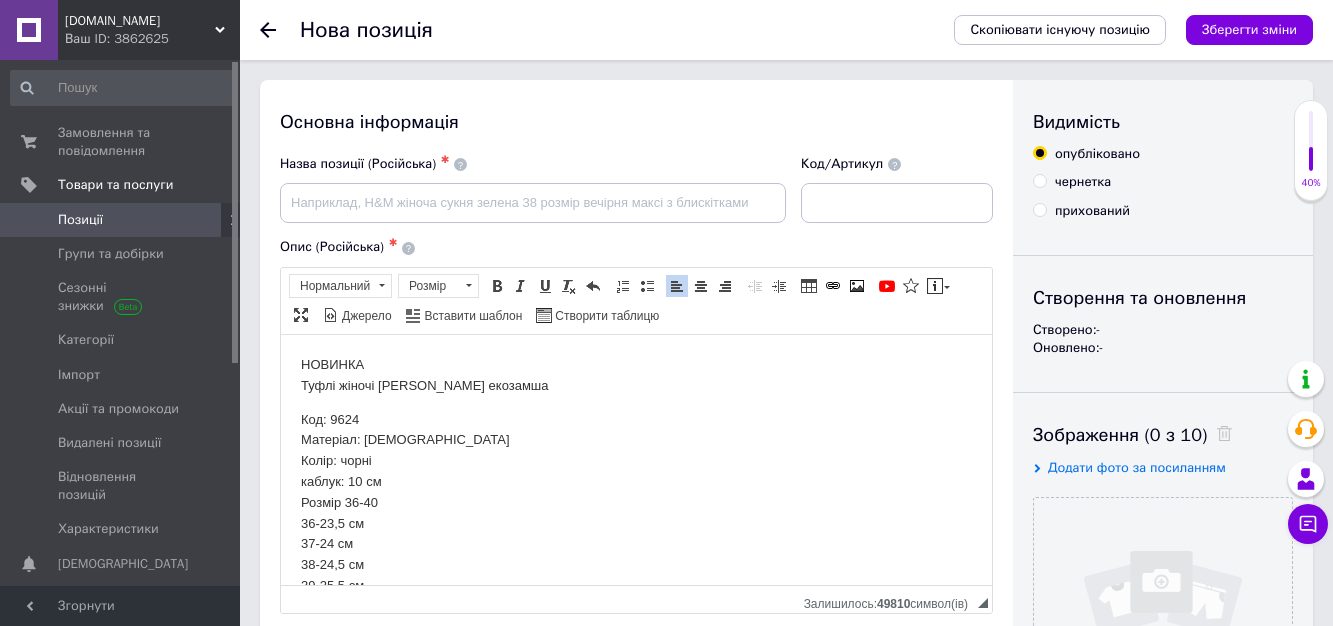scroll, scrollTop: 83, scrollLeft: 0, axis: vertical 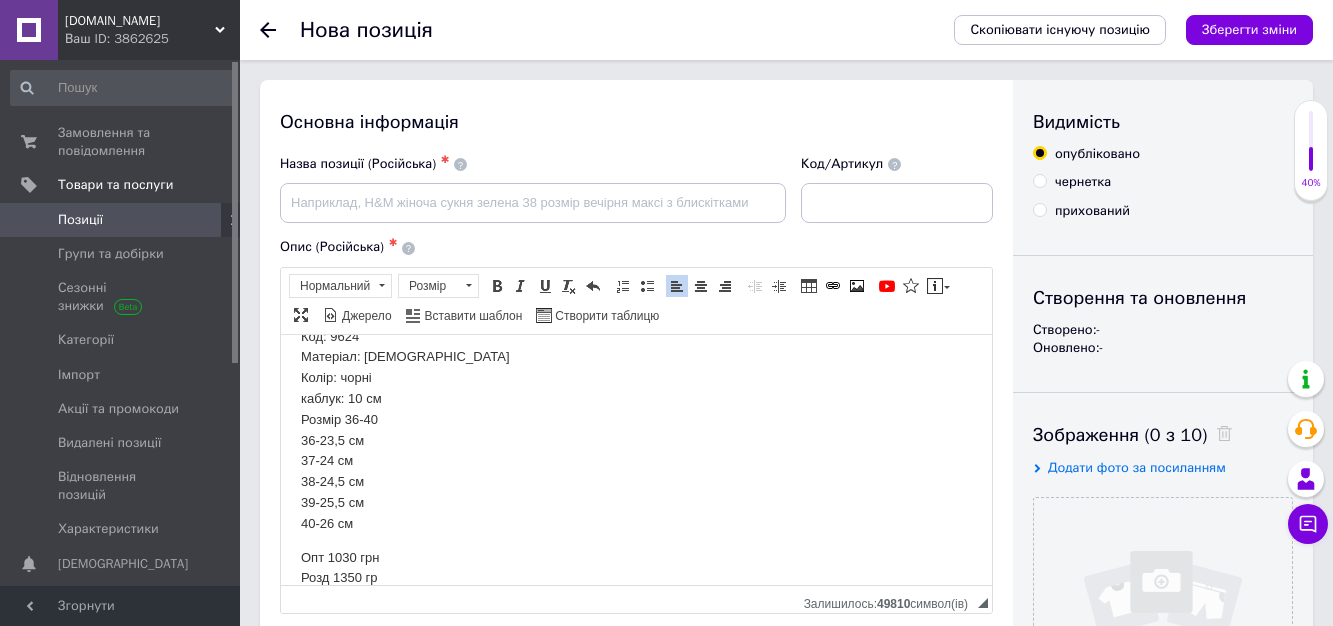 type 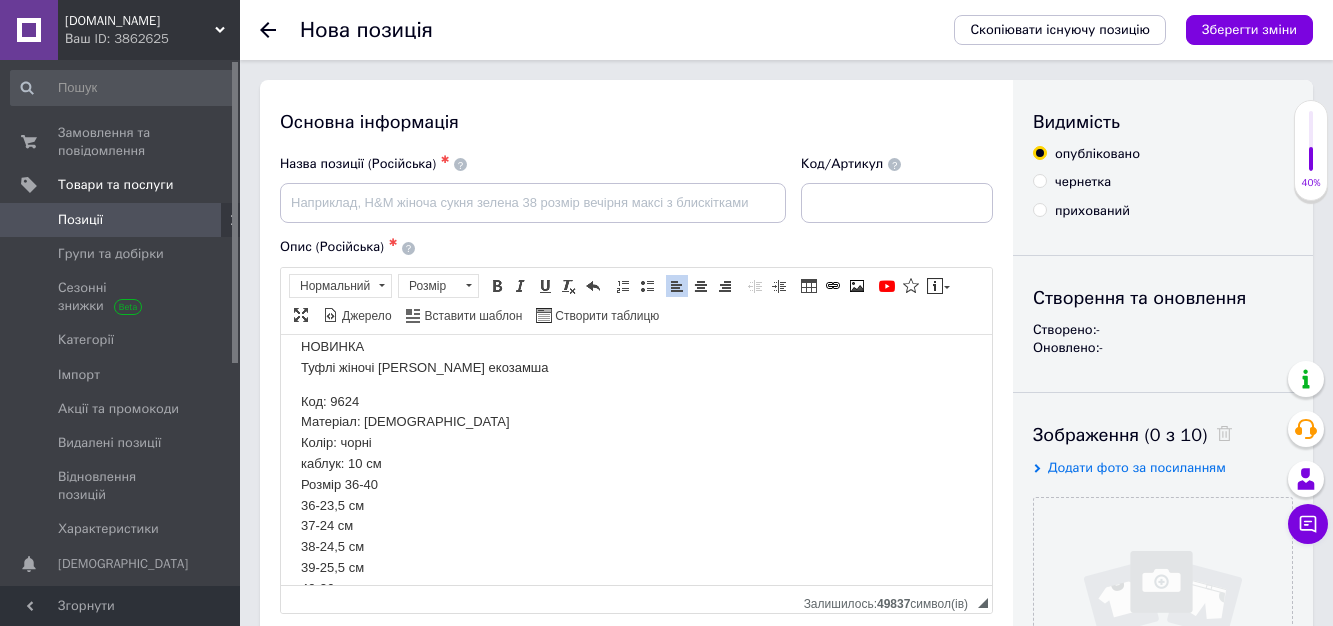 scroll, scrollTop: 0, scrollLeft: 0, axis: both 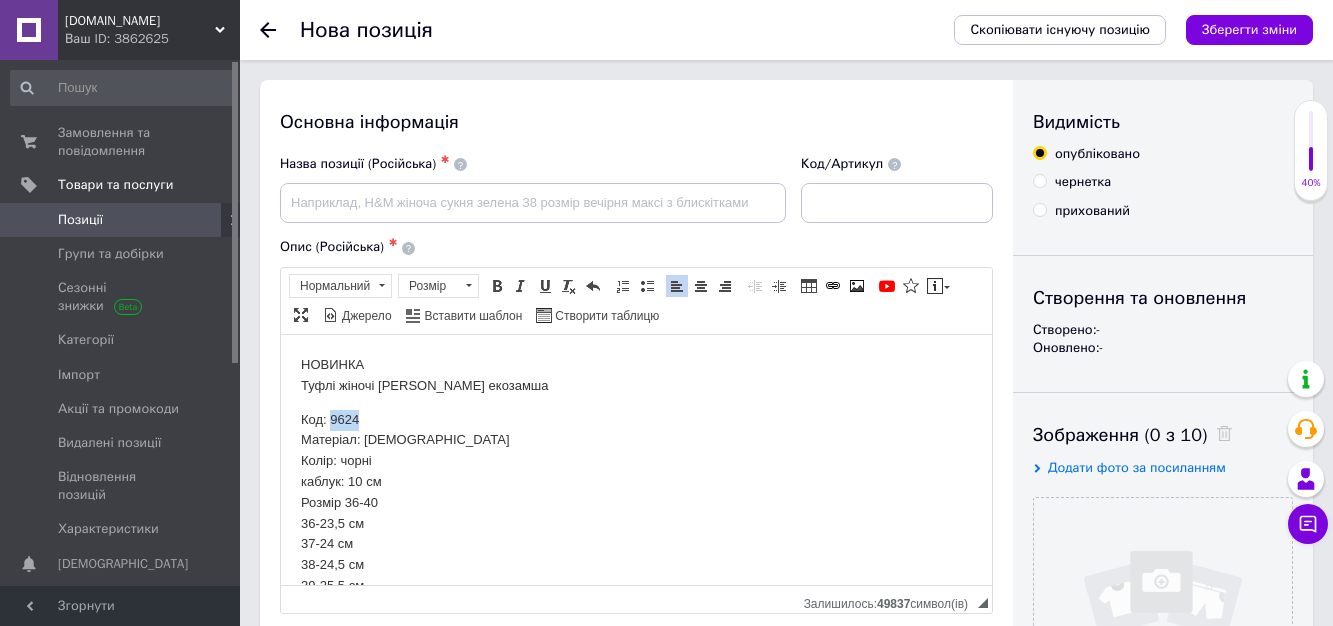 drag, startPoint x: 365, startPoint y: 414, endPoint x: 329, endPoint y: 413, distance: 36.013885 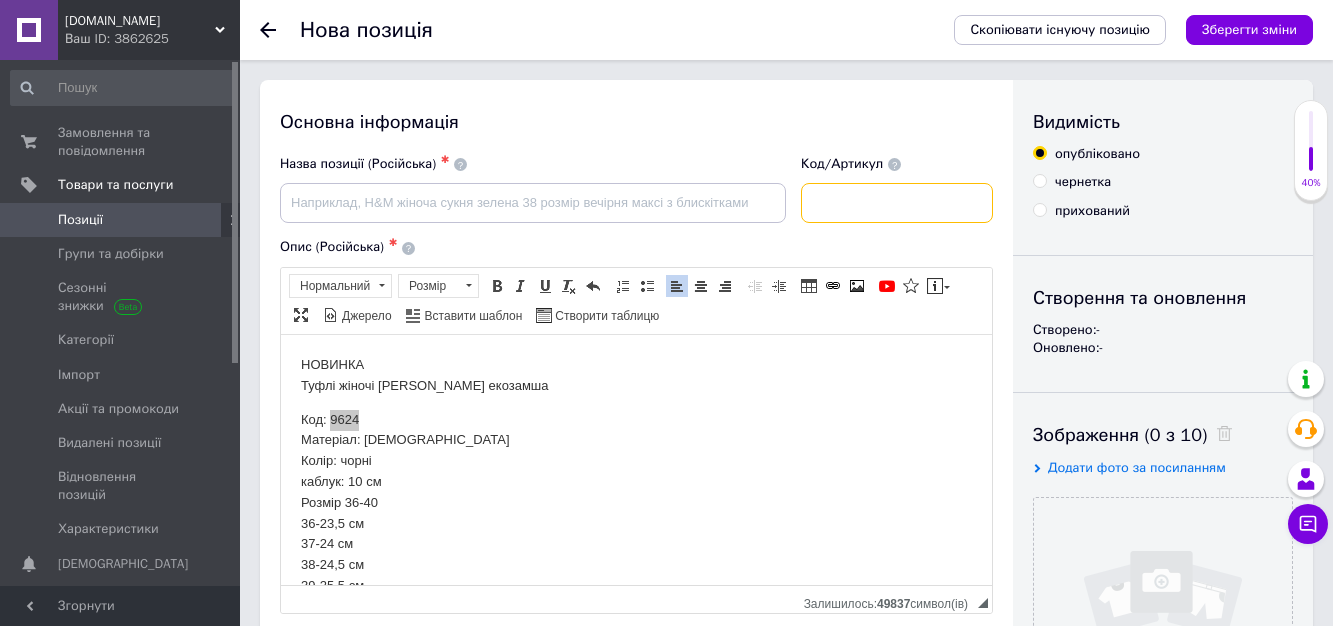 click at bounding box center (897, 203) 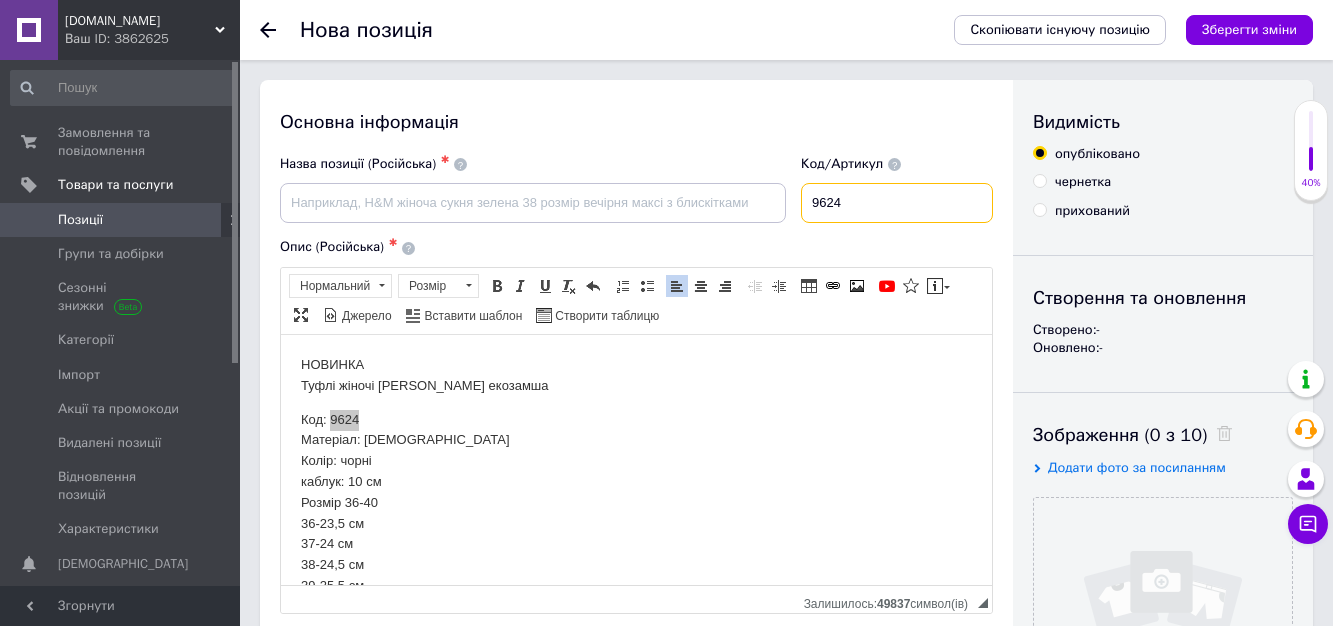 type on "9624" 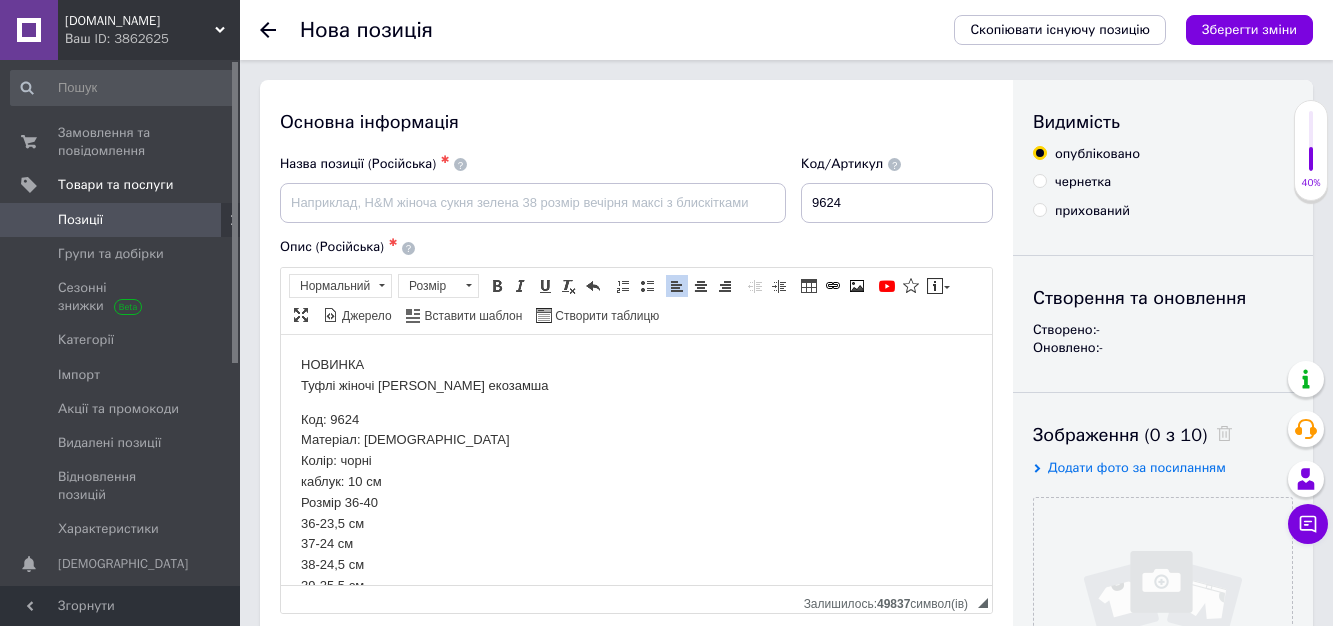 click on "НОВИНКА Туфлі жіночі [PERSON_NAME] екозамша" at bounding box center (636, 375) 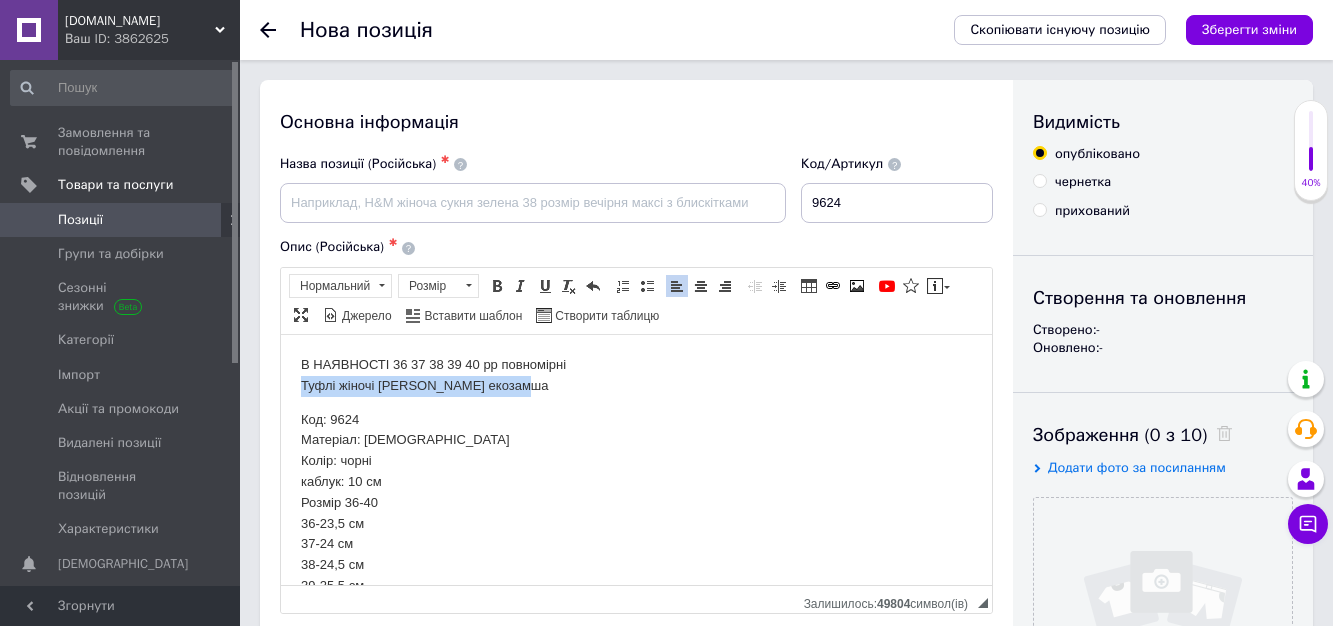 drag, startPoint x: 514, startPoint y: 390, endPoint x: 289, endPoint y: 383, distance: 225.10886 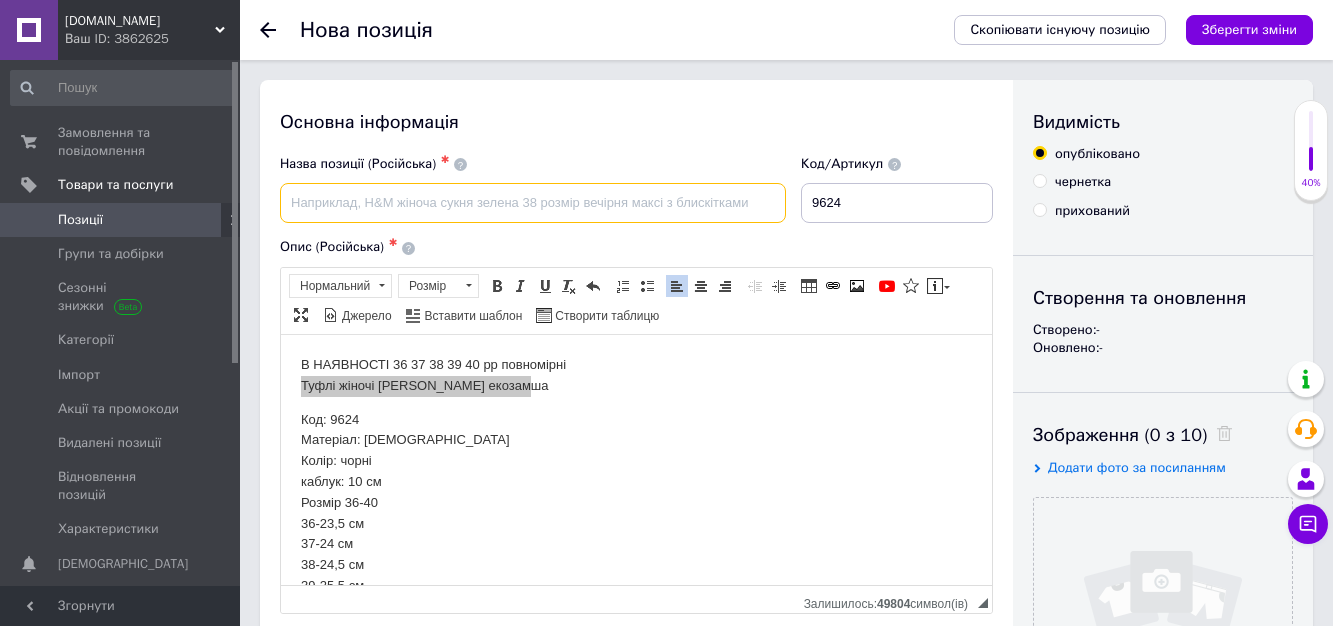 click at bounding box center (533, 203) 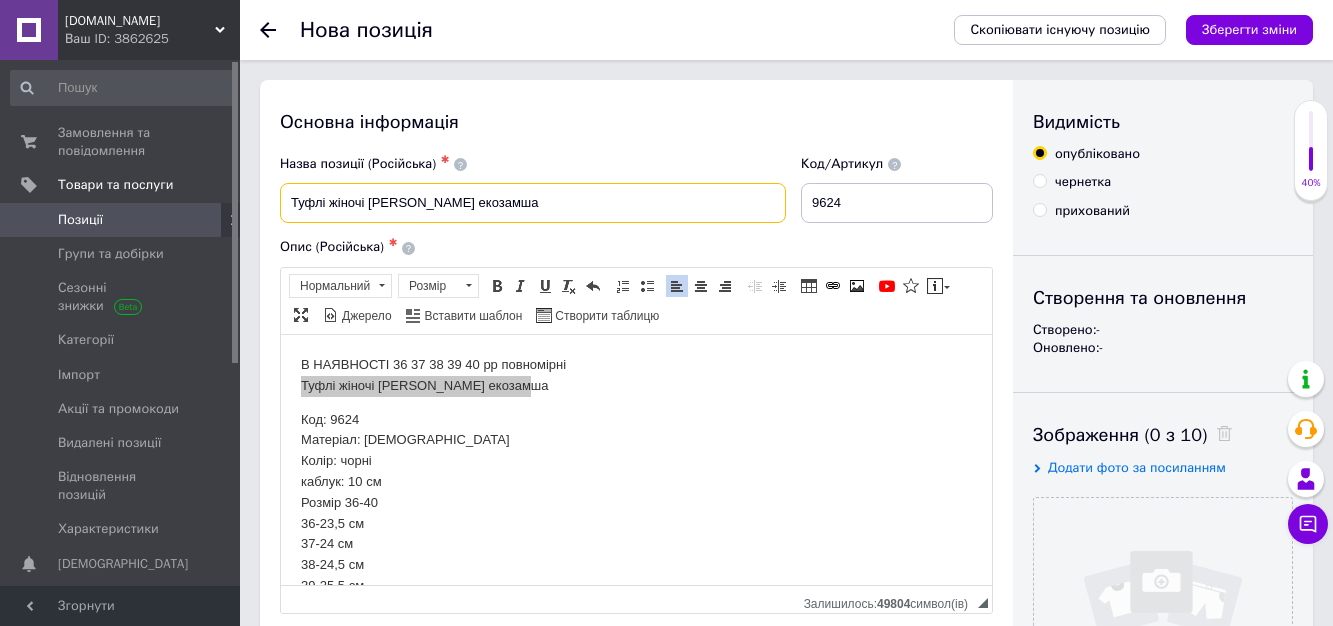 click on "Туфлі жіночі [PERSON_NAME] екозамша" at bounding box center [533, 203] 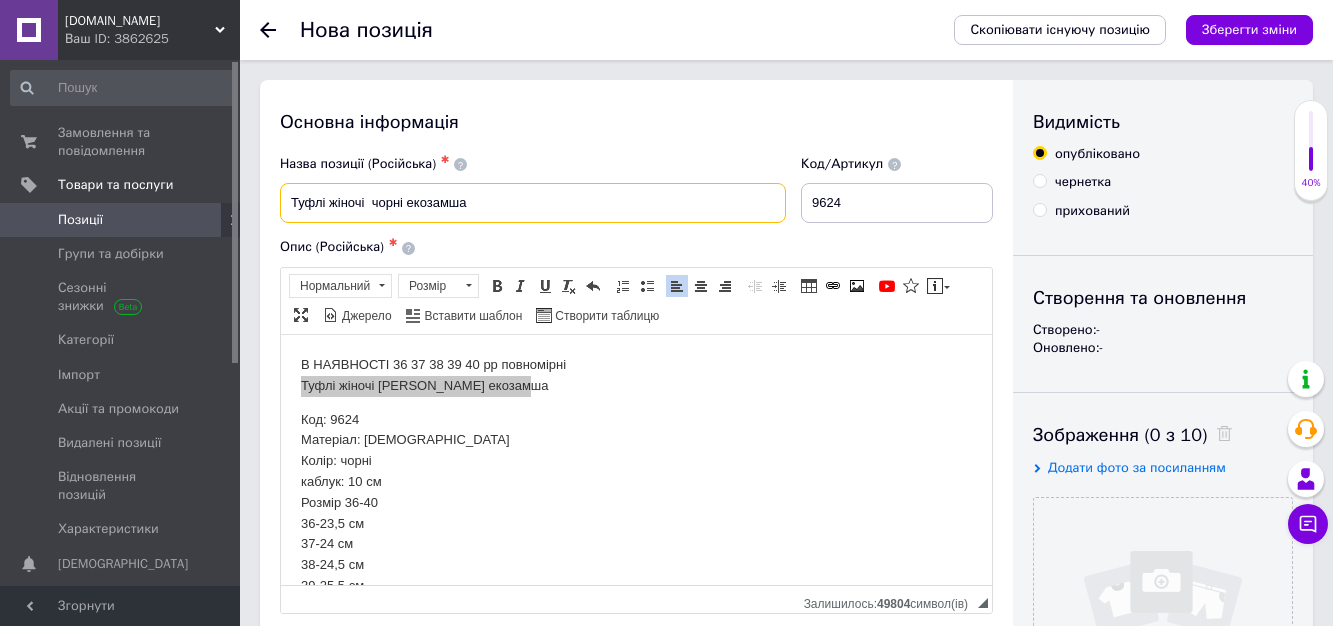 click on "Туфлі жіночі  чорні екозамша" at bounding box center [533, 203] 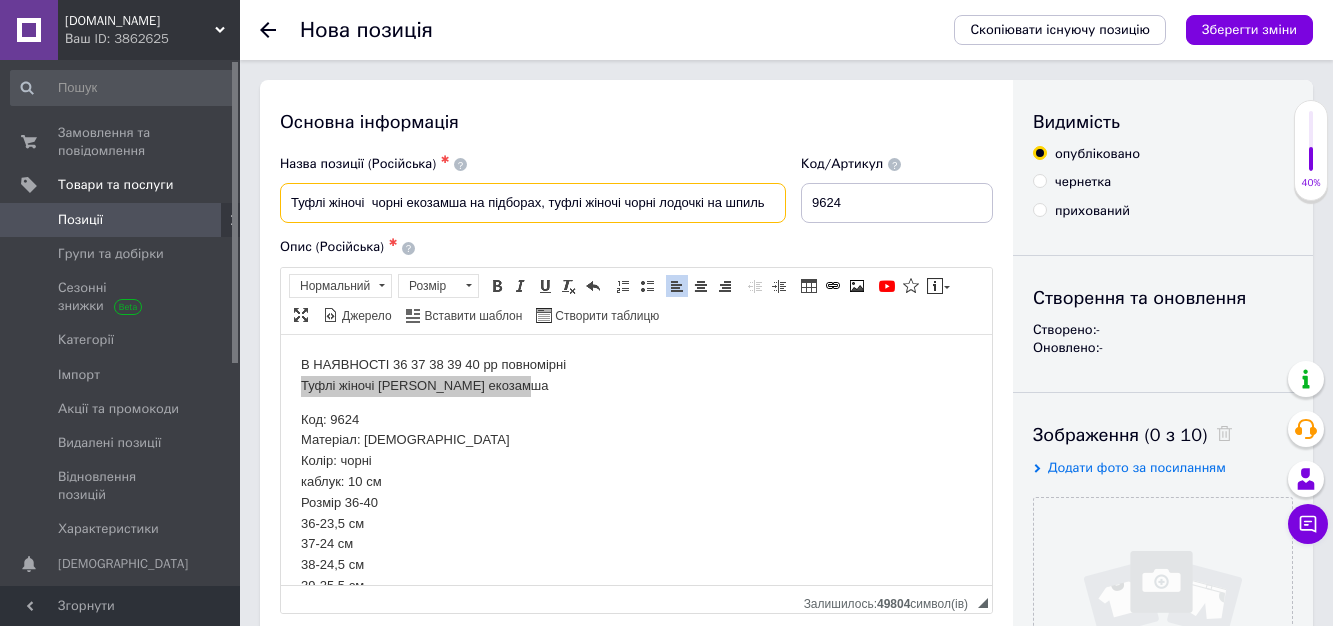 drag, startPoint x: 771, startPoint y: 206, endPoint x: 725, endPoint y: 273, distance: 81.27115 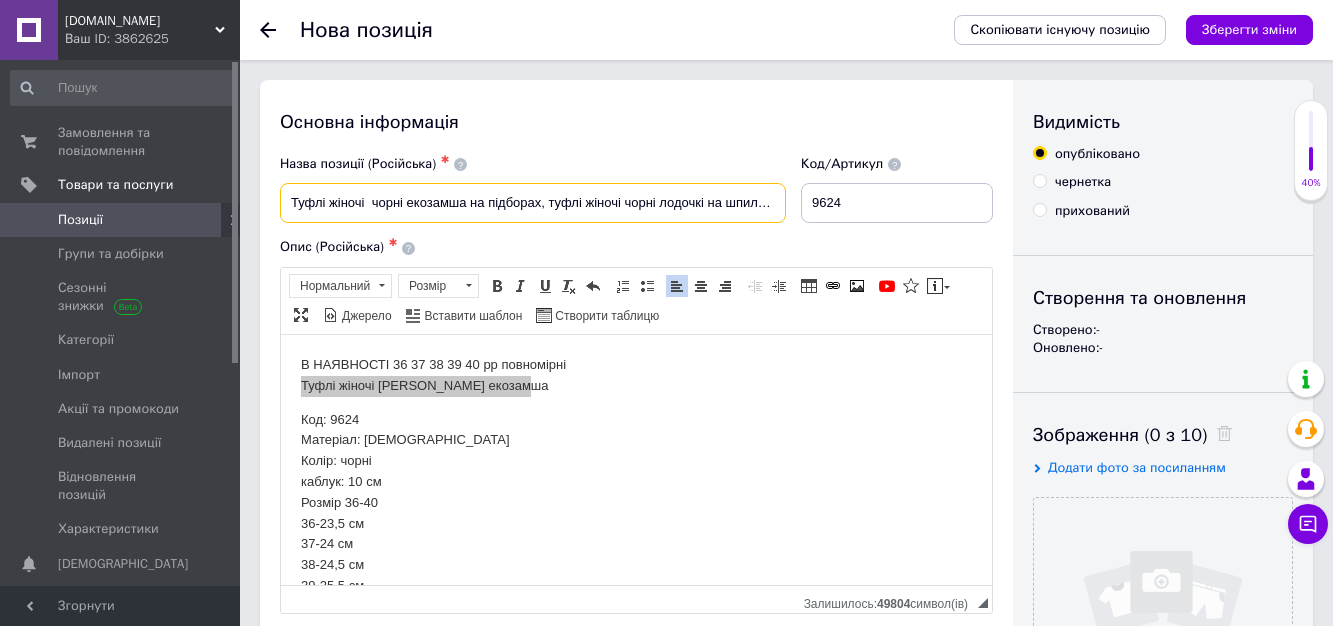 scroll, scrollTop: 0, scrollLeft: 1, axis: horizontal 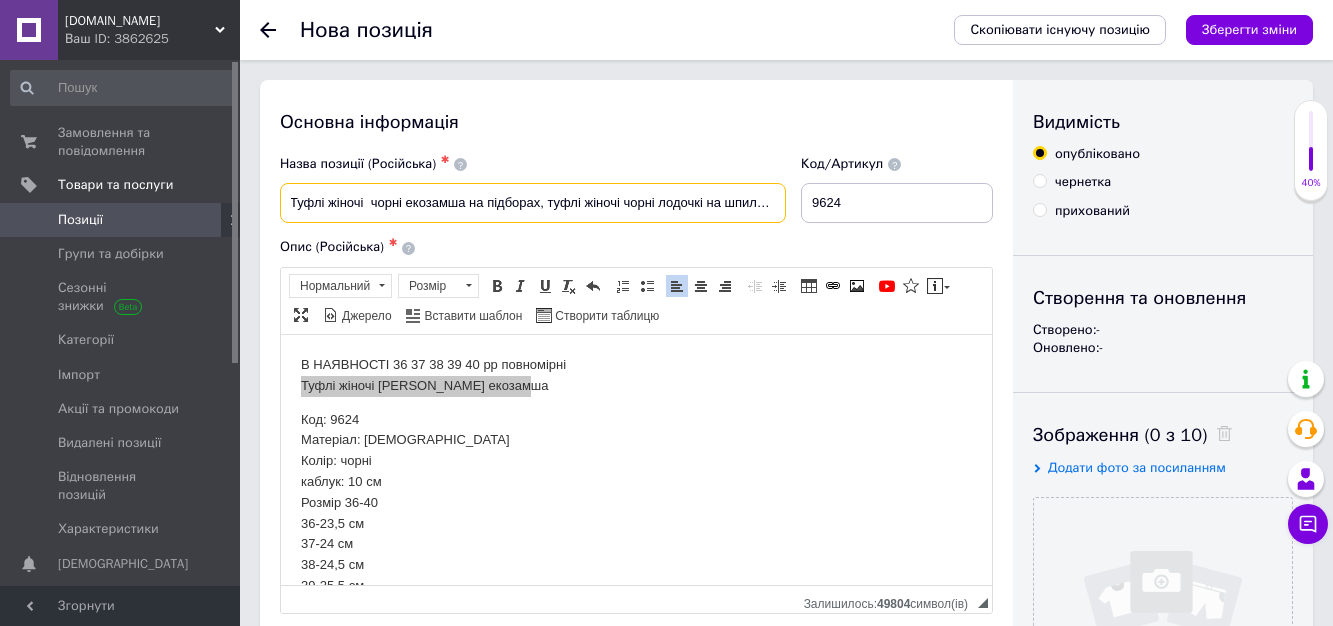 type on "Туфлі жіночі  чорні екозамша на підборах, туфлі жіночі чорні лодочкі на шпильці" 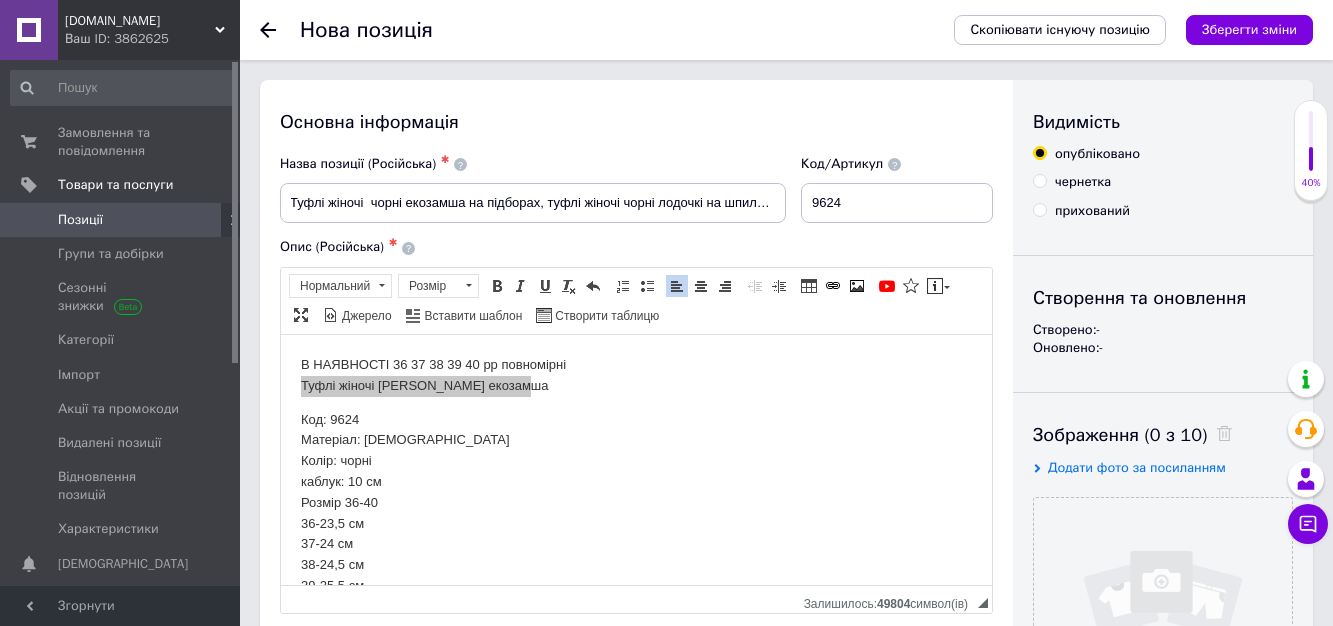 scroll, scrollTop: 0, scrollLeft: 0, axis: both 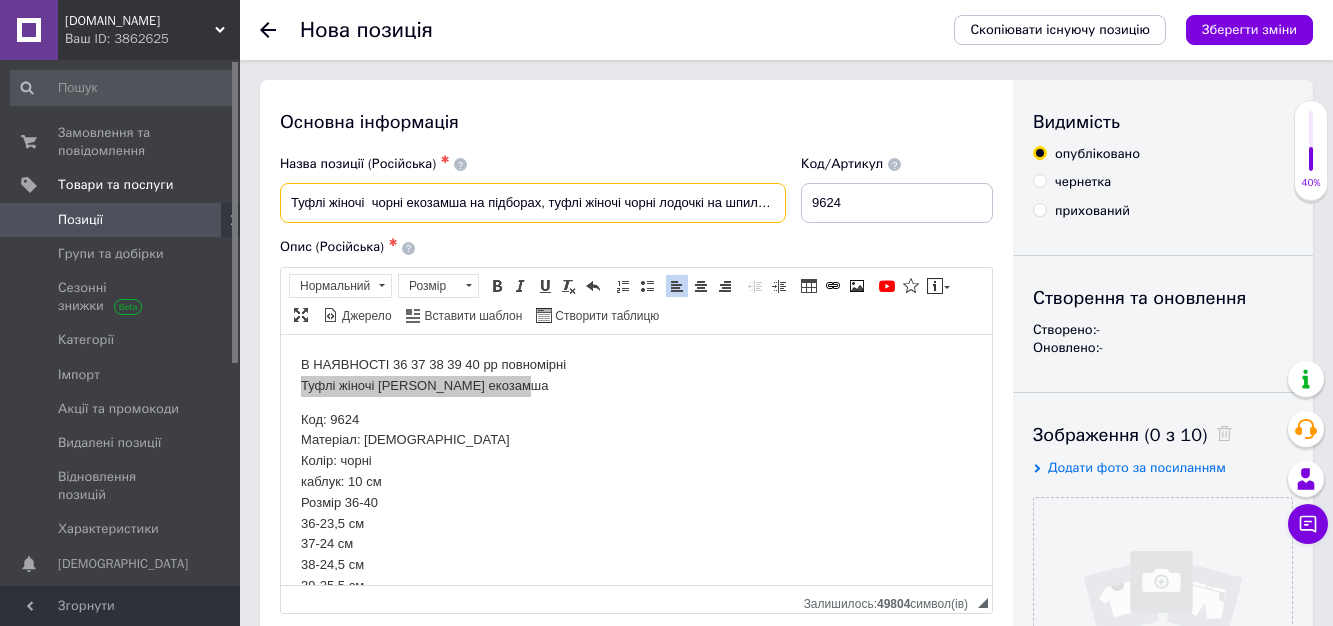 drag, startPoint x: 540, startPoint y: 196, endPoint x: 267, endPoint y: 192, distance: 273.0293 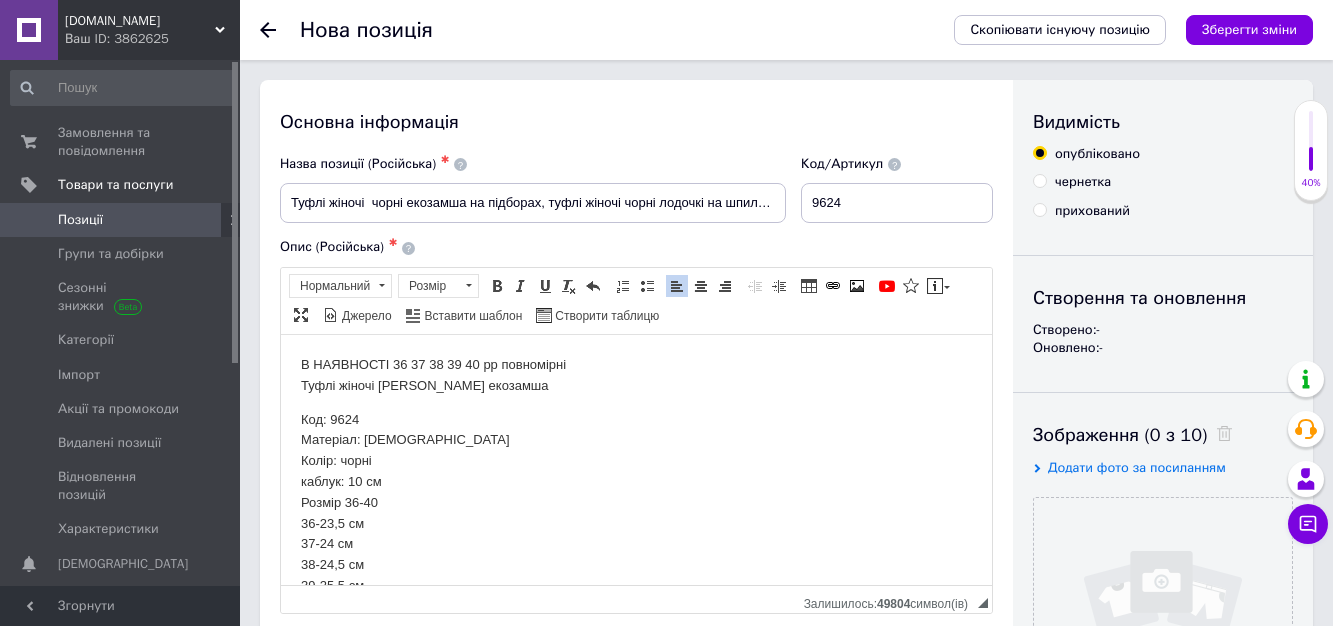 click on "Код: 9624 Матеріал: екозамша Колір: чорні каблук: 10 см Розмір [PHONE_NUMBER],5 см 37-24 см 38-24,5 см 39-25,5 см 40-26 см" at bounding box center [636, 513] 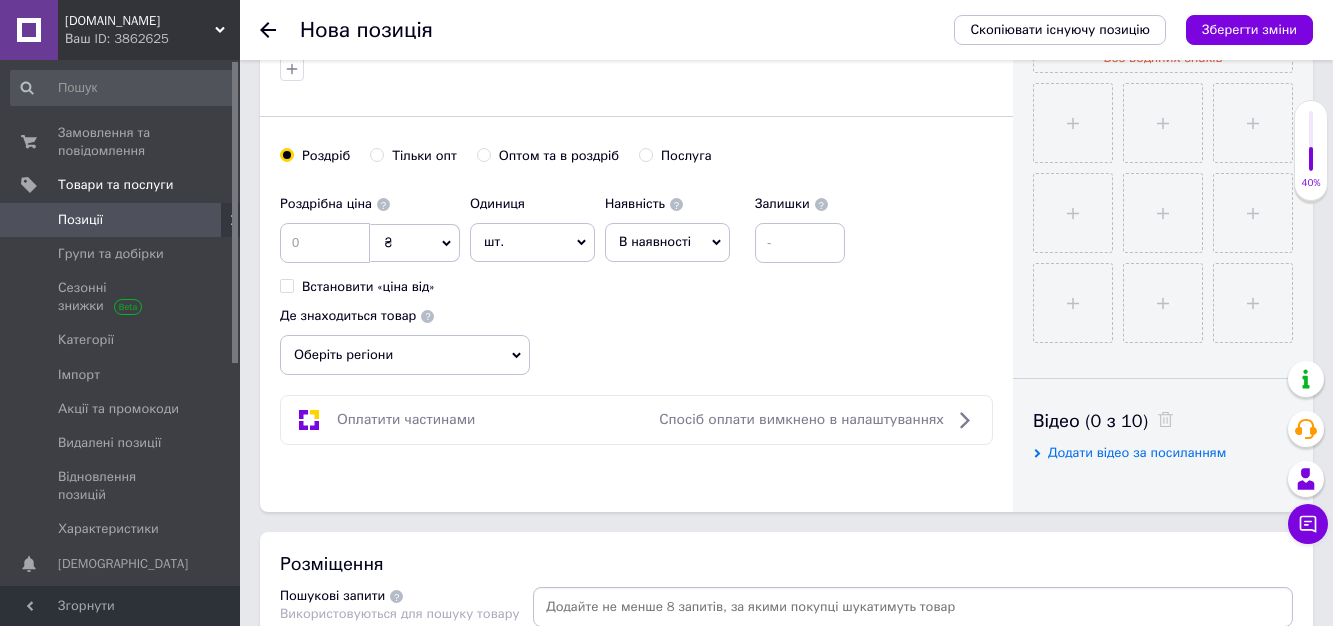 scroll, scrollTop: 700, scrollLeft: 0, axis: vertical 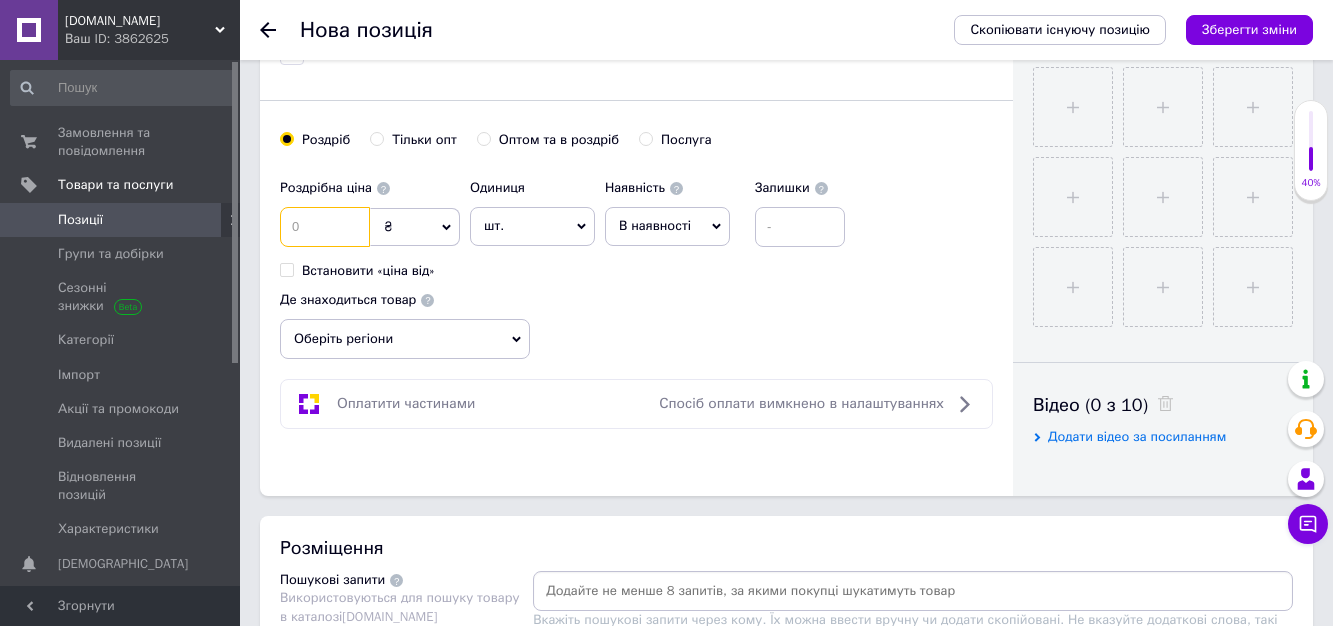 click at bounding box center (325, 227) 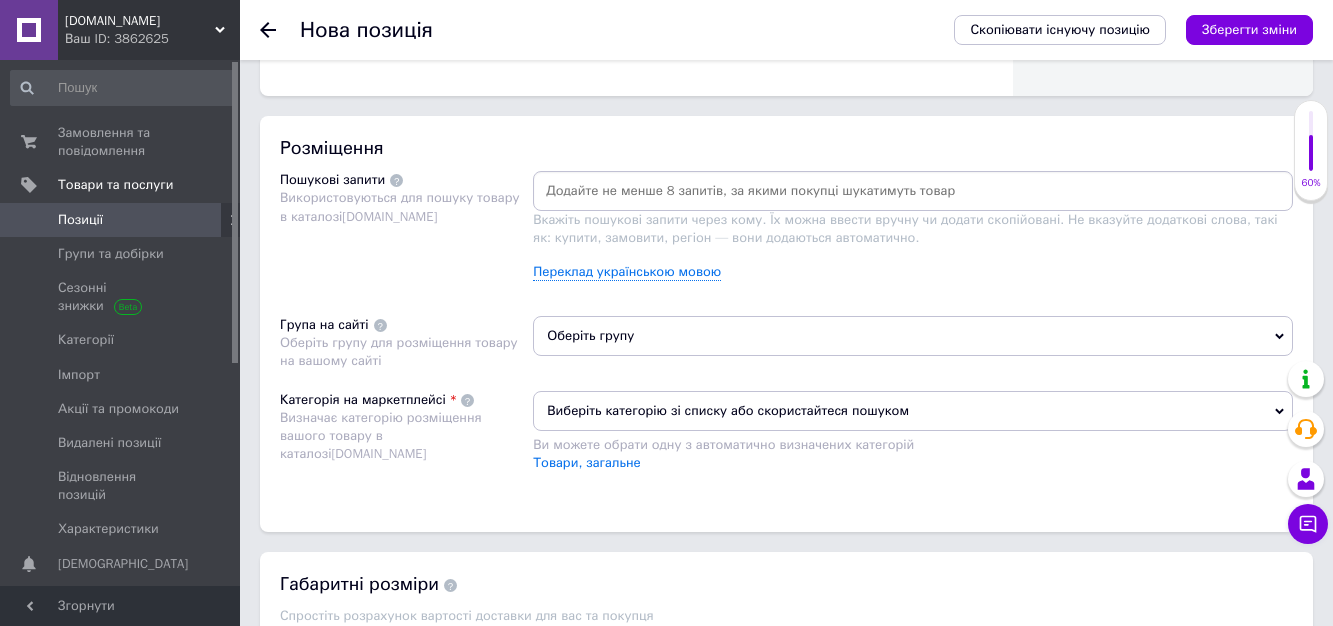 scroll, scrollTop: 1200, scrollLeft: 0, axis: vertical 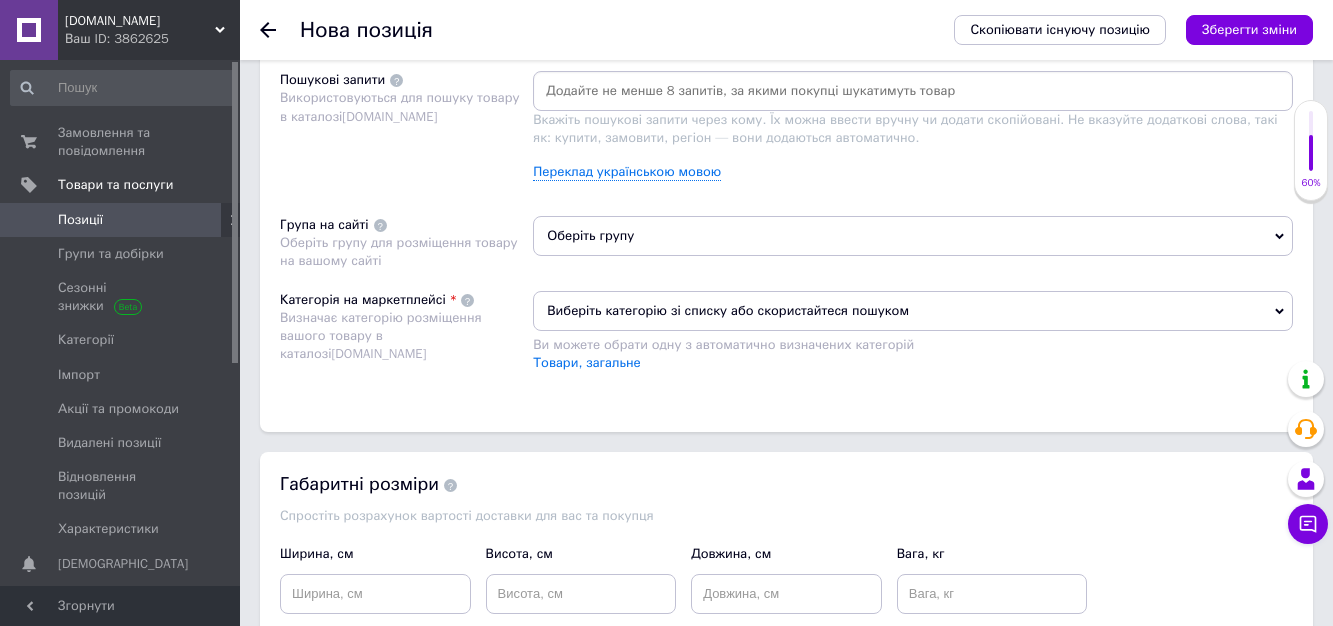 type on "1400" 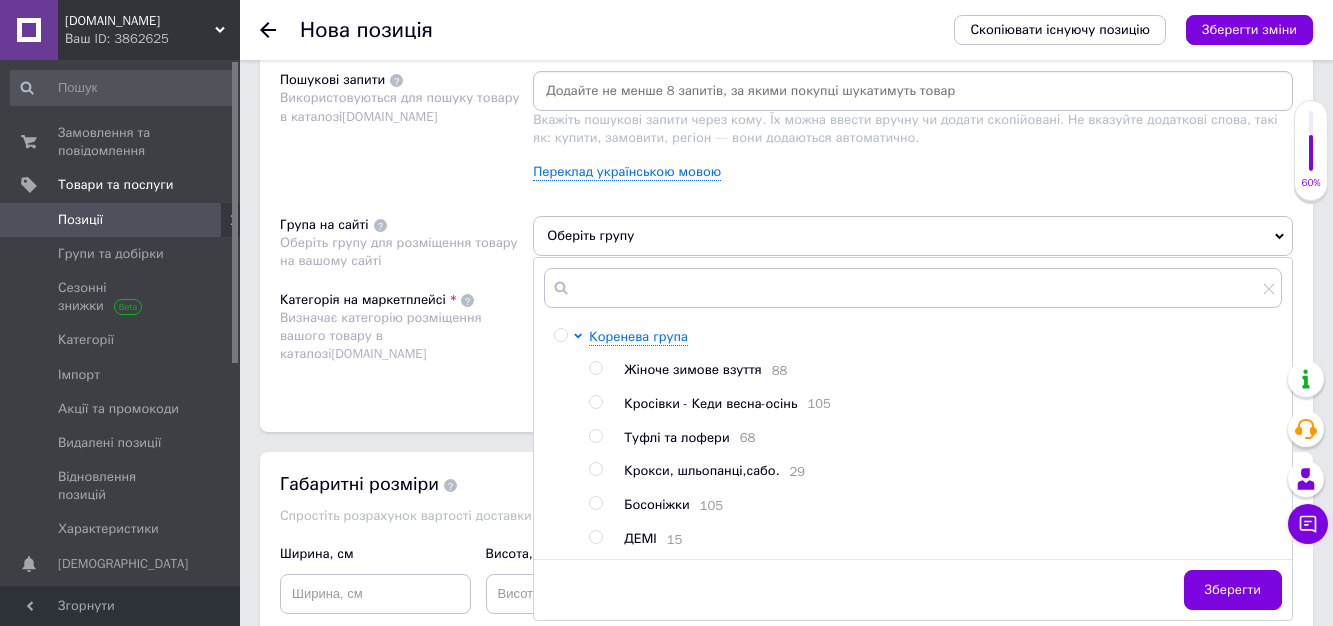 click on "Оберіть групу" at bounding box center (913, 236) 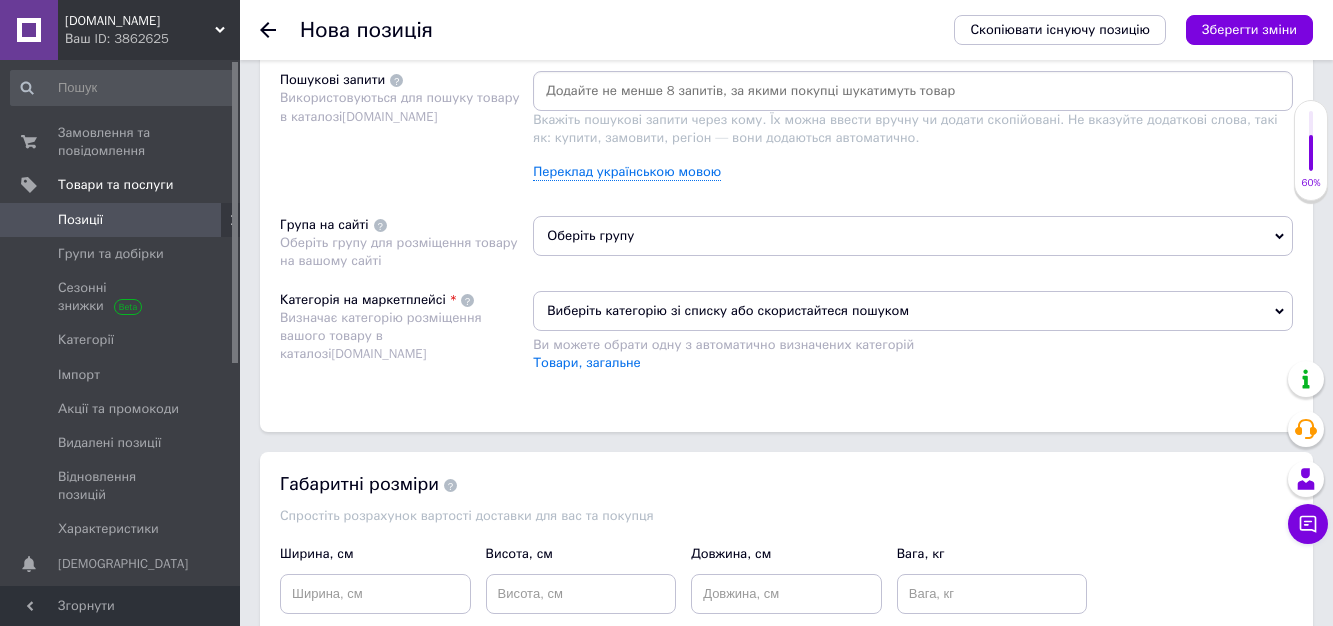 click on "Оберіть групу" at bounding box center [913, 236] 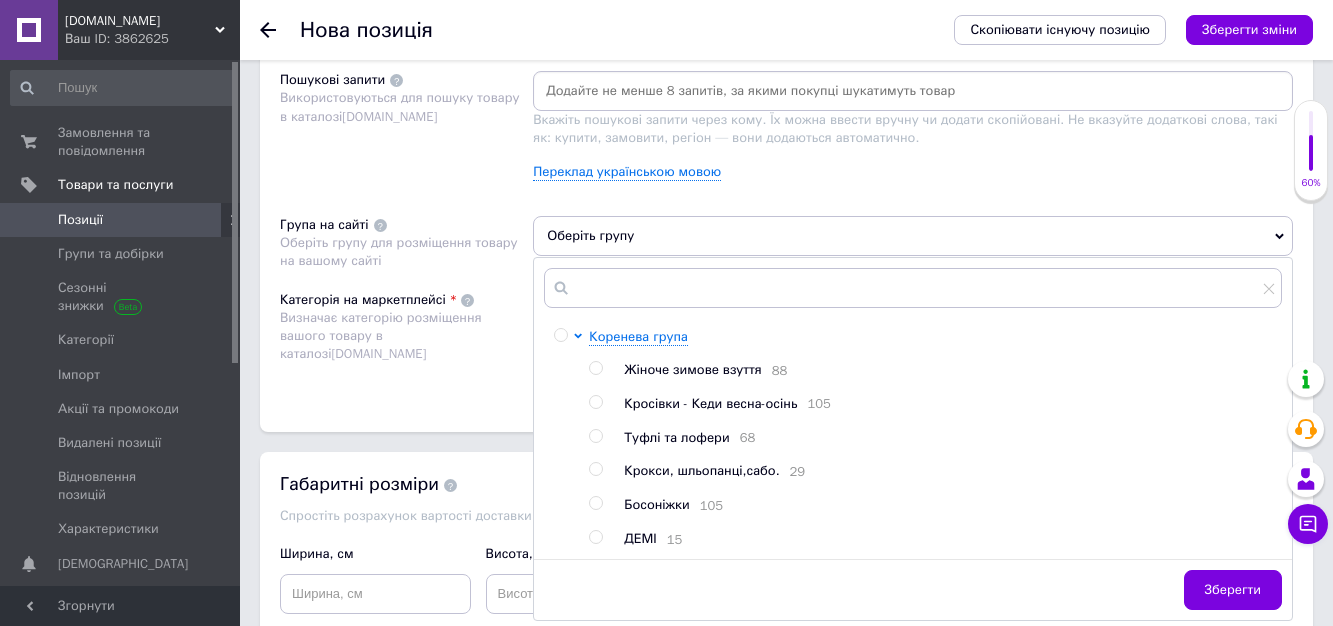 click at bounding box center [595, 436] 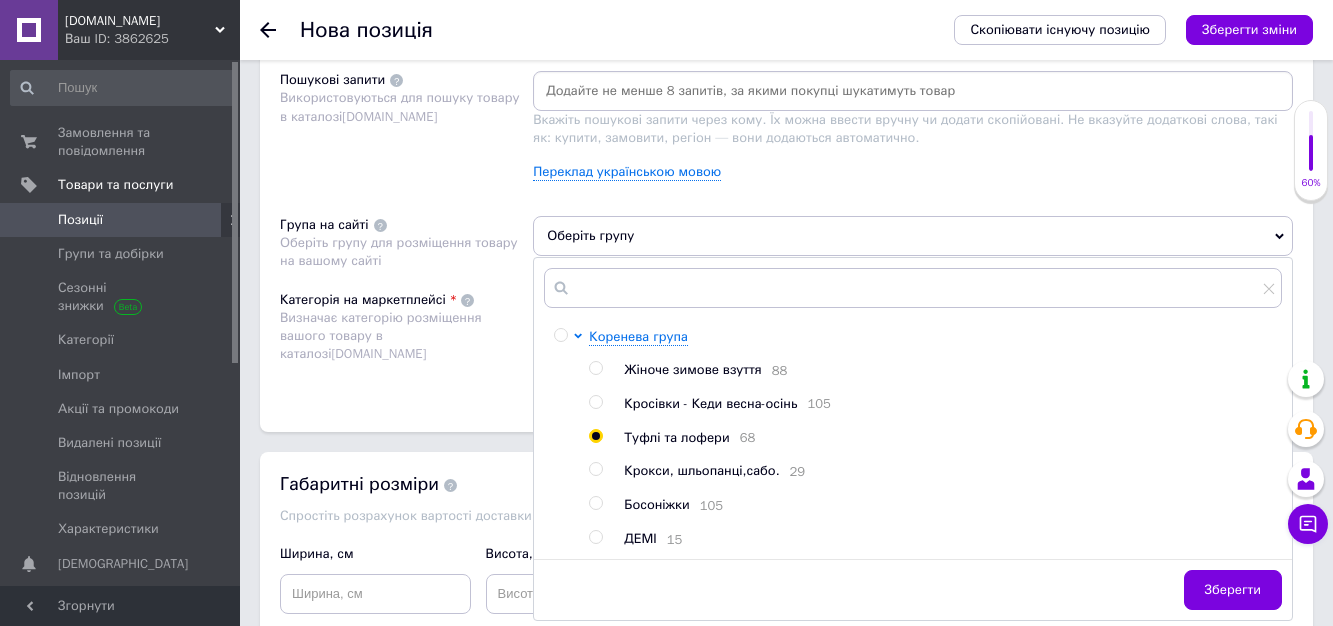 radio on "true" 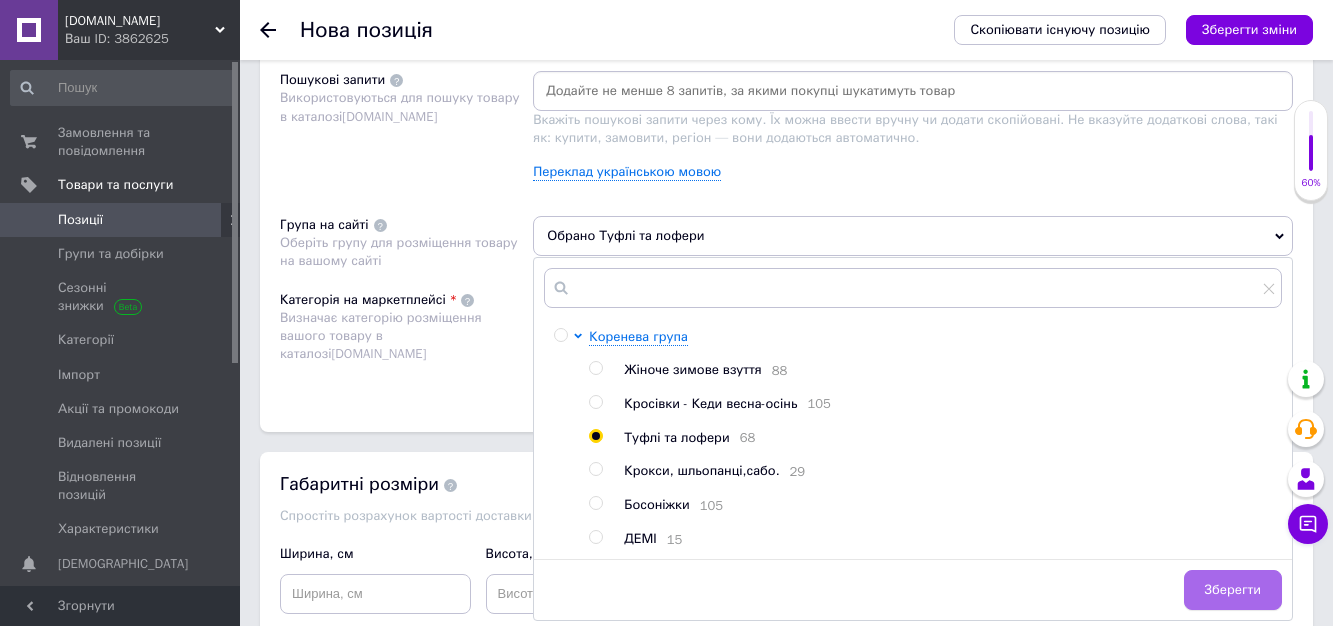 click on "Зберегти" at bounding box center [1233, 590] 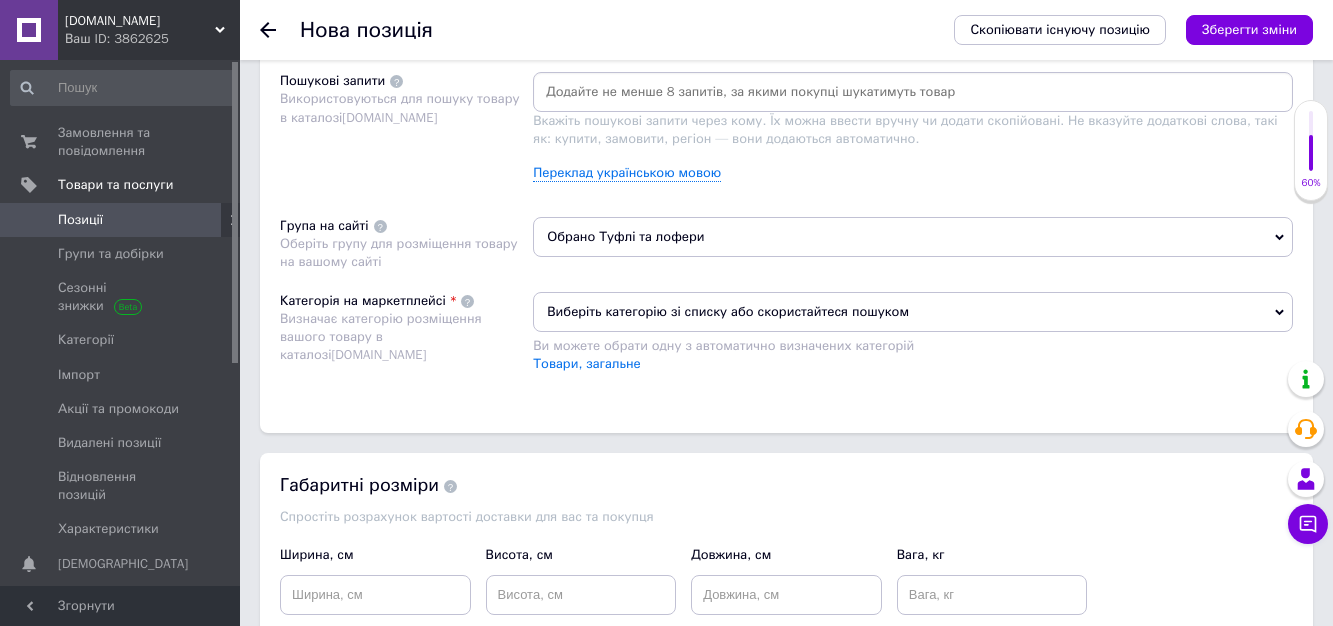 scroll, scrollTop: 1000, scrollLeft: 0, axis: vertical 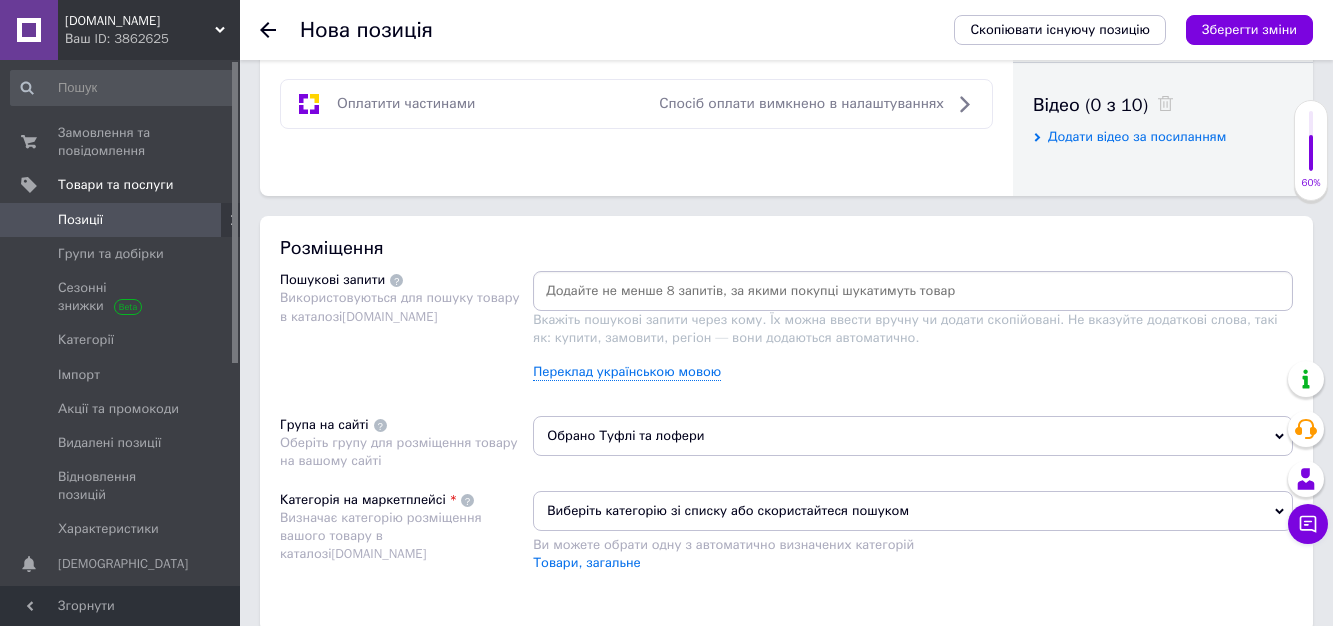 click at bounding box center (913, 291) 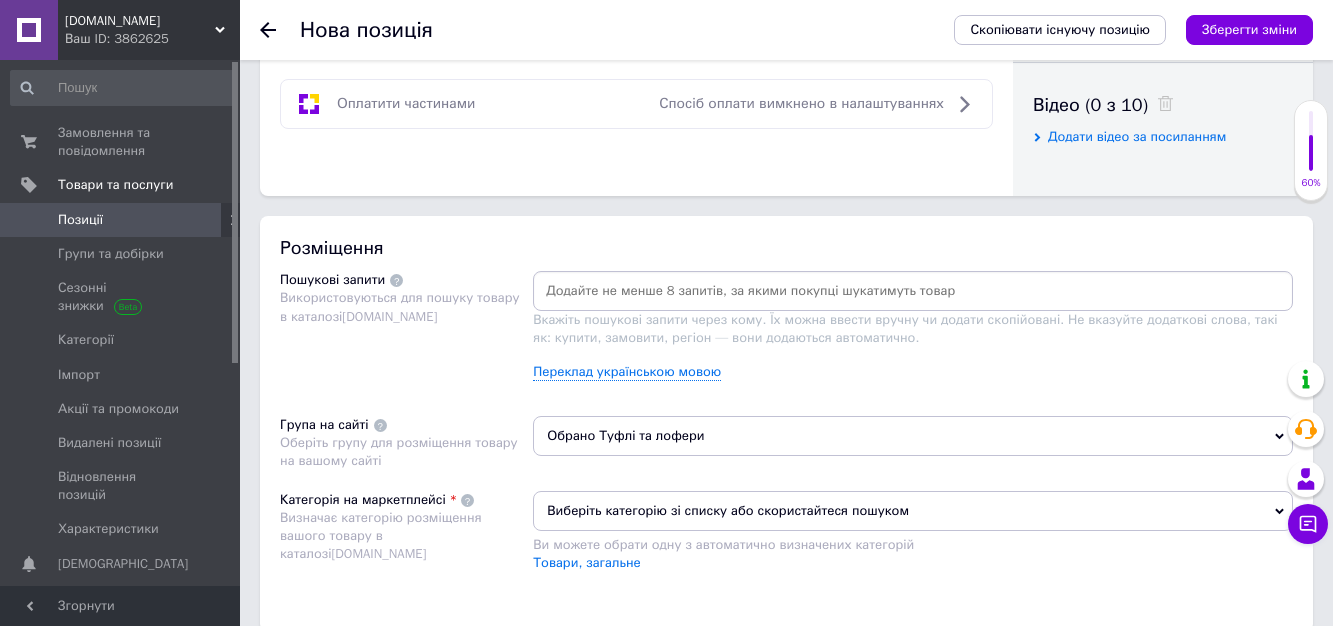 paste on "Туфлі жіночі  чорні екозамша на підборах" 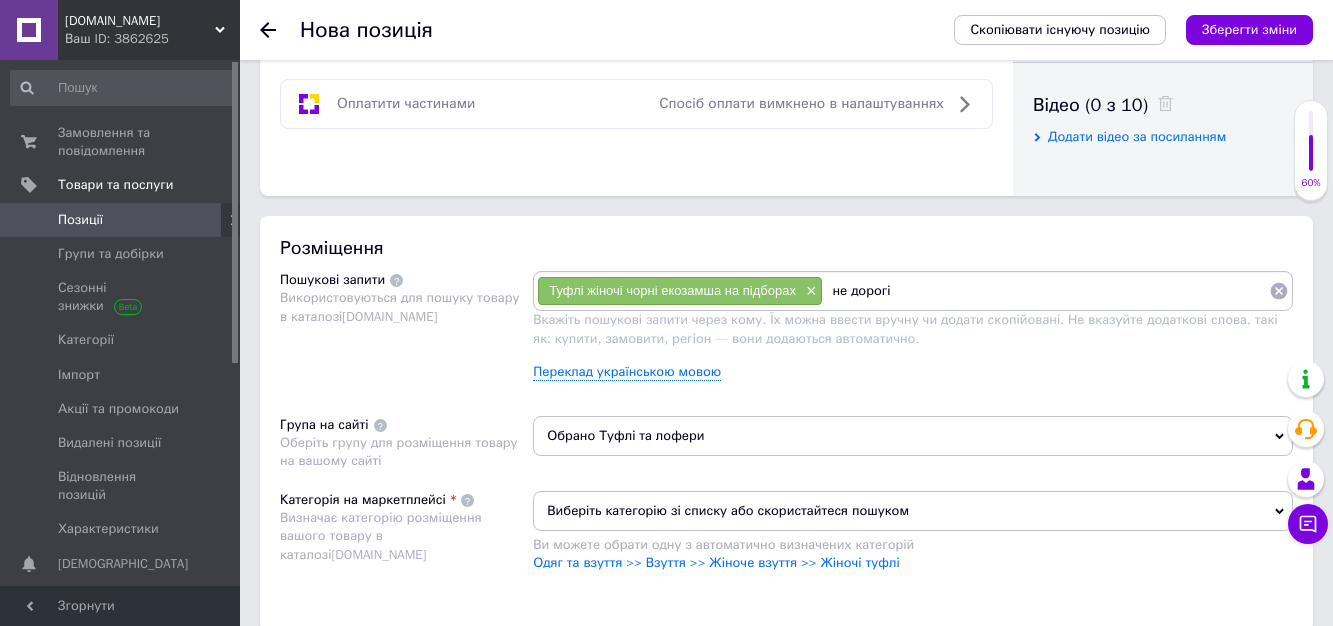 paste on "Туфлі жіночі  чорні екозамша на підборах" 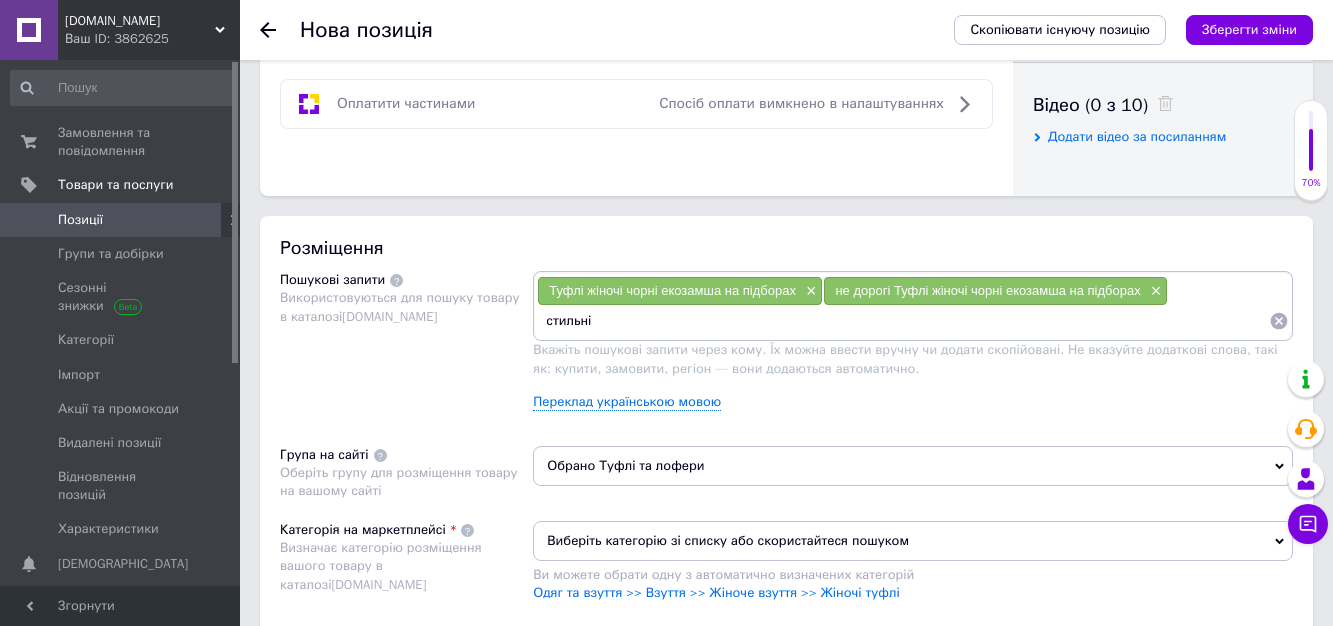 paste on "Туфлі жіночі  чорні екозамша на підборах" 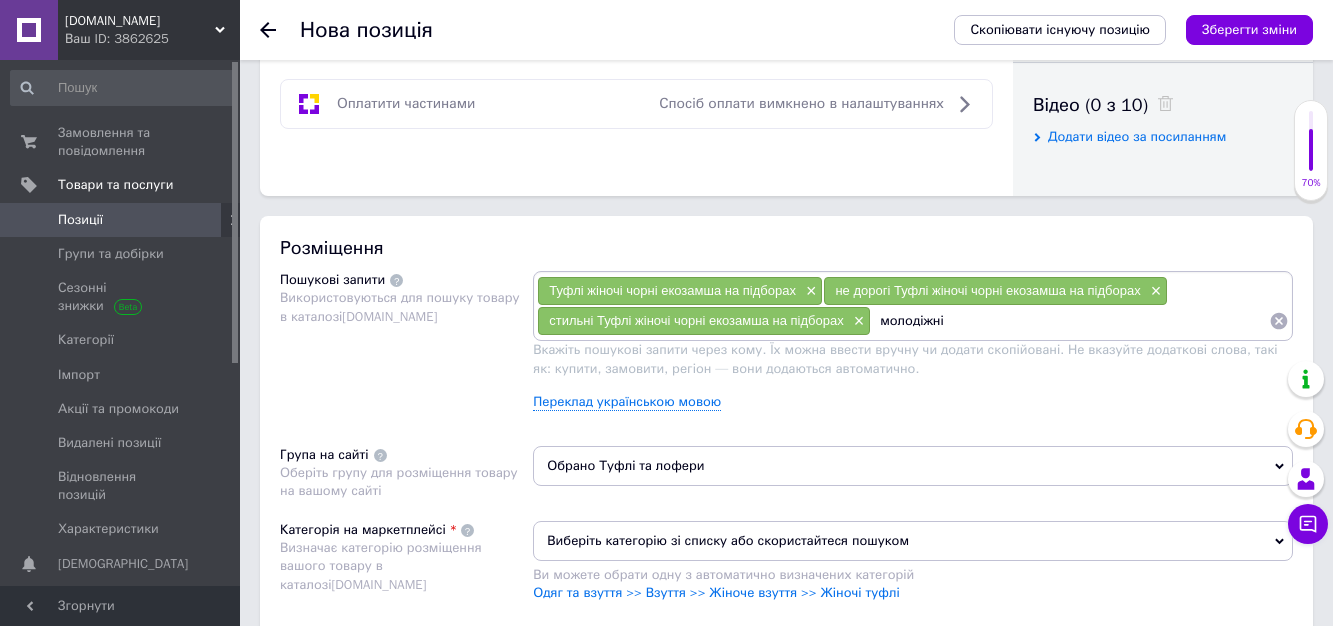paste on "Туфлі жіночі  чорні екозамша на підборах" 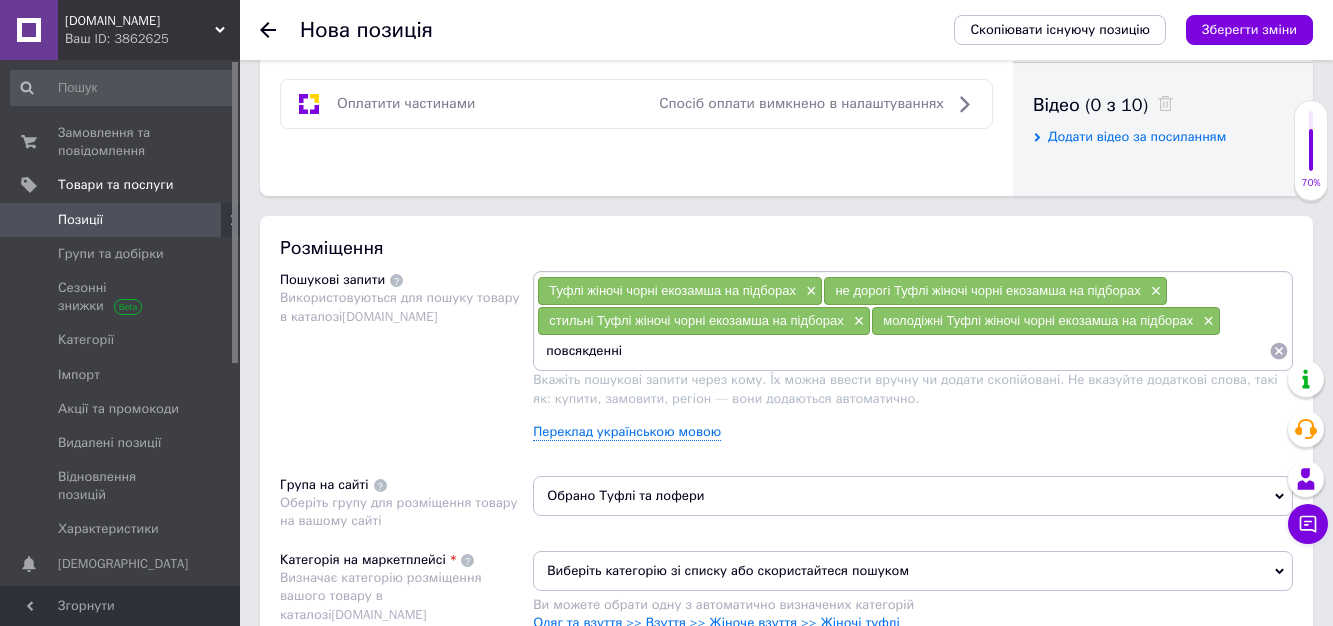 paste on "Туфлі жіночі  чорні екозамша на підборах" 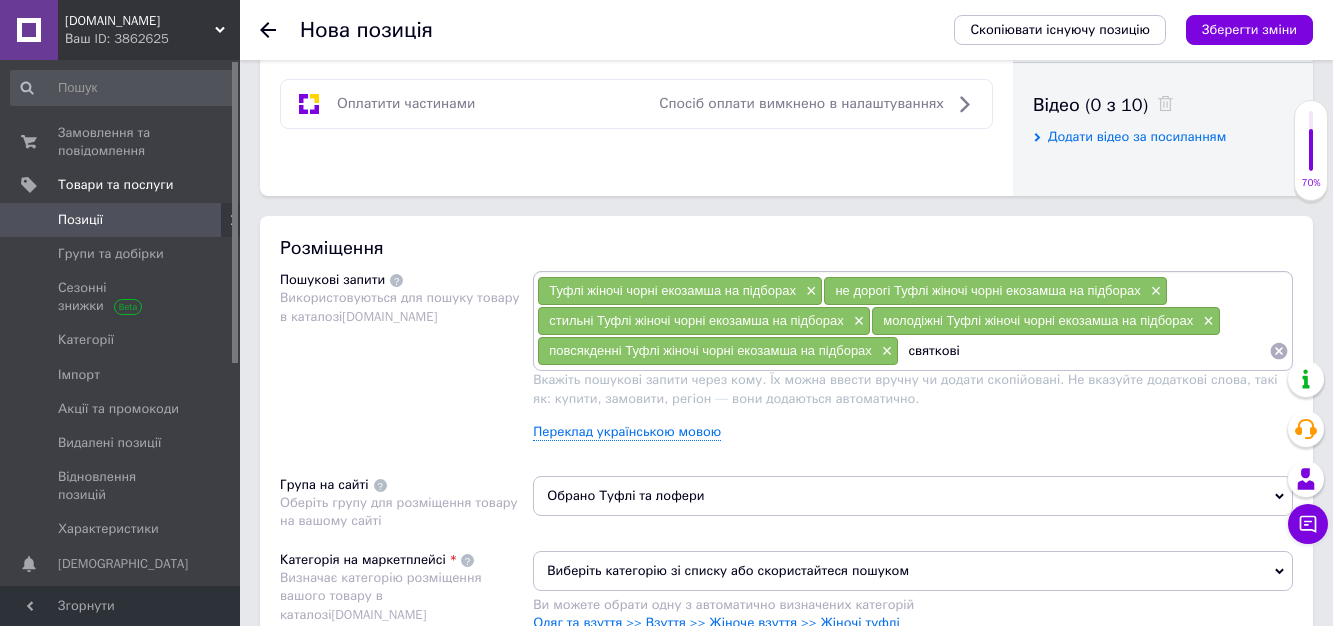 paste on "Туфлі жіночі  чорні екозамша на підборах" 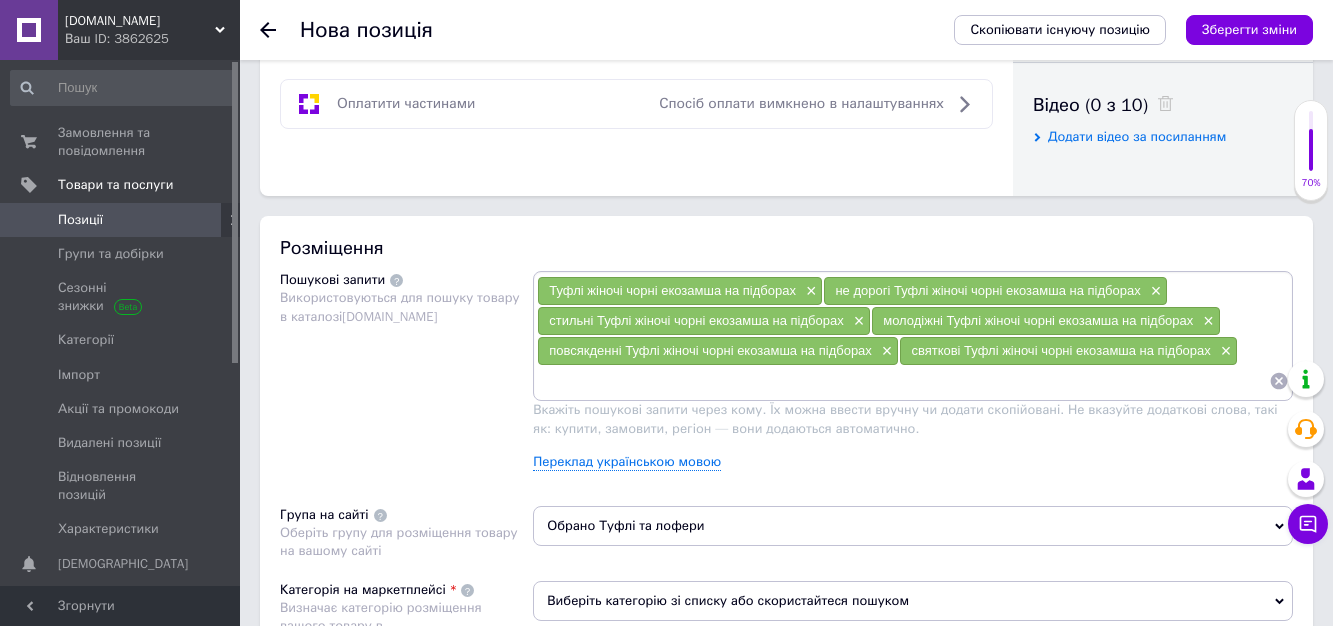 paste on "Туфлі жіночі  чорні екозамша на підборах" 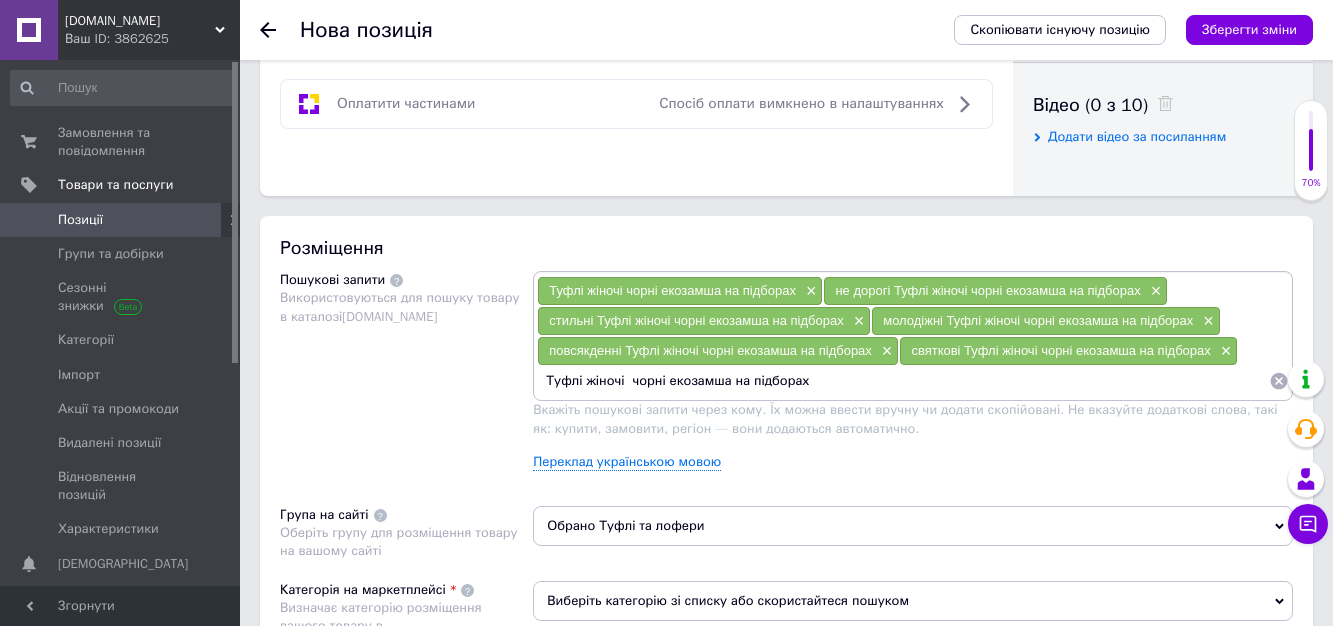 click on "Туфлі жіночі  чорні екозамша на підборах" at bounding box center (903, 381) 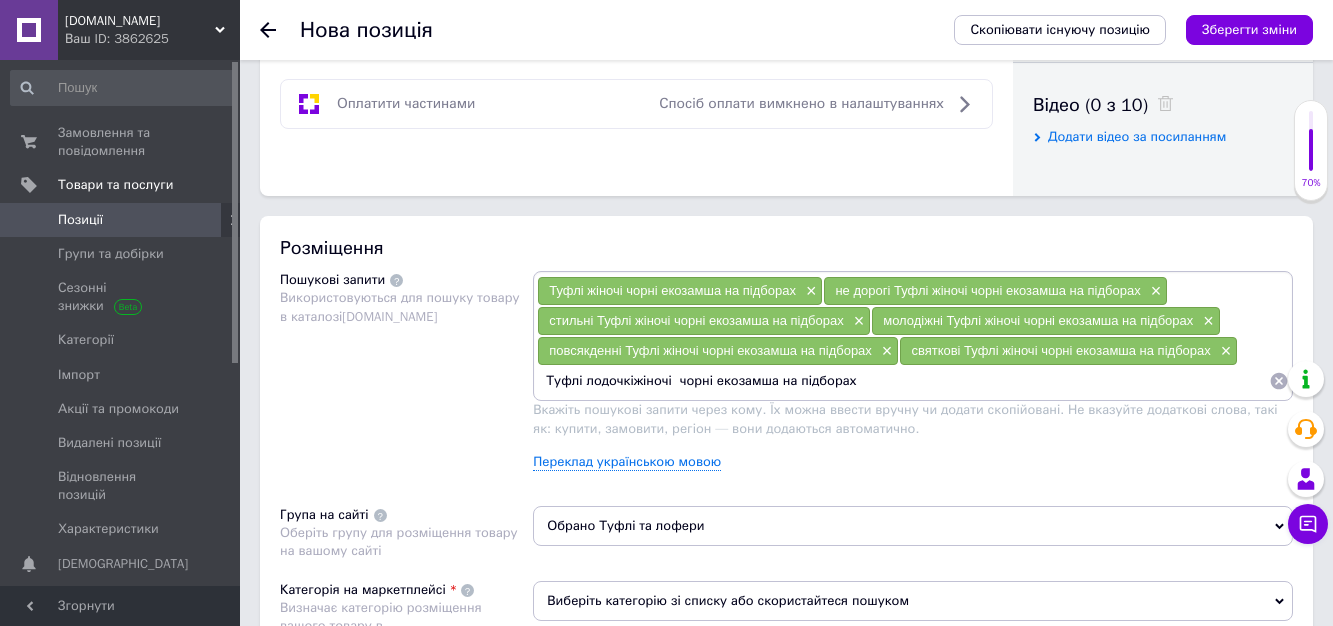 type on "Туфлі лодочкі жіночі  чорні екозамша на підборах" 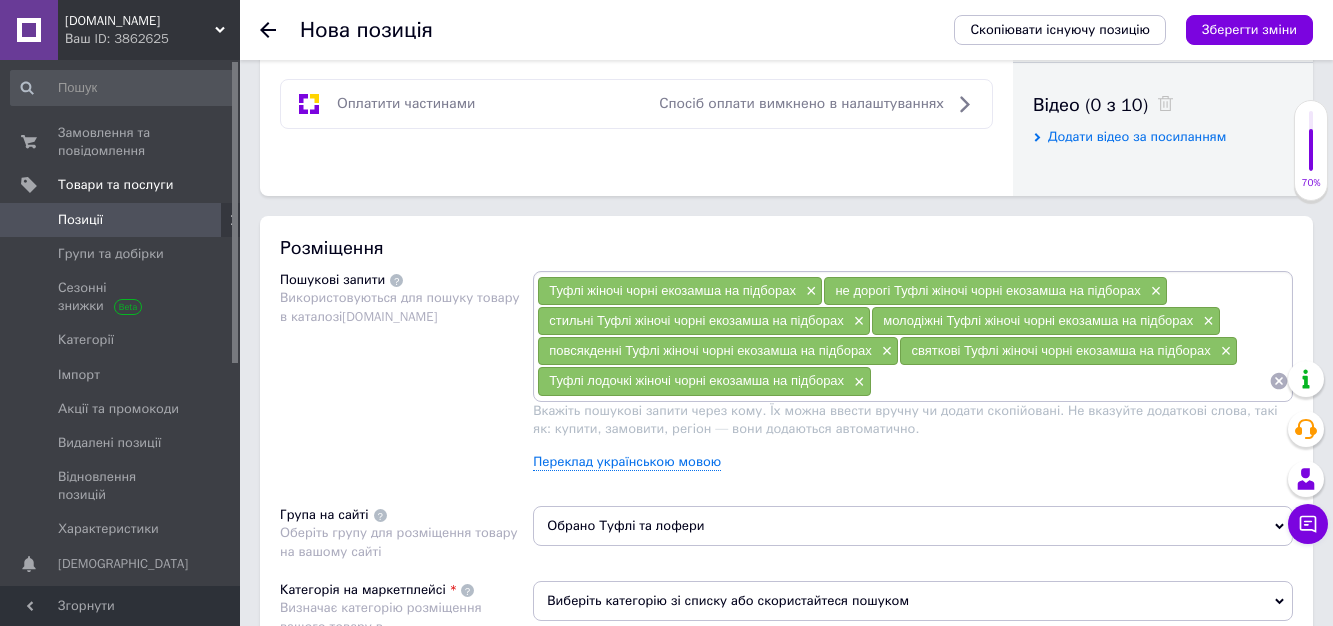 paste on "Туфлі жіночі  чорні екозамша на підборах" 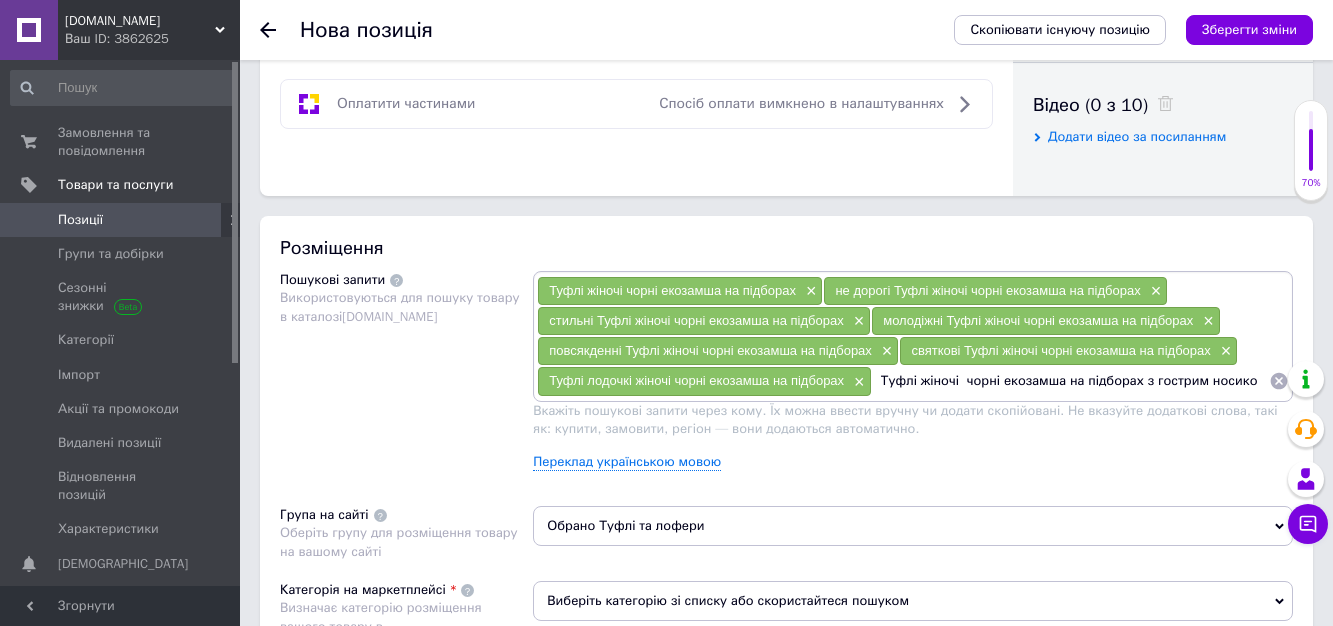 type on "Туфлі жіночі  чорні екозамша на підборах з гострим носиком" 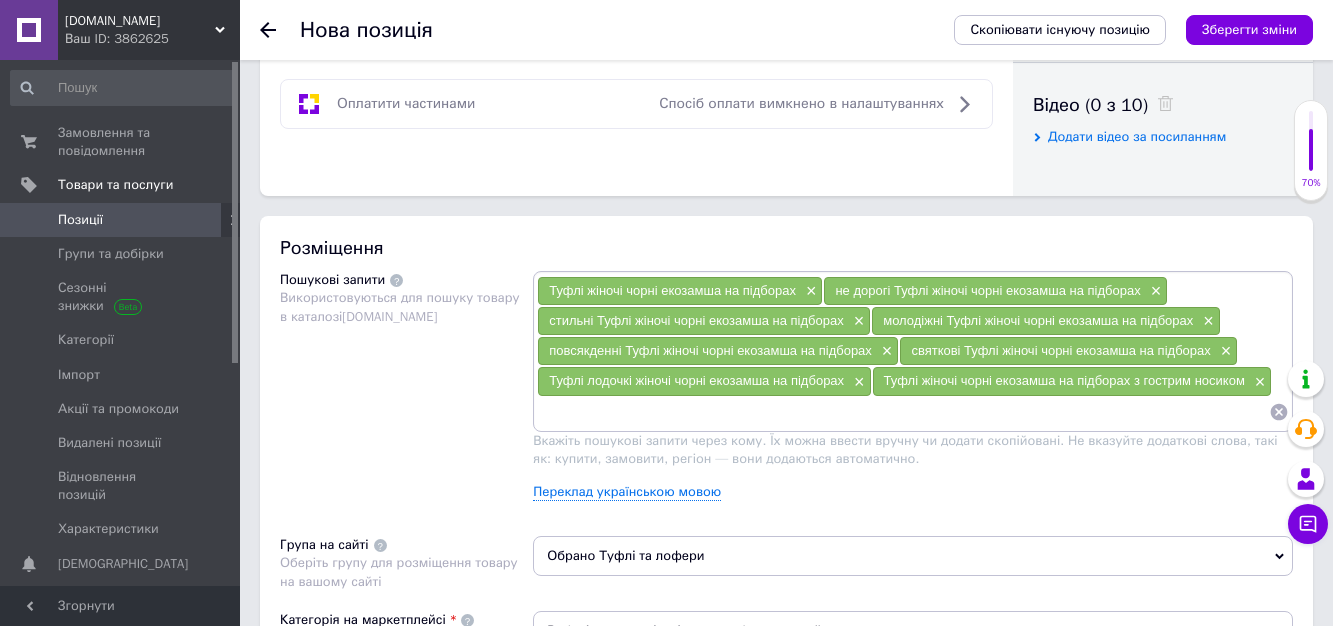 paste on "Туфлі жіночі  чорні екозамша на підборах" 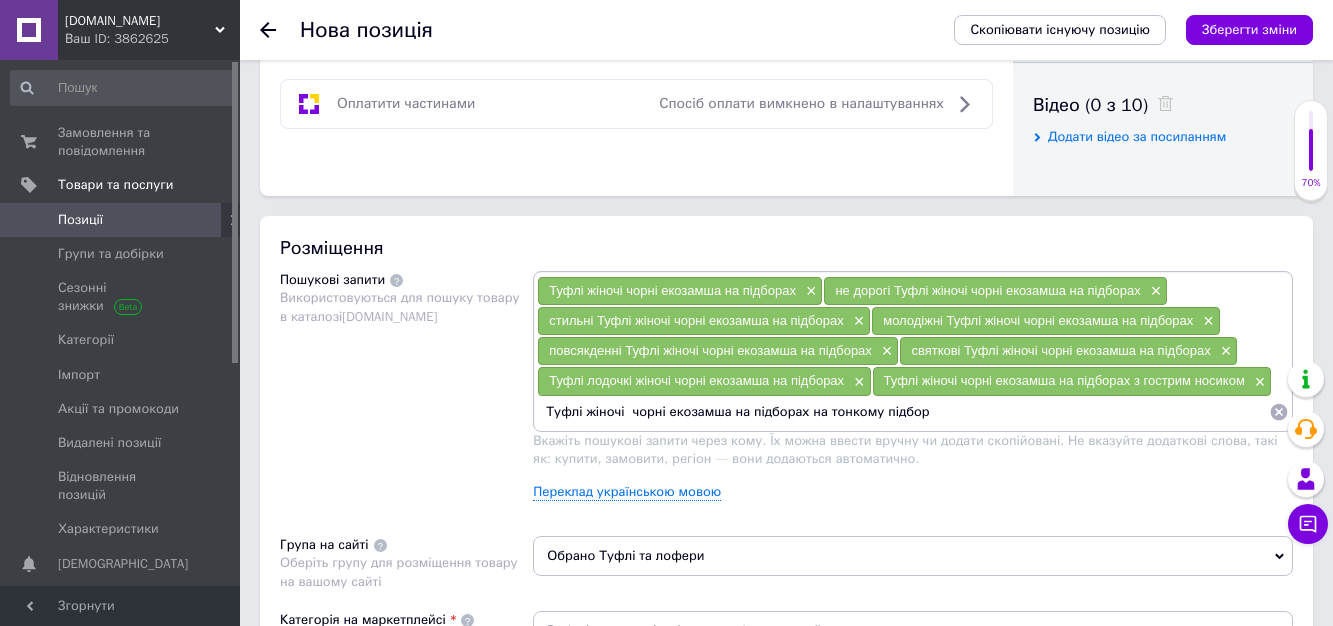 type on "Туфлі жіночі  чорні екозамша на підборах на тонкому підборі" 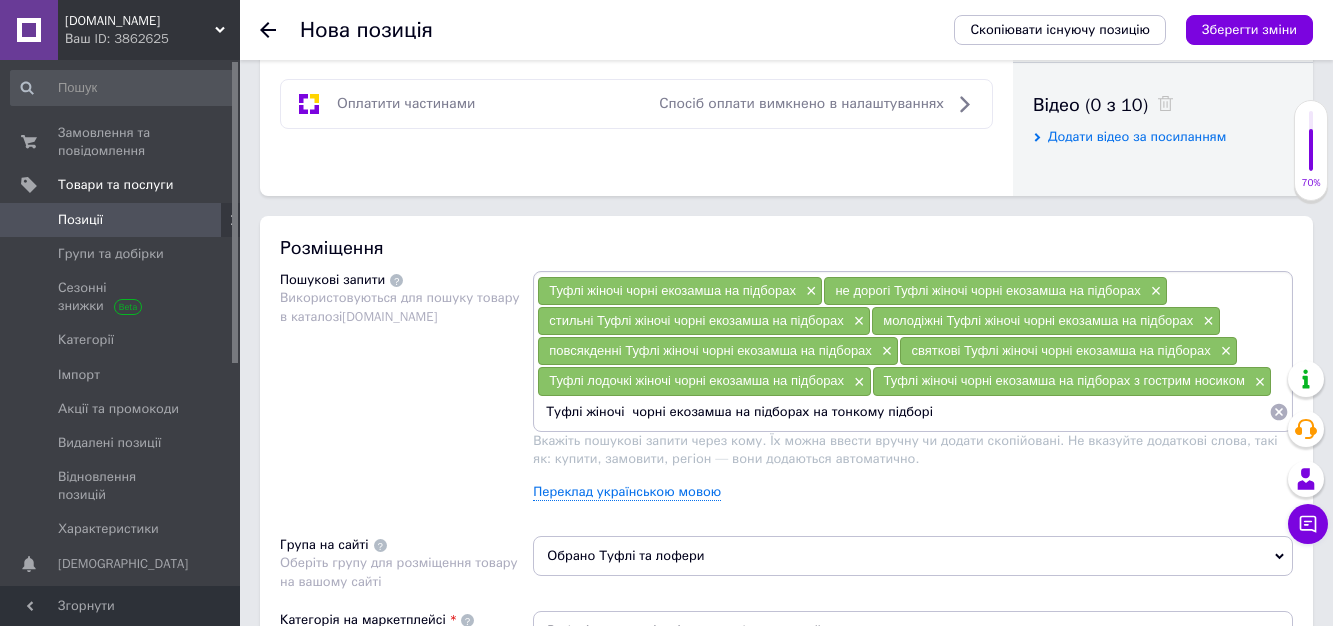 type 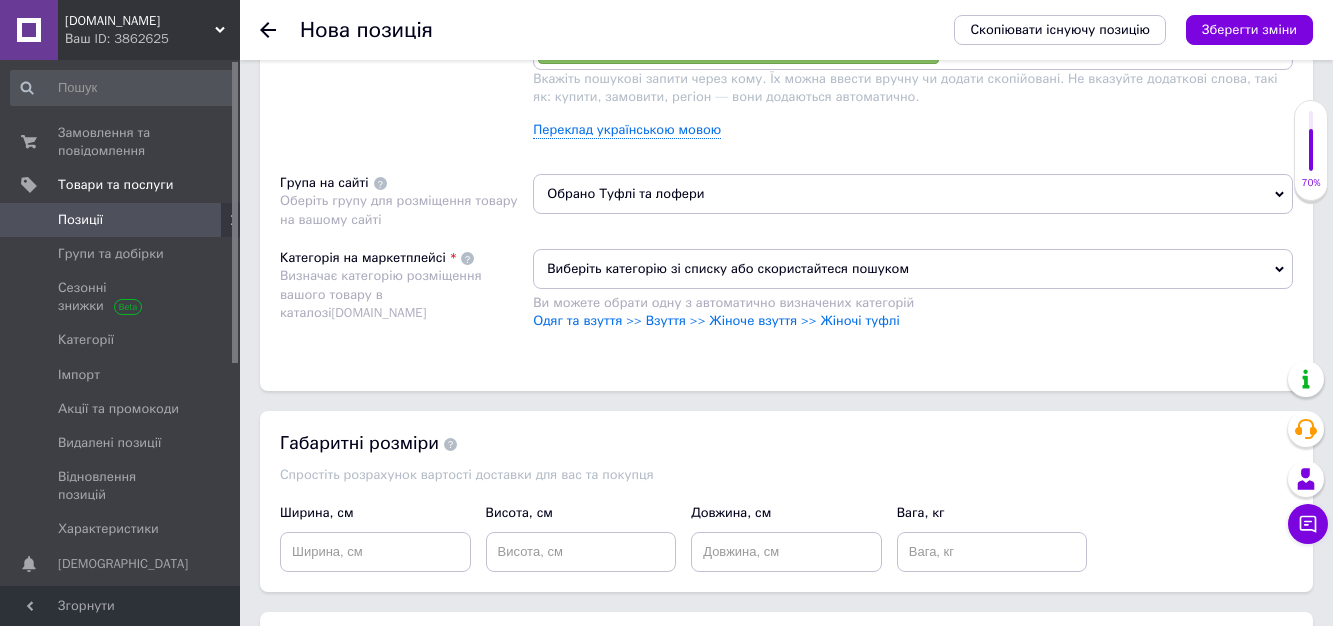 scroll, scrollTop: 1400, scrollLeft: 0, axis: vertical 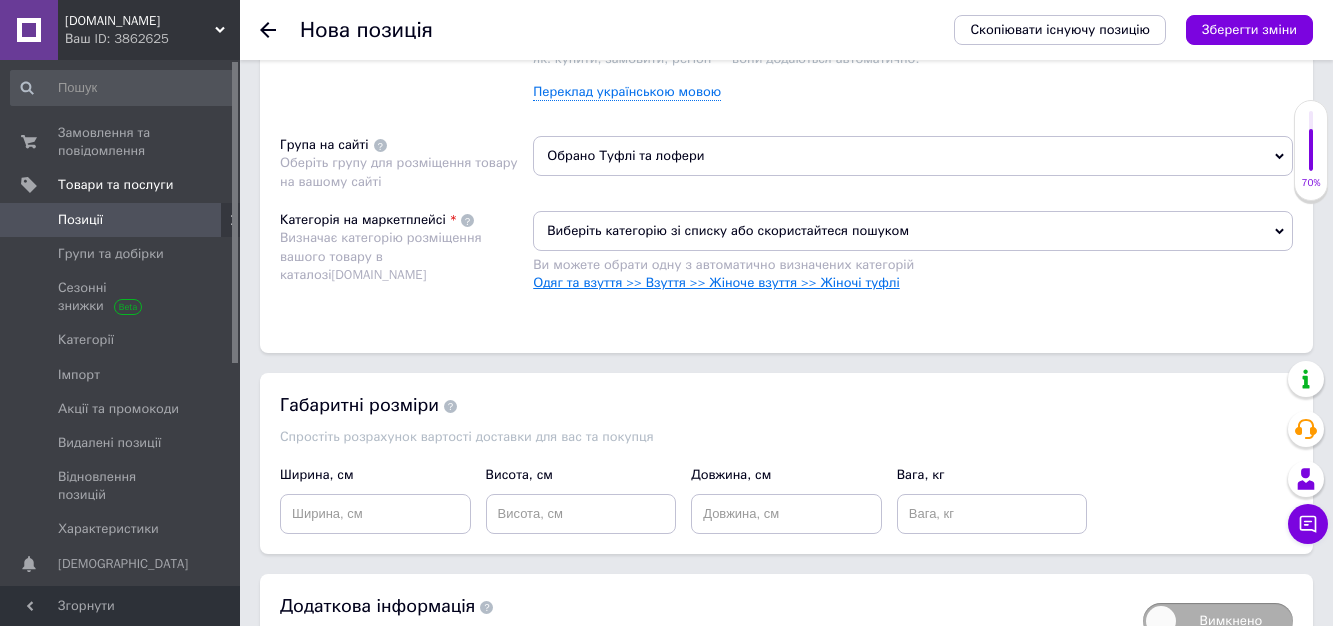 click on "Одяг та взуття >> Взуття >> Жіноче взуття  >> Жіночі туфлі" at bounding box center [716, 282] 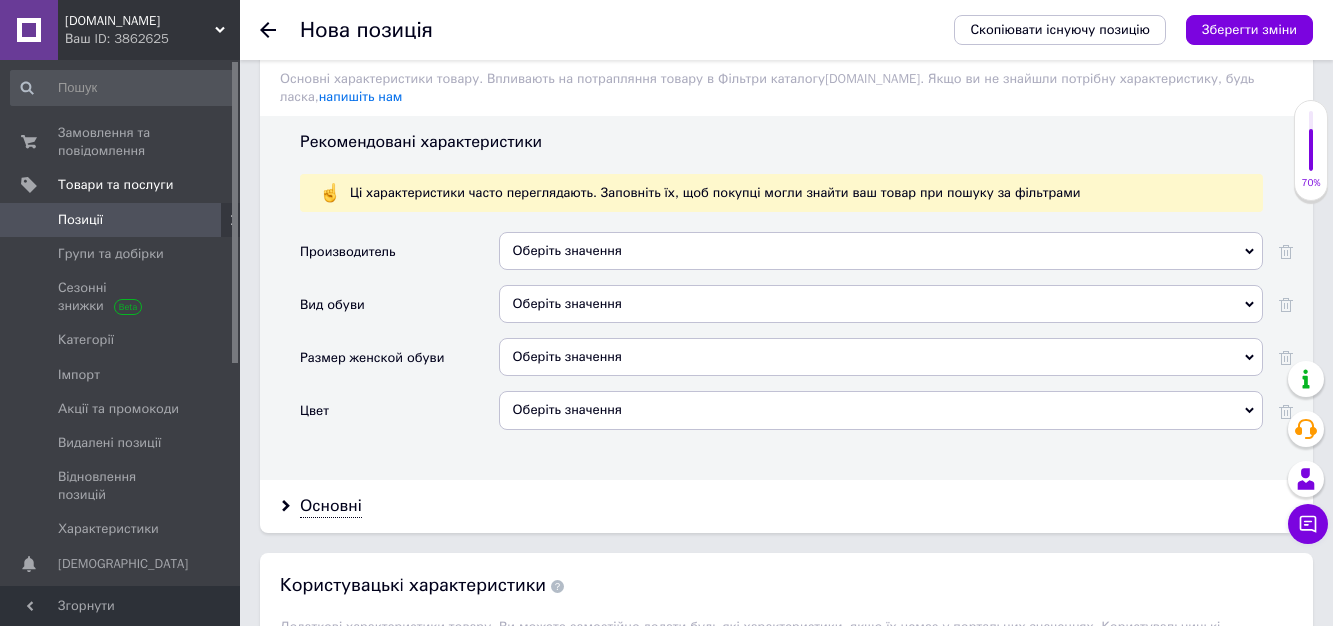 scroll, scrollTop: 1800, scrollLeft: 0, axis: vertical 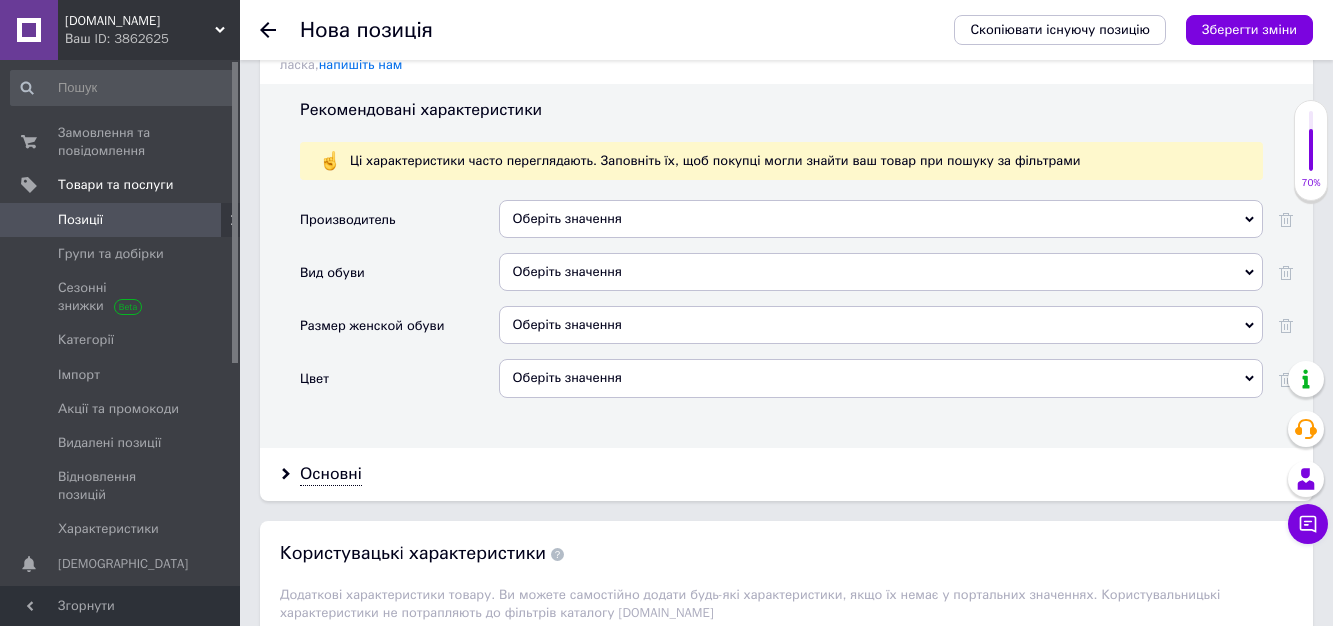 click on "Оберіть значення" at bounding box center [881, 272] 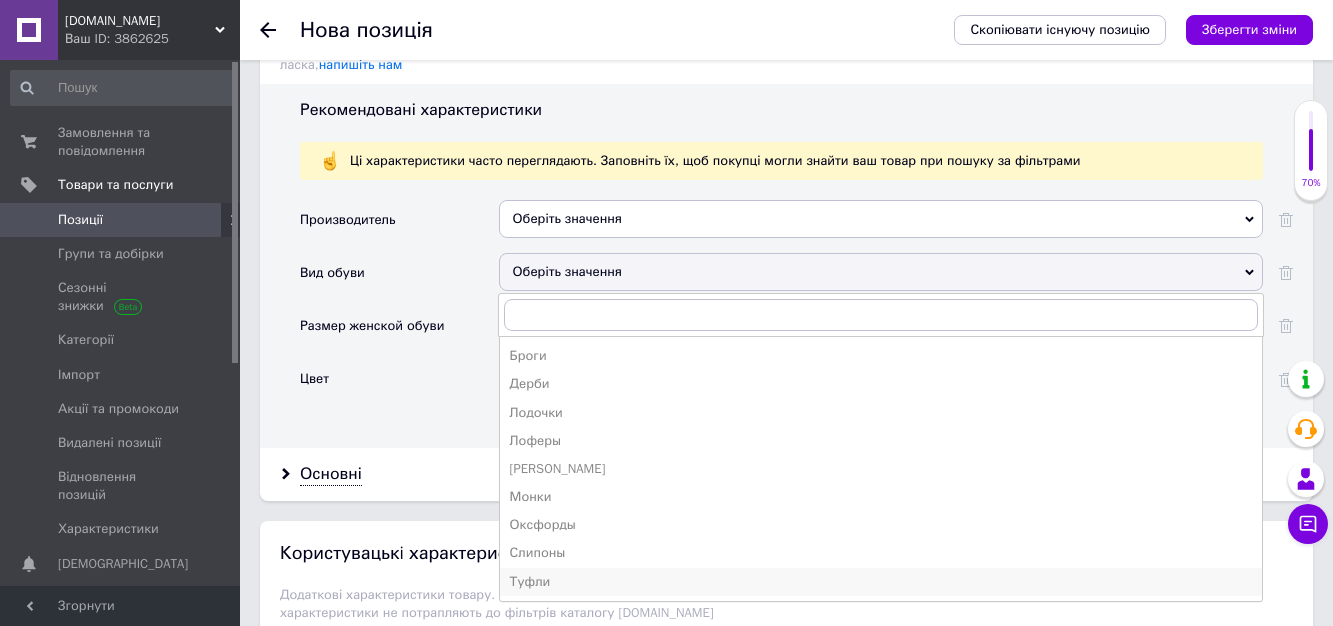 click on "Туфли" at bounding box center (881, 582) 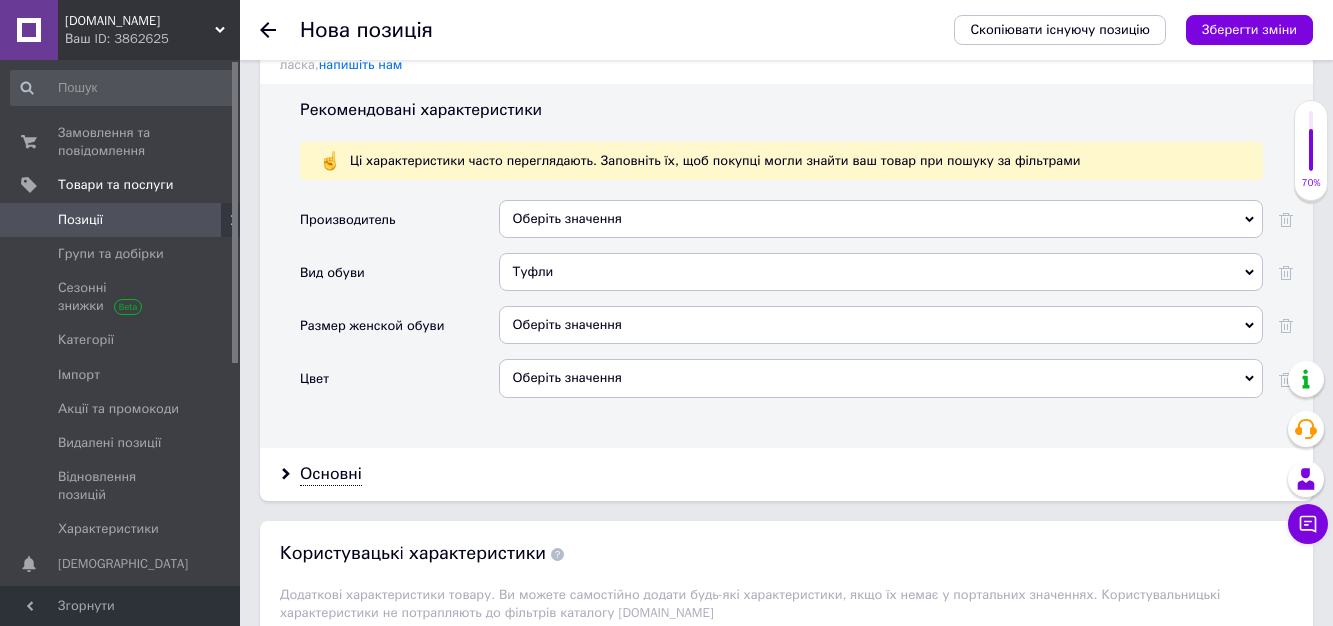 click on "Оберіть значення" at bounding box center [881, 378] 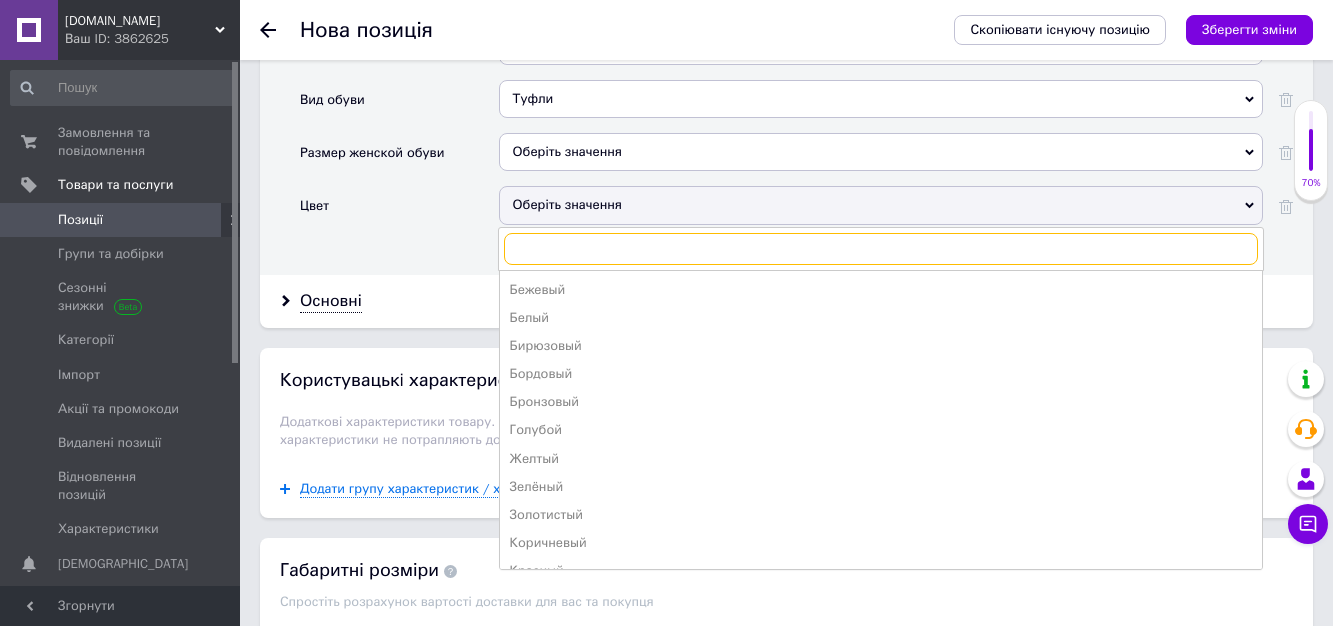 scroll, scrollTop: 2000, scrollLeft: 0, axis: vertical 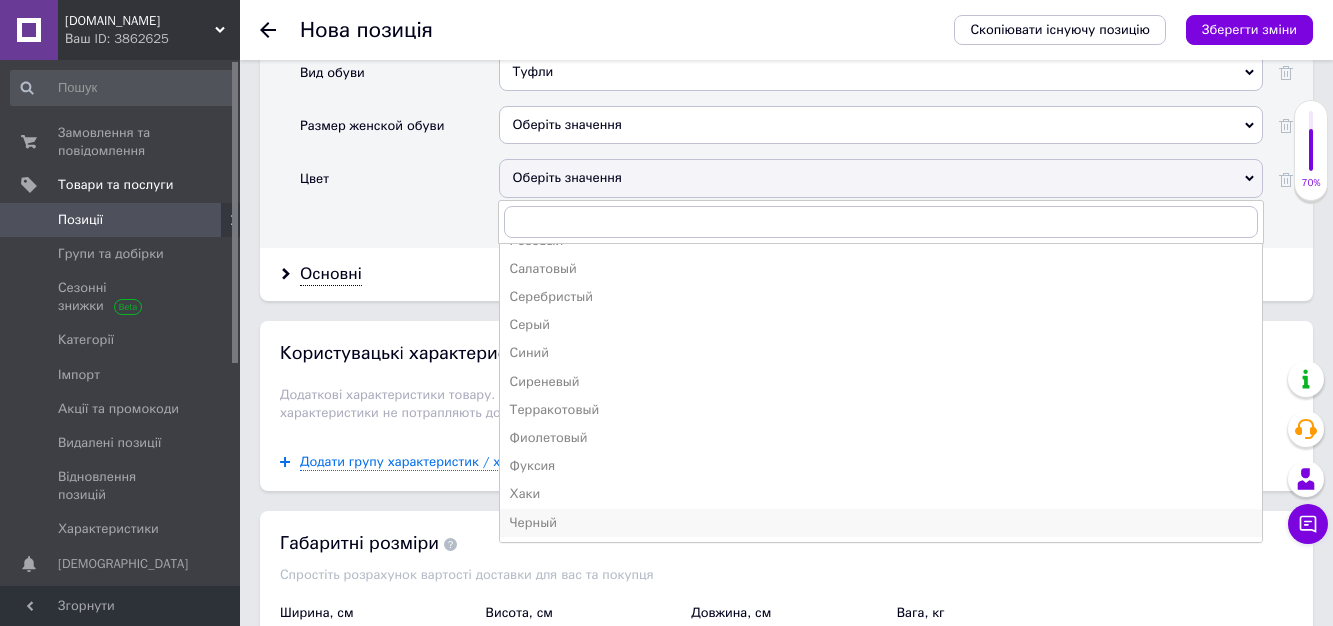 click on "Черный" at bounding box center (881, 523) 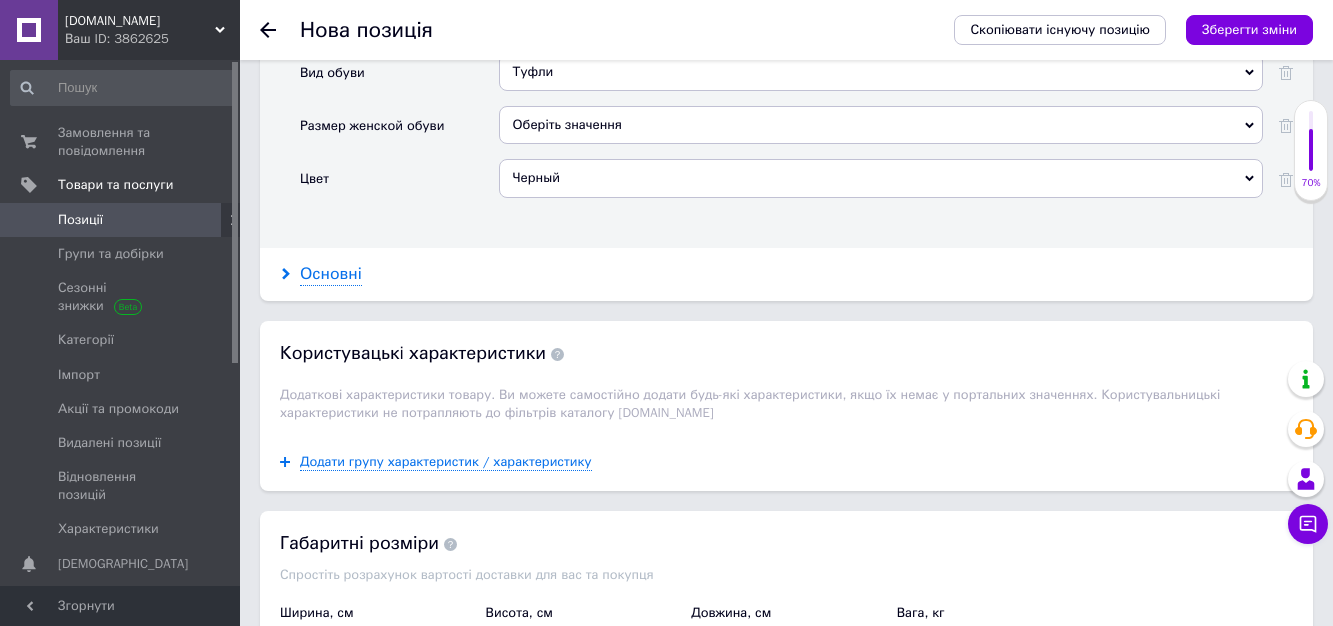 click on "Основні" at bounding box center (331, 274) 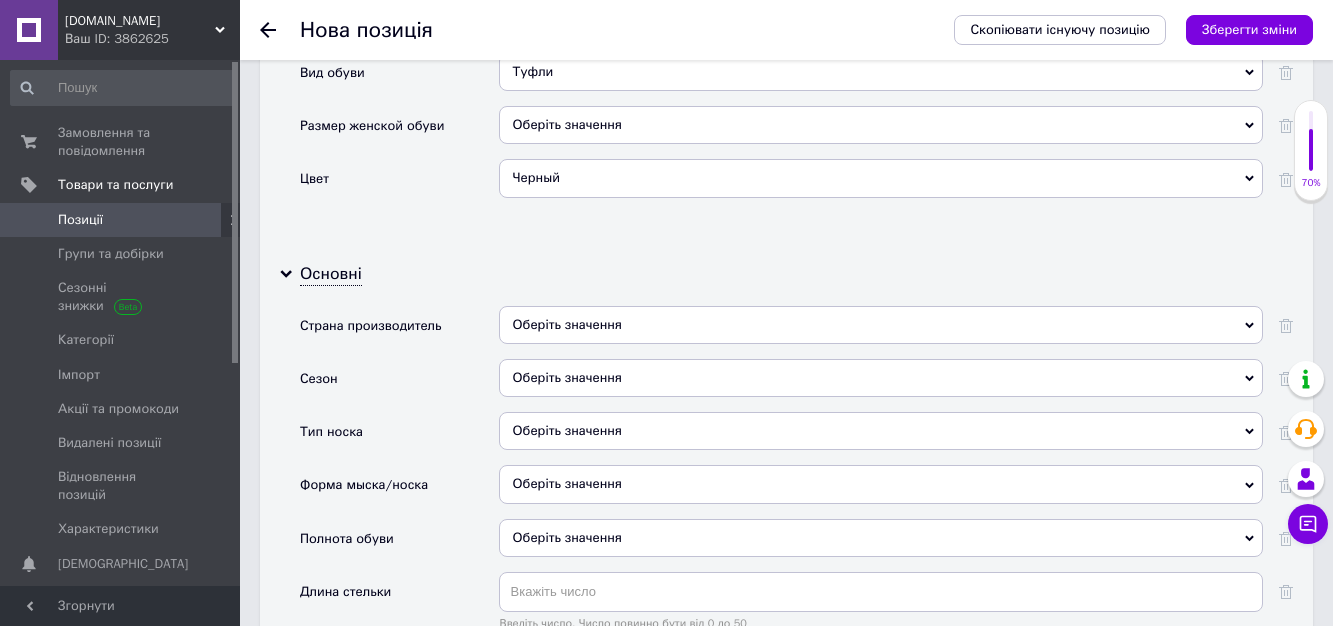 click on "Оберіть значення" at bounding box center [881, 378] 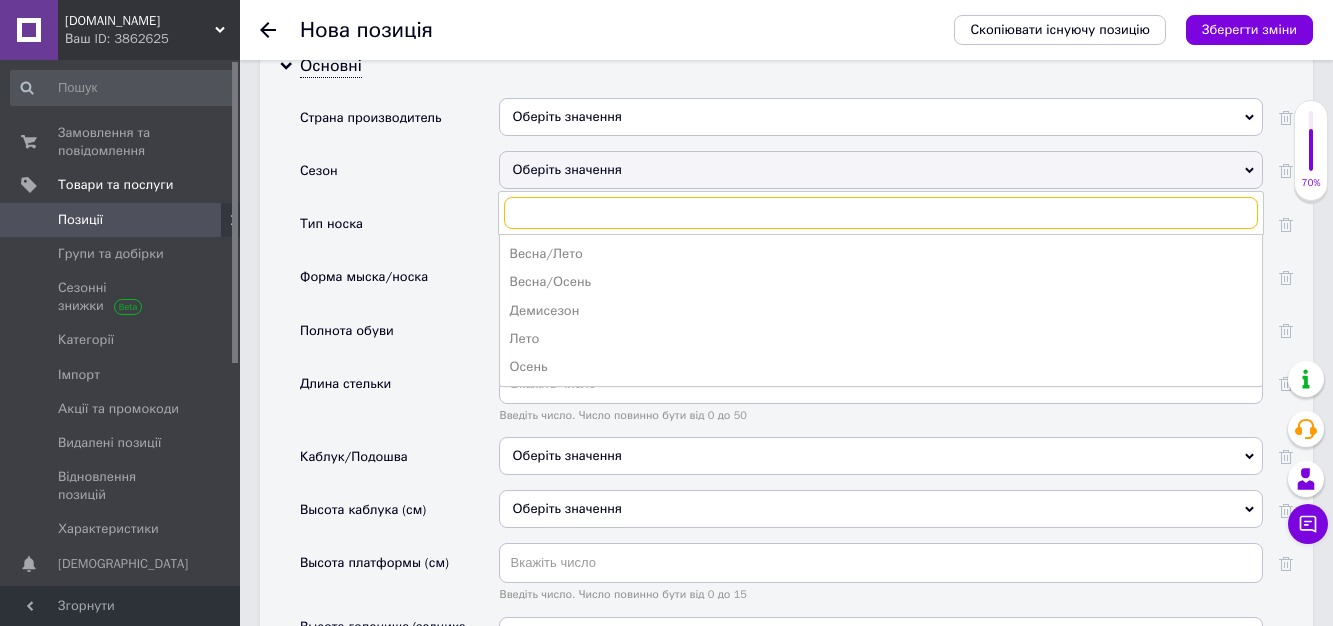 scroll, scrollTop: 2300, scrollLeft: 0, axis: vertical 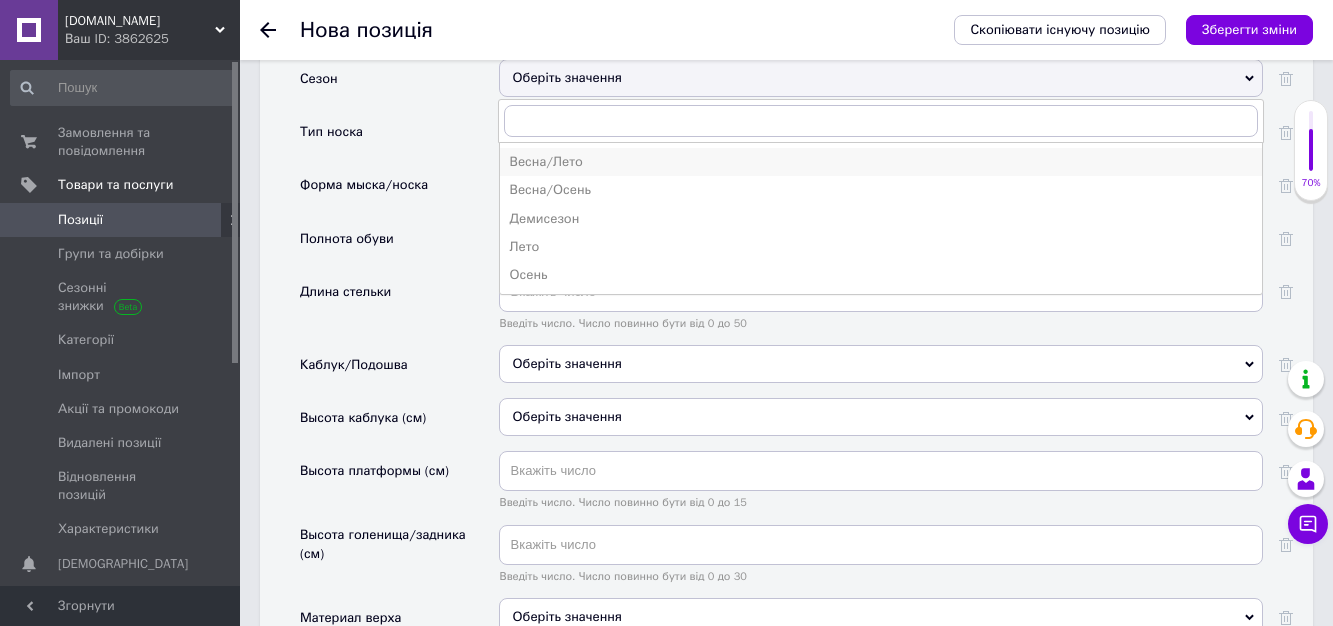 click on "Весна/Лето" at bounding box center (881, 162) 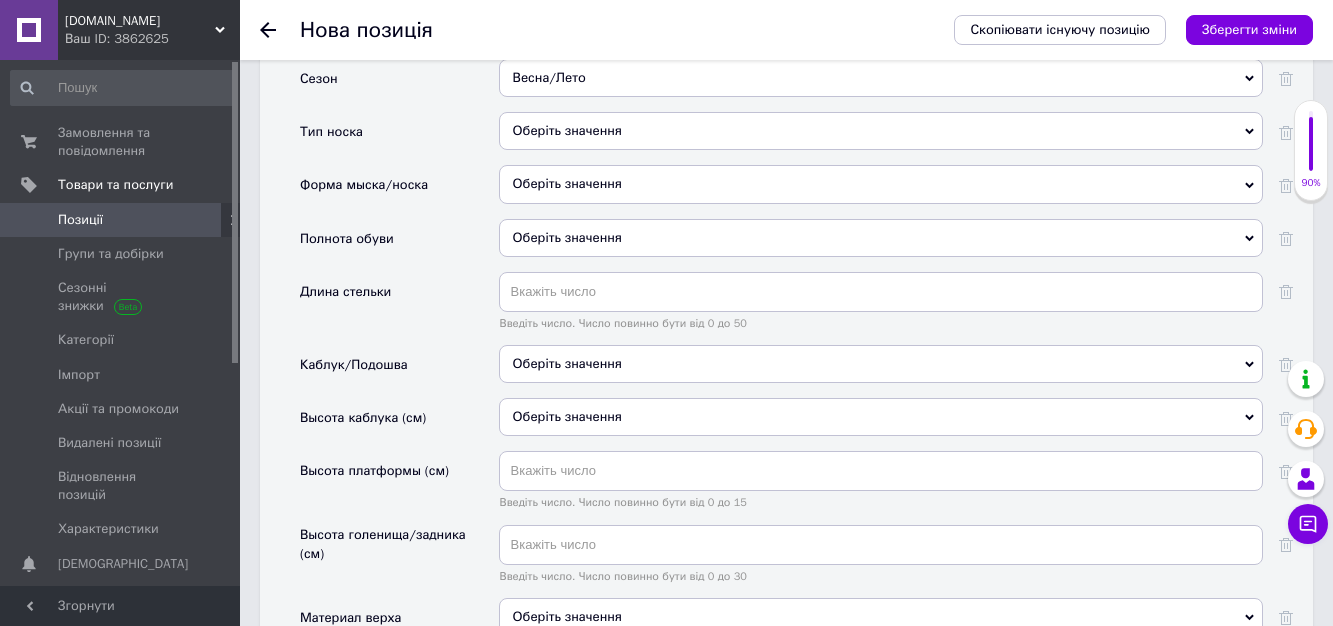 click on "Оберіть значення" at bounding box center (881, 131) 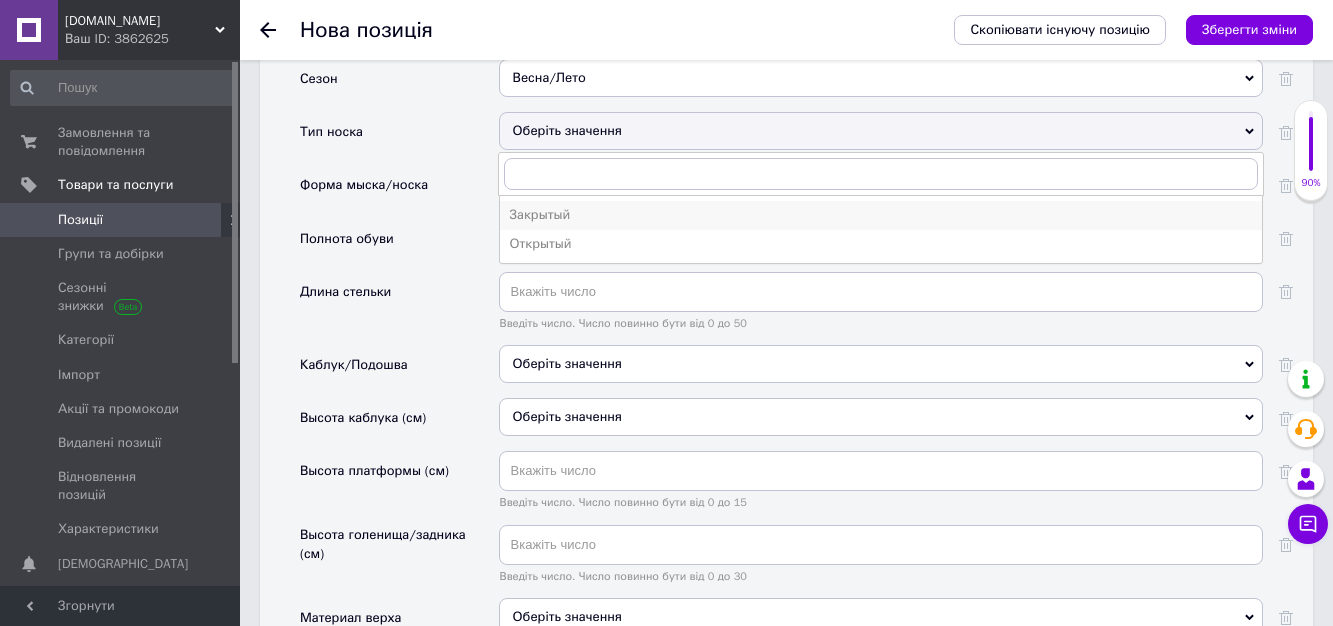 click on "Закрытый" at bounding box center (881, 215) 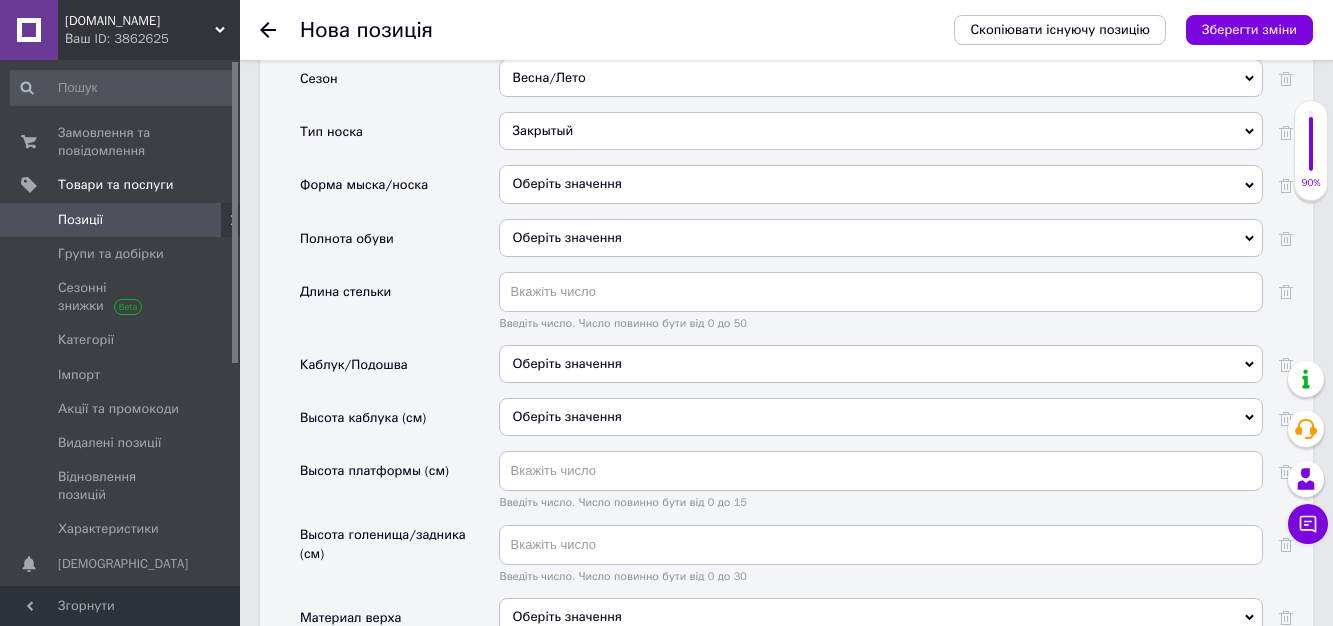 click on "Оберіть значення" at bounding box center [881, 184] 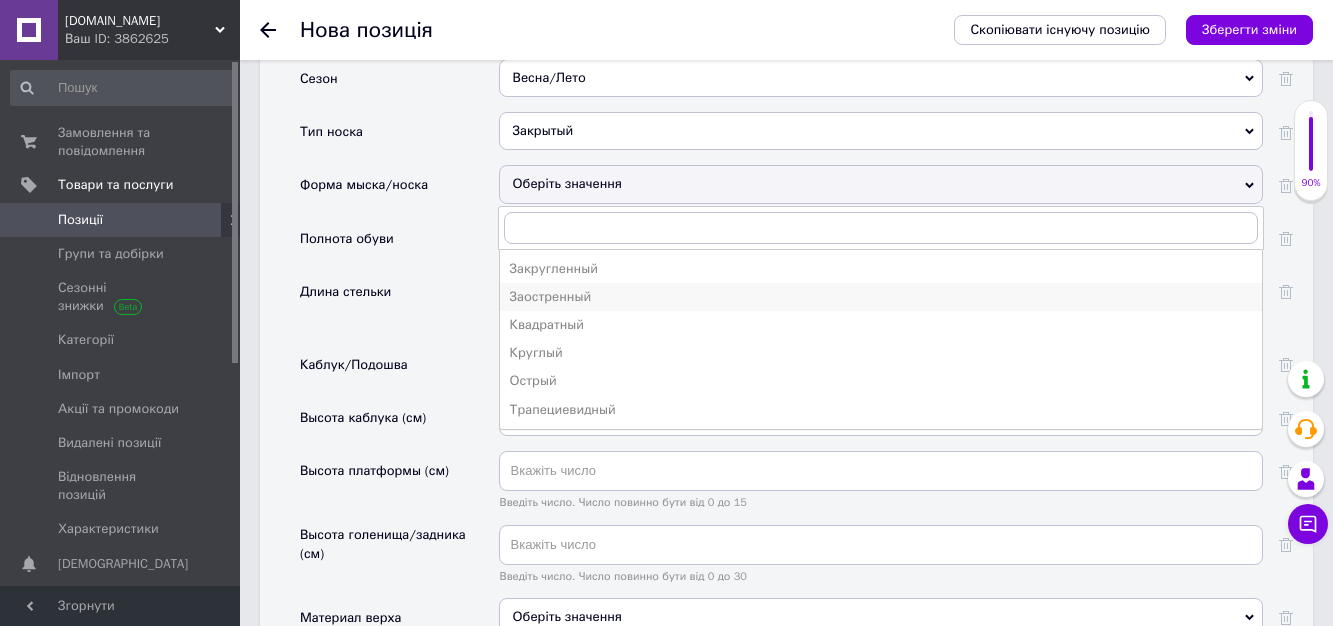 click on "Заостренный" at bounding box center (881, 297) 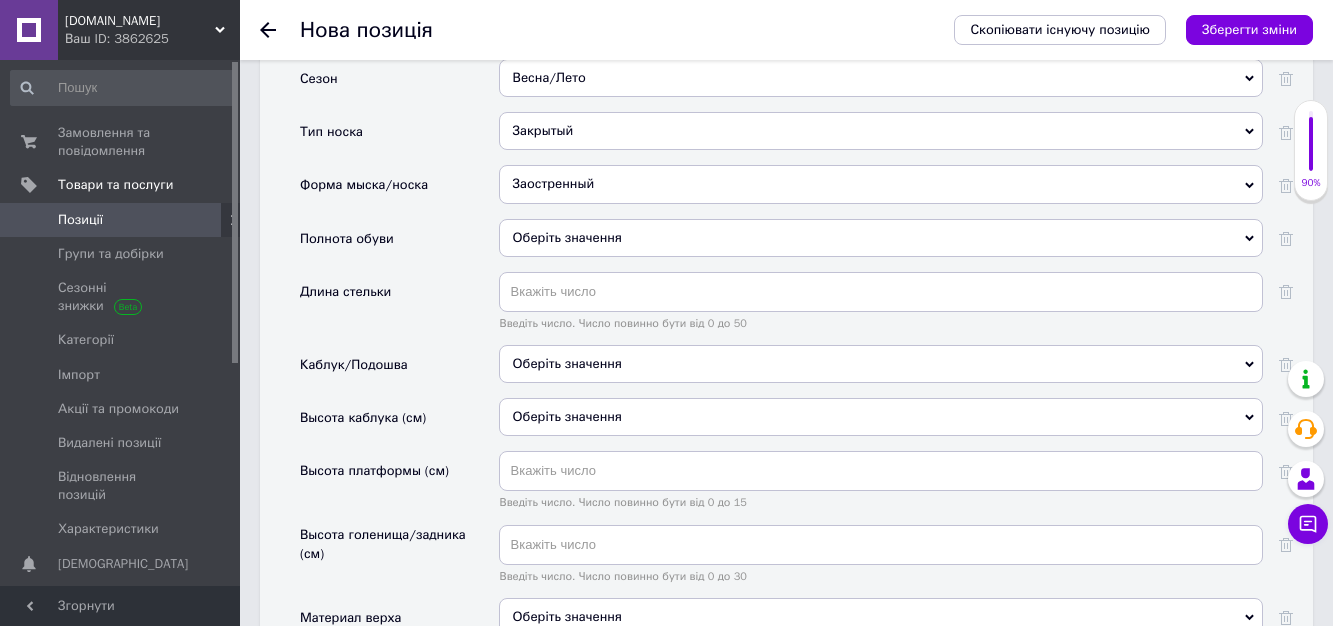 click on "Заостренный" at bounding box center (881, 184) 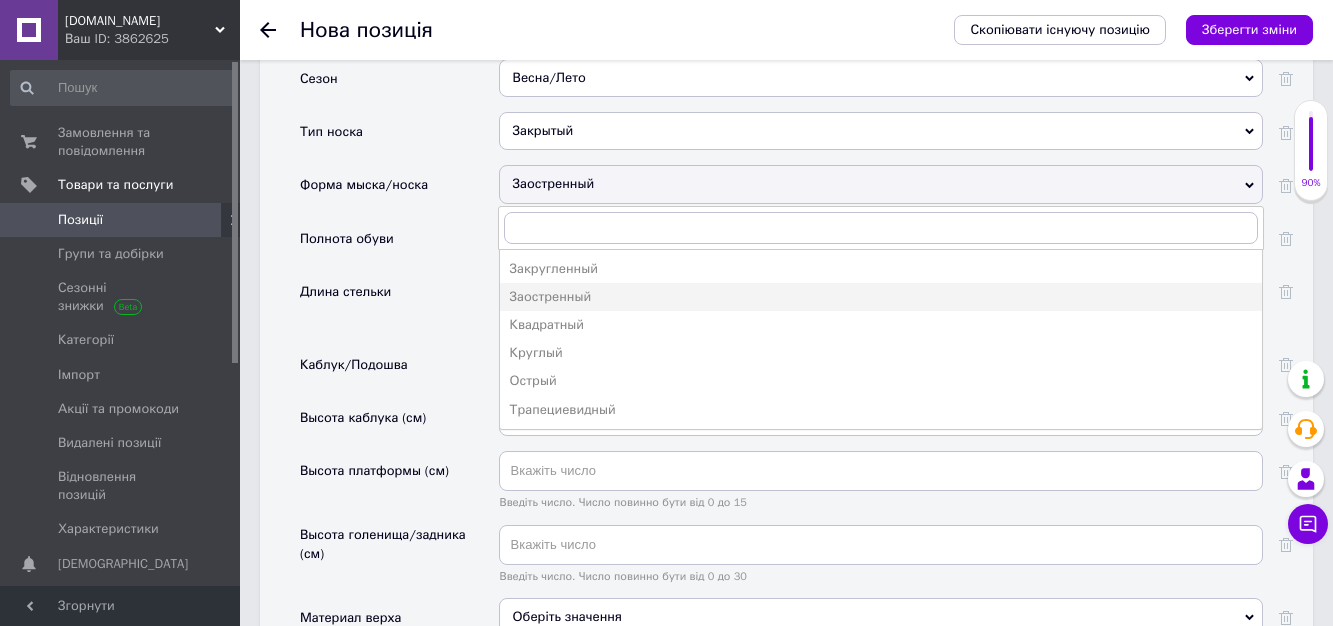 click on "Полнота обуви" at bounding box center (399, 245) 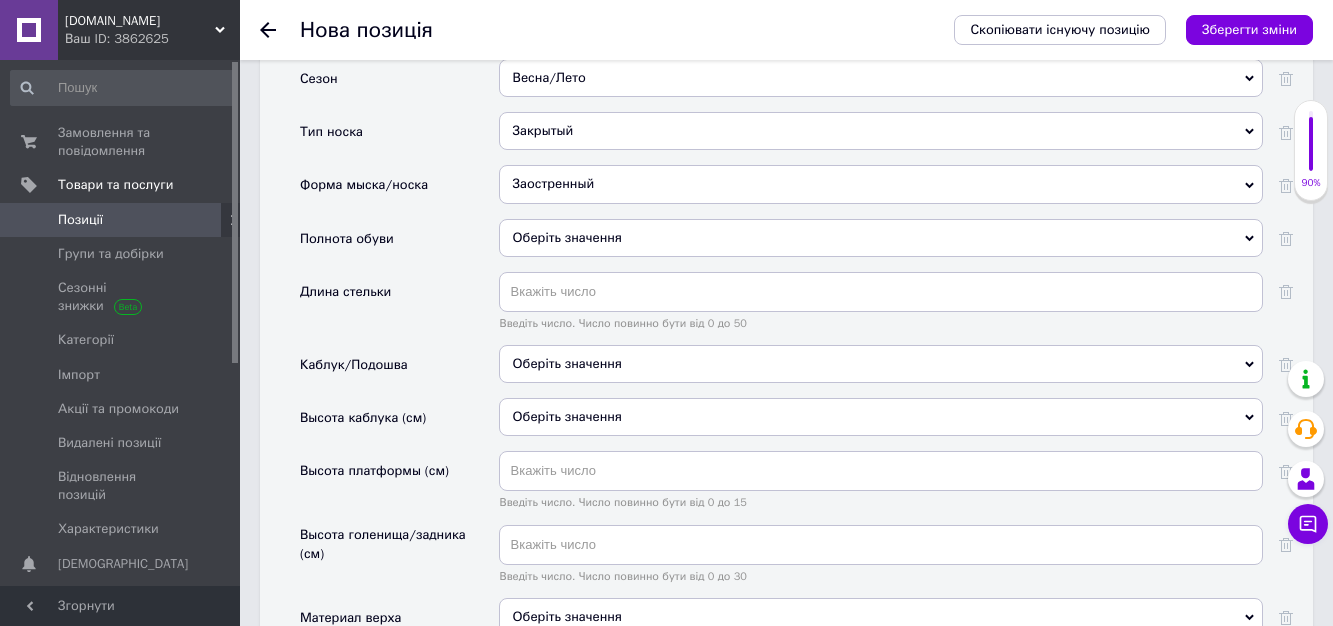 click on "Оберіть значення" at bounding box center (881, 364) 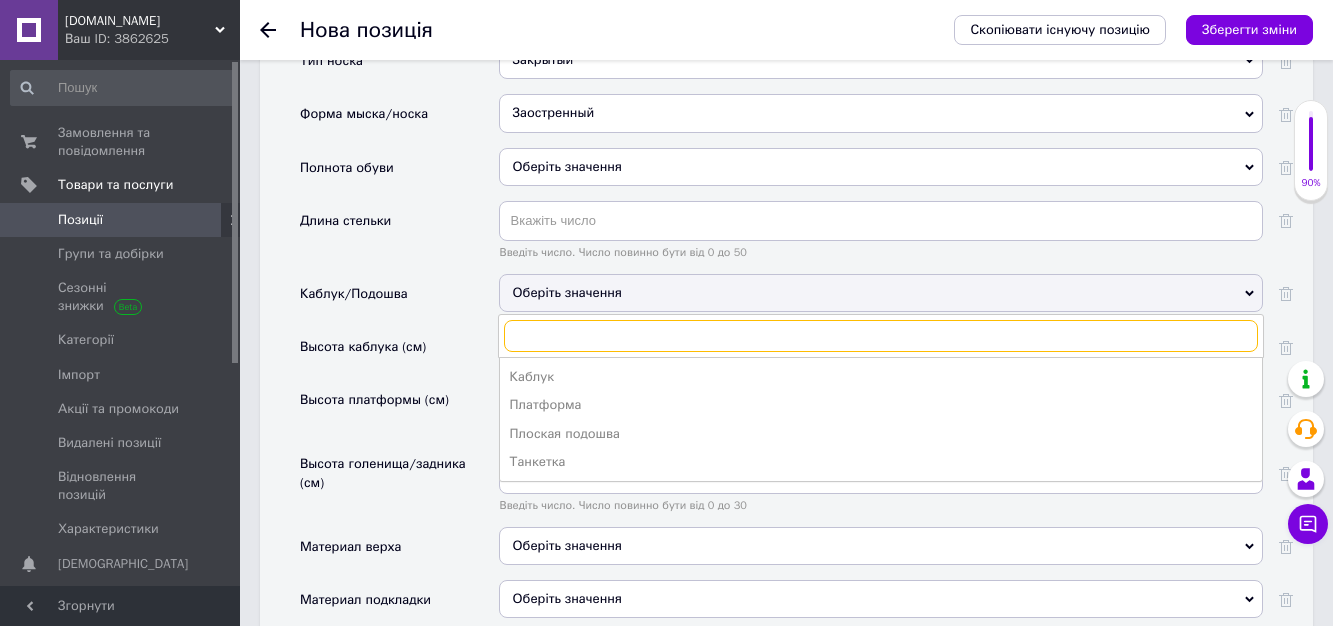 scroll, scrollTop: 2500, scrollLeft: 0, axis: vertical 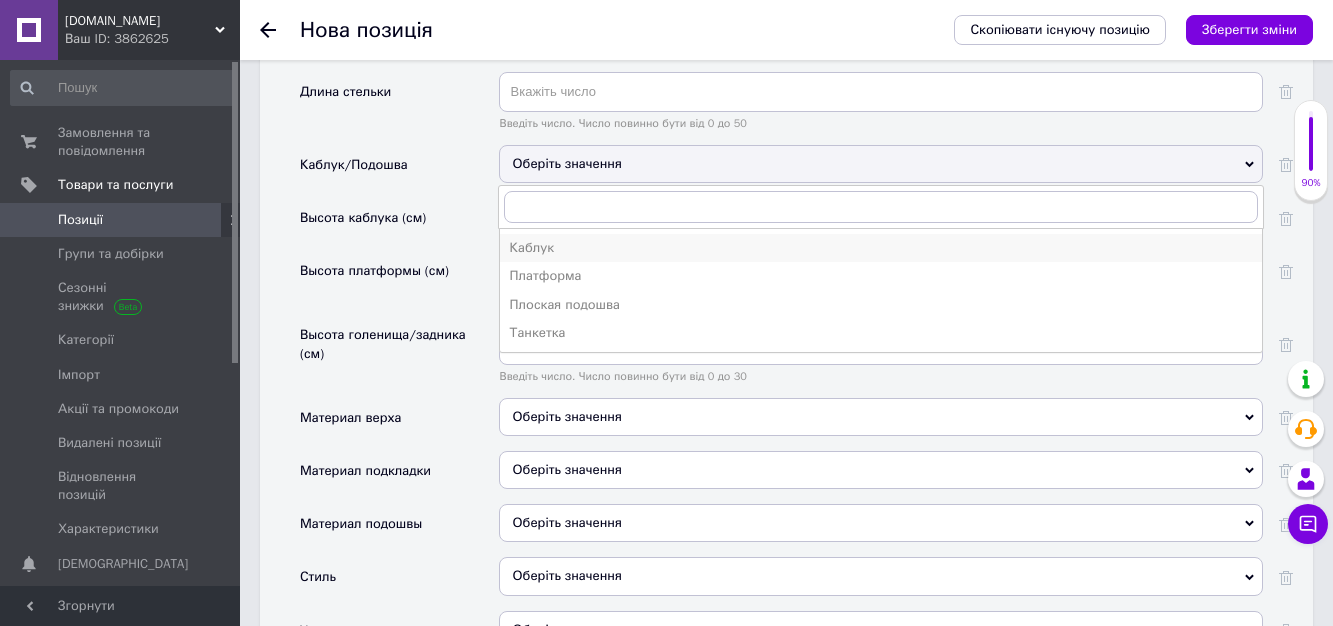 click on "Каблук" at bounding box center (881, 248) 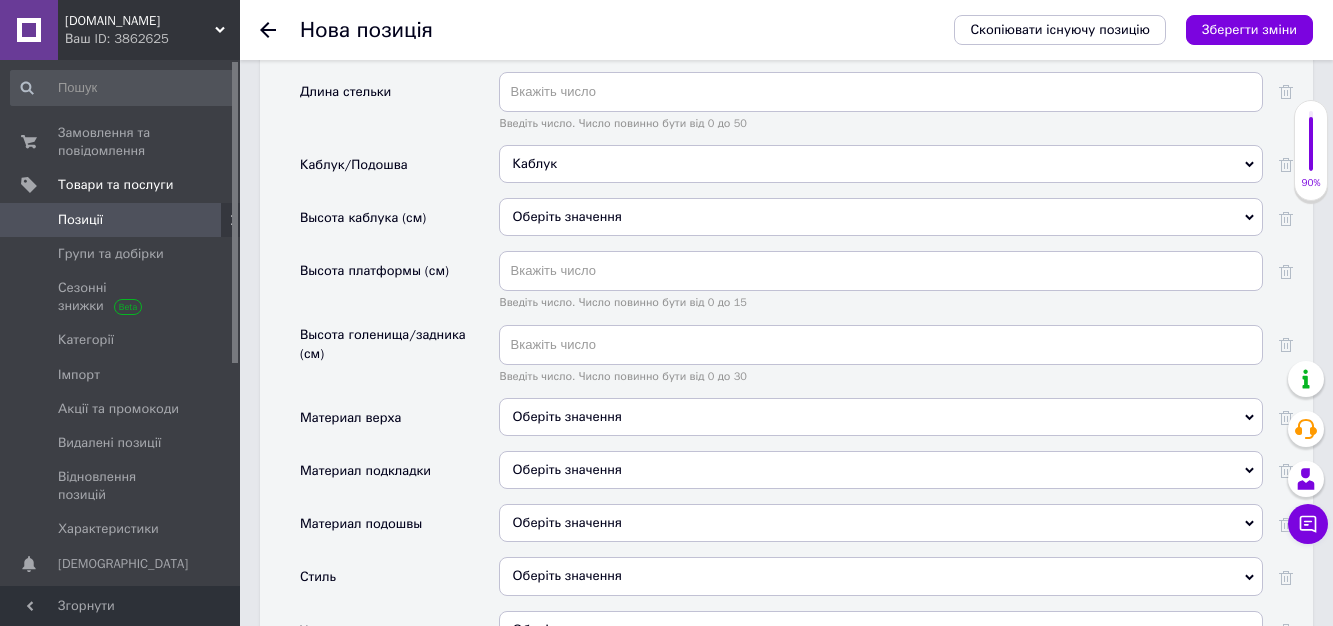 click on "Оберіть значення" at bounding box center [881, 217] 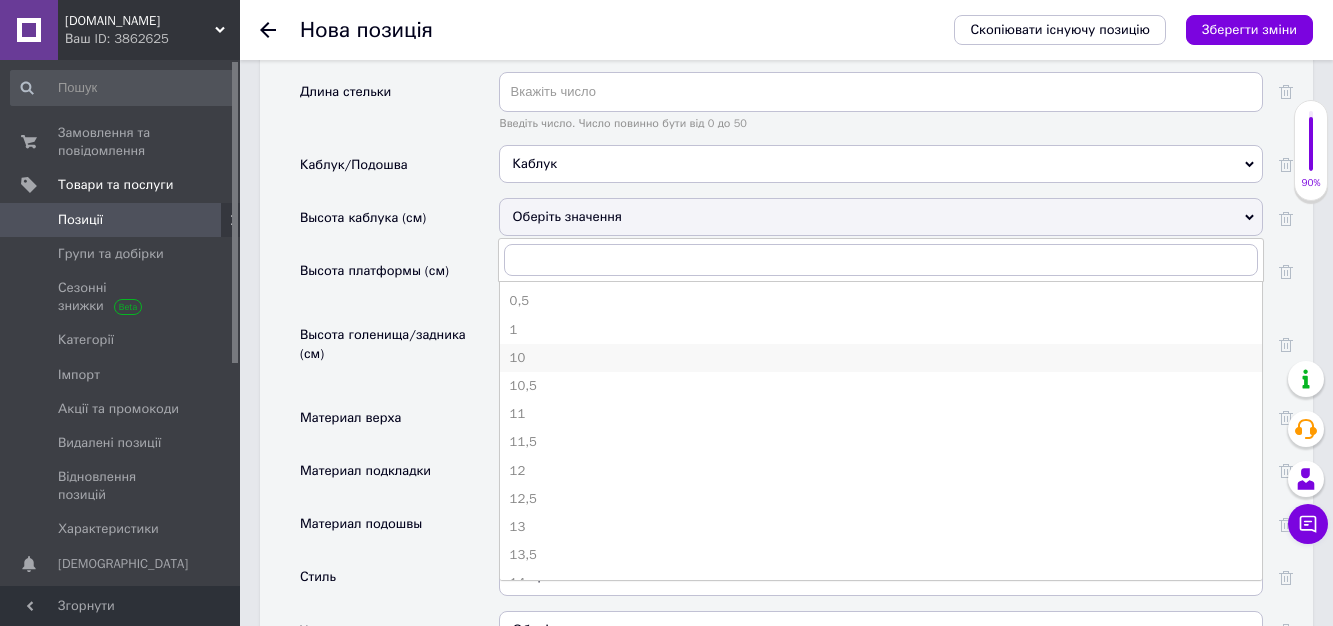 click on "10" at bounding box center (881, 358) 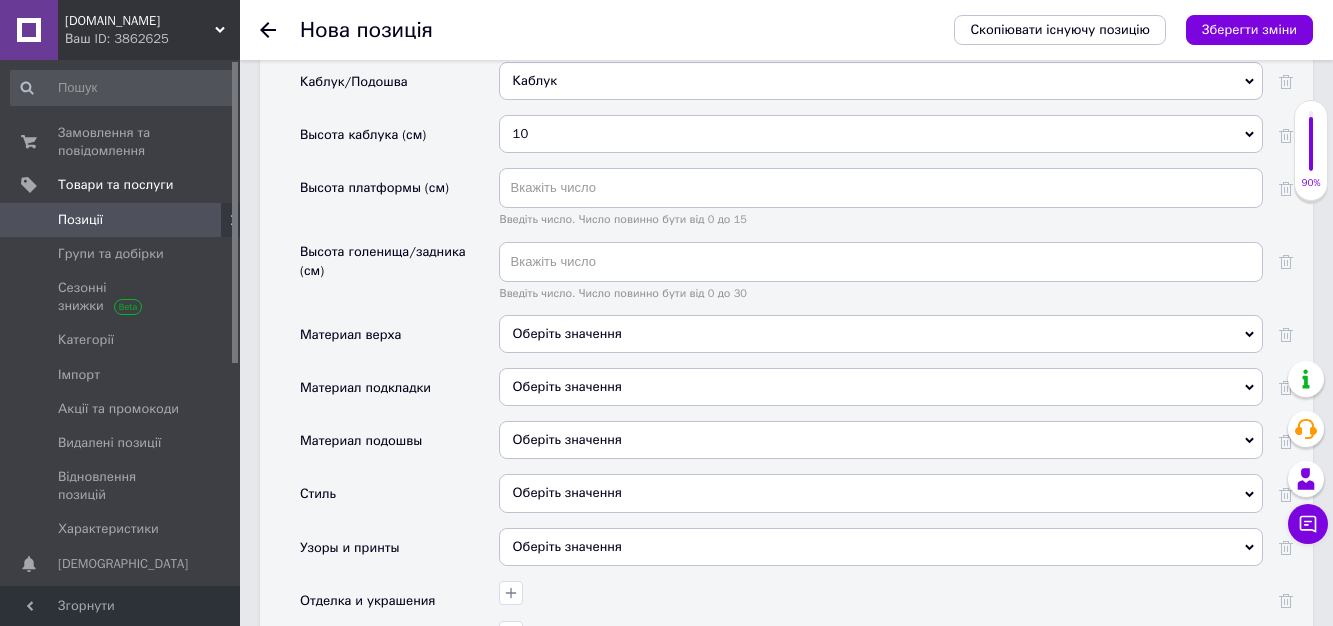 scroll, scrollTop: 2700, scrollLeft: 0, axis: vertical 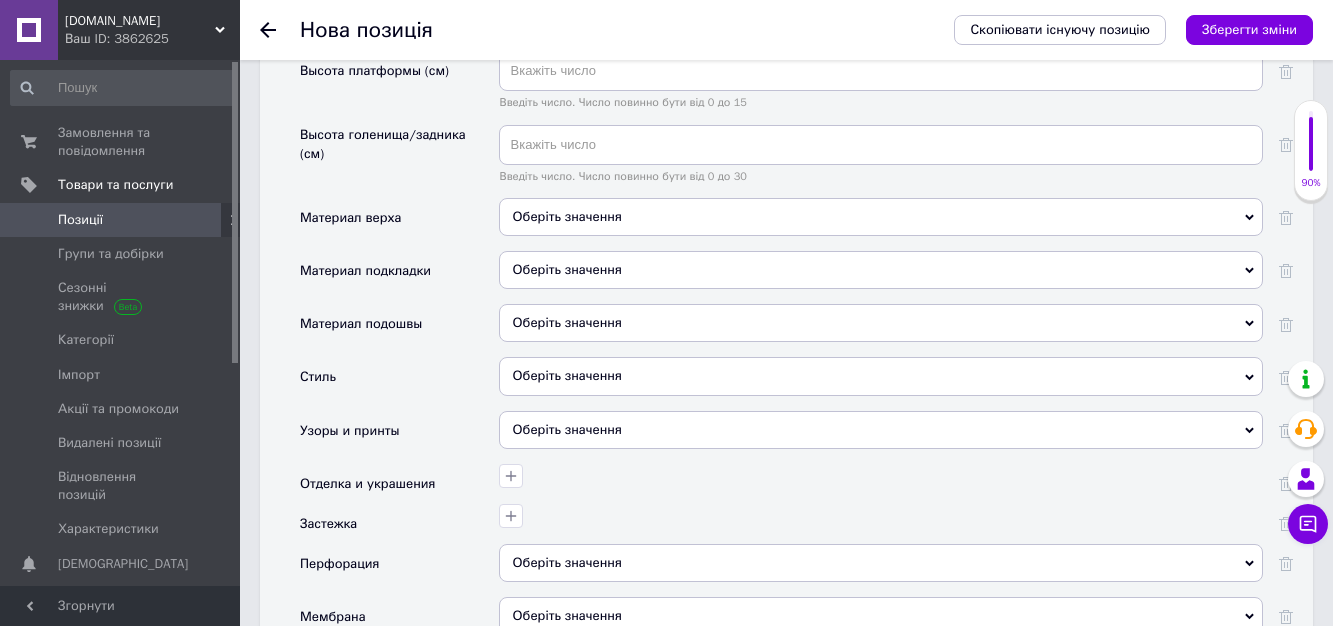 click on "Оберіть значення" at bounding box center [881, 217] 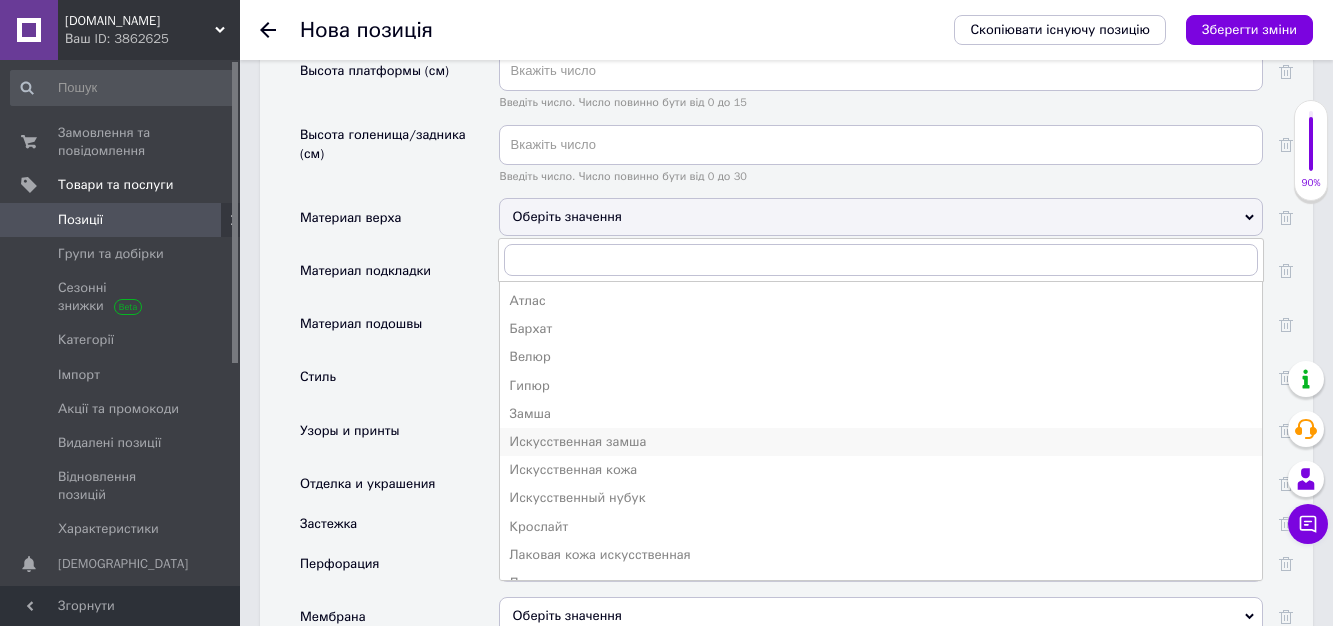 click on "Искусственная замша" at bounding box center (881, 442) 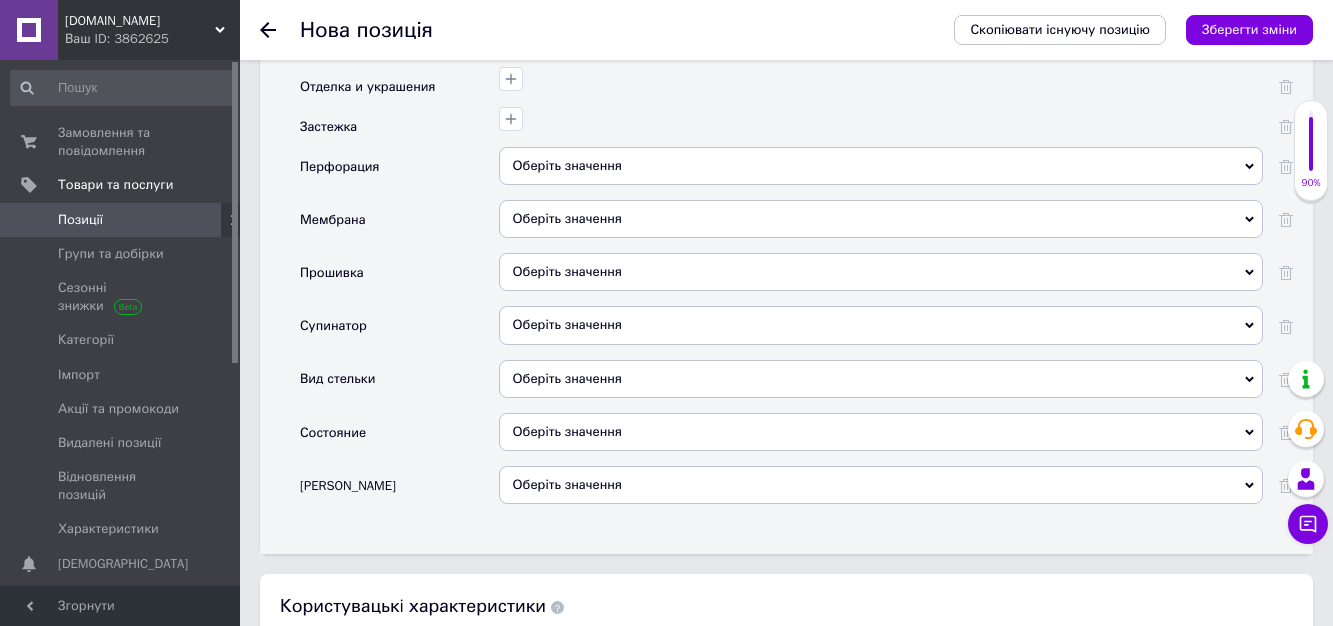 scroll, scrollTop: 3100, scrollLeft: 0, axis: vertical 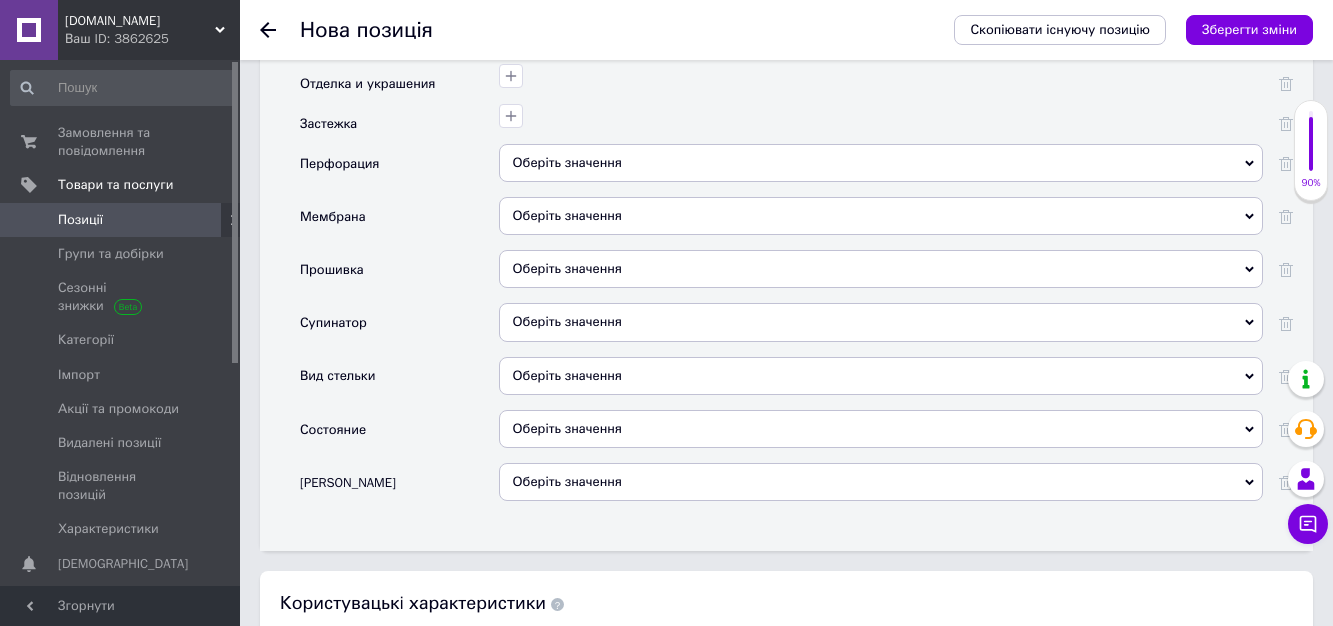 click on "Оберіть значення" at bounding box center [881, 429] 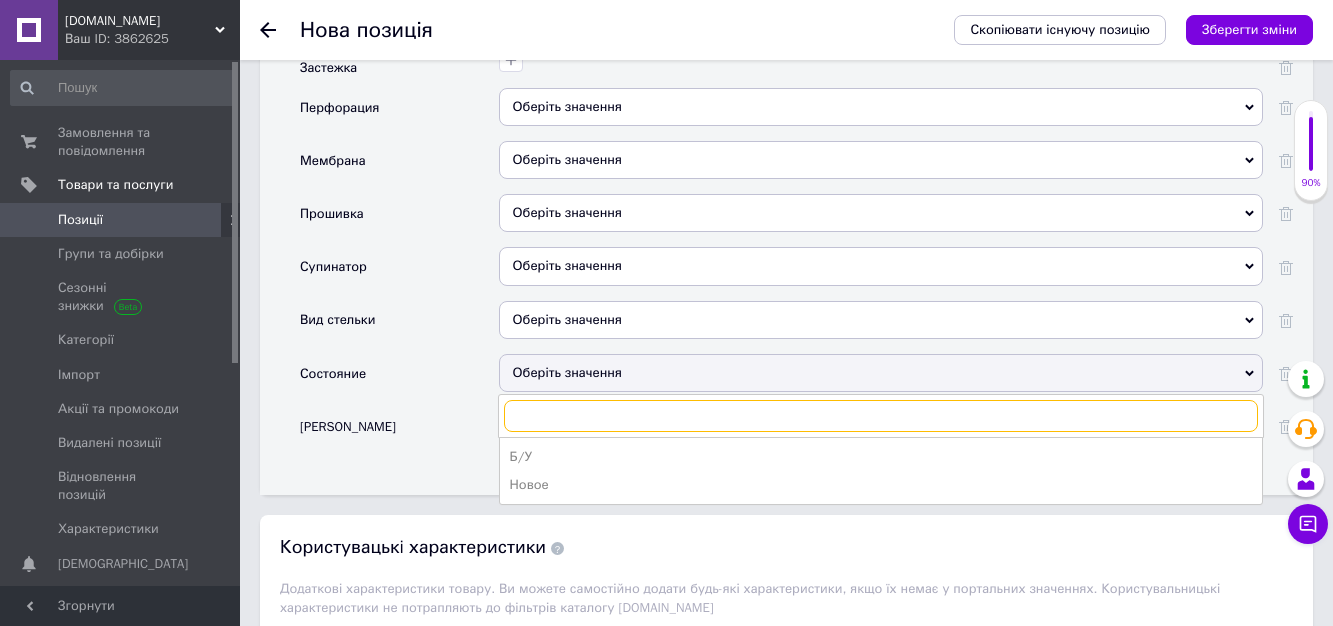 scroll, scrollTop: 3300, scrollLeft: 0, axis: vertical 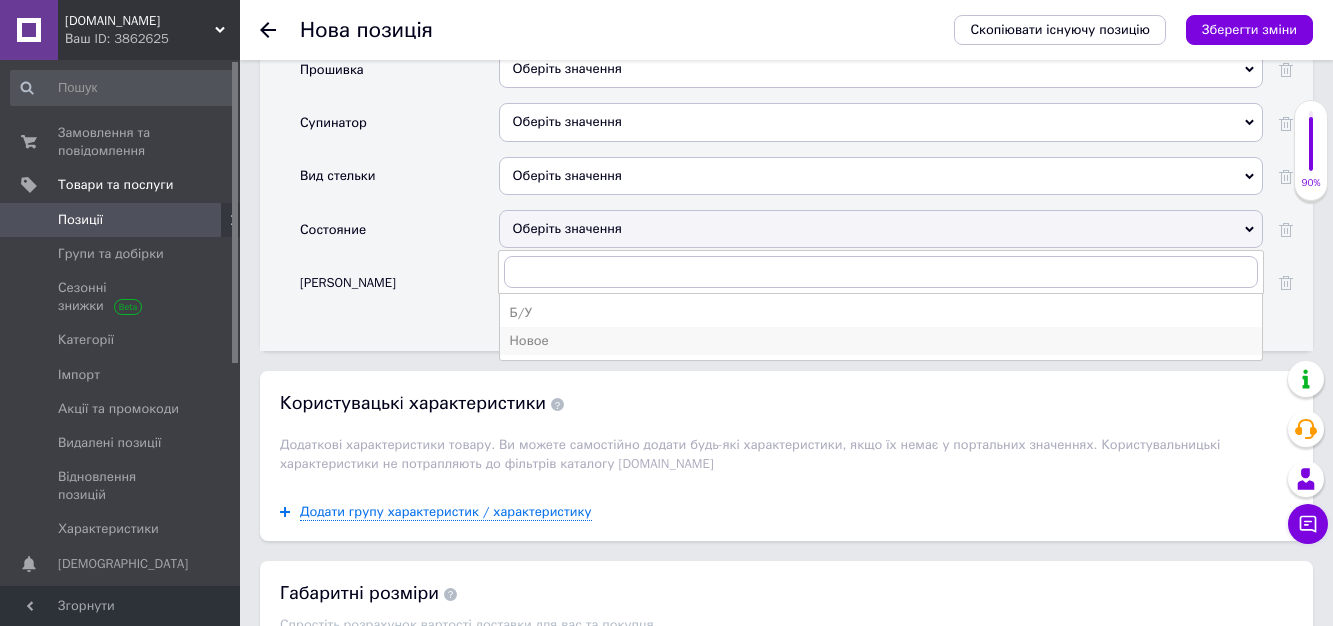 click on "Новое" at bounding box center [881, 341] 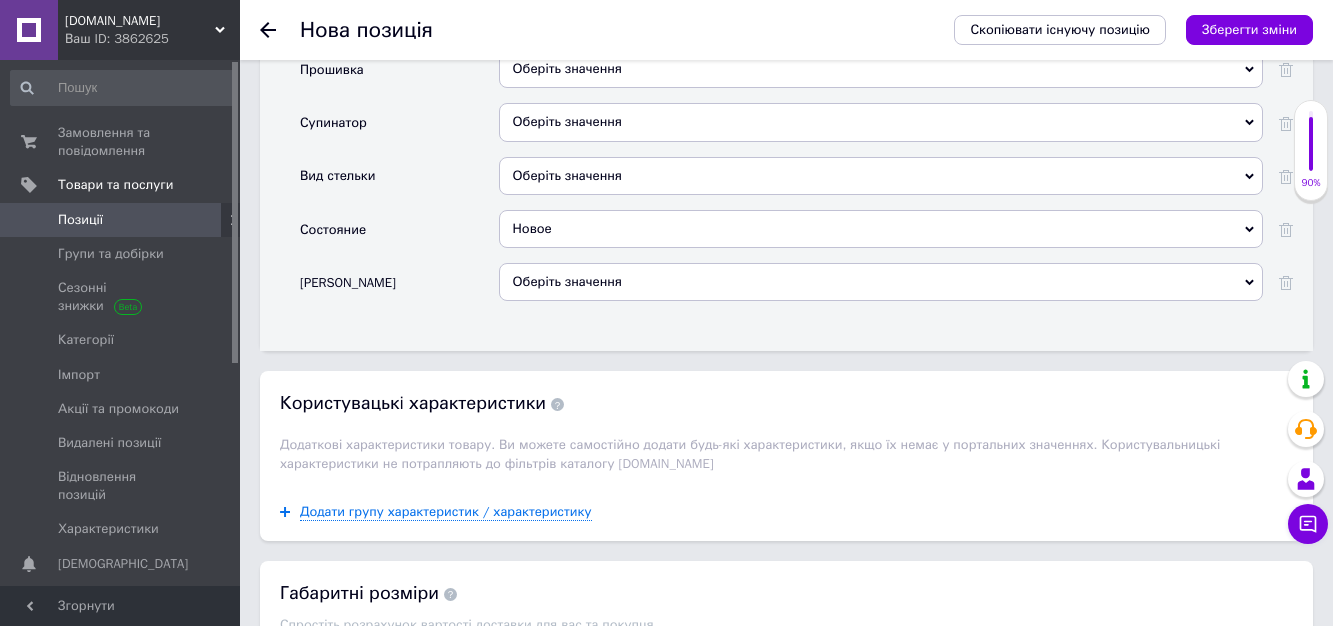 click on "Оберіть значення" at bounding box center (881, 282) 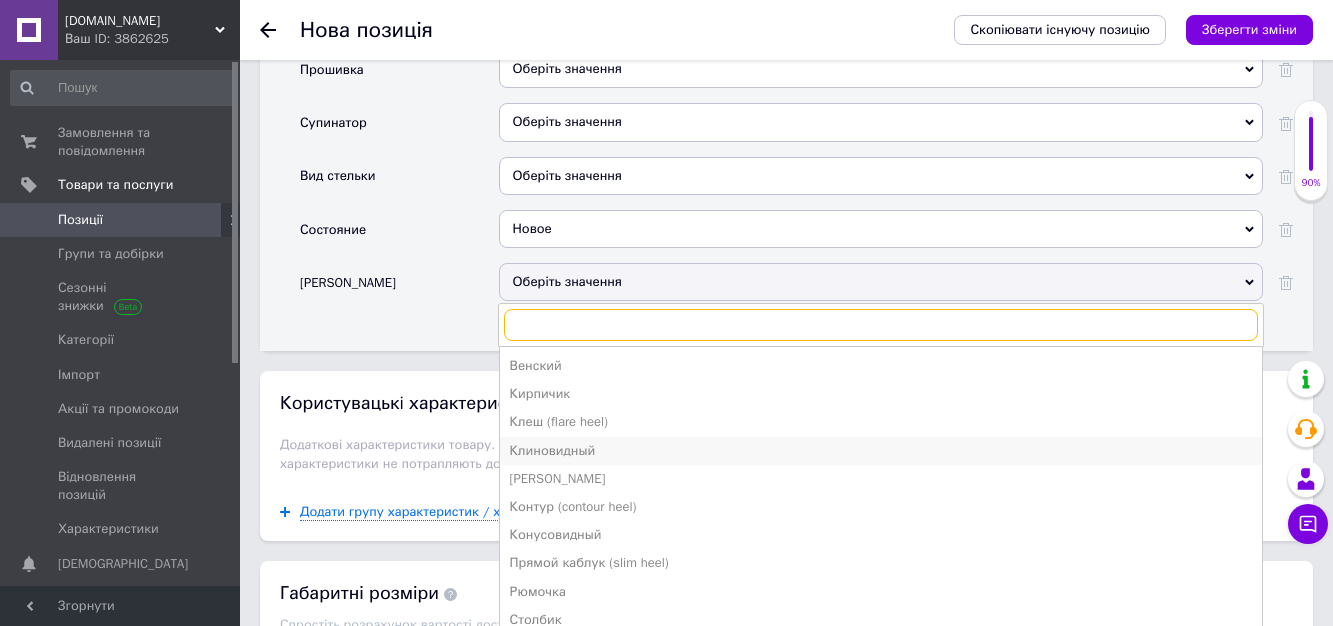 scroll, scrollTop: 50, scrollLeft: 0, axis: vertical 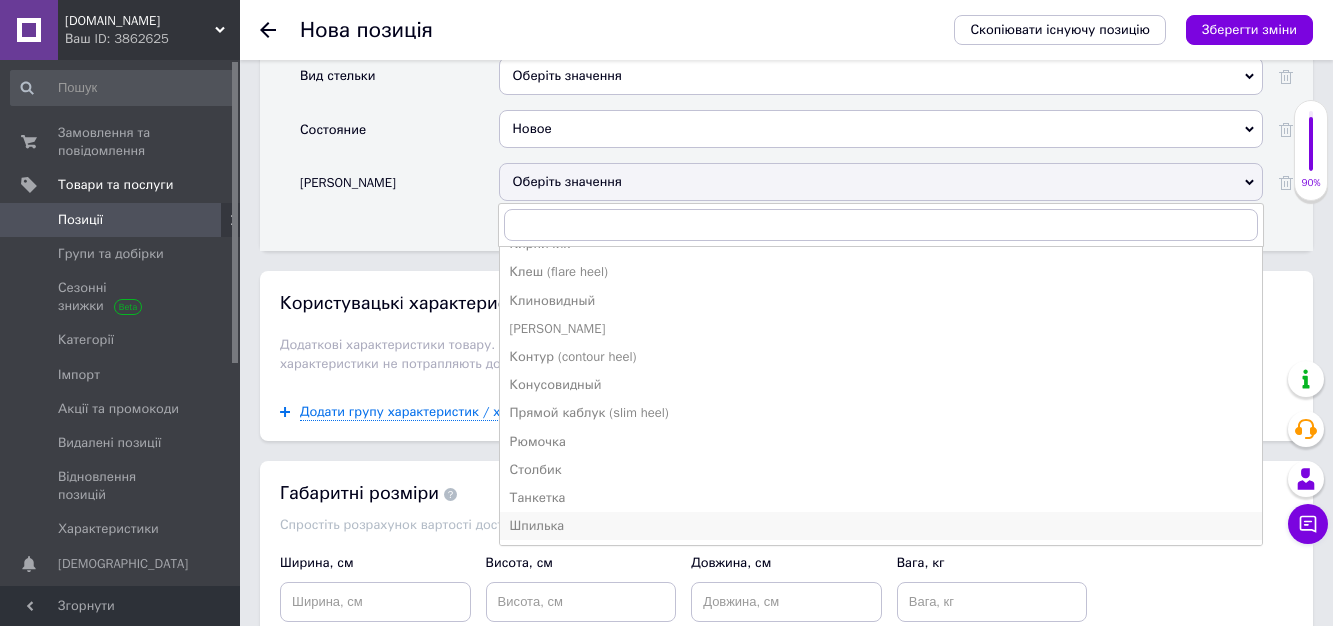 click on "Шпилька" at bounding box center (881, 526) 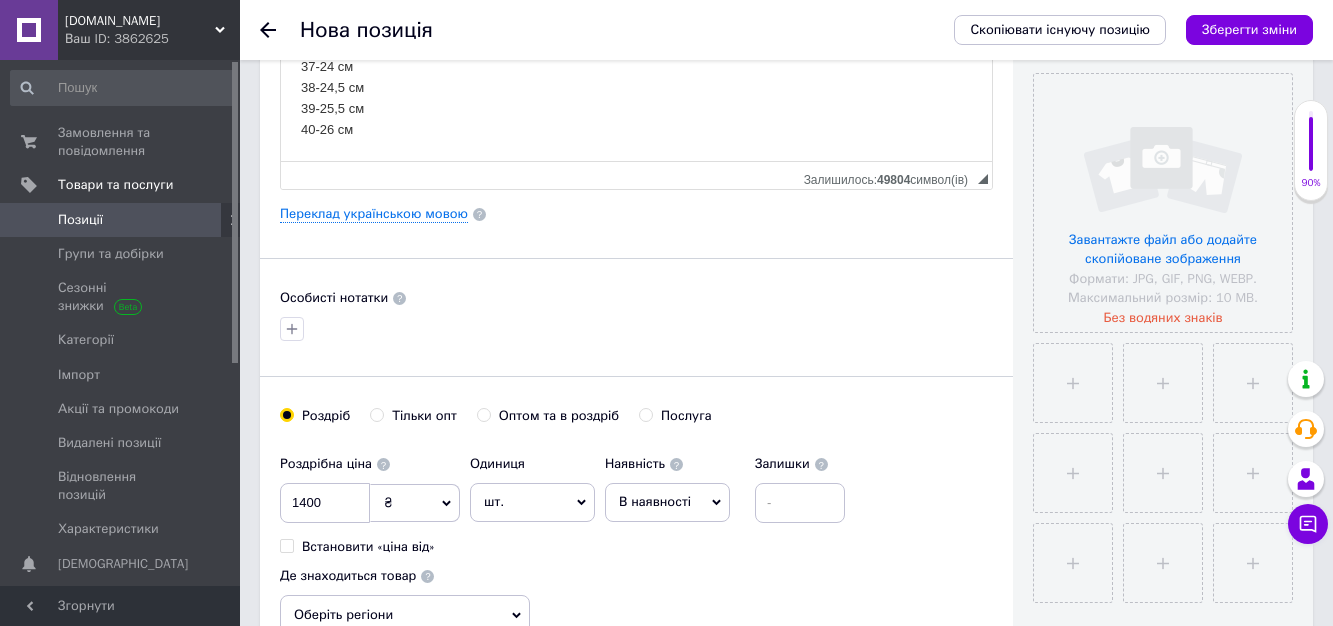scroll, scrollTop: 400, scrollLeft: 0, axis: vertical 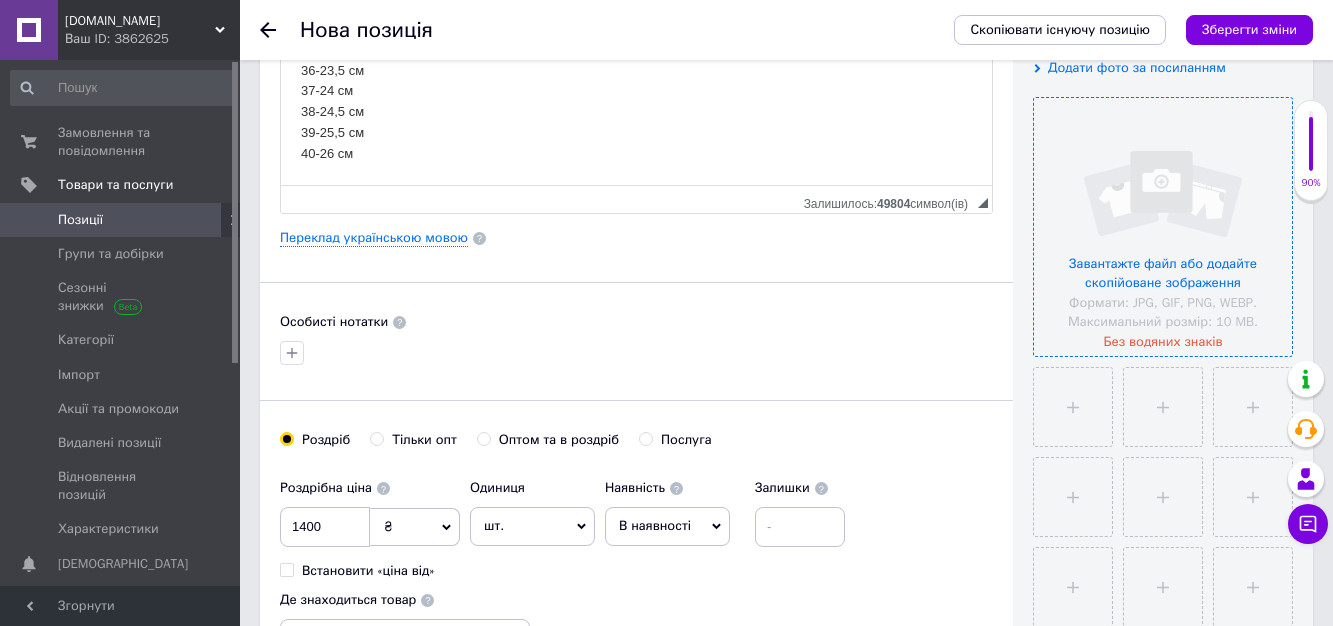 click at bounding box center (1163, 227) 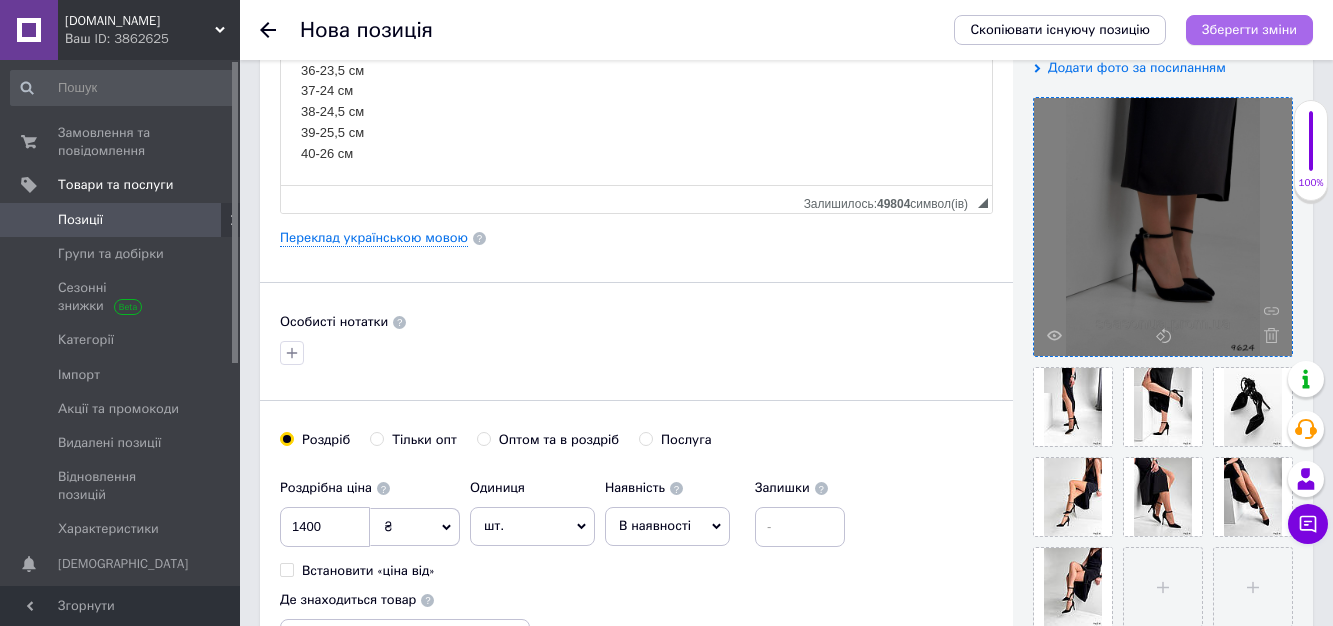 click on "Зберегти зміни" at bounding box center [1249, 29] 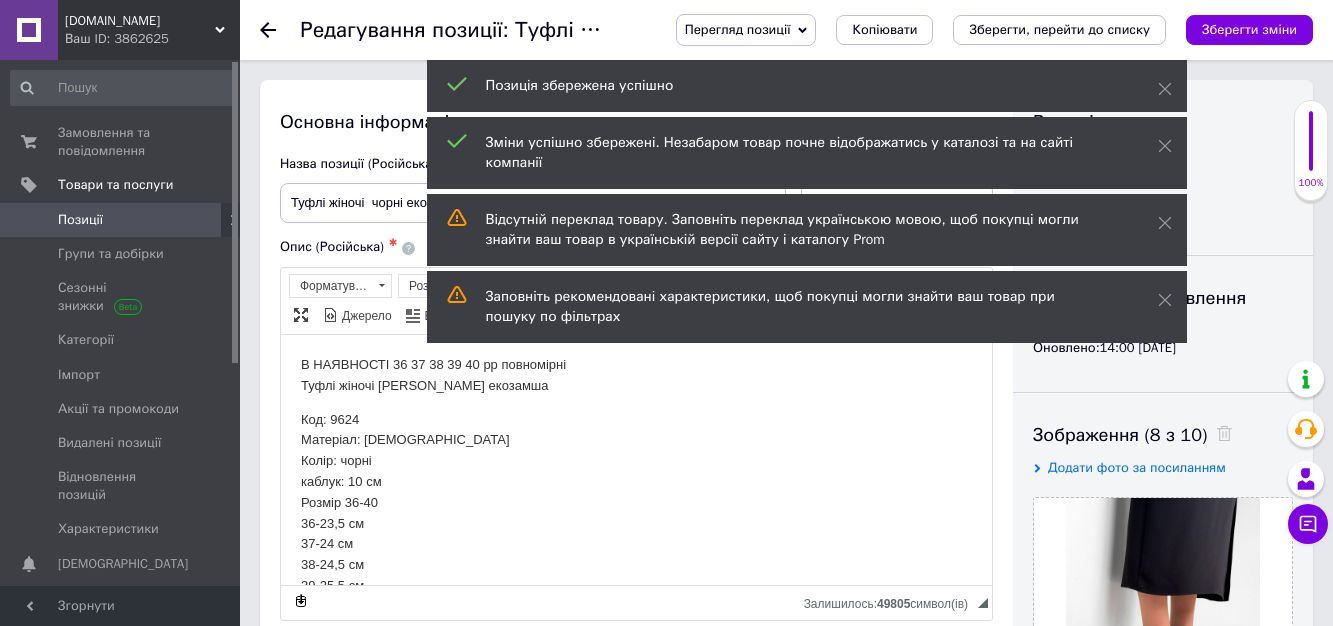 scroll, scrollTop: 0, scrollLeft: 0, axis: both 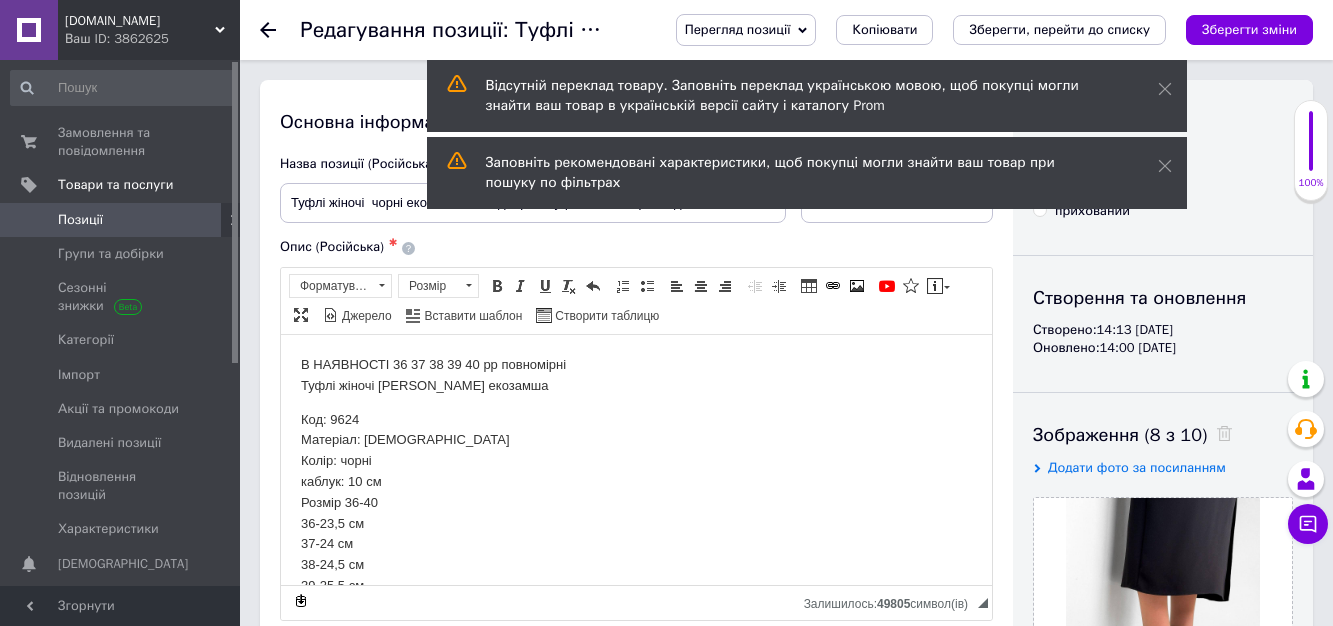 click 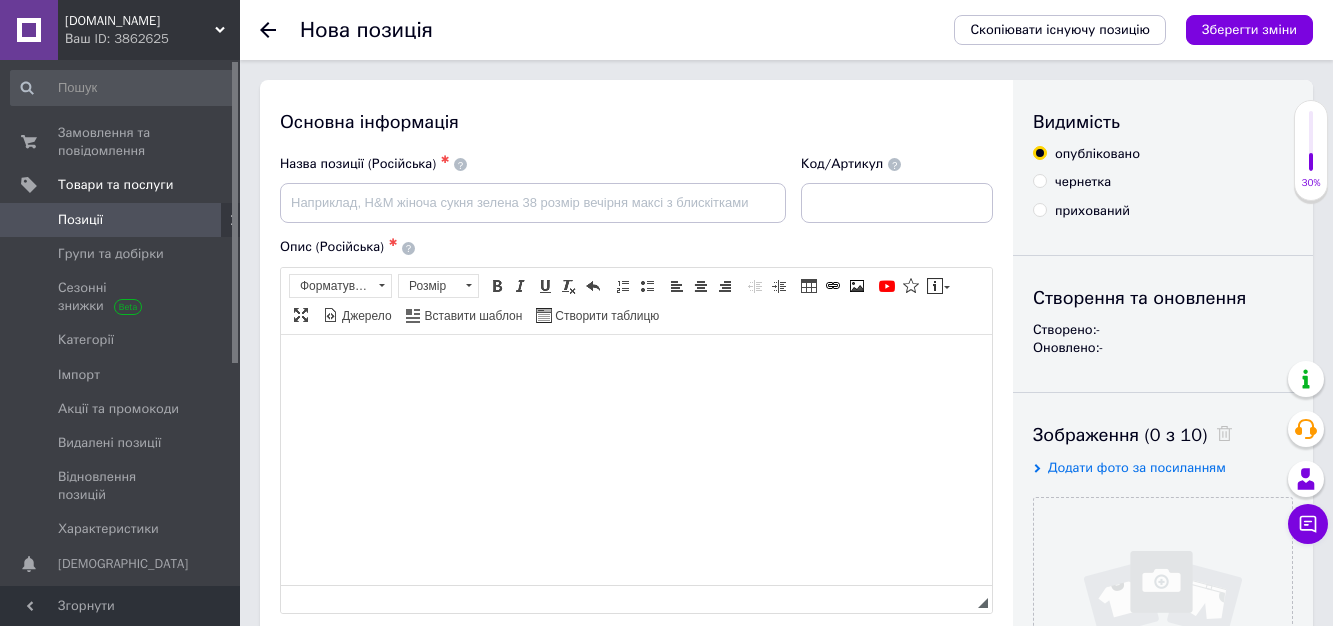 scroll, scrollTop: 0, scrollLeft: 0, axis: both 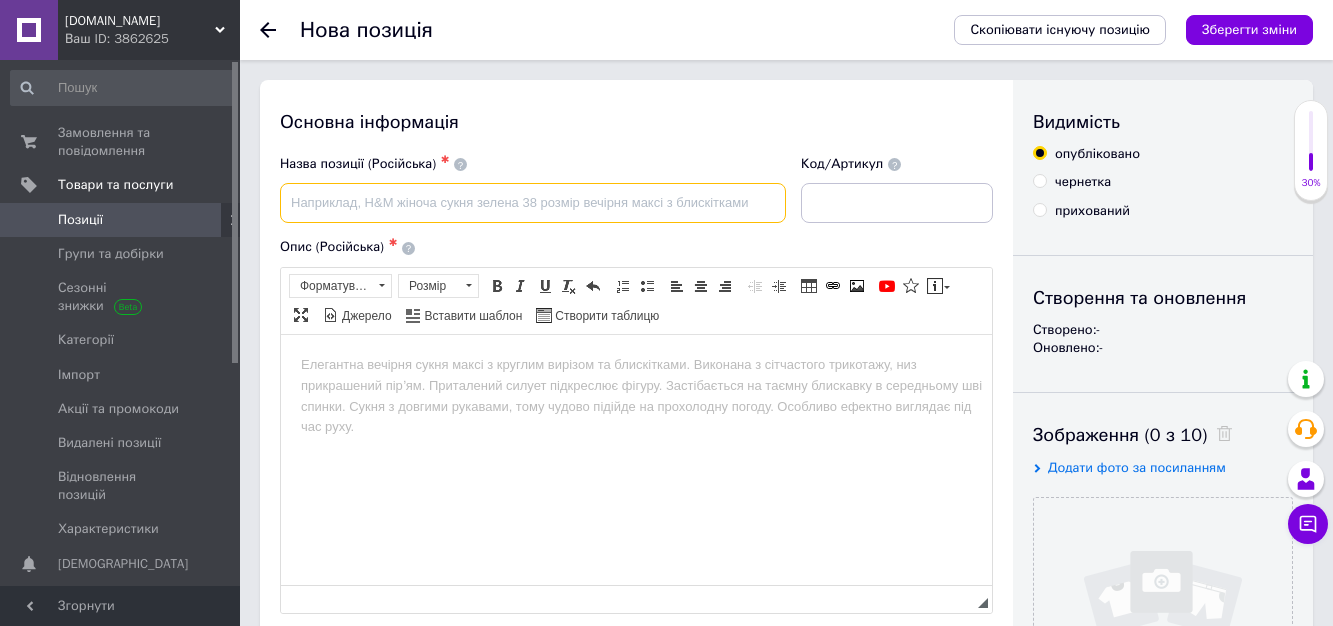 click at bounding box center [533, 203] 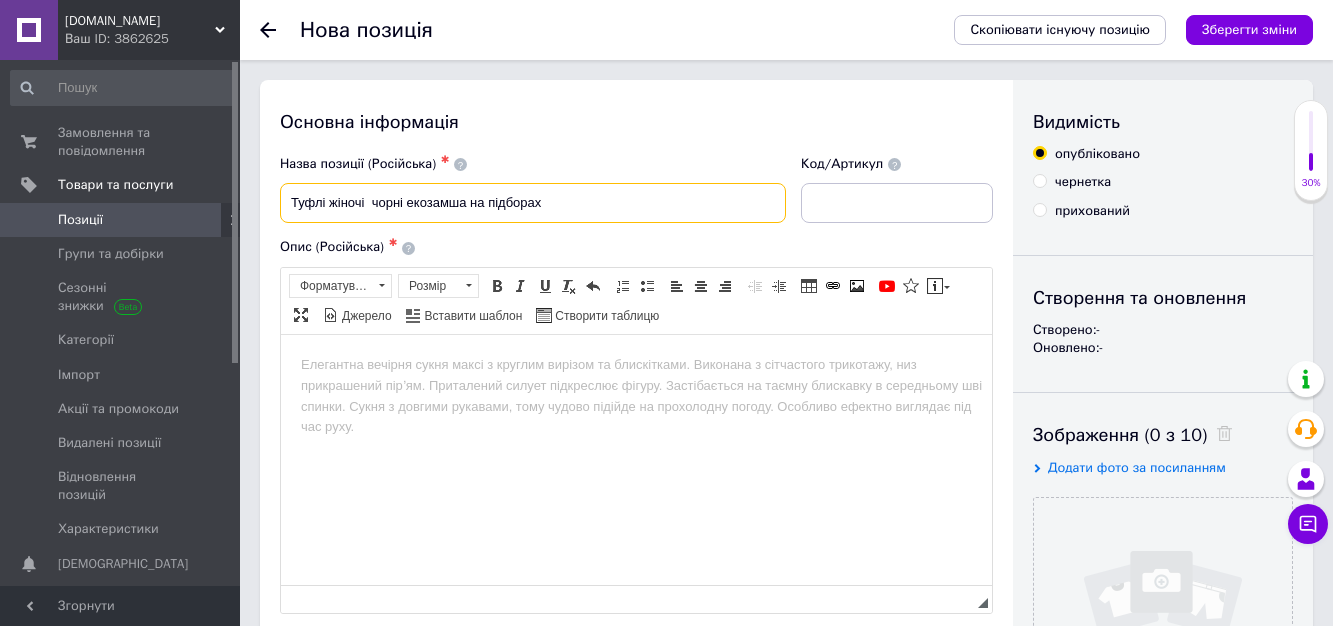 click on "Туфлі жіночі  чорні екозамша на підборах" at bounding box center (533, 203) 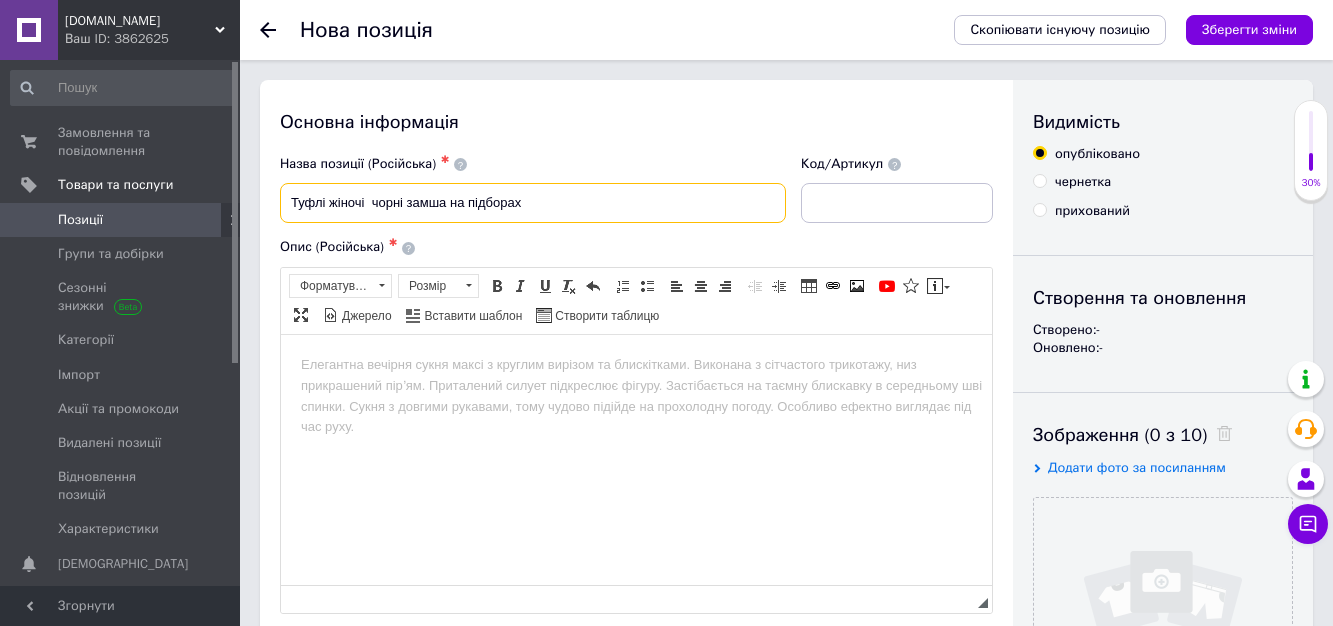 click on "Туфлі жіночі  чорні замша на підборах" at bounding box center (533, 203) 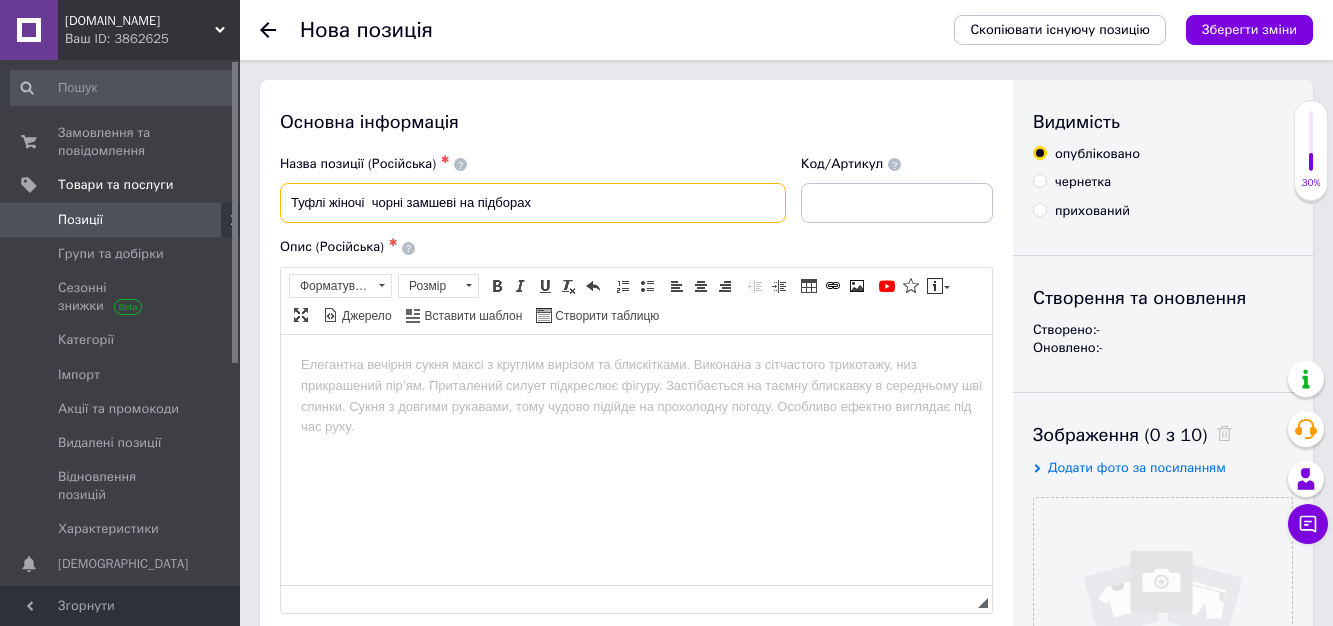 type on "Туфлі жіночі  чорні замшеві на підборах" 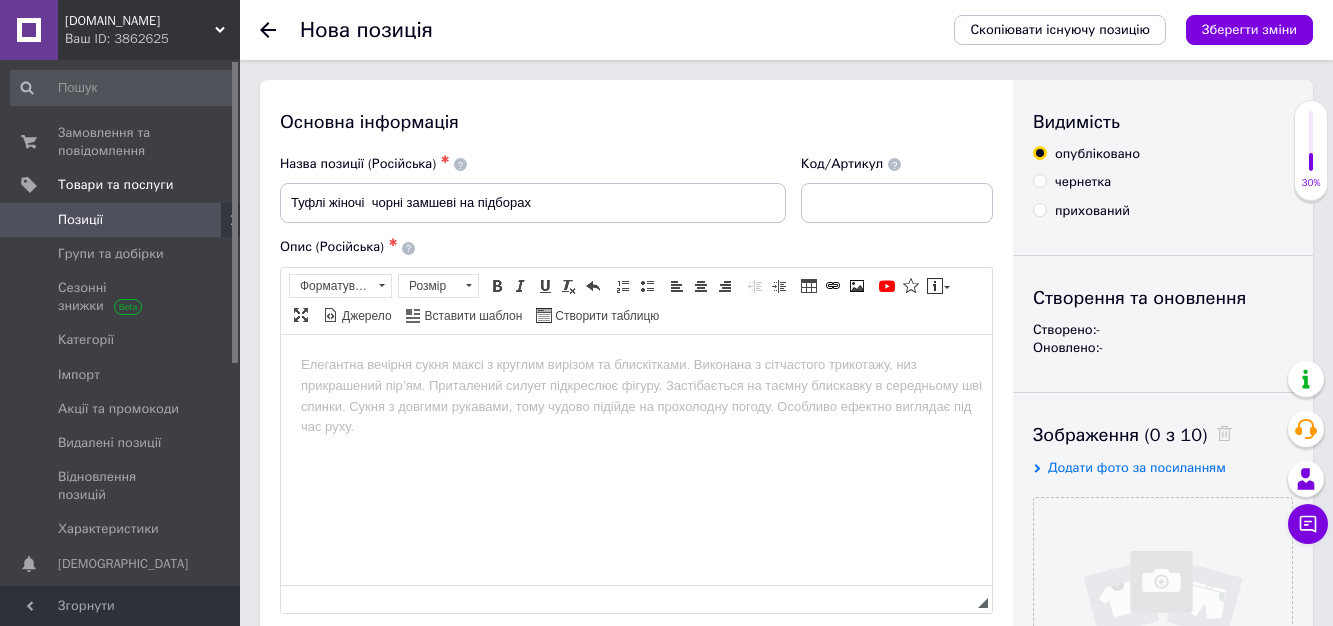 click at bounding box center [636, 364] 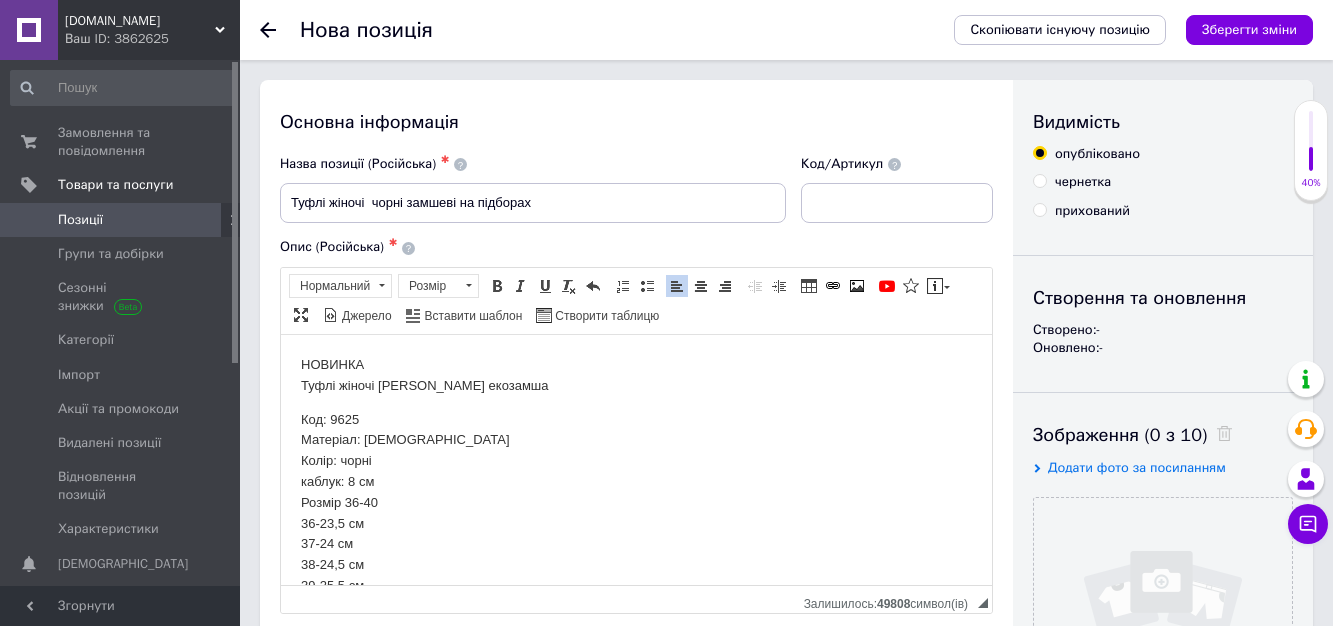 scroll, scrollTop: 83, scrollLeft: 0, axis: vertical 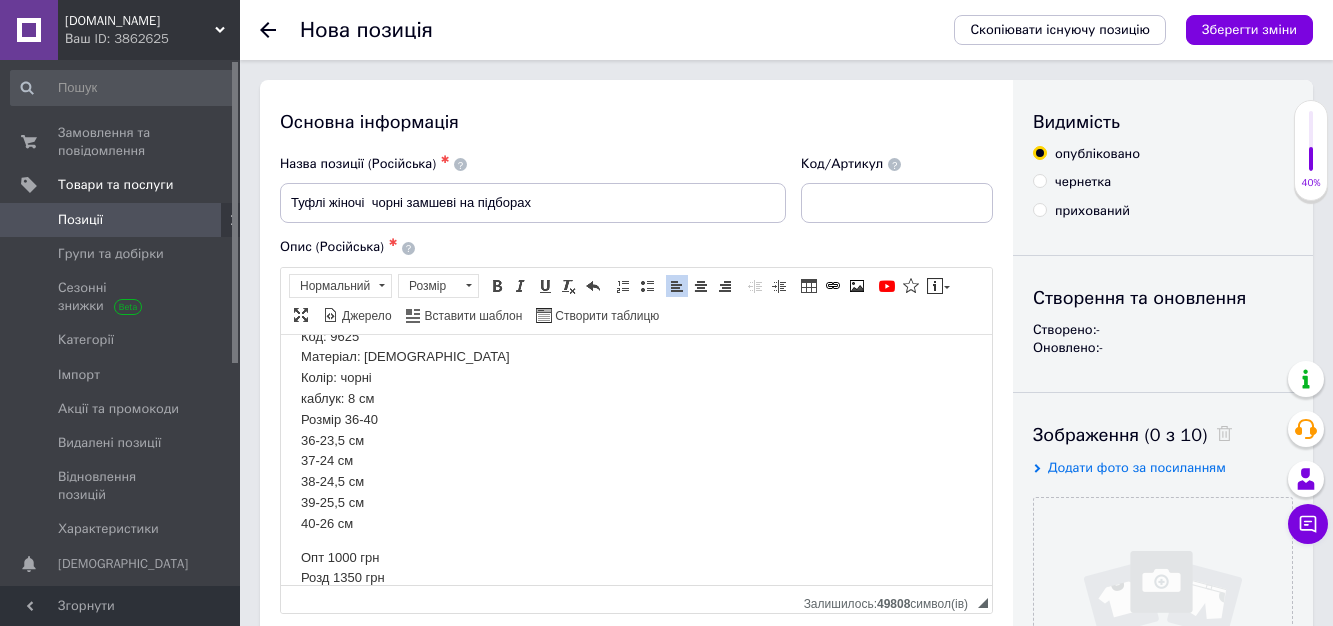 type 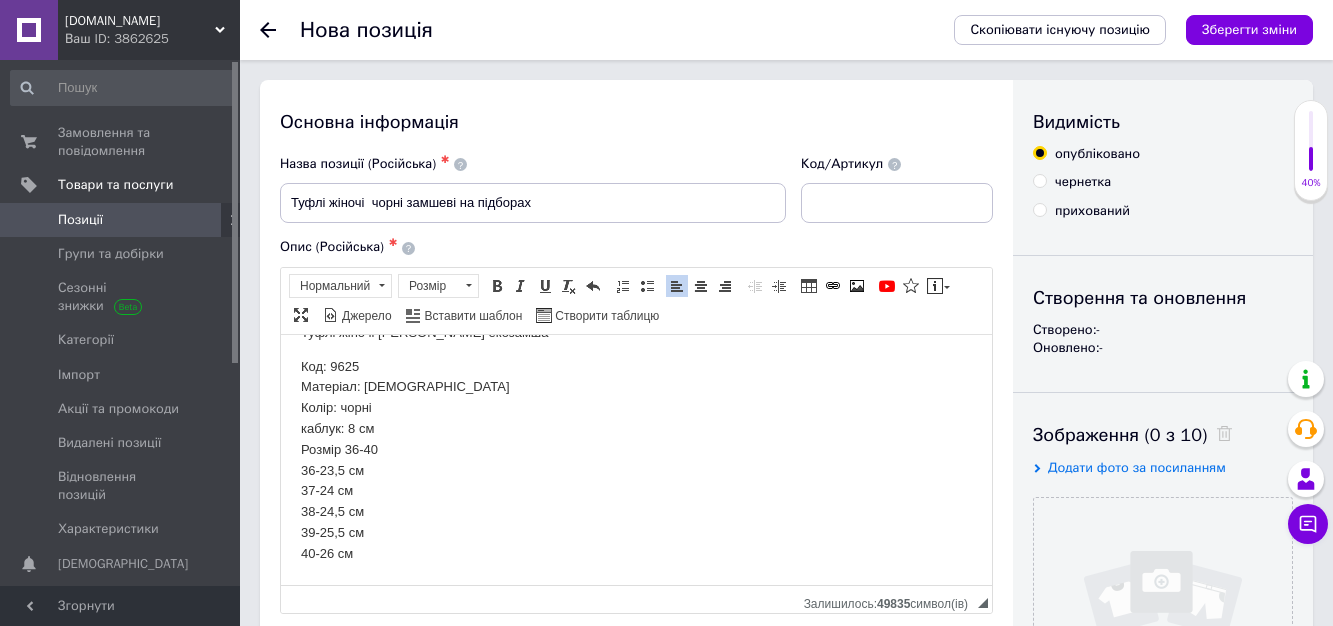 scroll, scrollTop: 0, scrollLeft: 0, axis: both 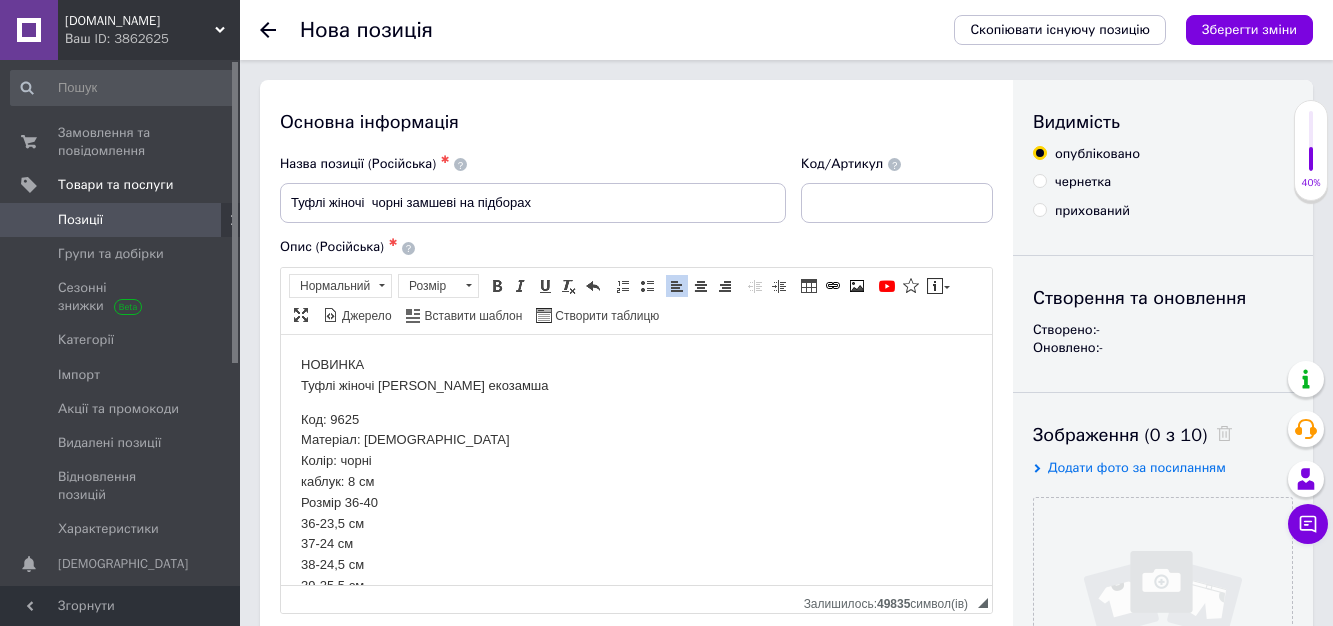 click on "НОВИНКА Туфлі жіночі [PERSON_NAME] екозамша" at bounding box center (636, 375) 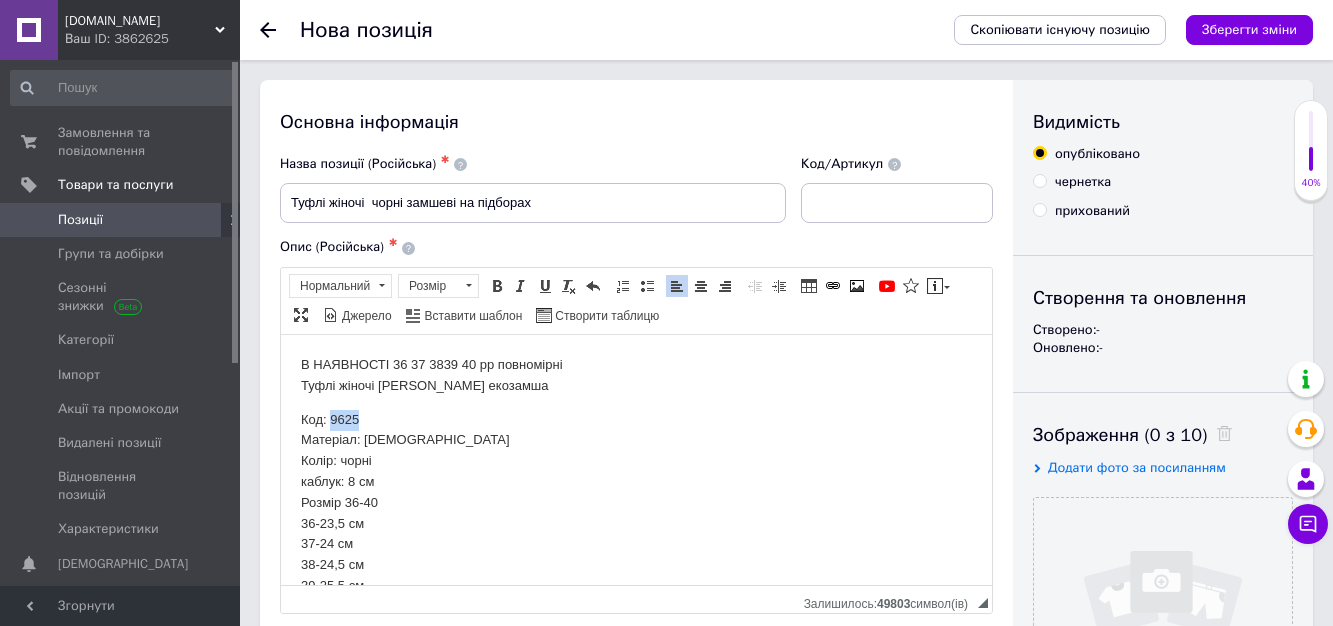 drag, startPoint x: 360, startPoint y: 412, endPoint x: 332, endPoint y: 420, distance: 29.12044 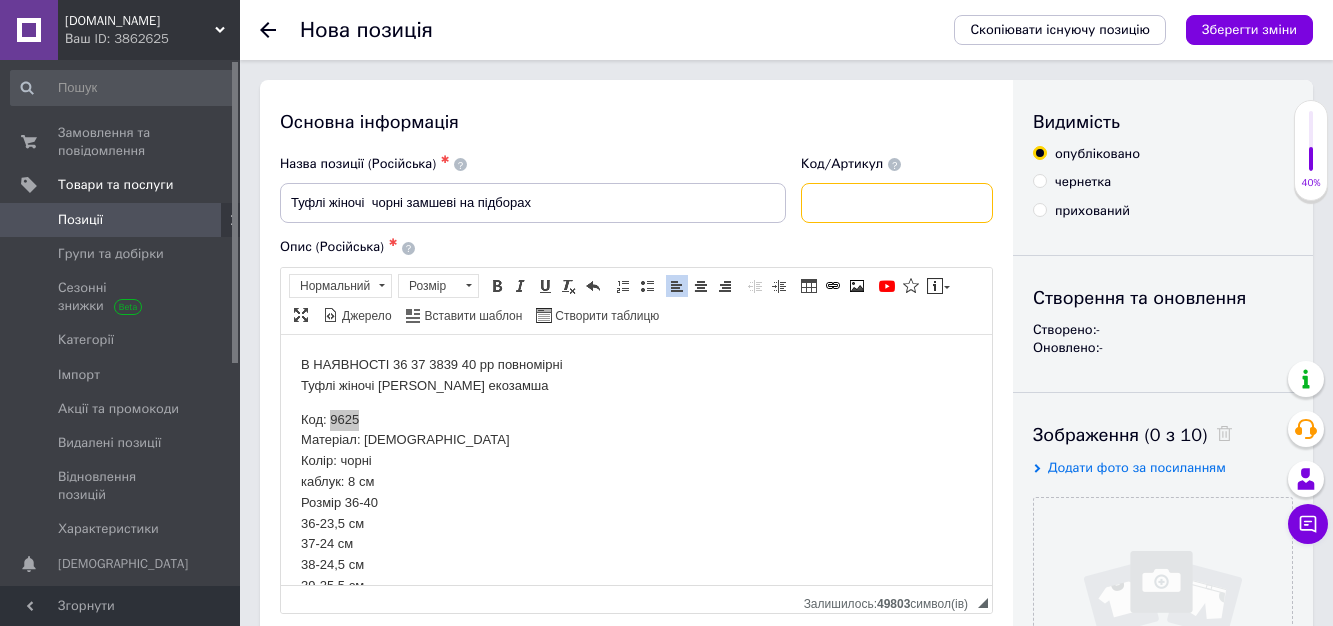 click at bounding box center [897, 203] 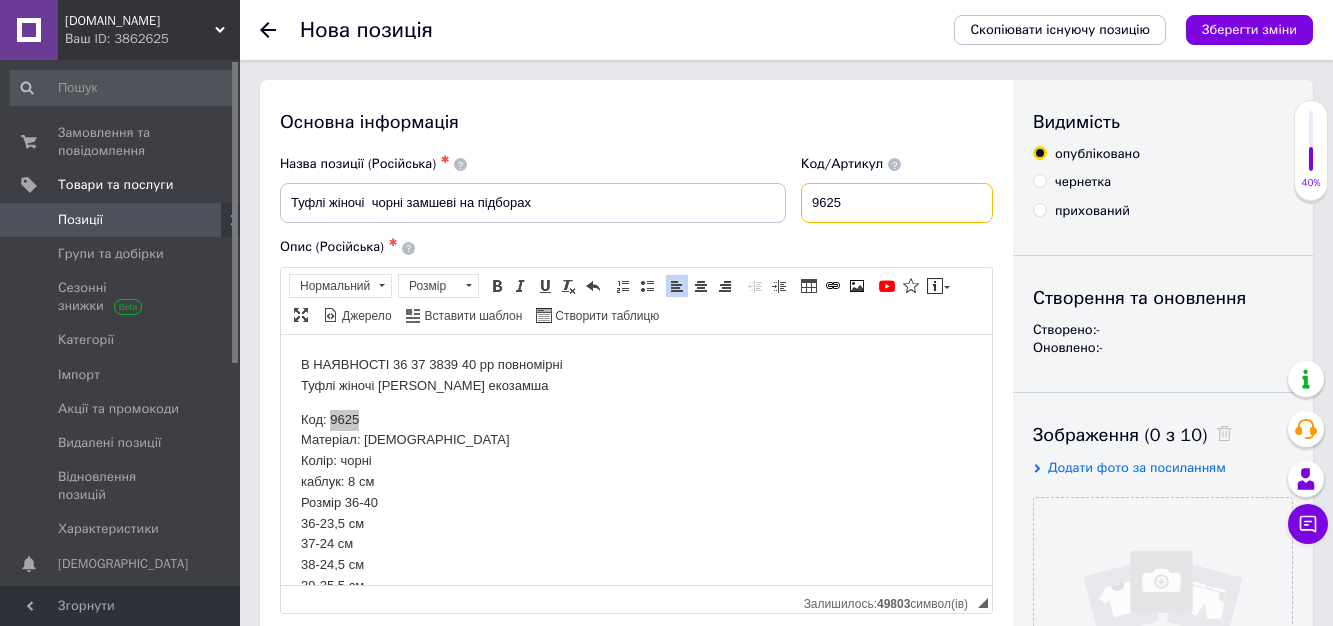 type on "9625" 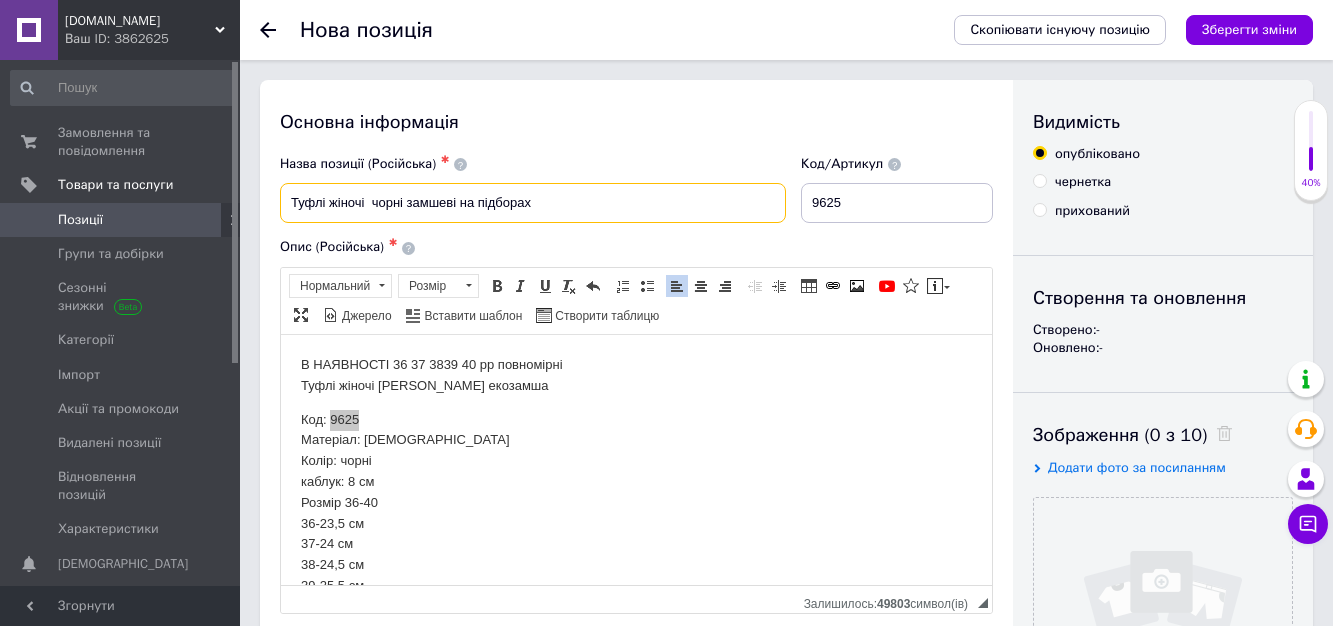 click on "Туфлі жіночі  чорні замшеві на підборах" at bounding box center (533, 203) 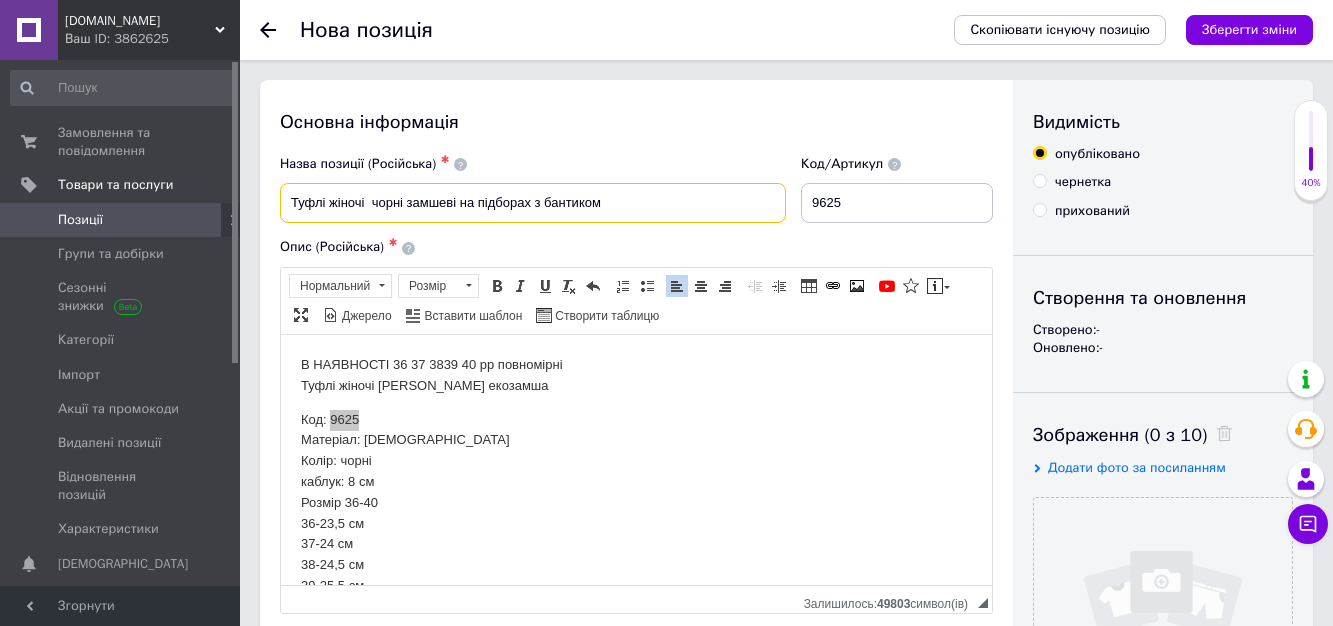 drag, startPoint x: 620, startPoint y: 203, endPoint x: 222, endPoint y: 214, distance: 398.15198 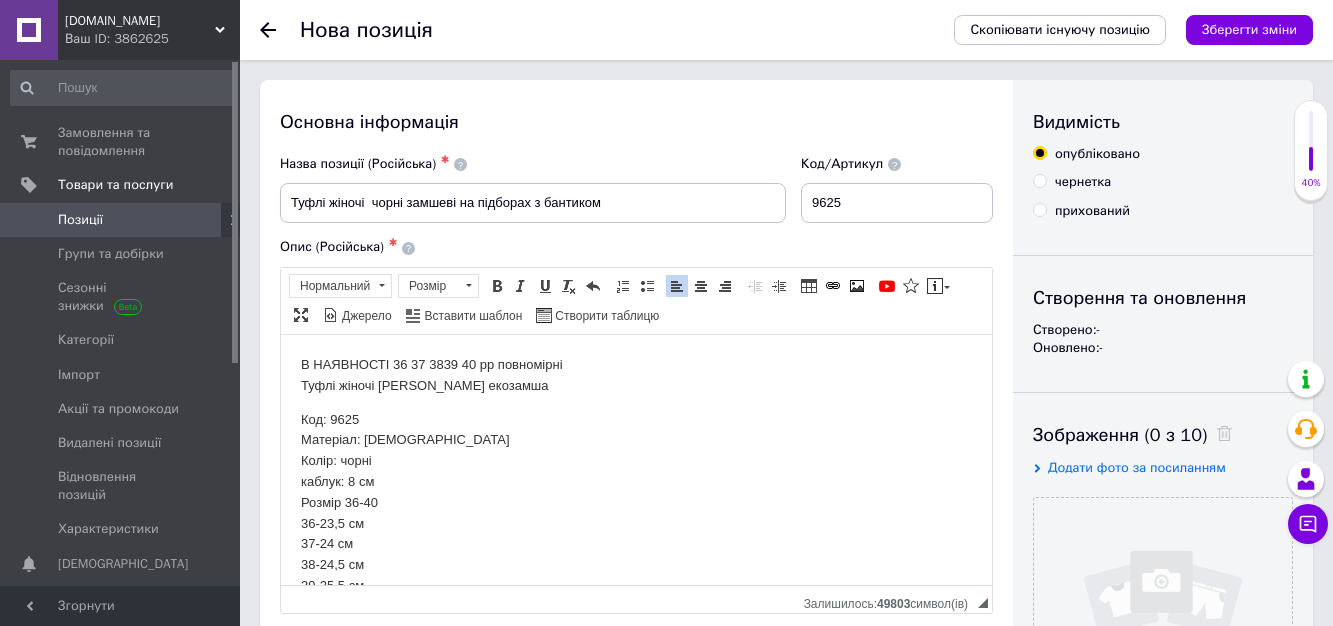 click on "Код: 9625 Матеріал: екозамша Колір: чорні каблук: 8 см Розмір [PHONE_NUMBER],5 см 37-24 см 38-24,5 см 39-25,5 см 40-26 см" at bounding box center (636, 513) 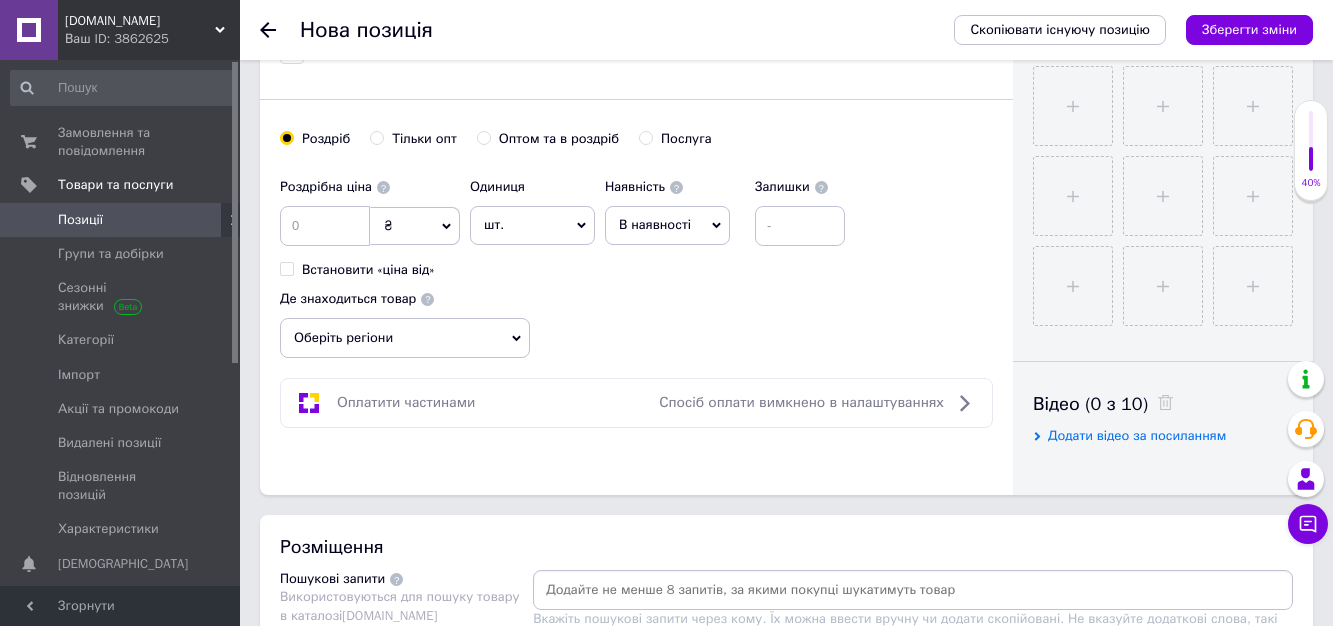 scroll, scrollTop: 700, scrollLeft: 0, axis: vertical 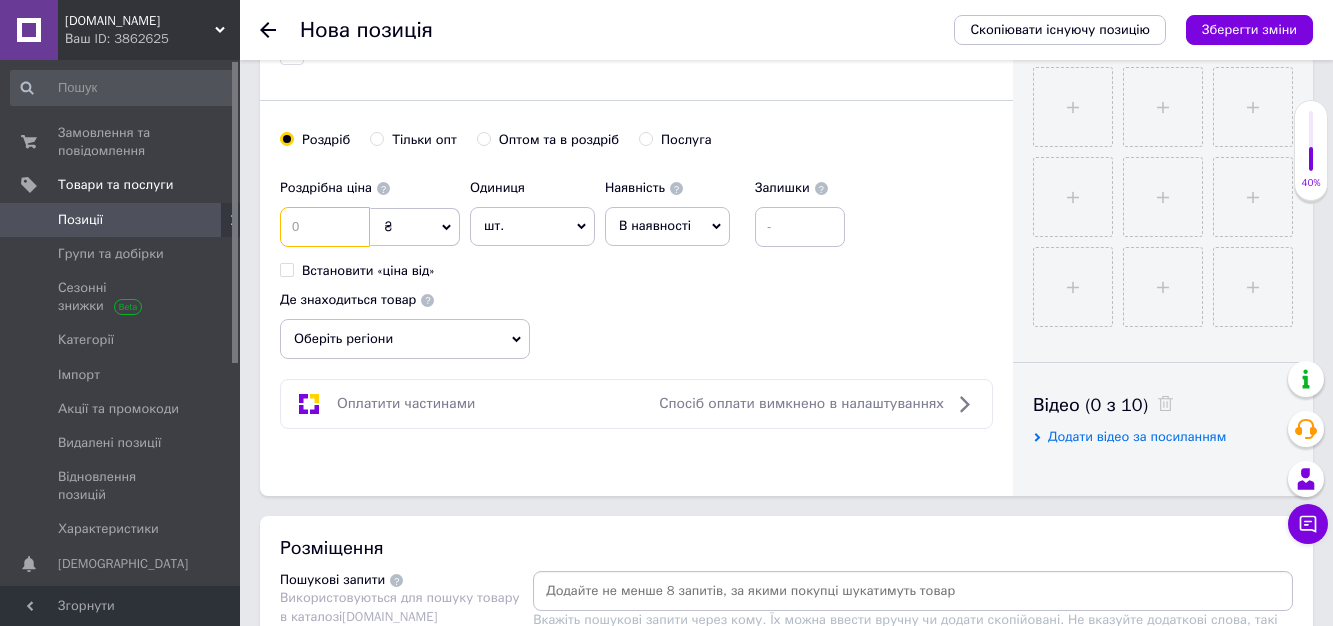 click at bounding box center (325, 227) 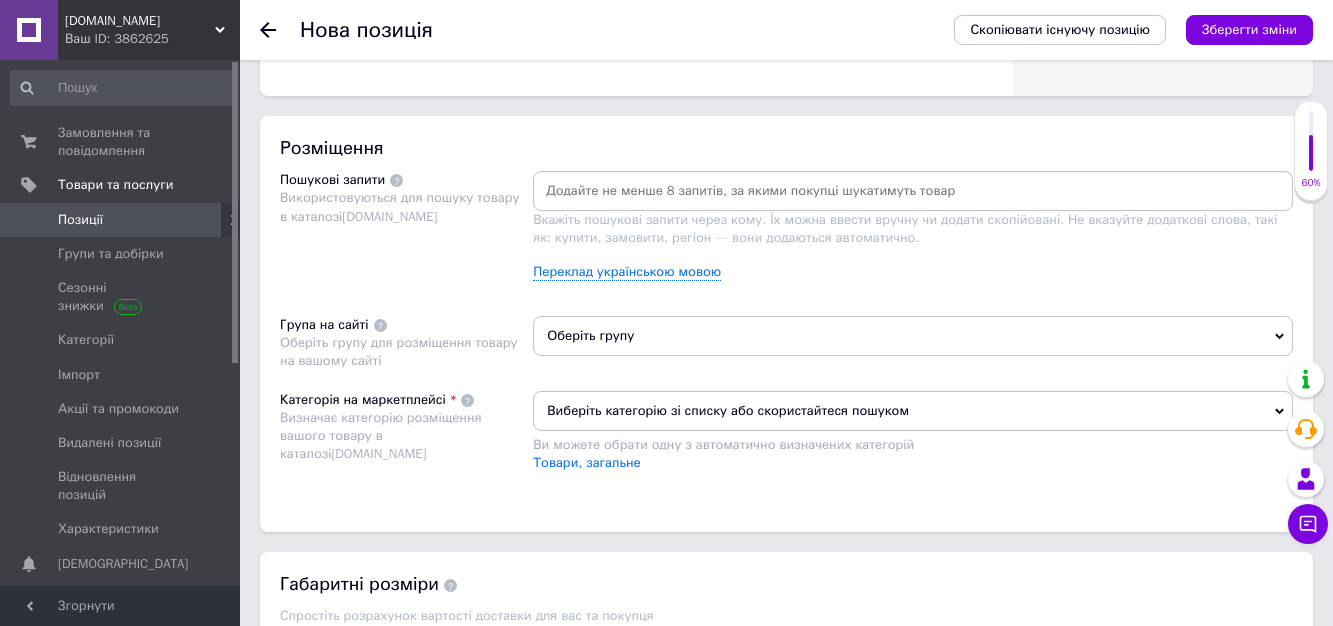 scroll, scrollTop: 1200, scrollLeft: 0, axis: vertical 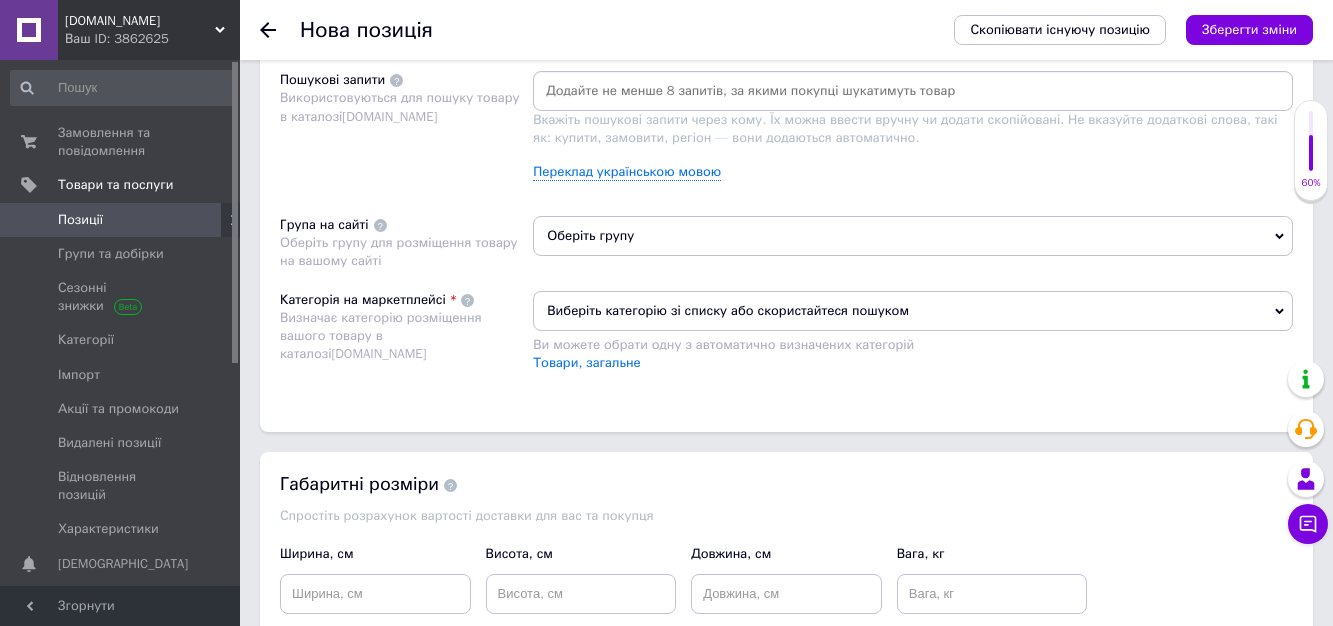type on "1400" 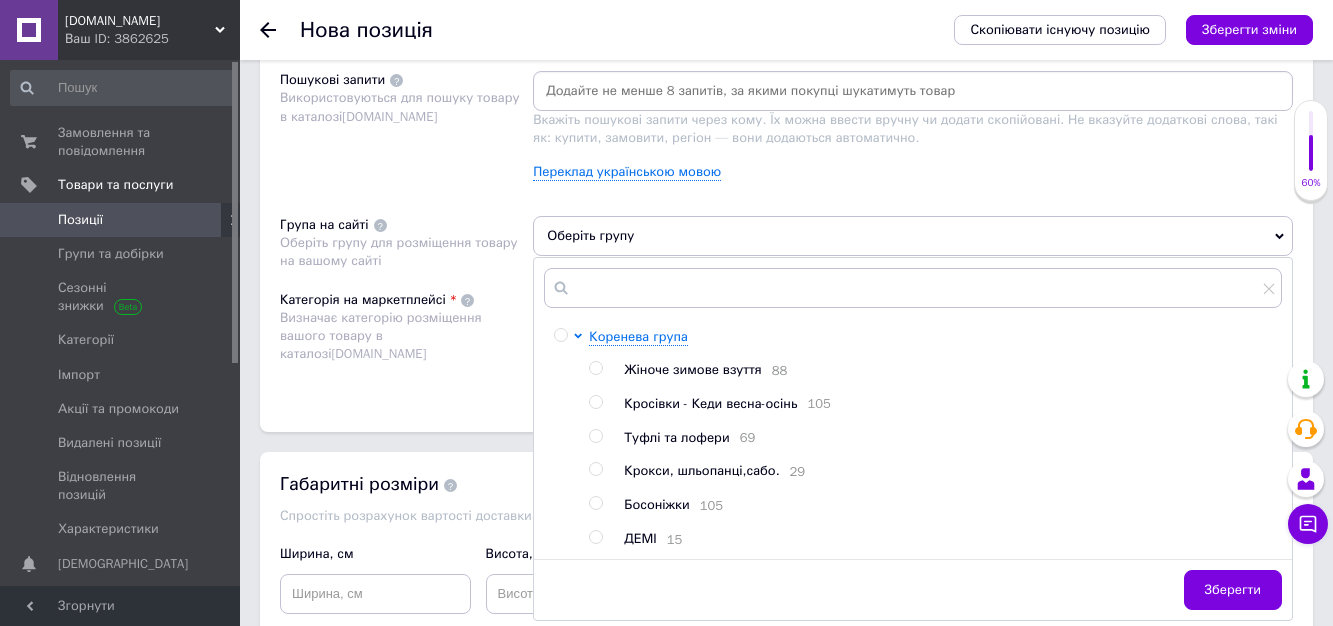 scroll, scrollTop: 1300, scrollLeft: 0, axis: vertical 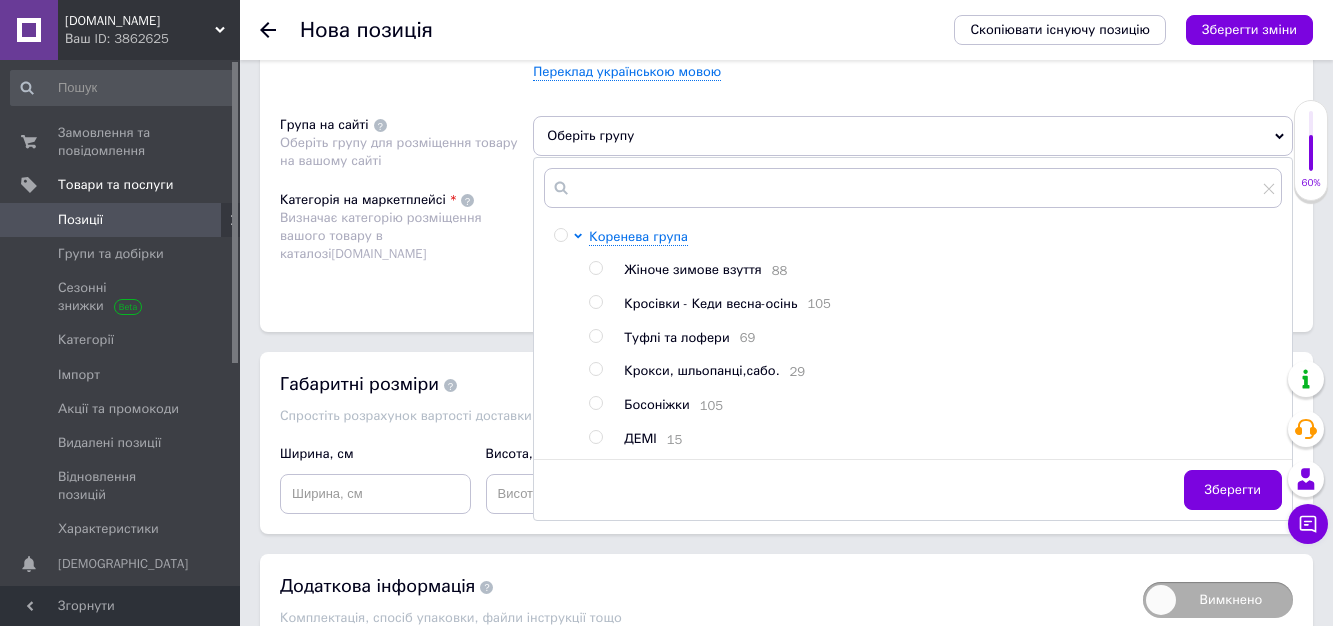 click at bounding box center (595, 336) 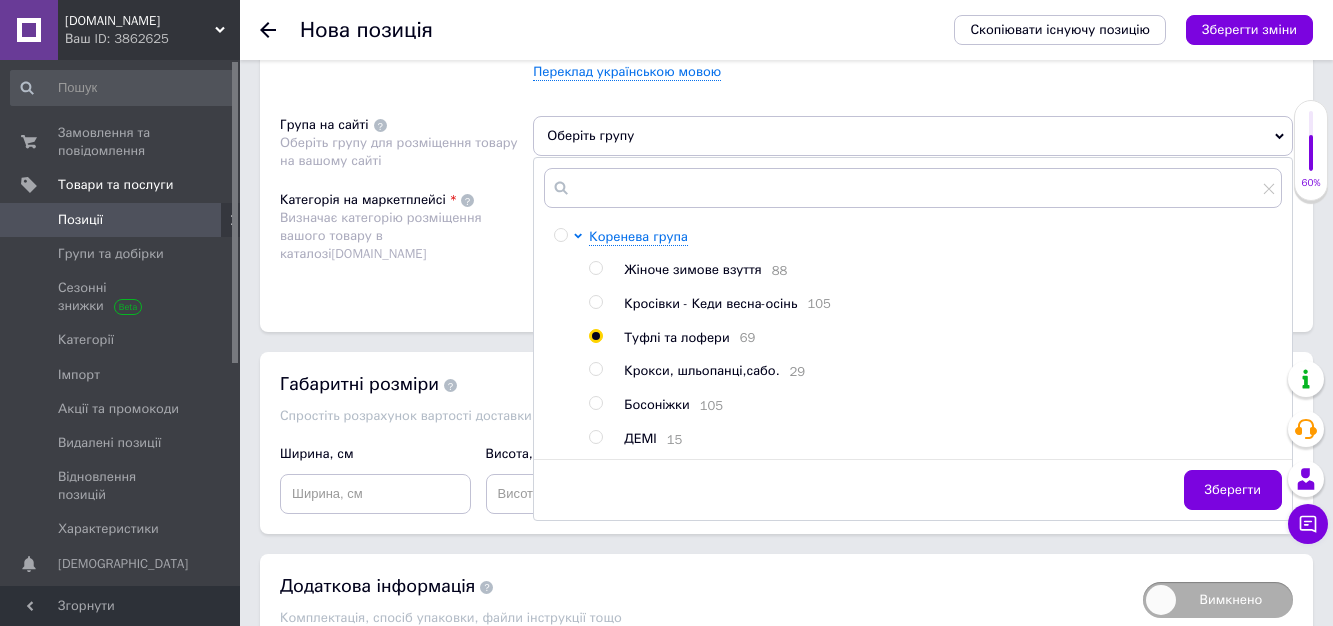 radio on "true" 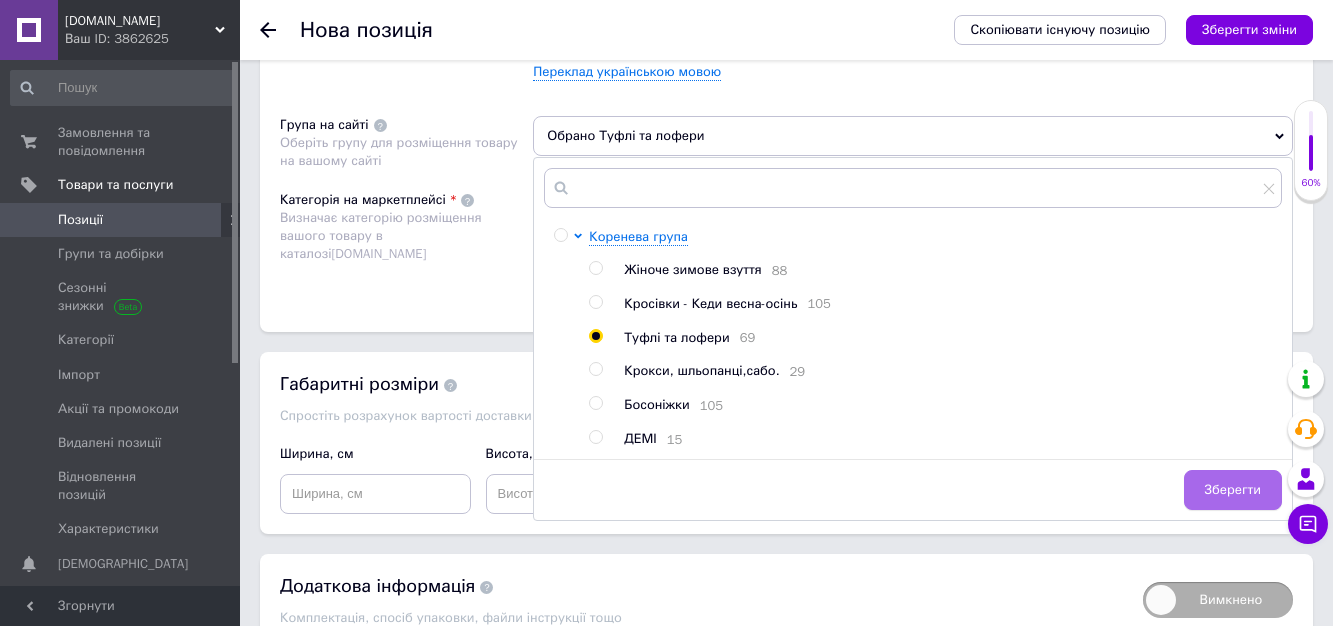 click on "Зберегти" at bounding box center [1233, 490] 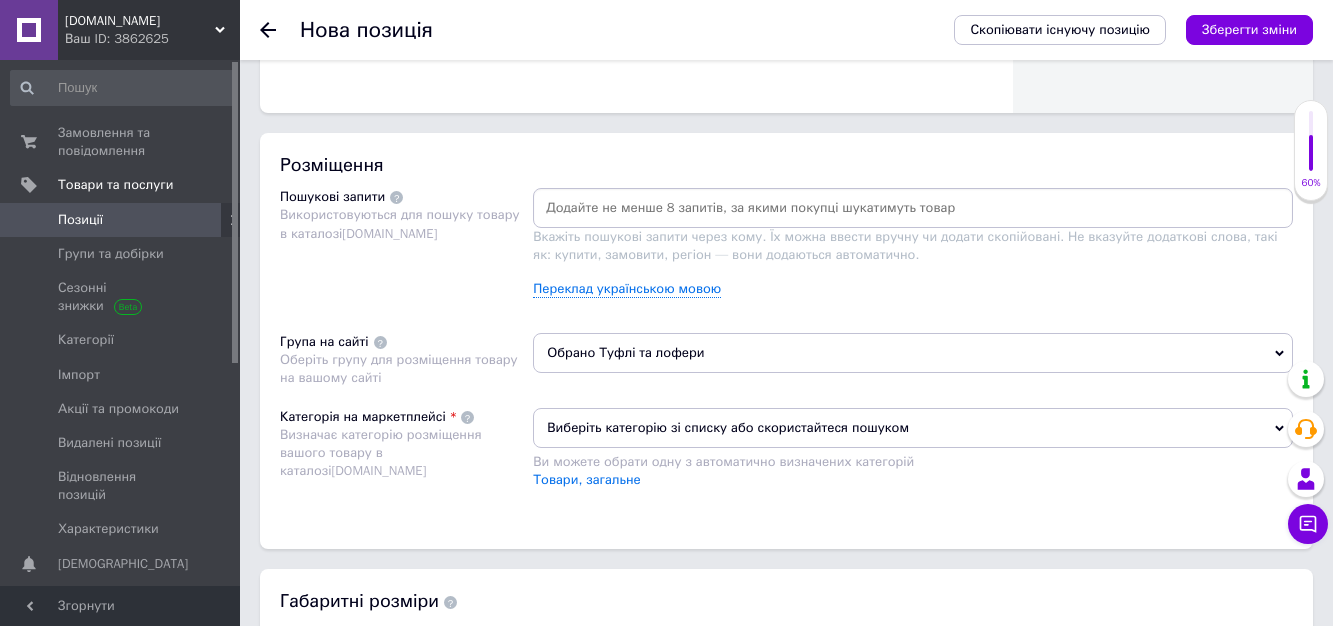 scroll, scrollTop: 1000, scrollLeft: 0, axis: vertical 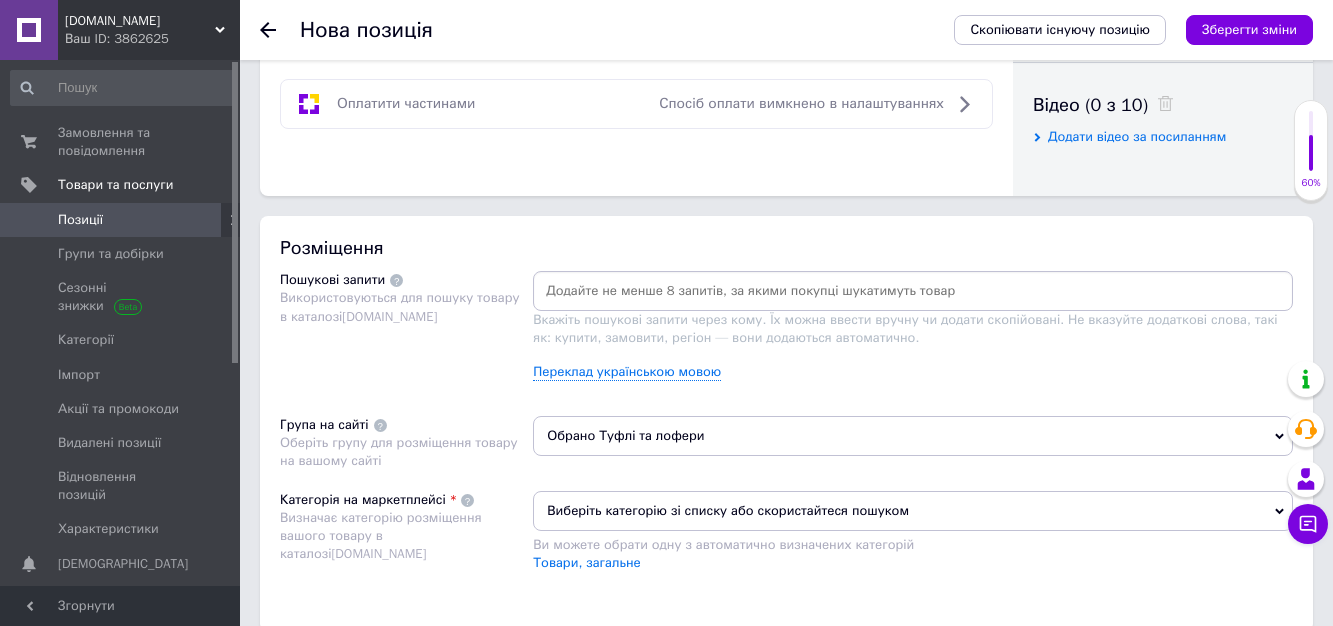 click at bounding box center [913, 291] 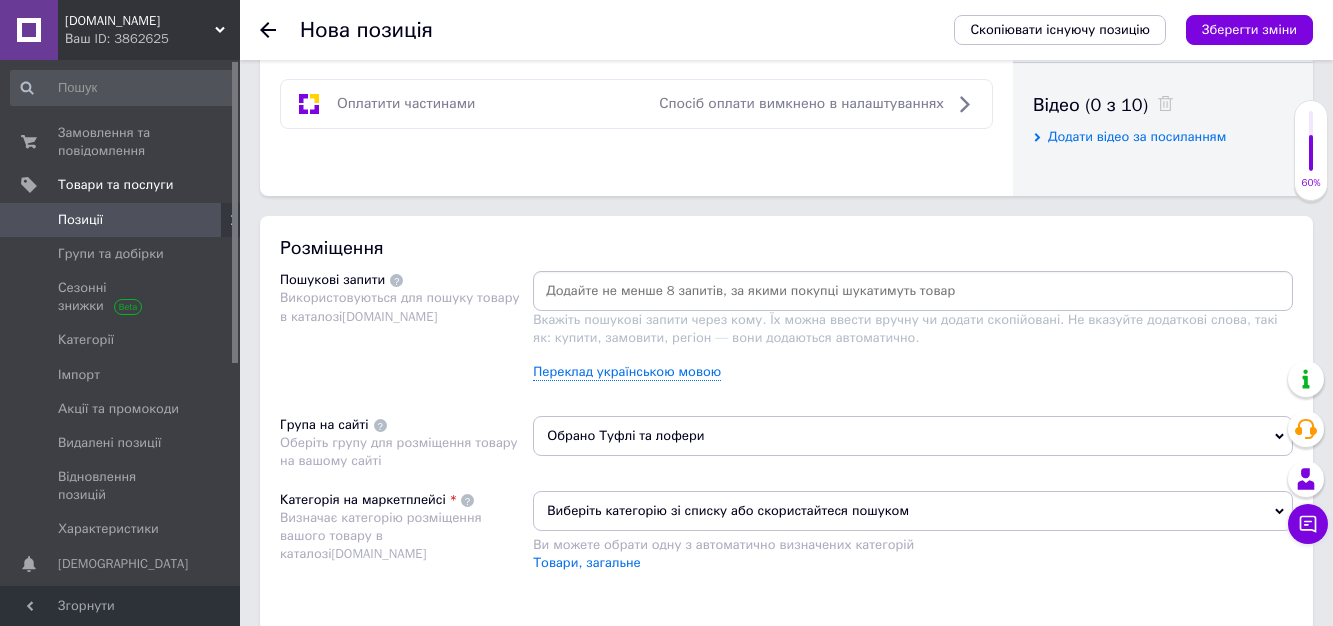 paste on "Туфлі жіночі  чорні замшеві на підборах з бантиком" 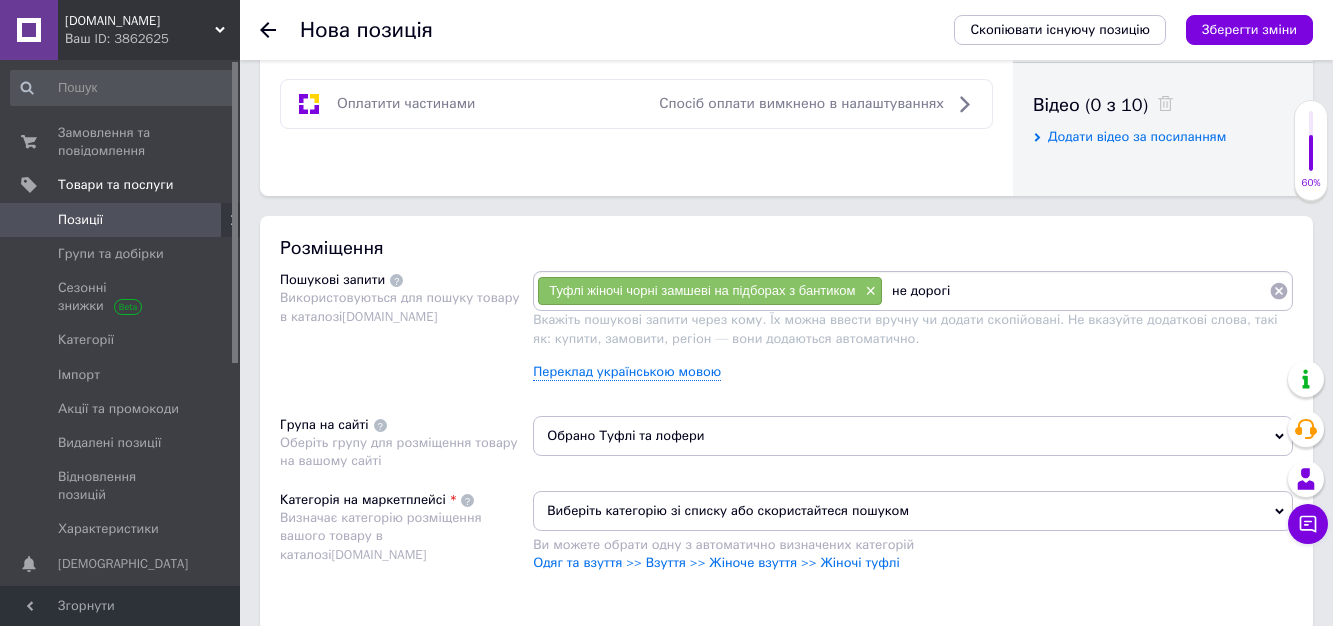 paste on "Туфлі жіночі  чорні замшеві на підборах з бантиком" 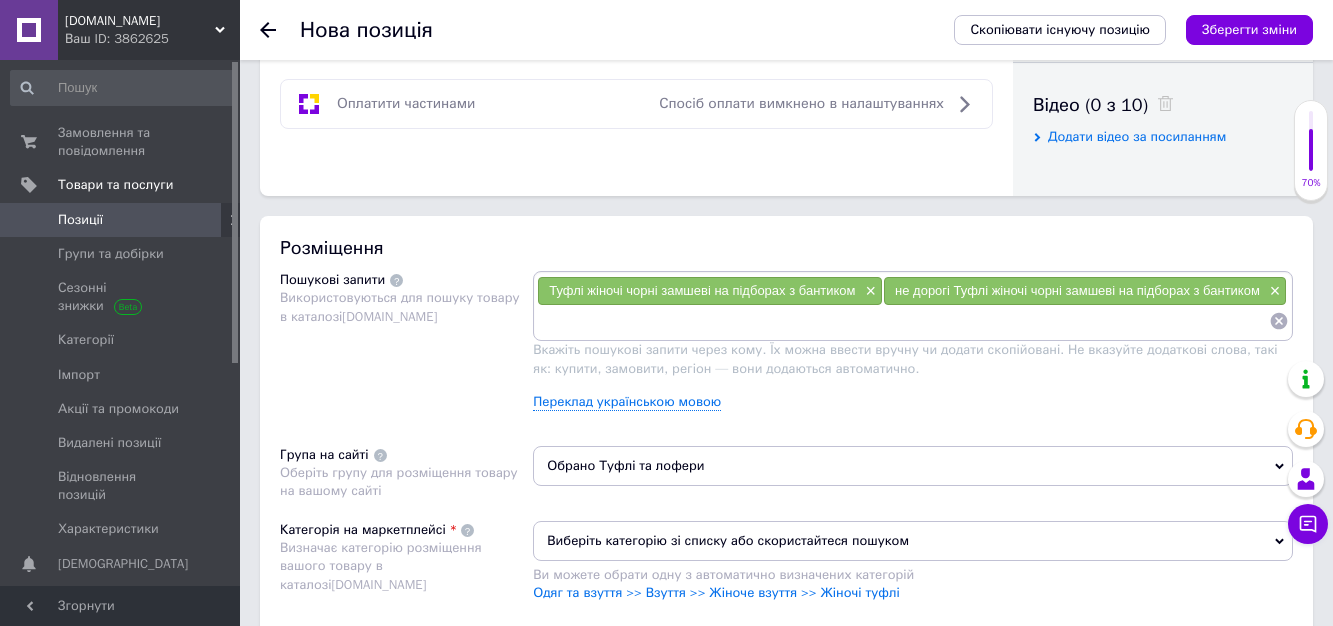 scroll, scrollTop: 0, scrollLeft: 0, axis: both 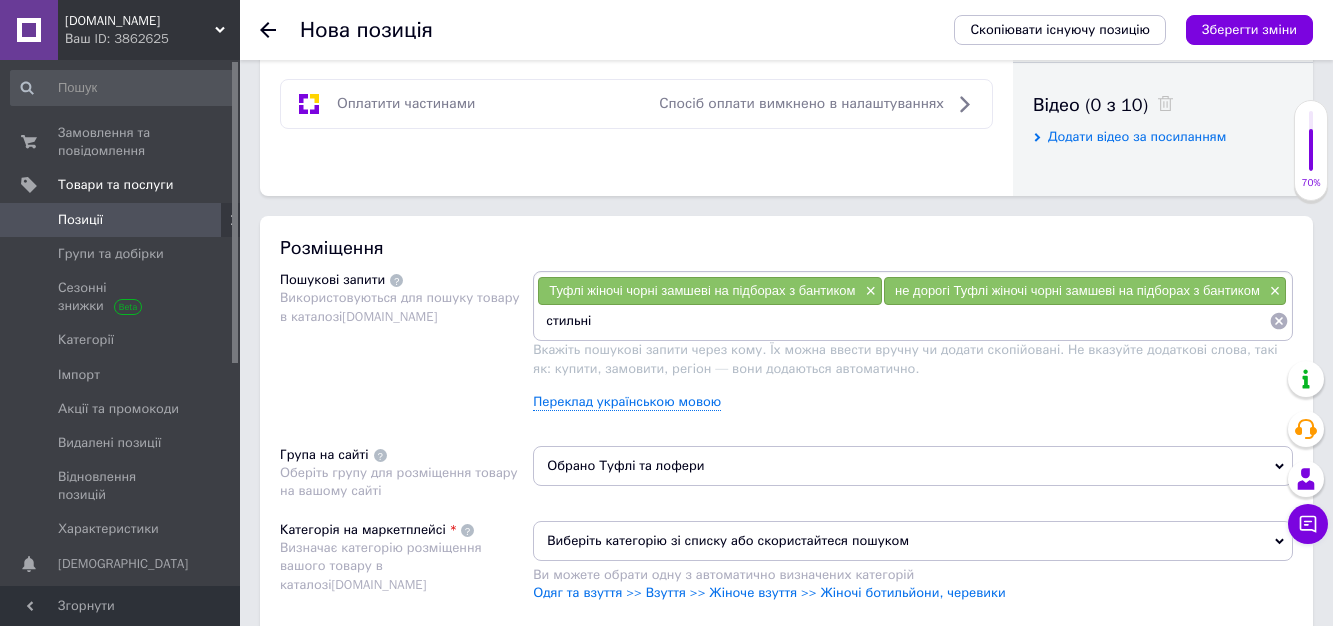 paste on "Туфлі жіночі  чорні замшеві на підборах з бантиком" 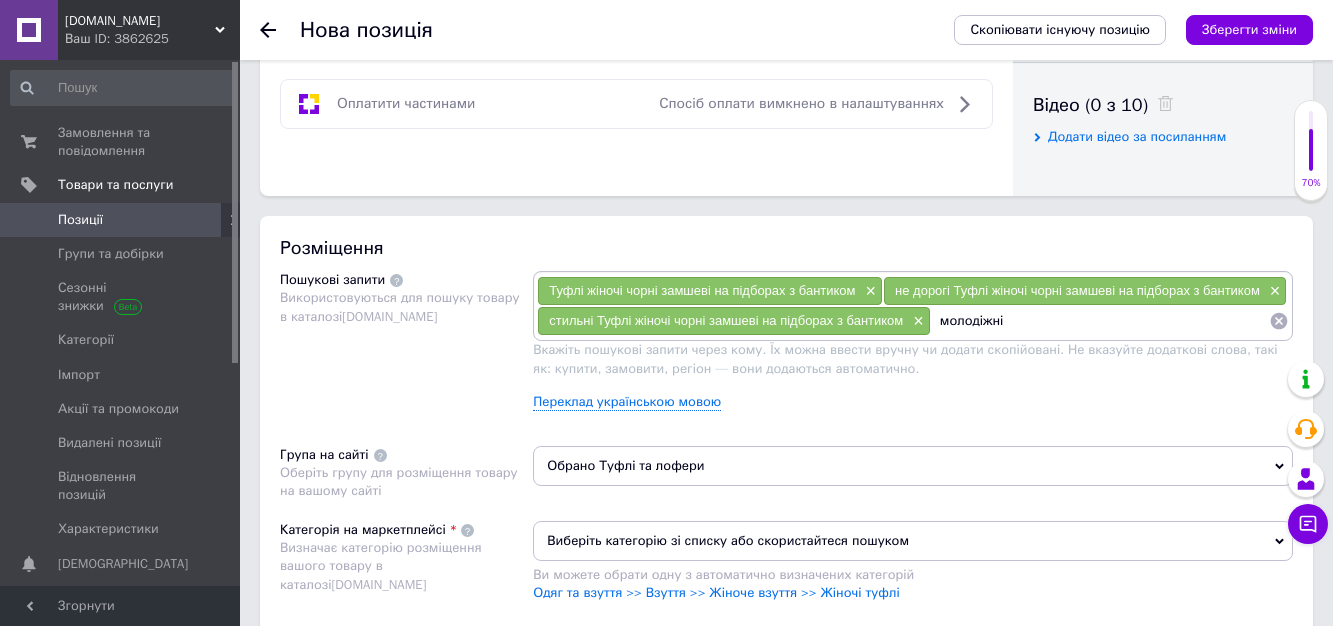 paste on "Туфлі жіночі  чорні замшеві на підборах з бантиком" 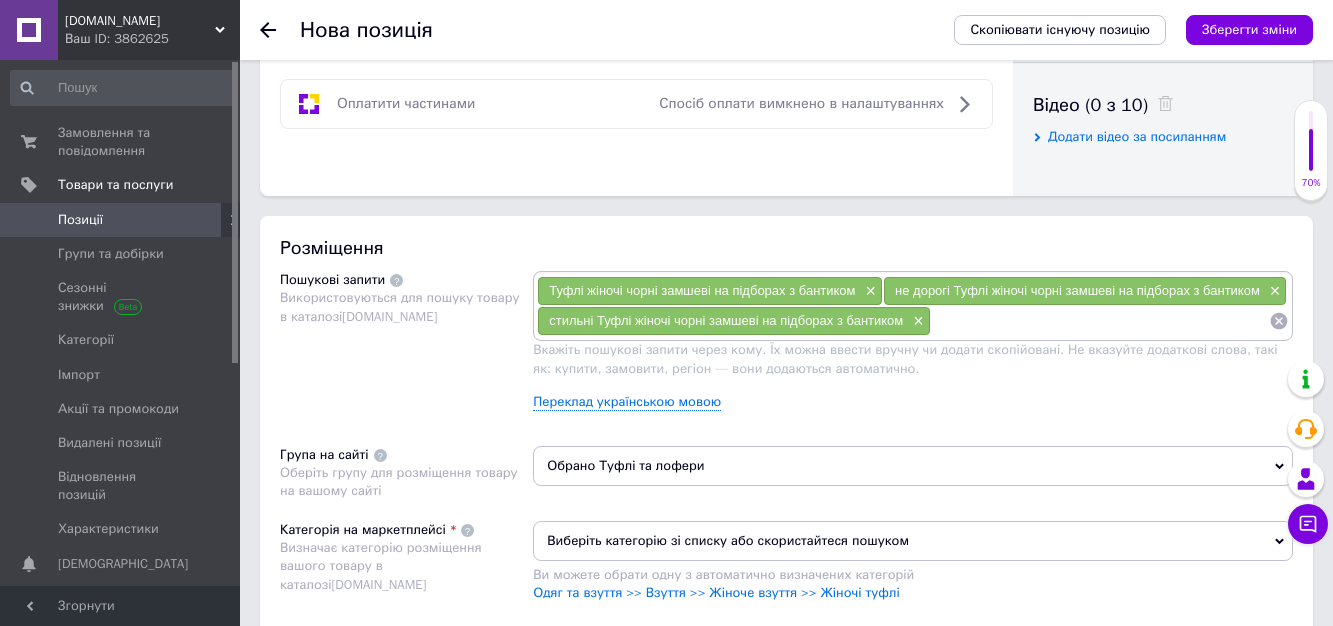 scroll, scrollTop: 0, scrollLeft: 0, axis: both 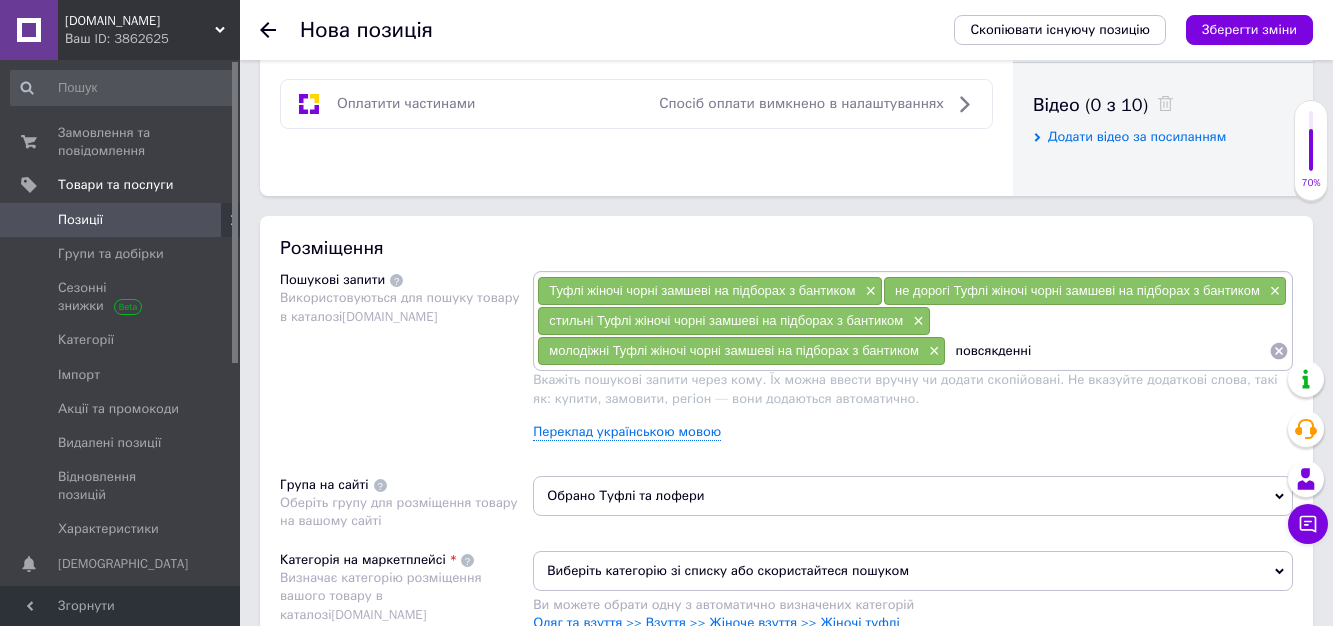 paste on "Туфлі жіночі  чорні замшеві на підборах з бантиком" 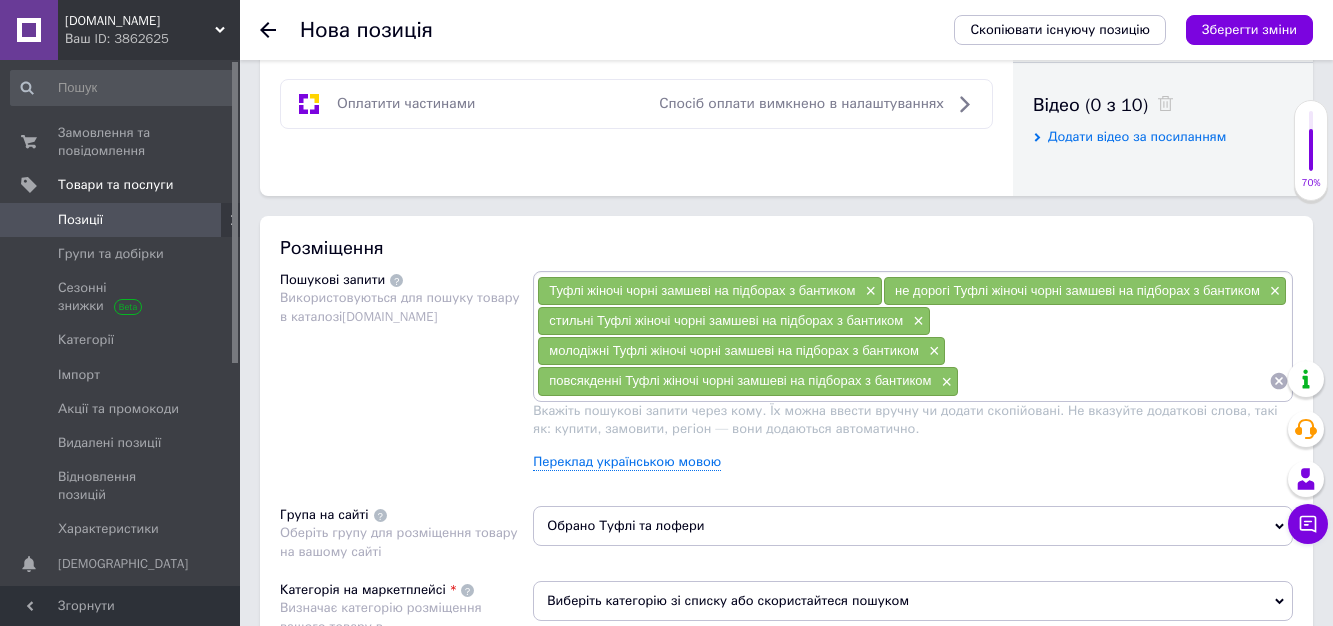 scroll, scrollTop: 0, scrollLeft: 0, axis: both 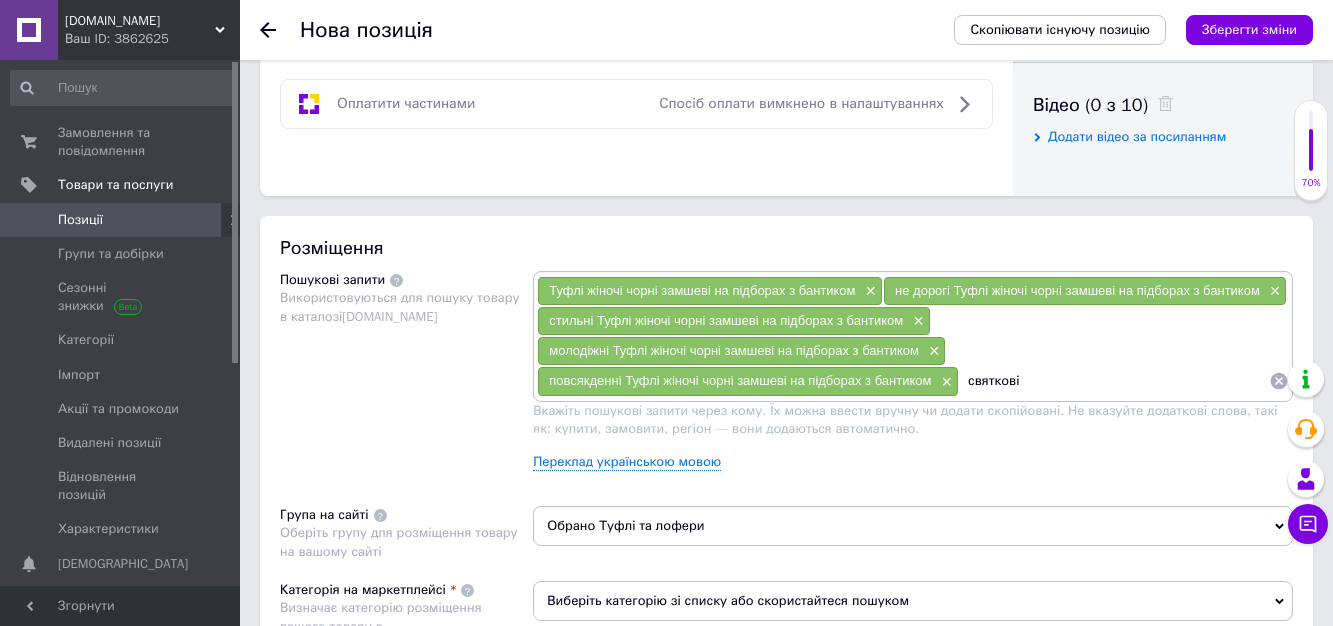 paste on "Туфлі жіночі  чорні замшеві на підборах з бантиком" 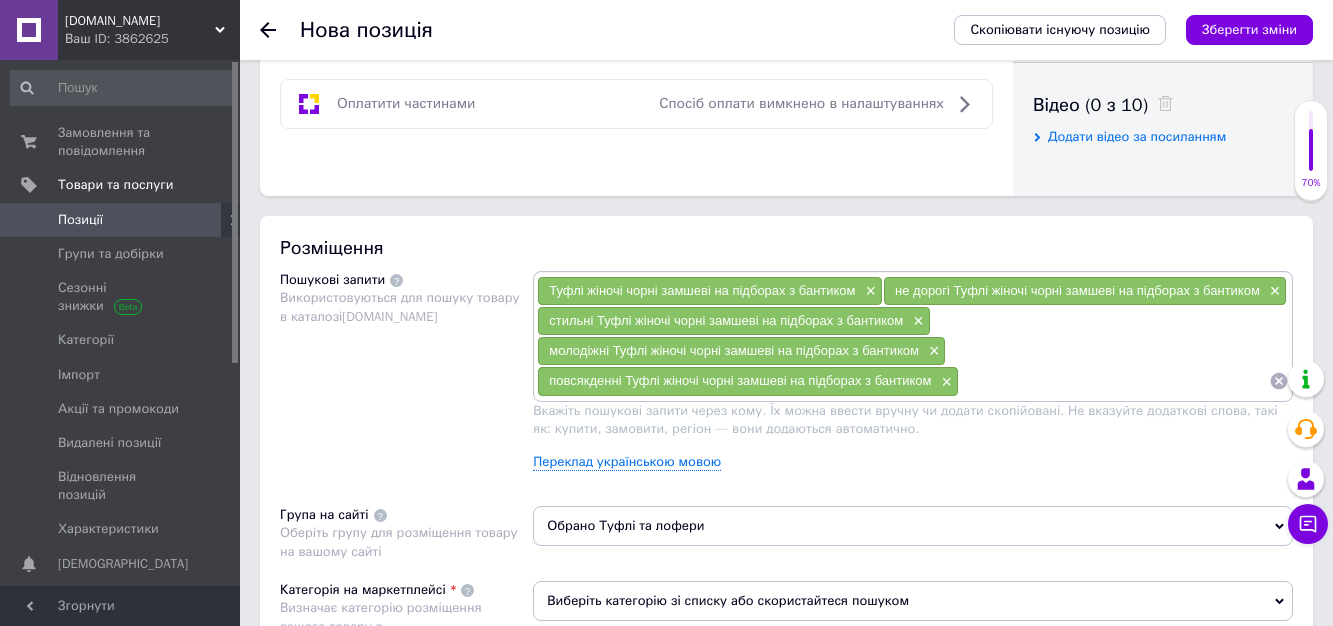 scroll, scrollTop: 0, scrollLeft: 0, axis: both 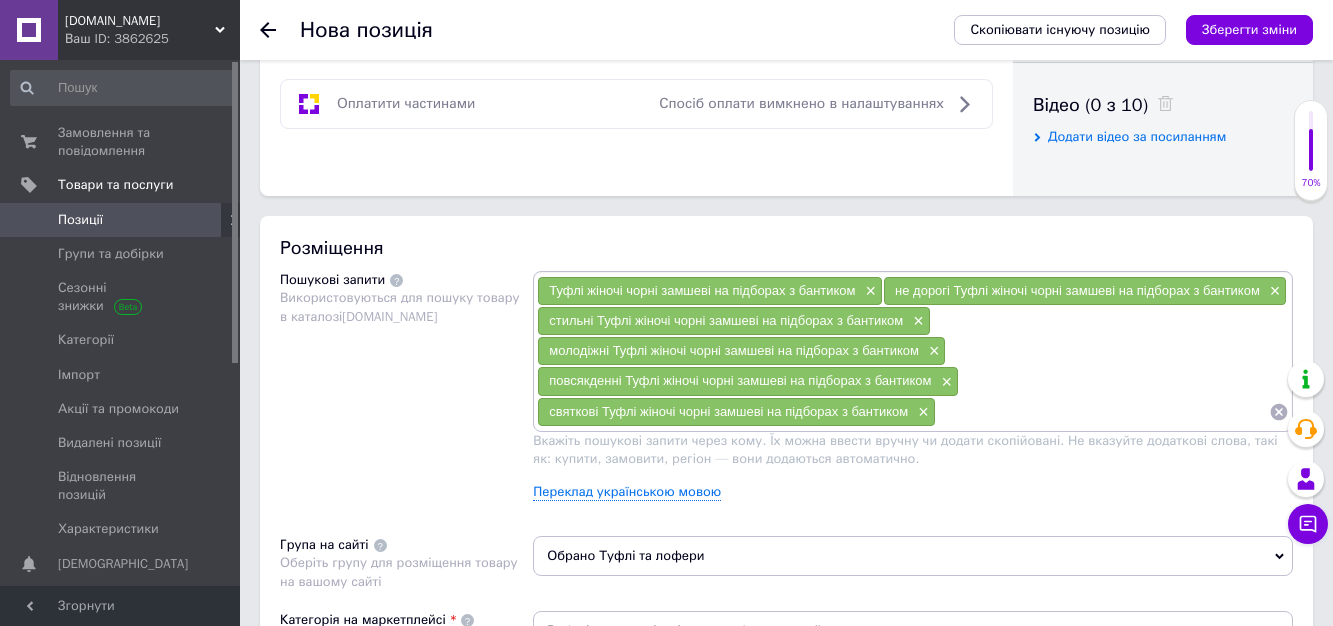 paste on "Туфлі жіночі  чорні замшеві на підборах з бантиком" 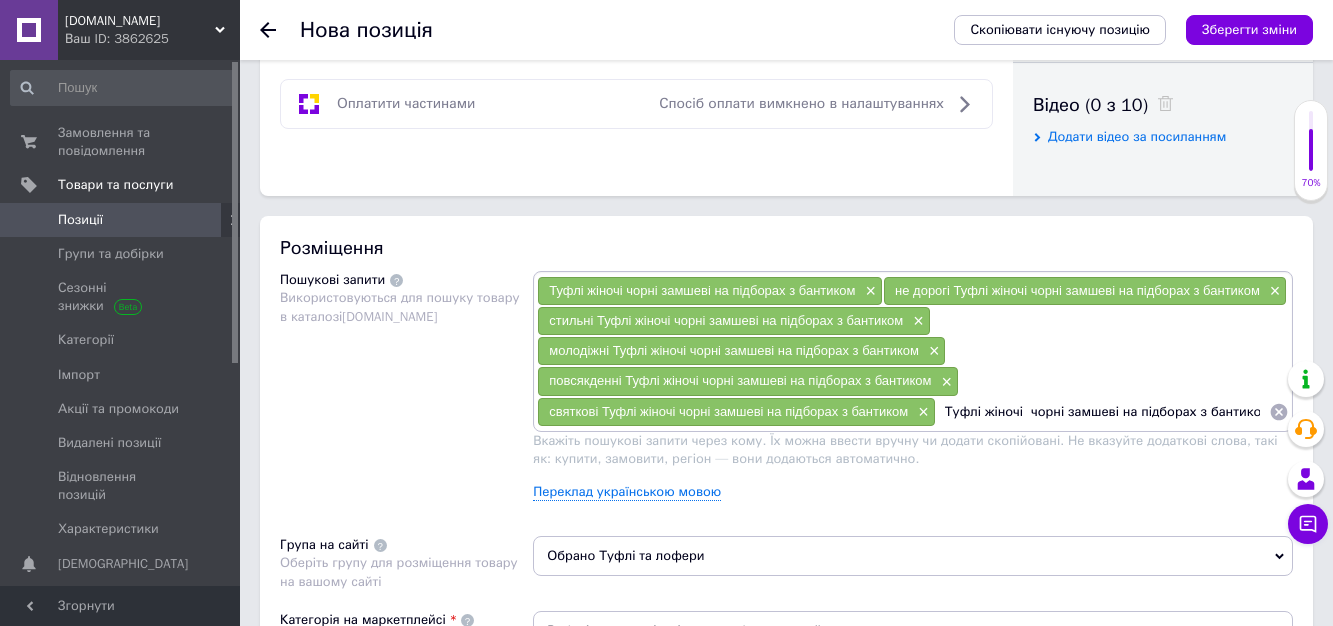 click on "Туфлі жіночі  чорні замшеві на підборах з бантиком" at bounding box center (1102, 412) 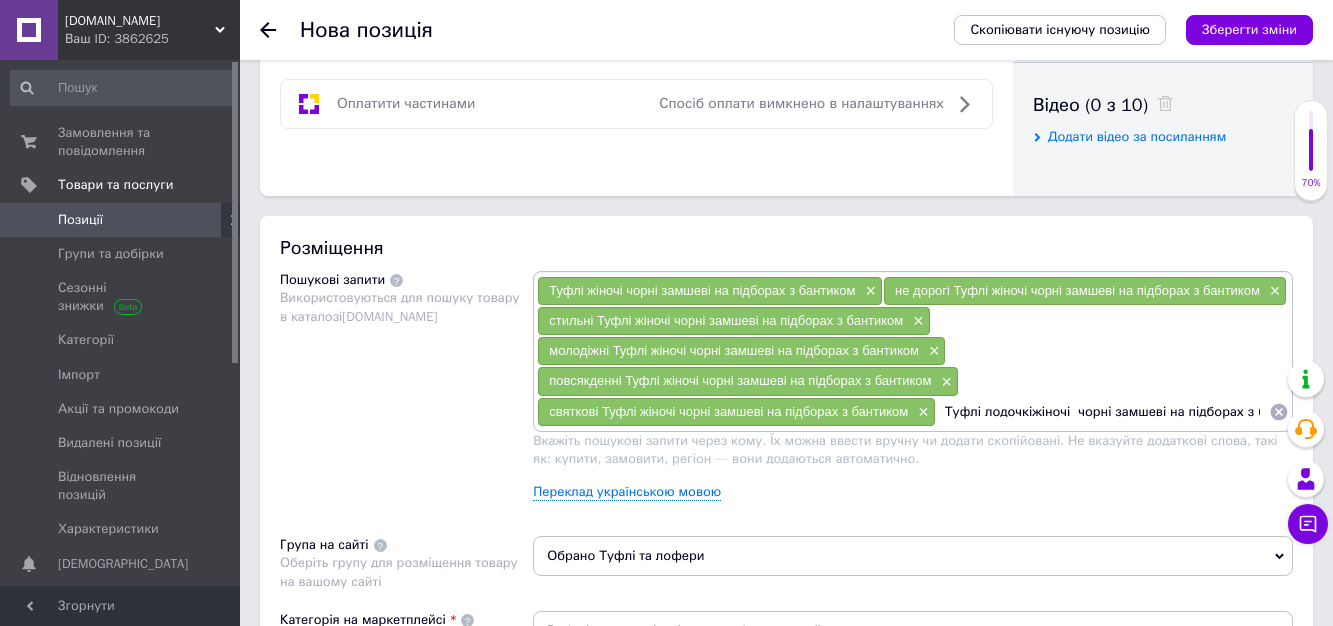 type on "Туфлі лодочкі жіночі  чорні замшеві на підборах з бантиком" 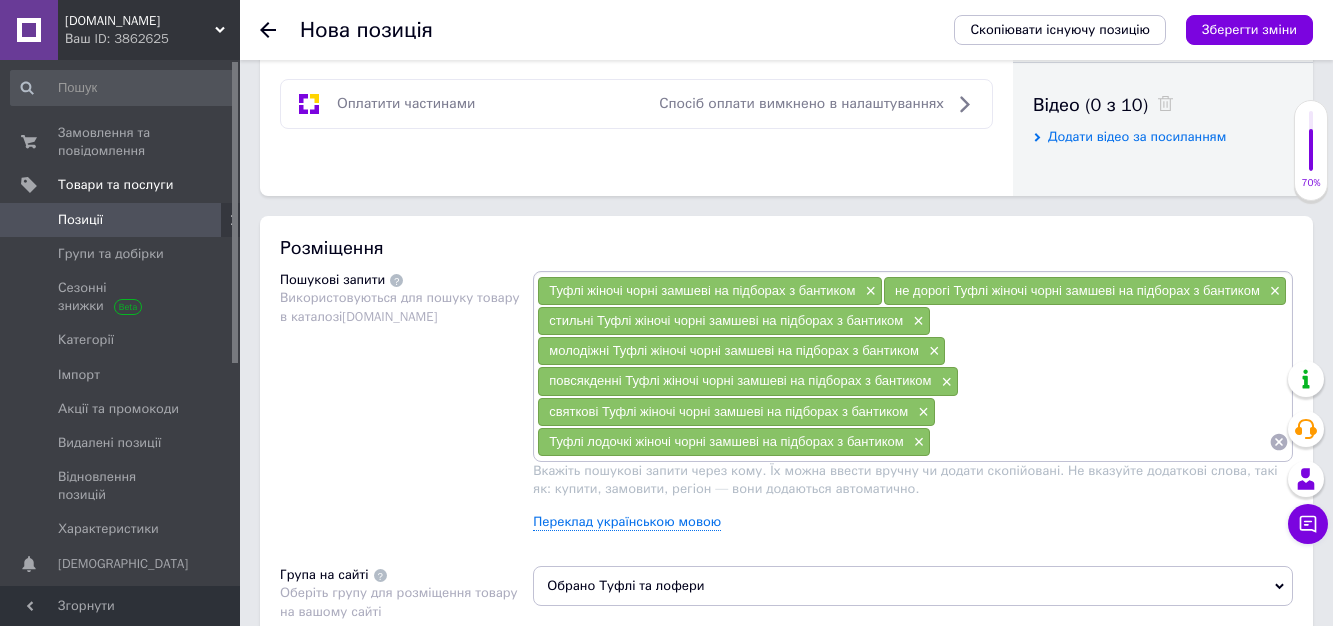 paste on "Туфлі жіночі  чорні замшеві на підборах з бантиком" 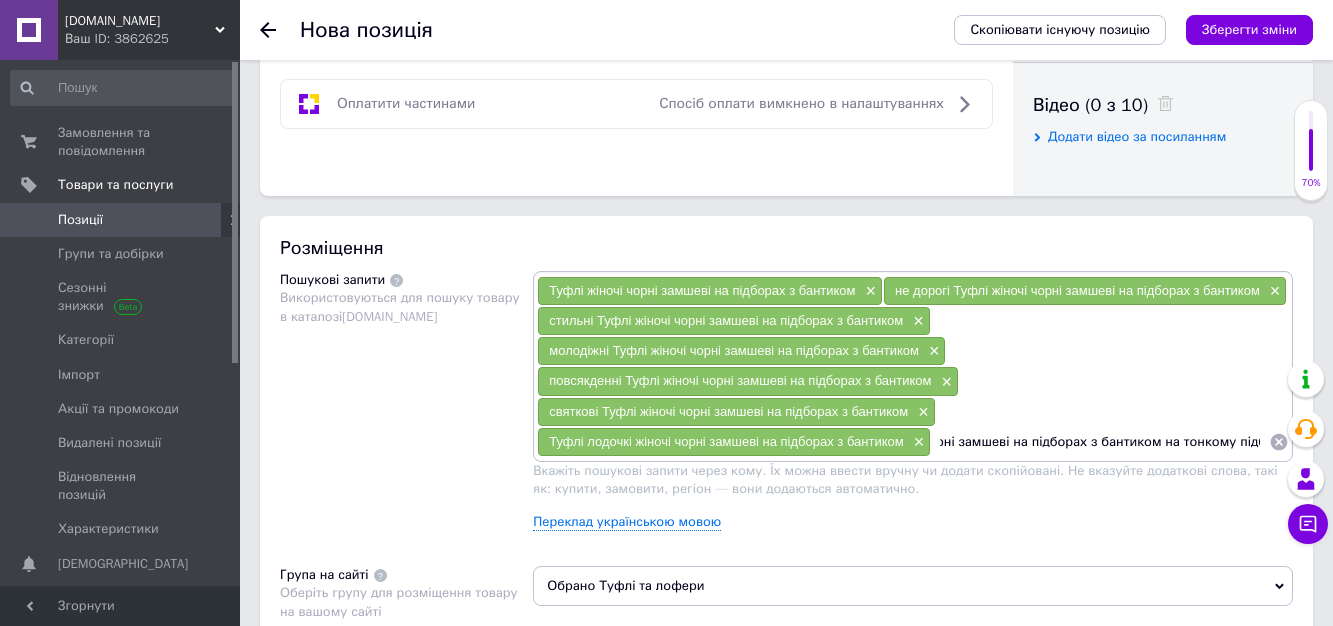type on "Туфлі жіночі  чорні замшеві на підборах з бантиком на тонкому підборі" 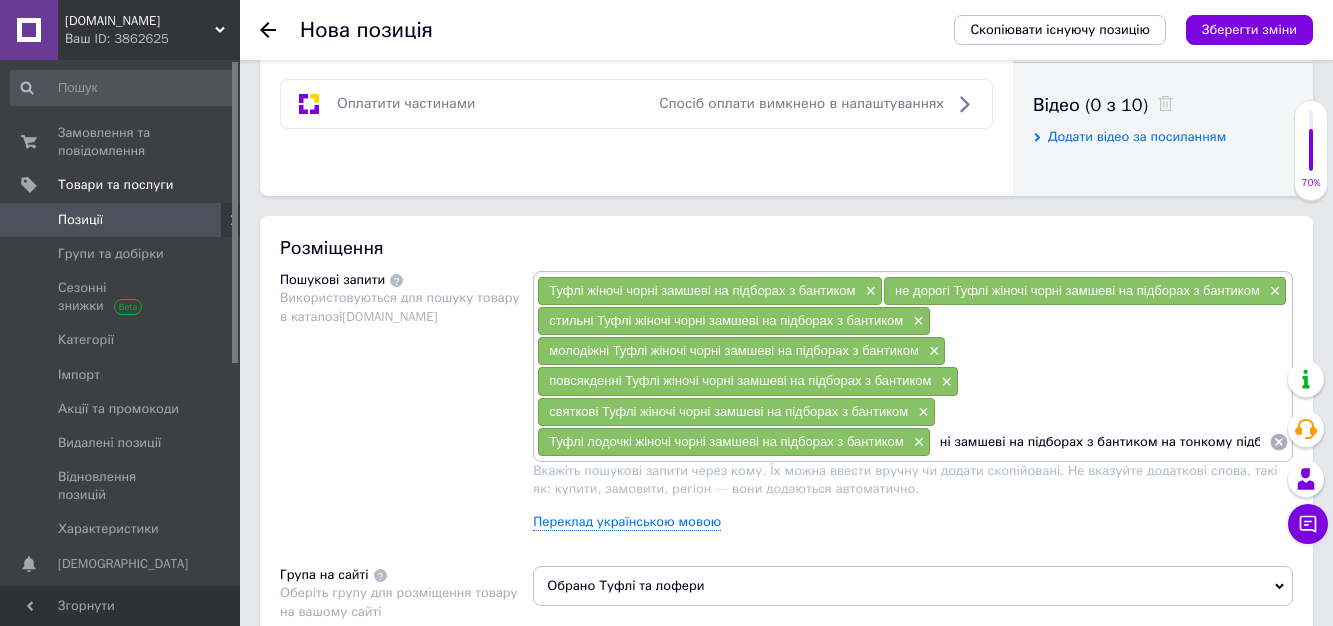 type 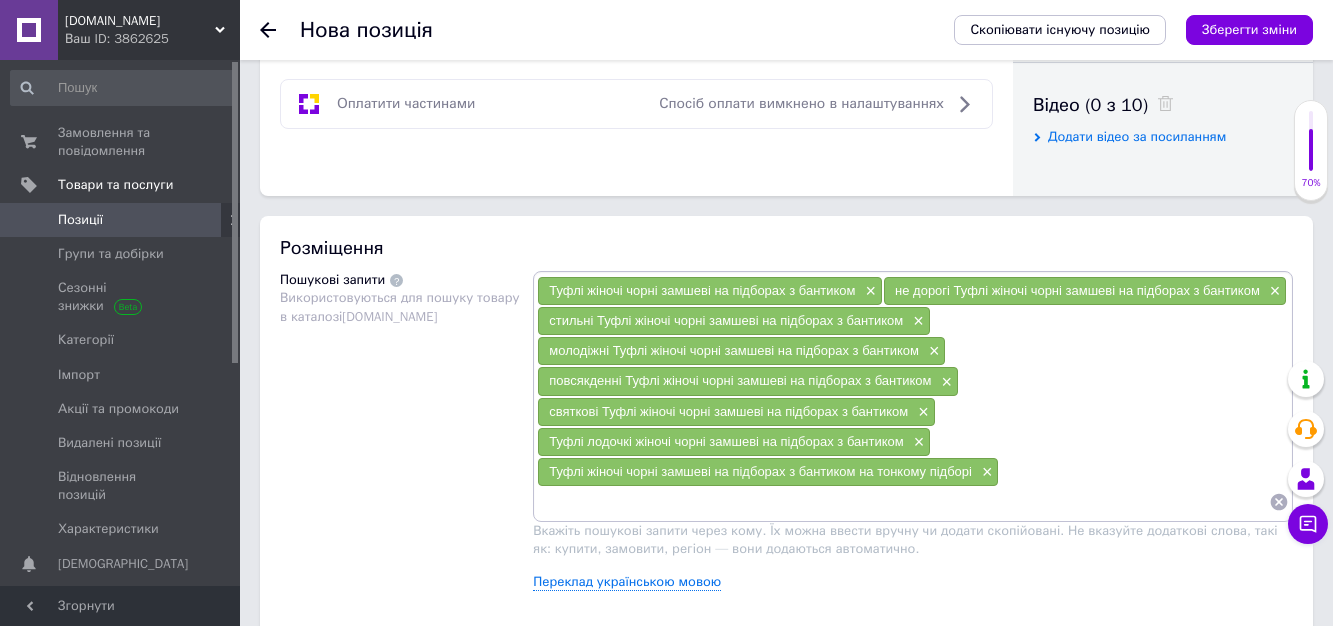 scroll, scrollTop: 0, scrollLeft: 0, axis: both 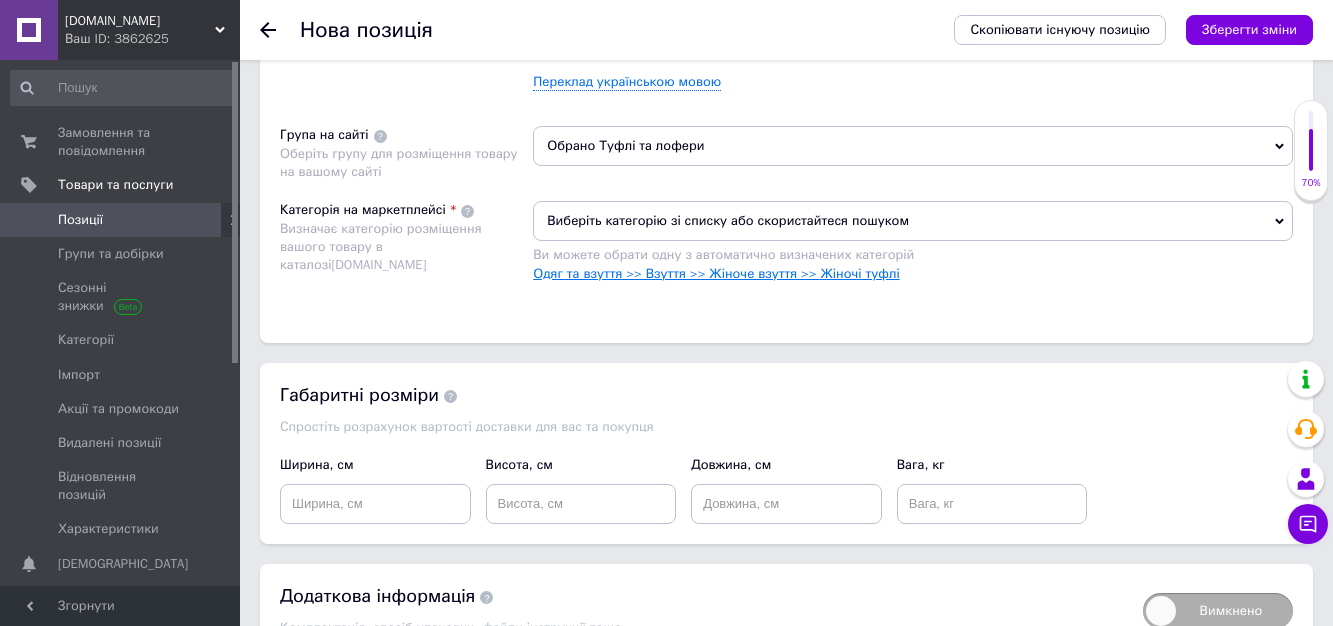 click on "Одяг та взуття >> Взуття >> Жіноче взуття  >> Жіночі туфлі" at bounding box center (716, 273) 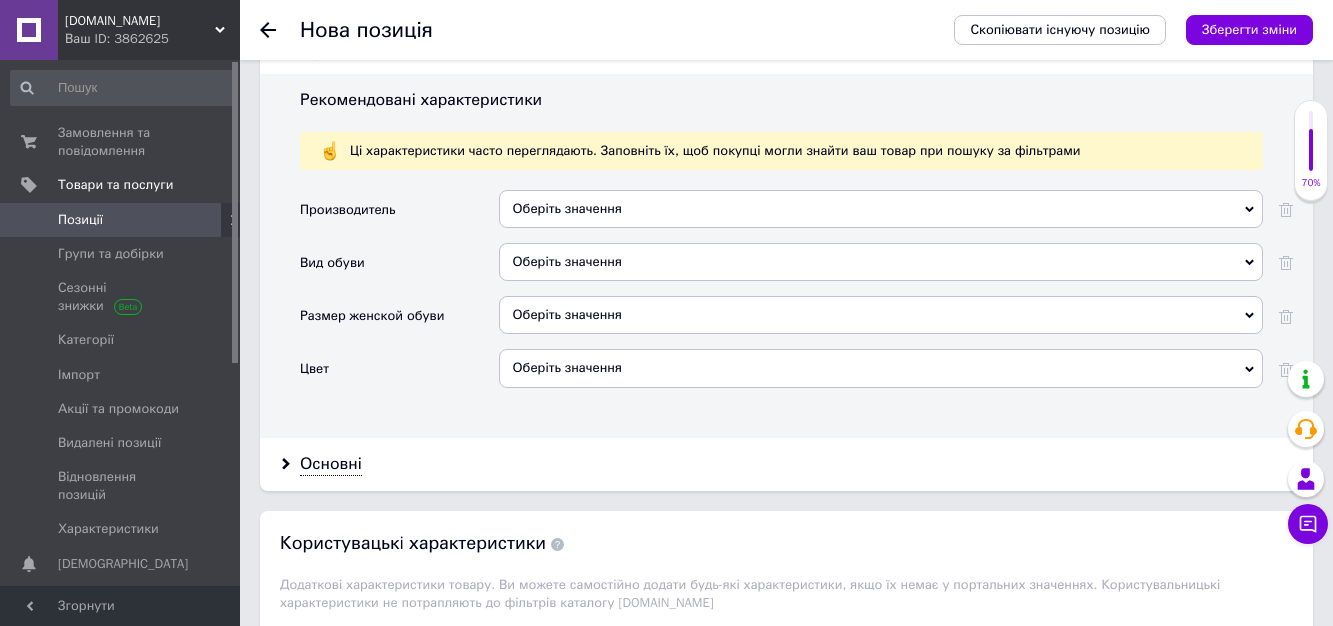 scroll, scrollTop: 2000, scrollLeft: 0, axis: vertical 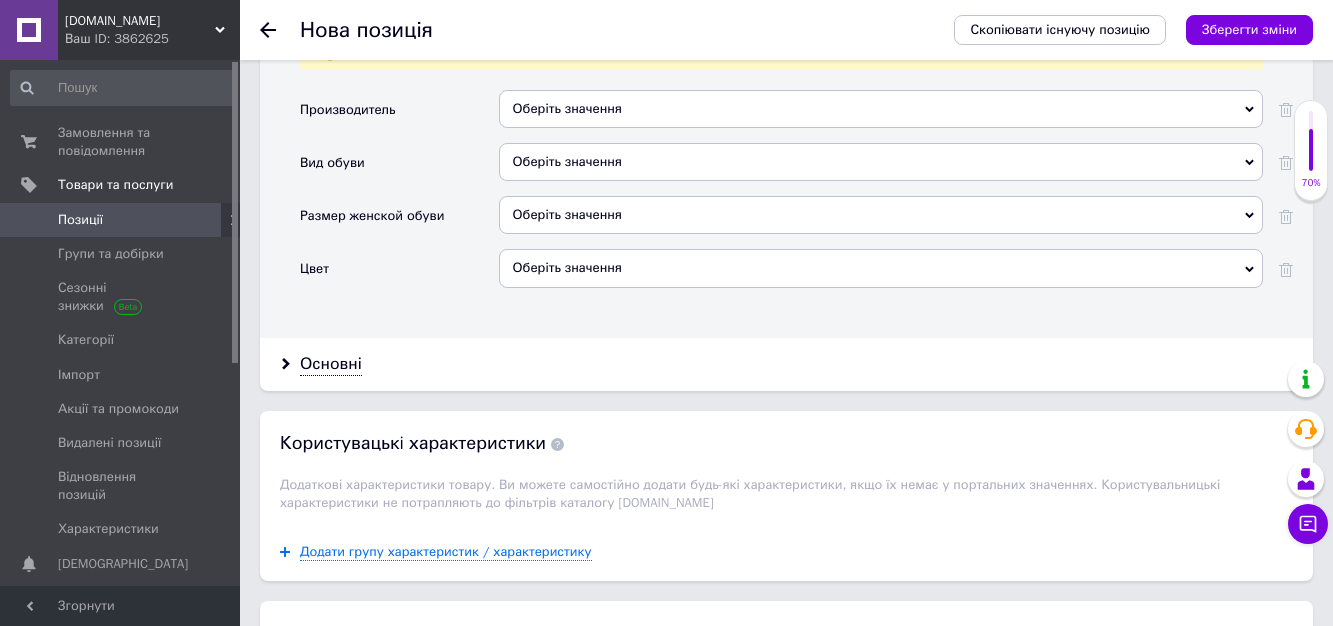 click on "Оберіть значення" at bounding box center [881, 162] 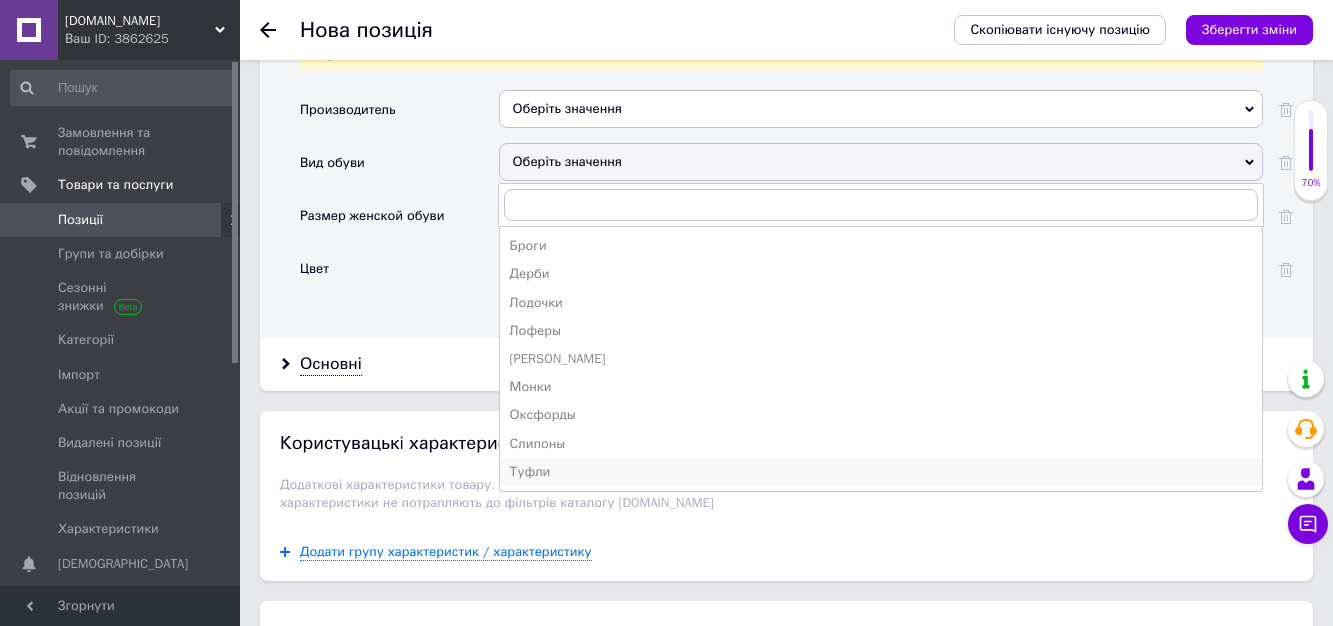 click on "Туфли" at bounding box center (881, 472) 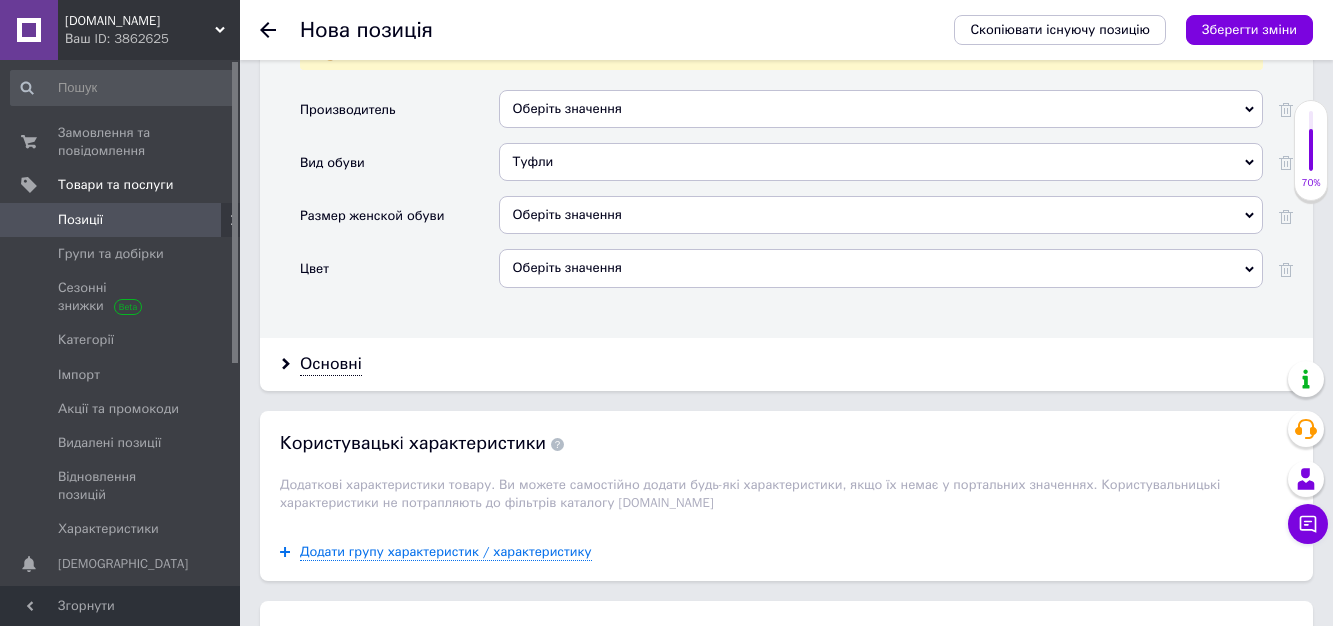 click on "Оберіть значення" at bounding box center [881, 268] 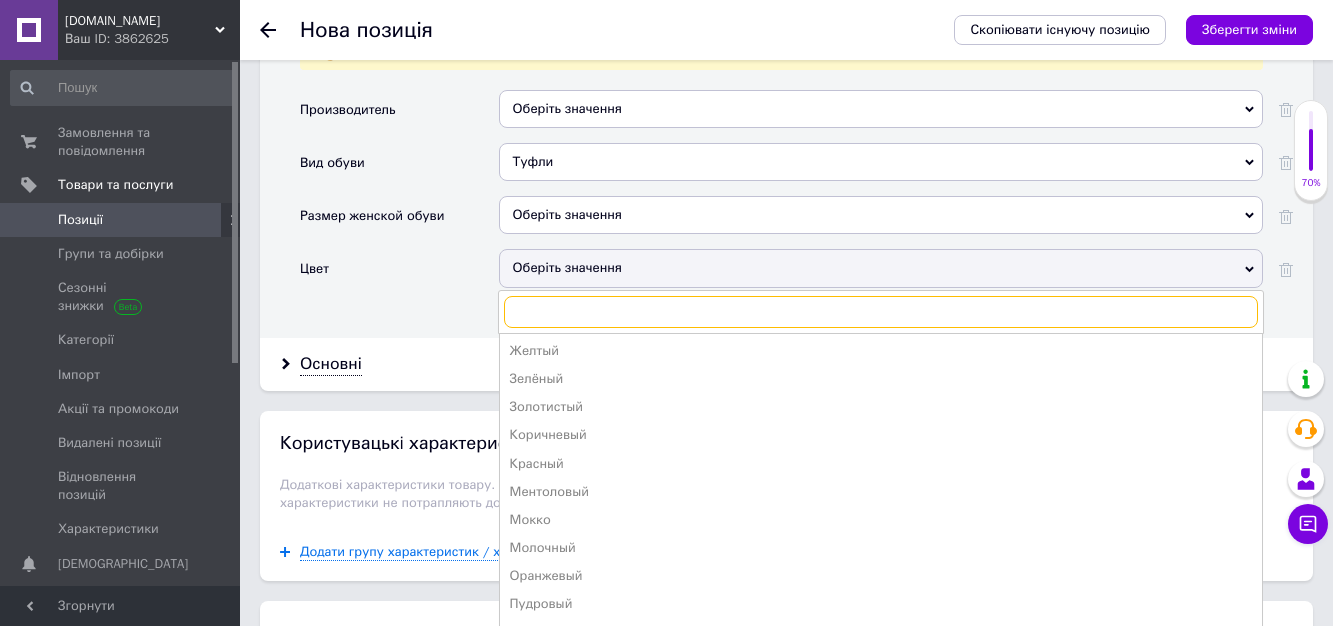 scroll, scrollTop: 500, scrollLeft: 0, axis: vertical 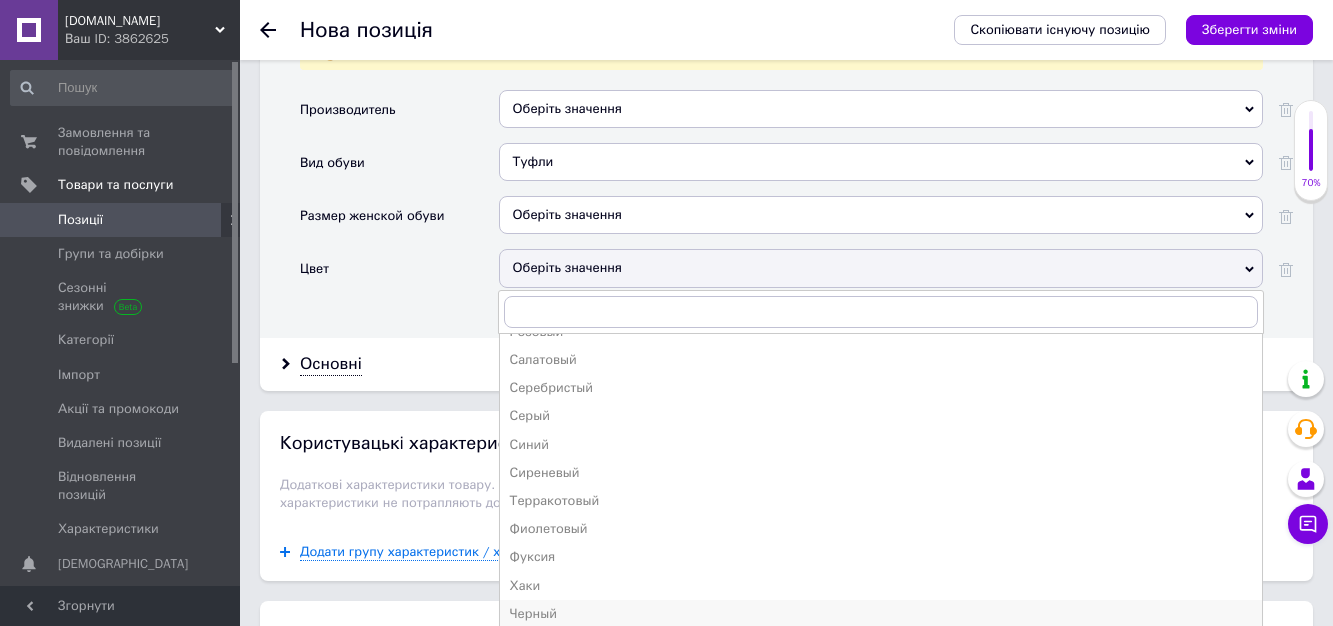 click on "Черный" at bounding box center (881, 614) 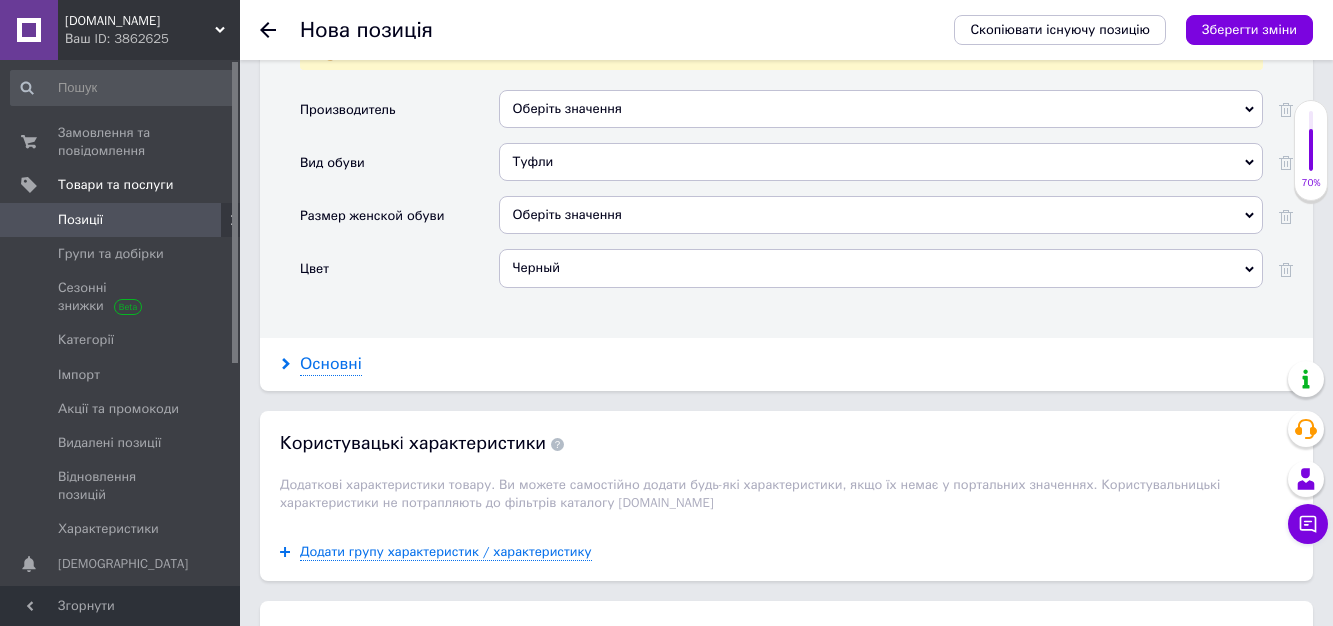 click on "Основні" at bounding box center [331, 364] 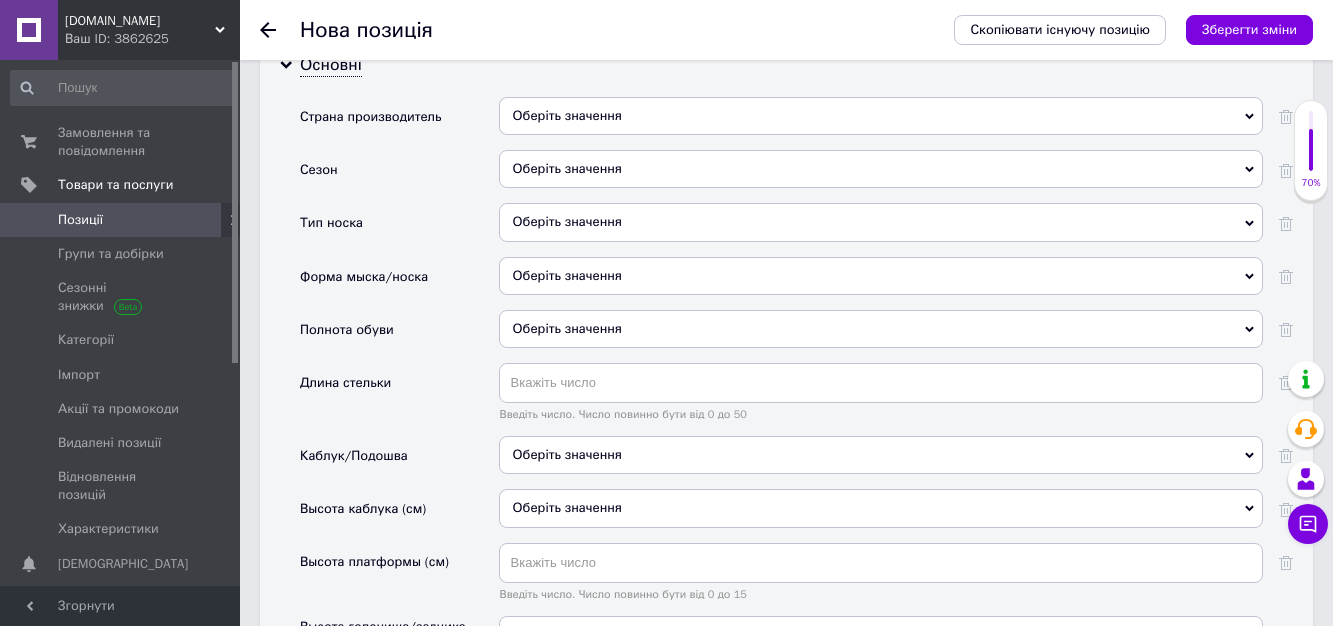 scroll, scrollTop: 2300, scrollLeft: 0, axis: vertical 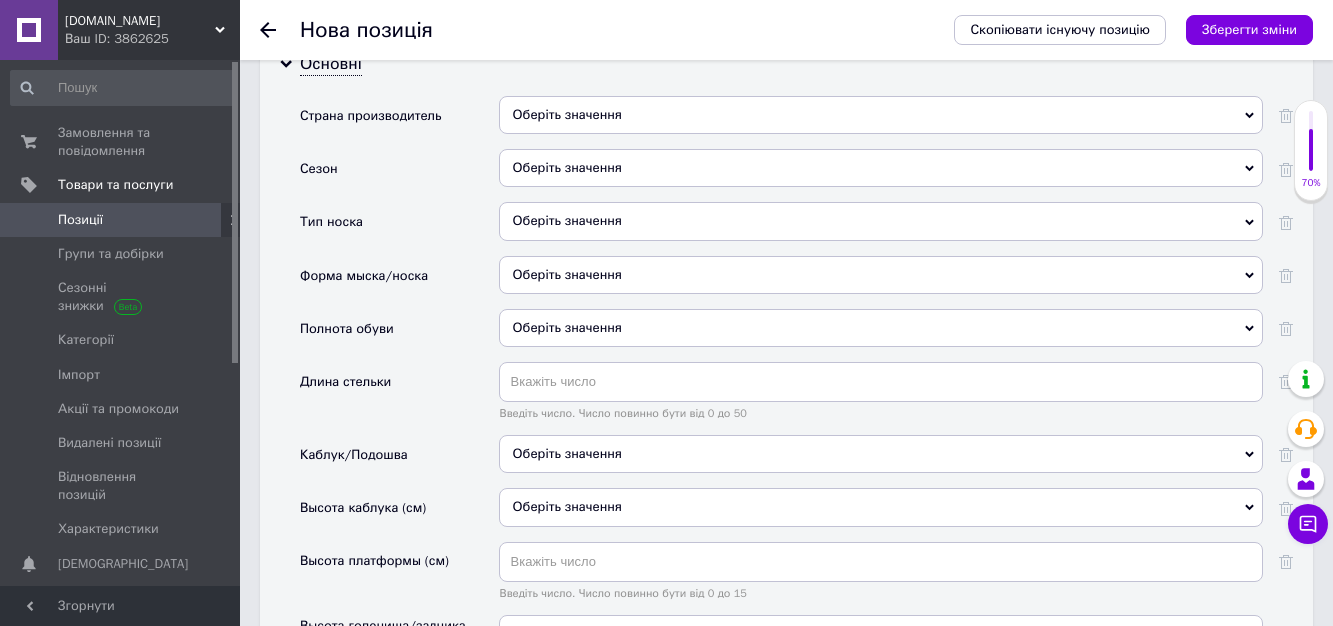 click on "Оберіть значення" at bounding box center (881, 168) 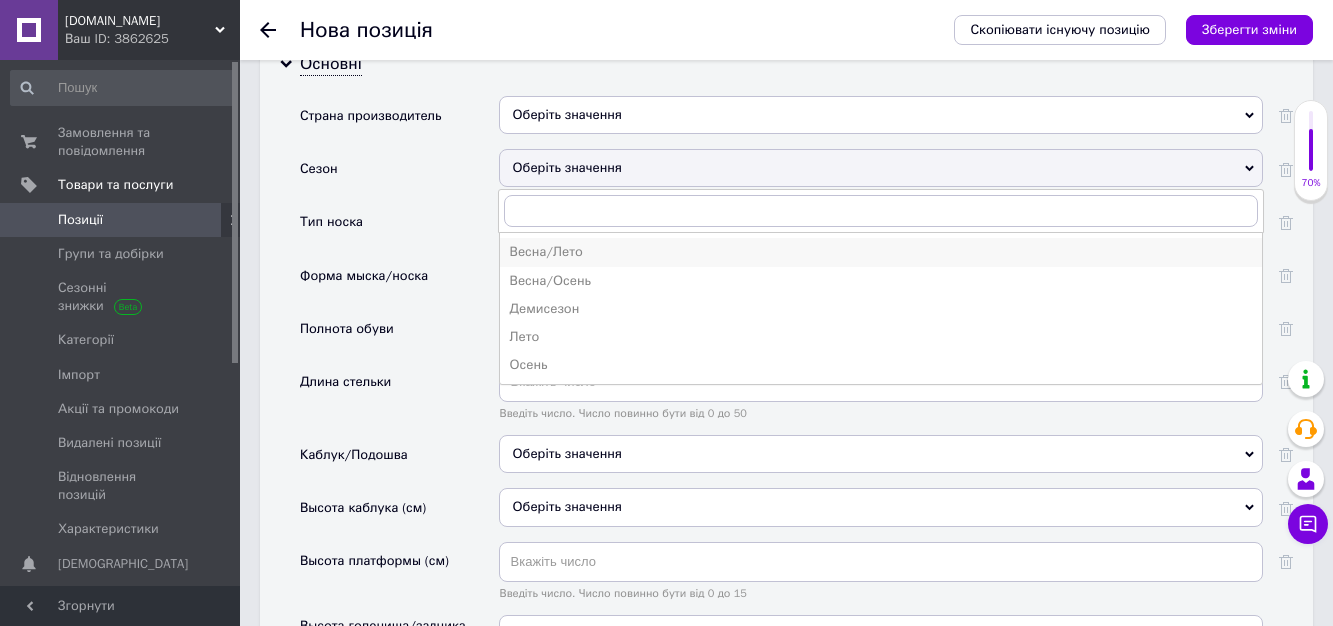 click on "Весна/Лето" at bounding box center [881, 252] 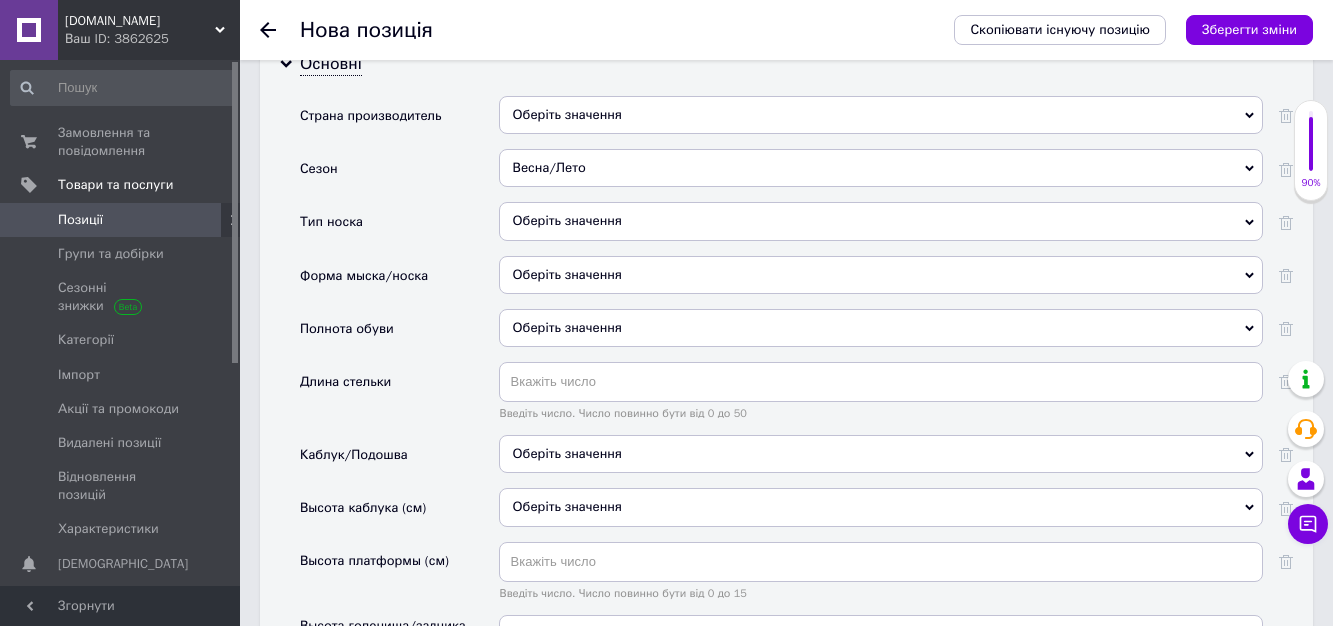 click on "Оберіть значення" at bounding box center (881, 221) 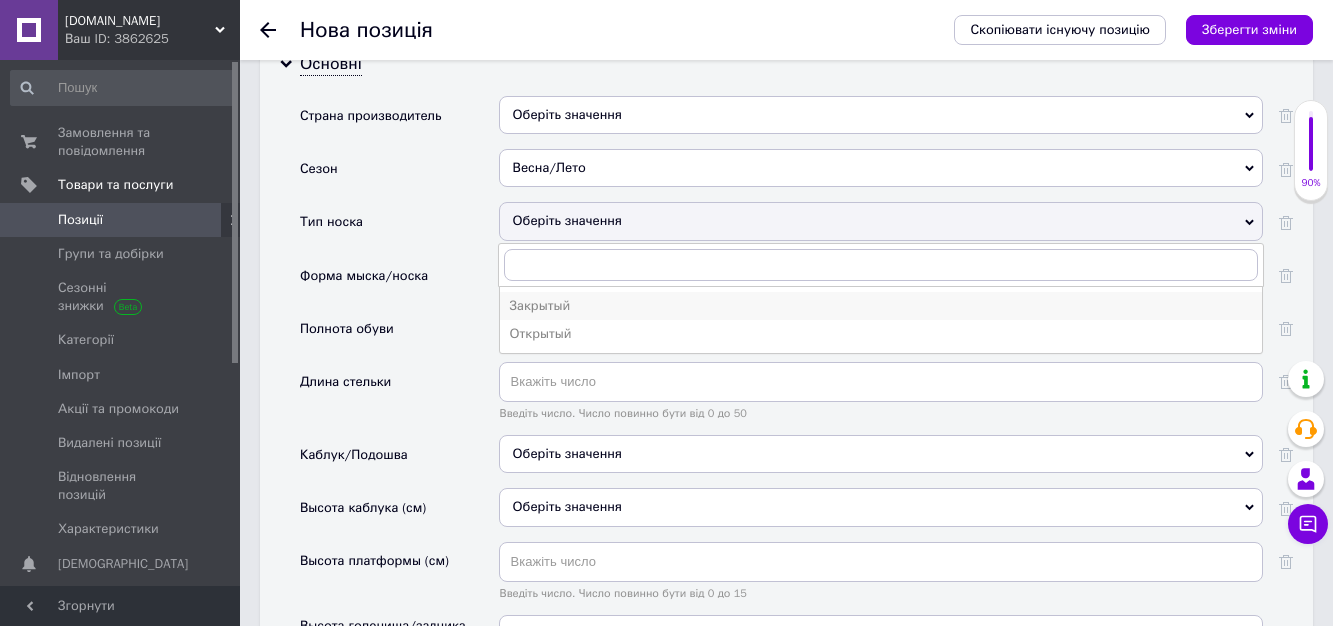 click on "Закрытый" at bounding box center [881, 306] 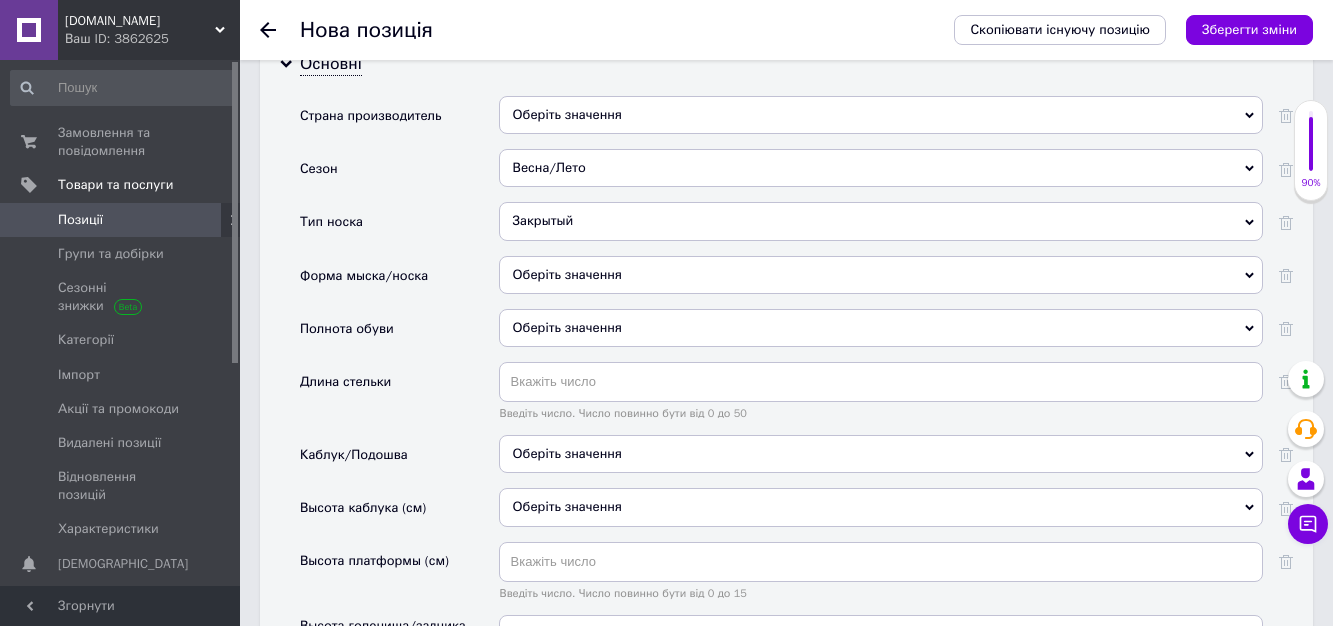 click on "Оберіть значення" at bounding box center [881, 454] 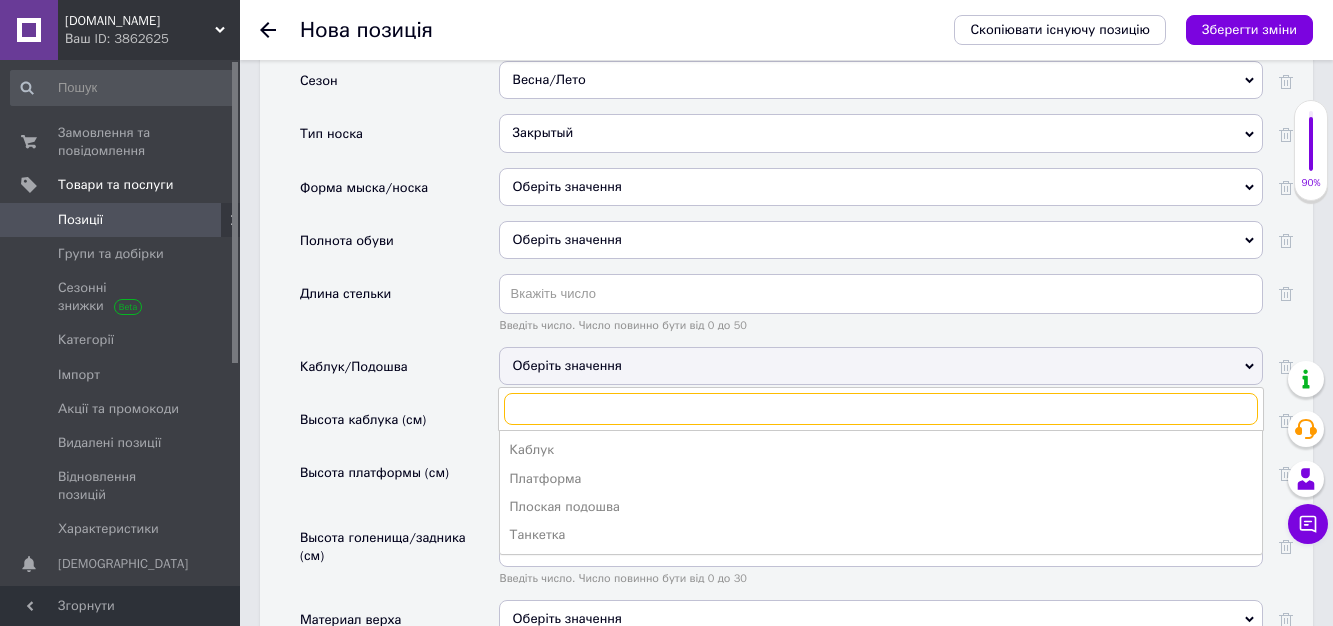scroll, scrollTop: 2500, scrollLeft: 0, axis: vertical 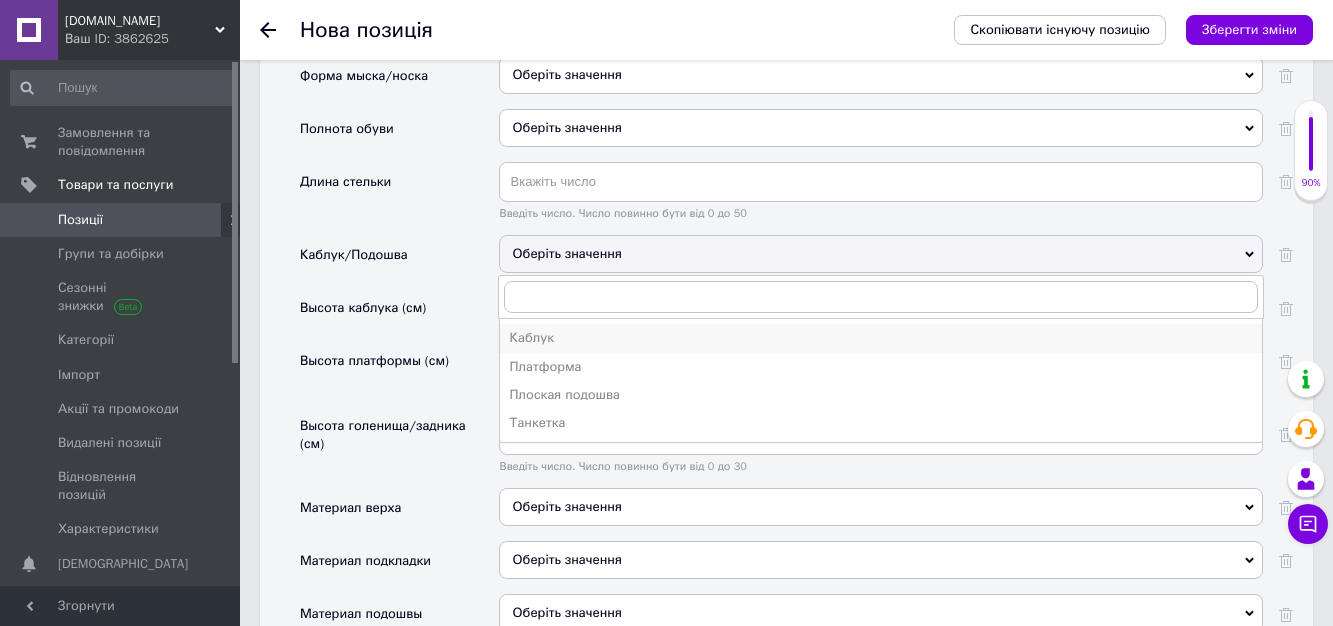 click on "Каблук" at bounding box center [881, 338] 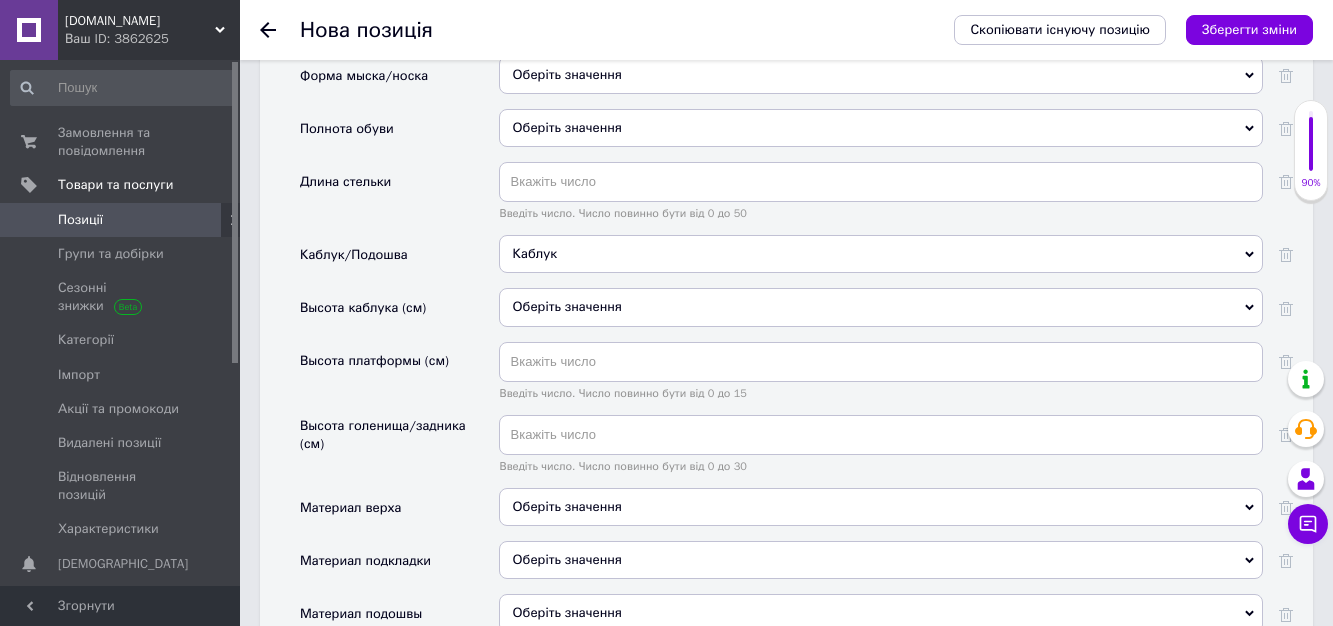 click on "Оберіть значення" at bounding box center (881, 307) 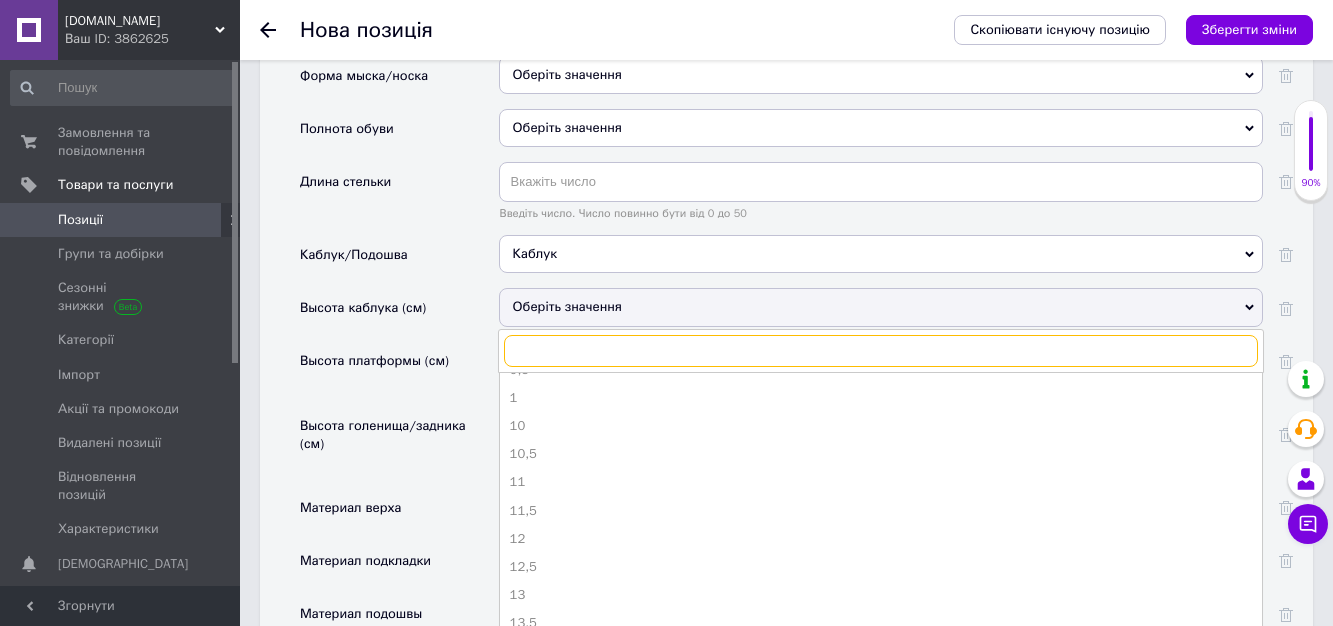 scroll, scrollTop: 0, scrollLeft: 0, axis: both 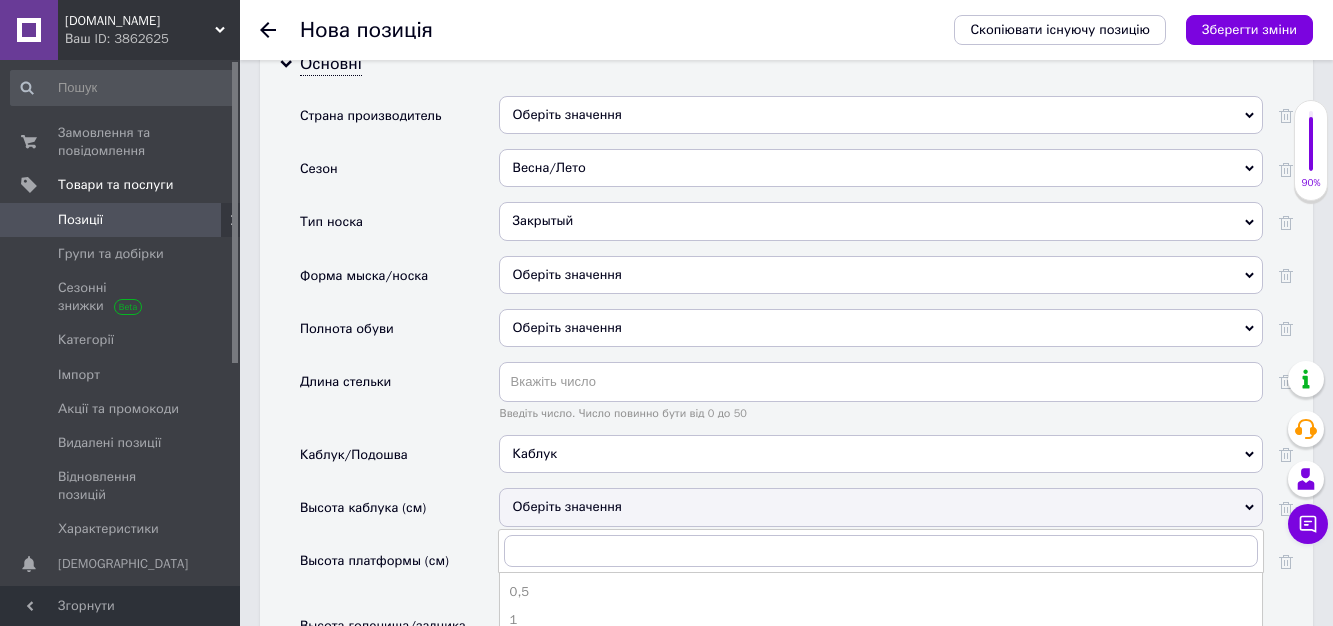 click on "Длина стельки" at bounding box center (399, 398) 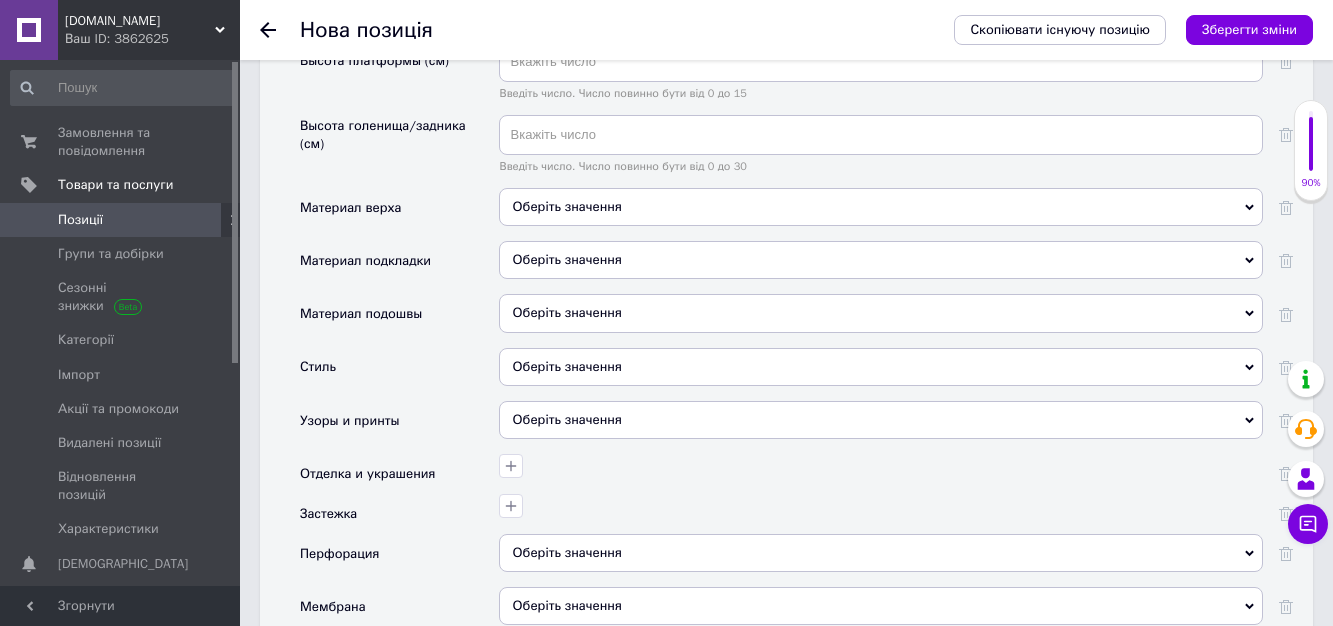 scroll, scrollTop: 2900, scrollLeft: 0, axis: vertical 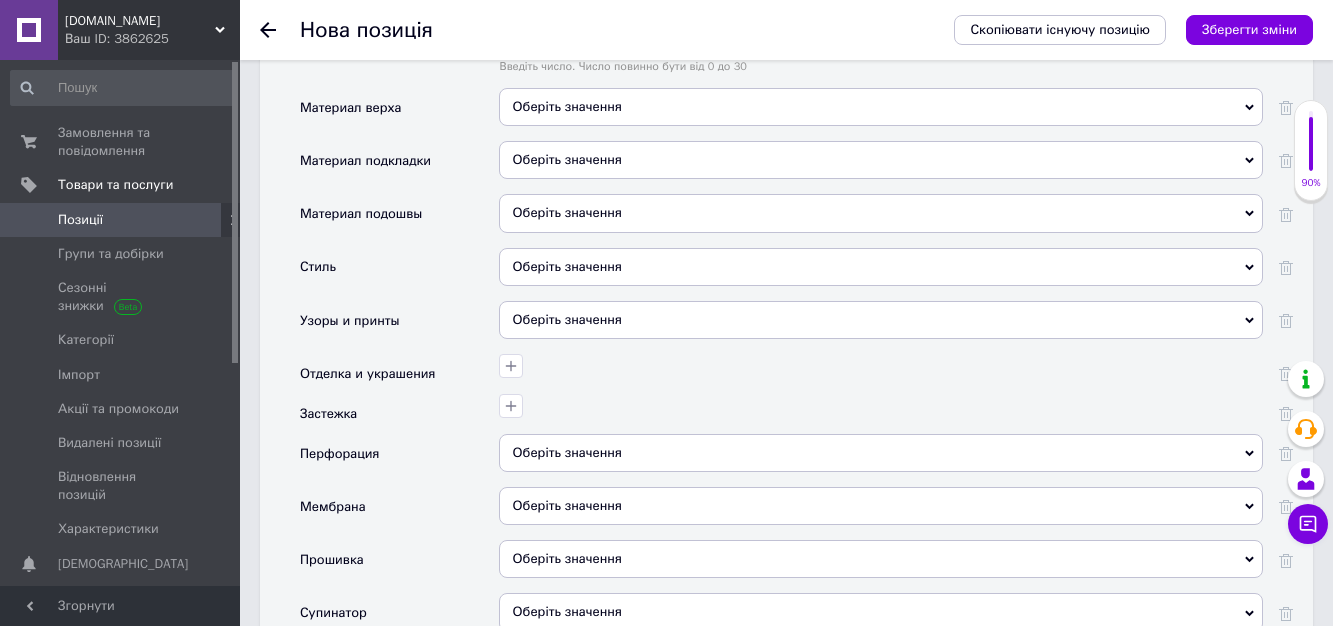 click on "Оберіть значення" at bounding box center (881, 107) 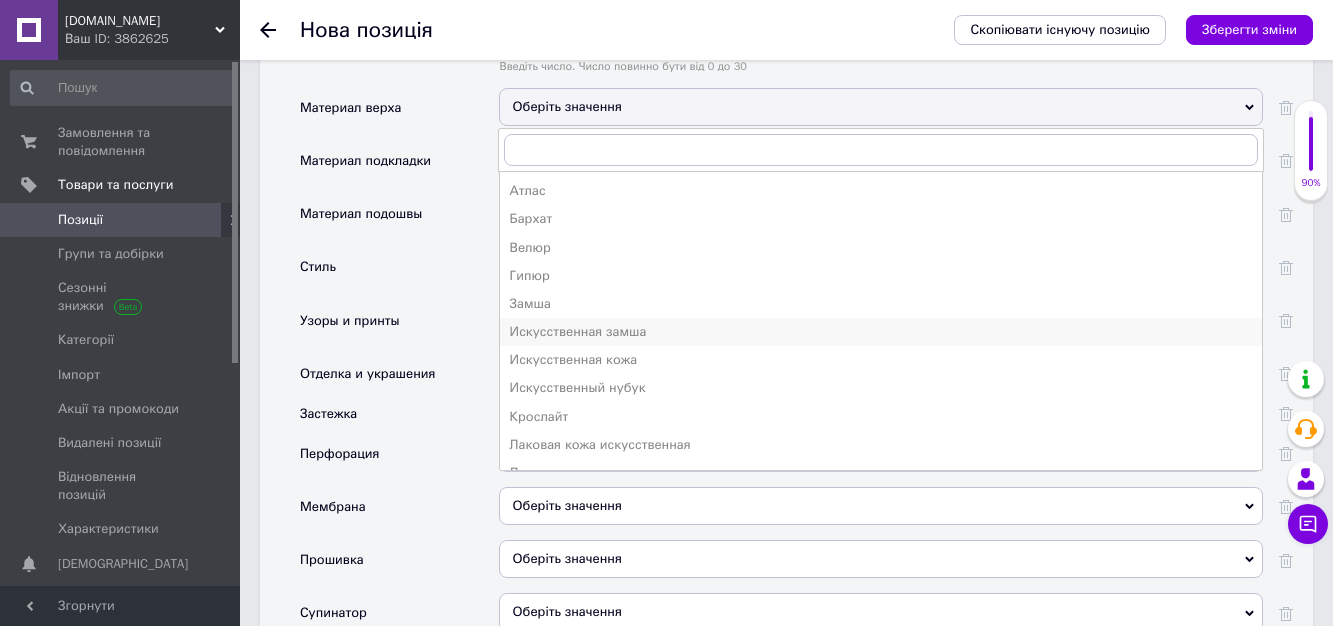 click on "Искусственная замша" at bounding box center (881, 332) 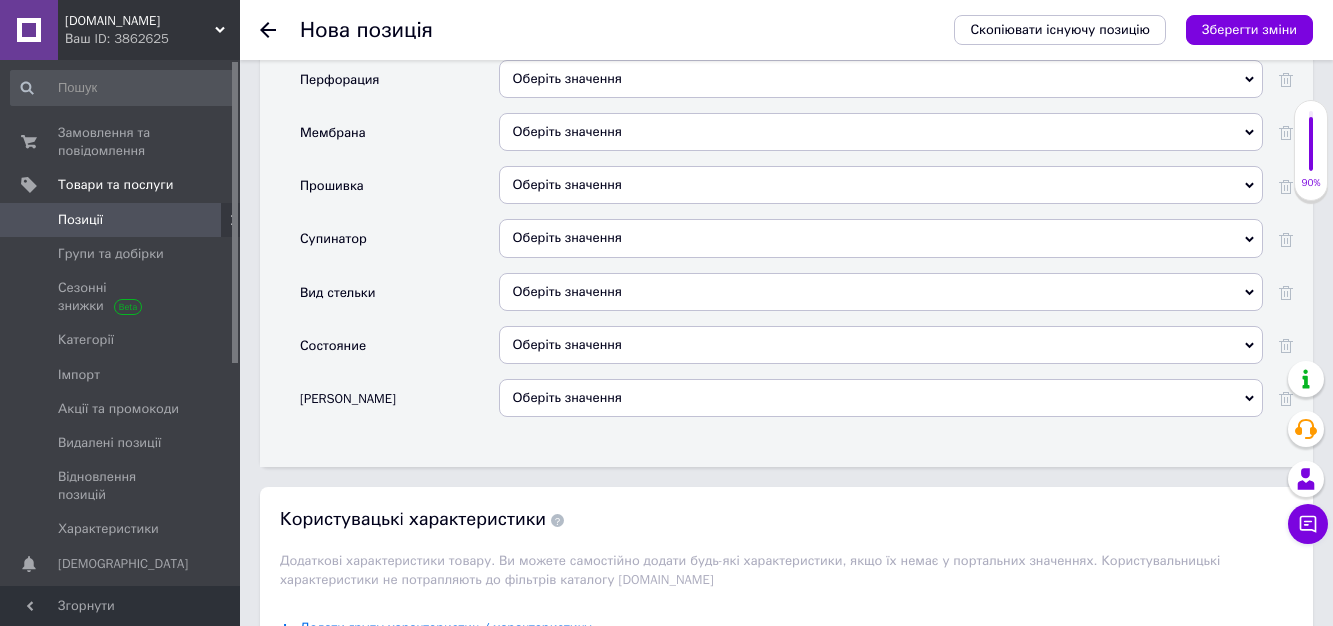 scroll, scrollTop: 3300, scrollLeft: 0, axis: vertical 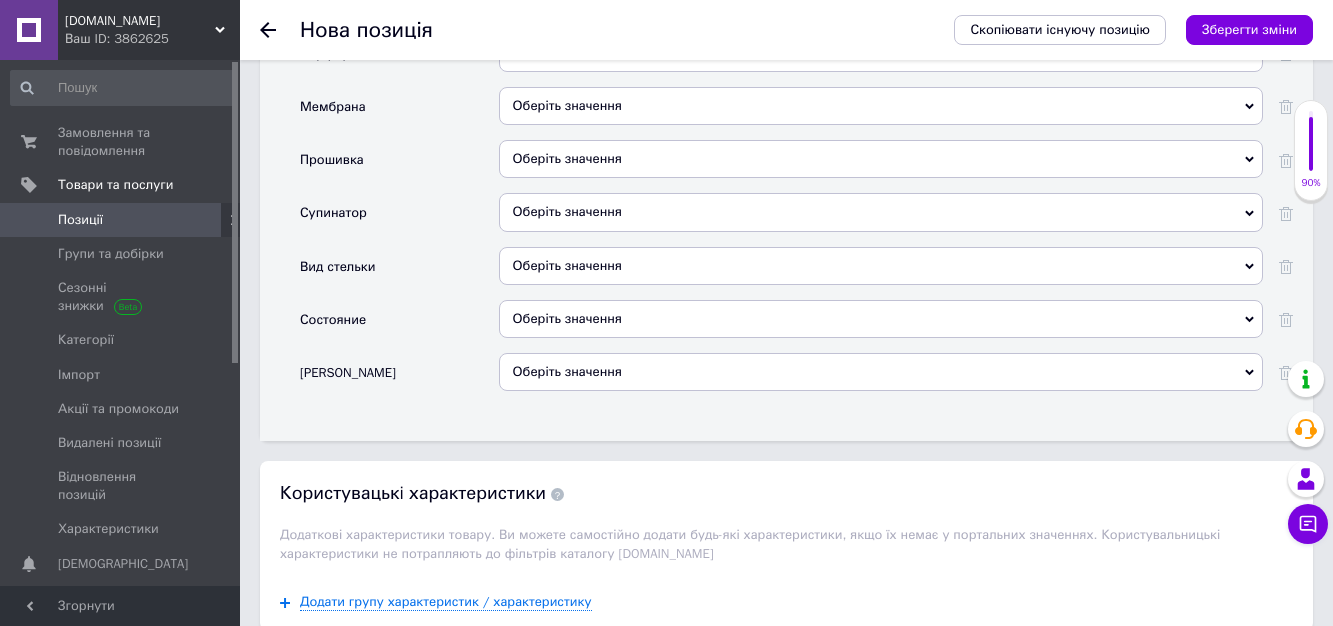 click on "Оберіть значення" at bounding box center [881, 319] 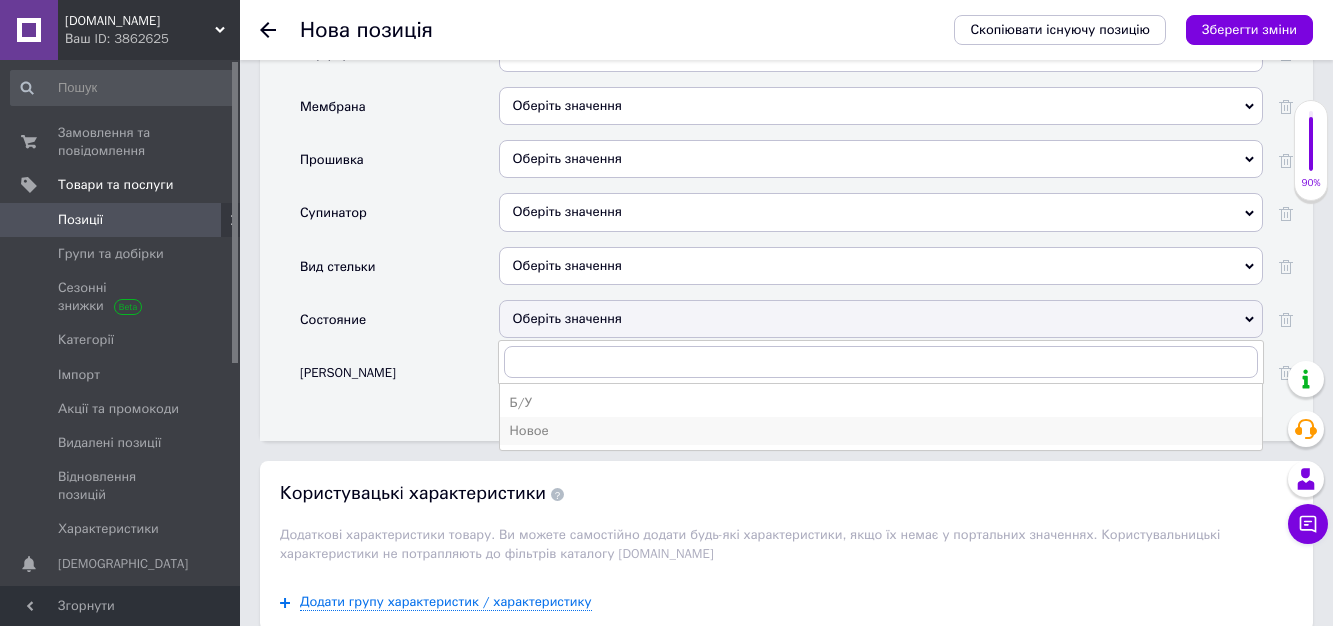 click on "Новое" at bounding box center [881, 431] 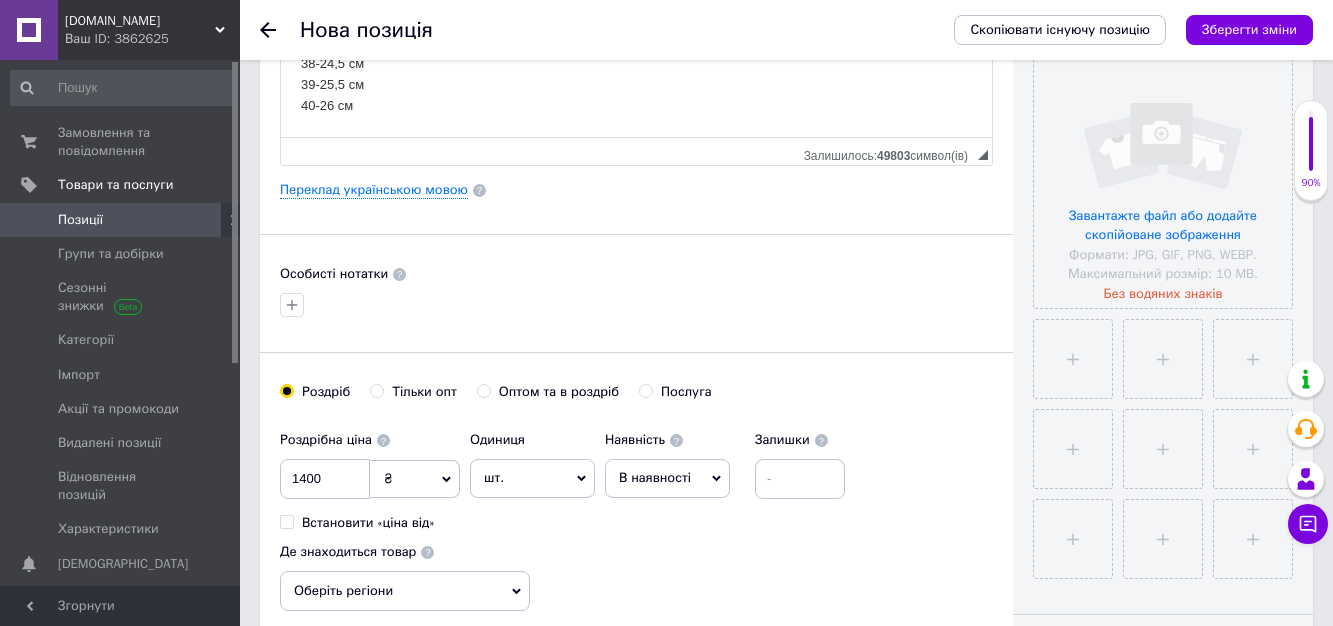 scroll, scrollTop: 400, scrollLeft: 0, axis: vertical 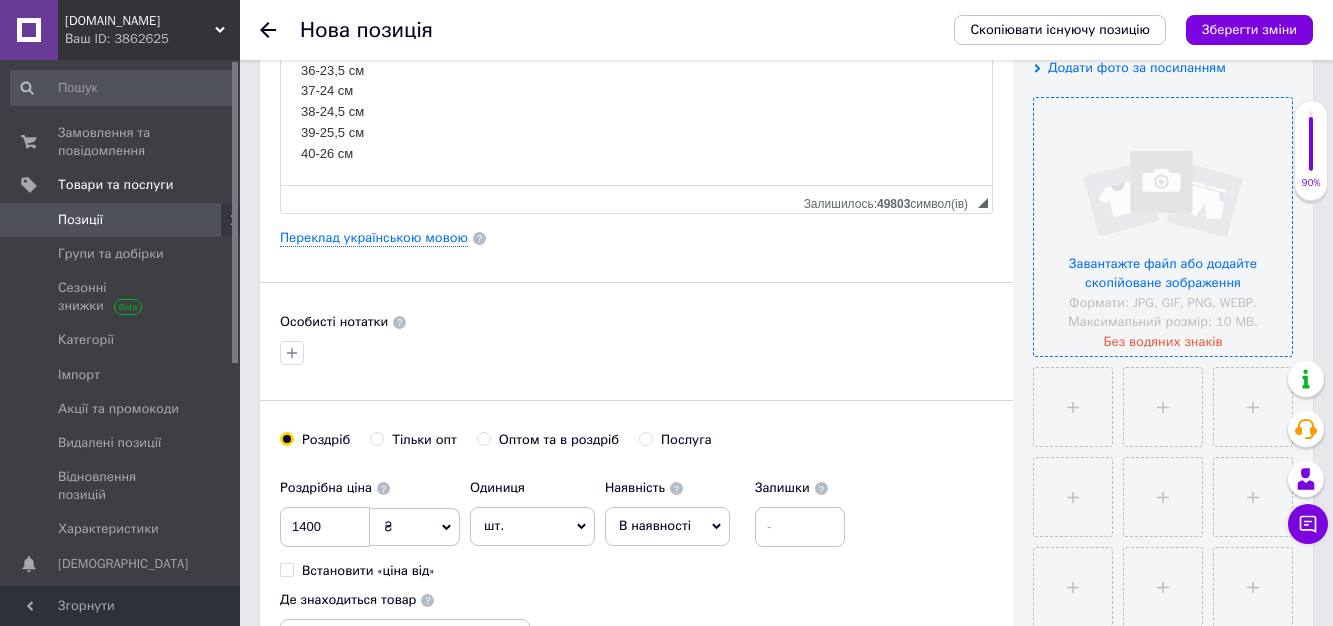 click at bounding box center (1163, 227) 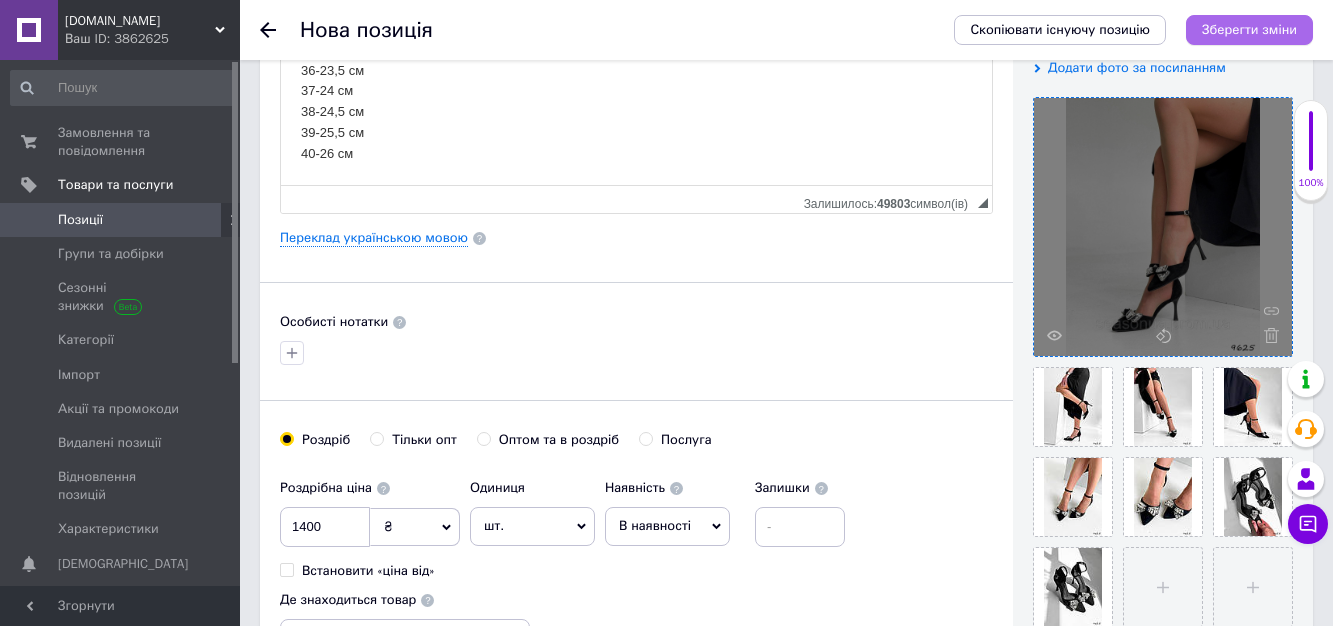 click on "Зберегти зміни" at bounding box center (1249, 29) 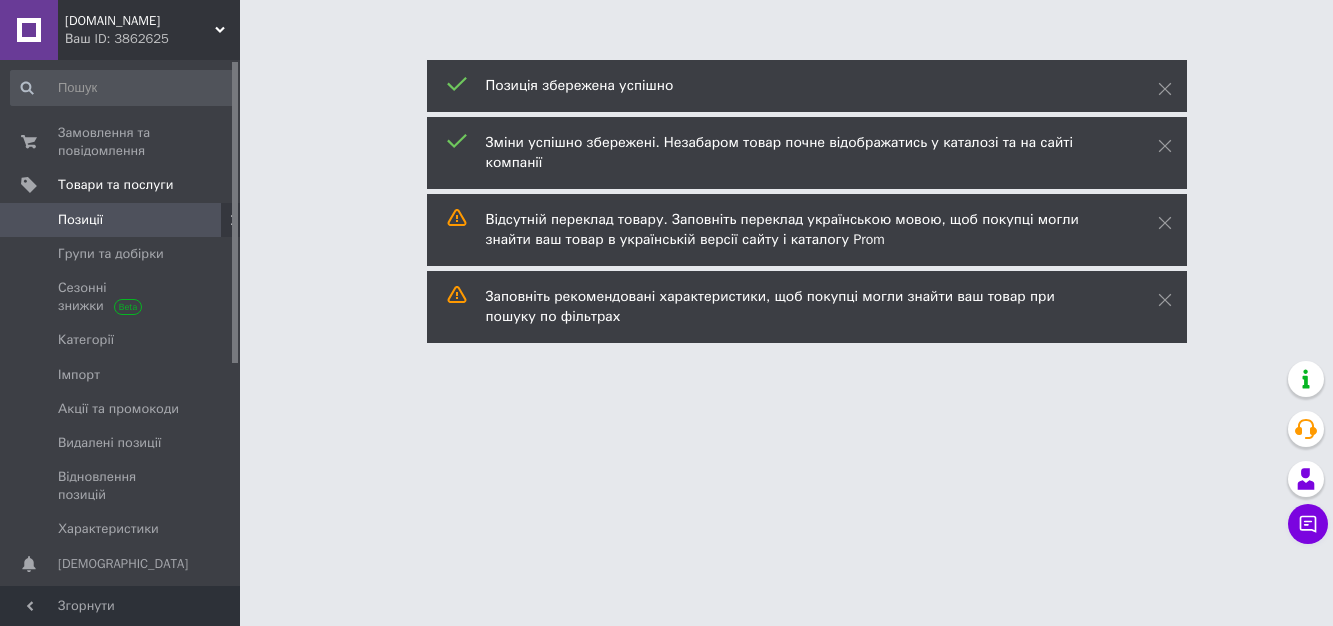 scroll, scrollTop: 0, scrollLeft: 0, axis: both 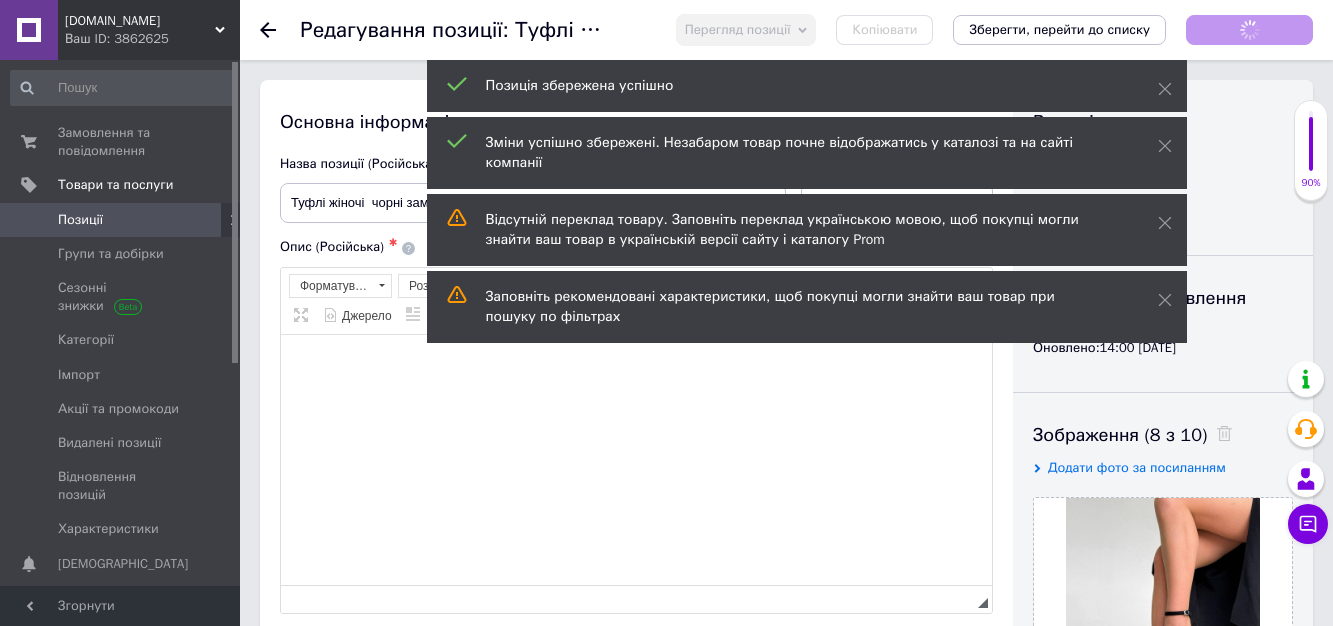 click 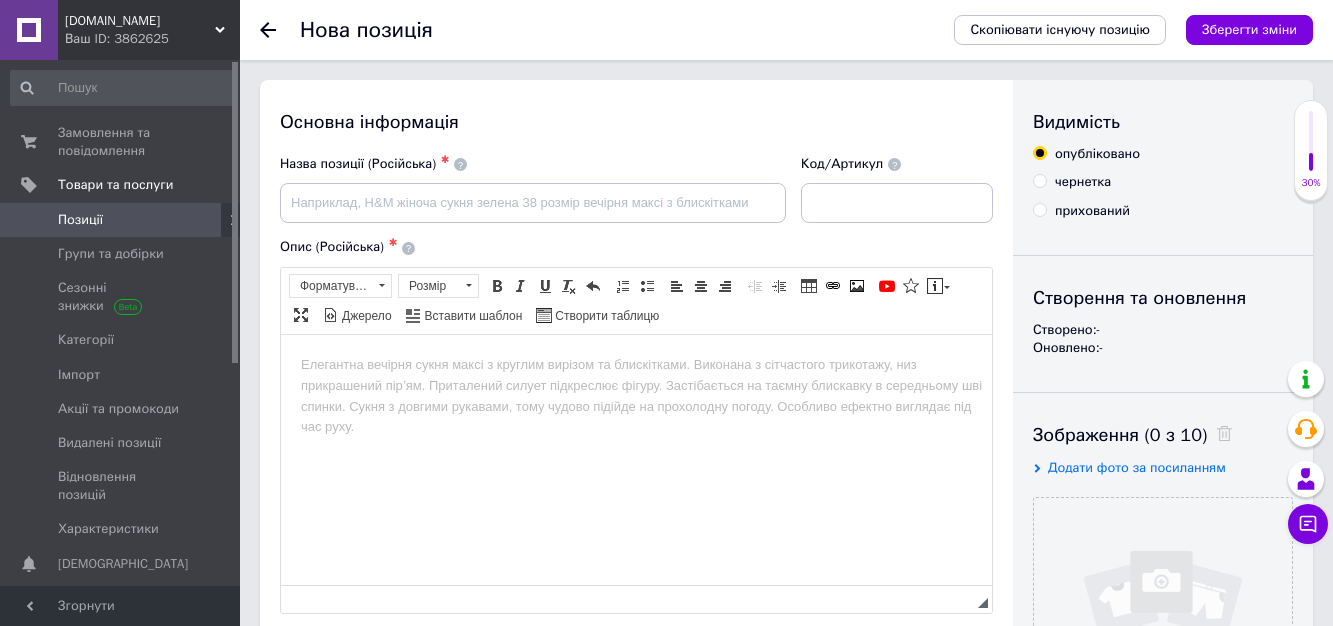 scroll, scrollTop: 0, scrollLeft: 0, axis: both 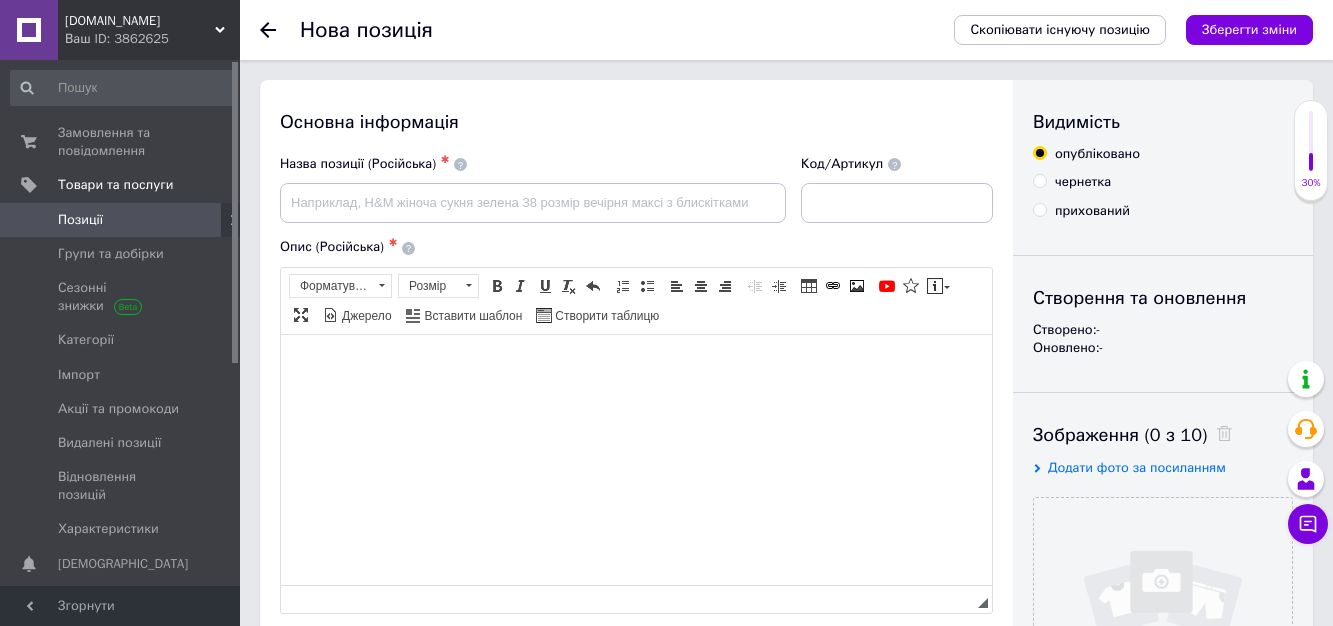 click at bounding box center (636, 364) 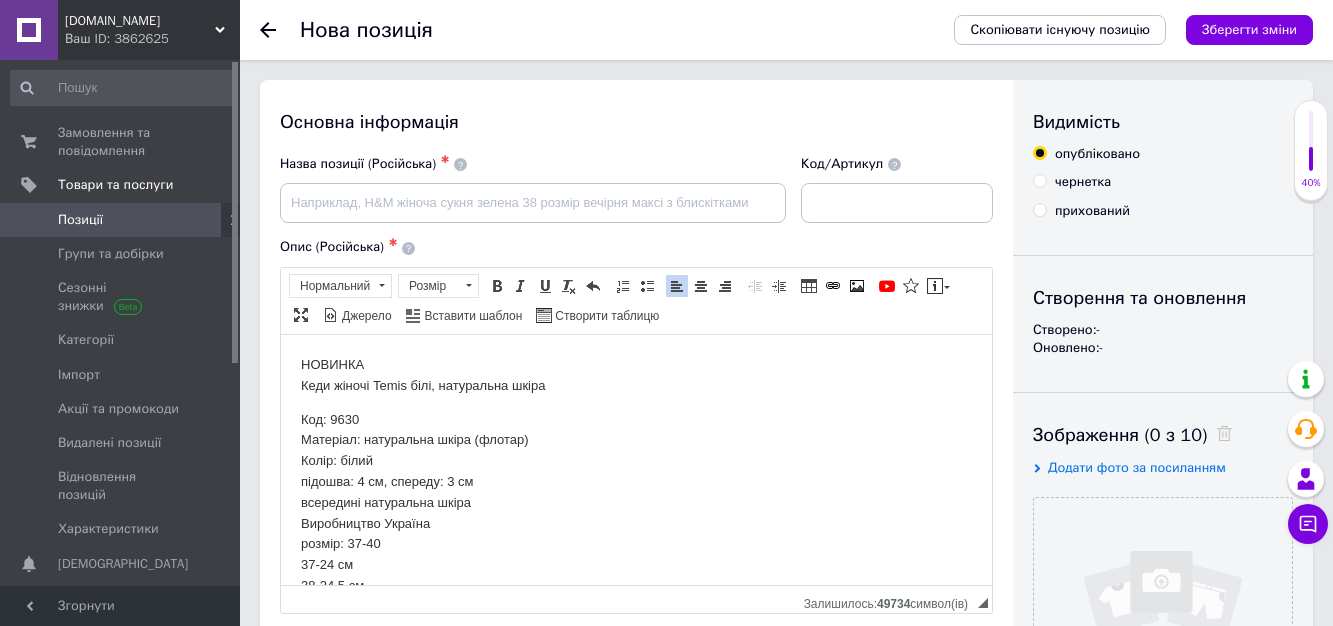 scroll, scrollTop: 104, scrollLeft: 0, axis: vertical 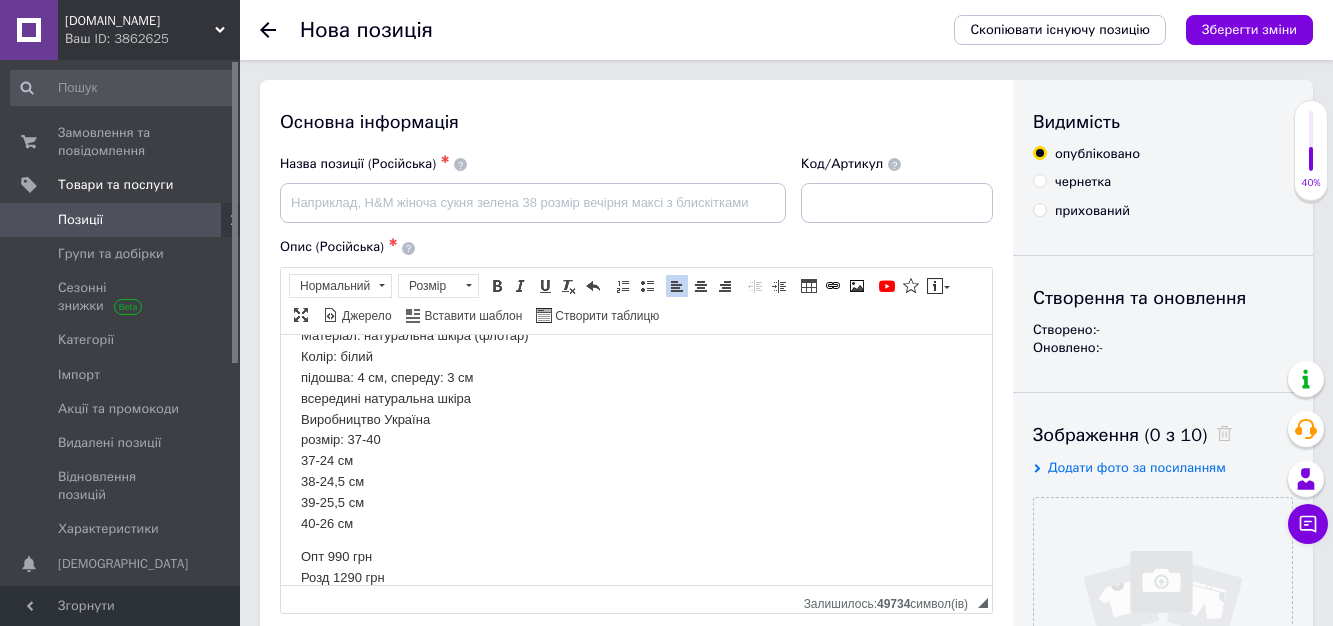 type 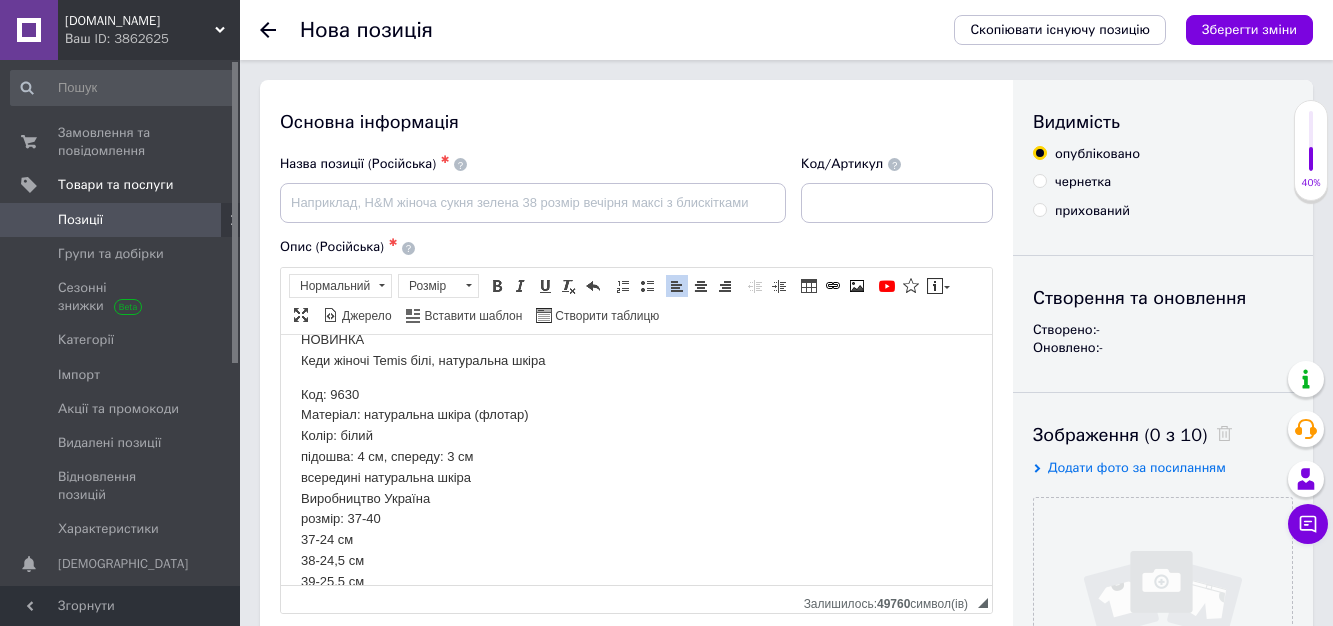 scroll, scrollTop: 0, scrollLeft: 0, axis: both 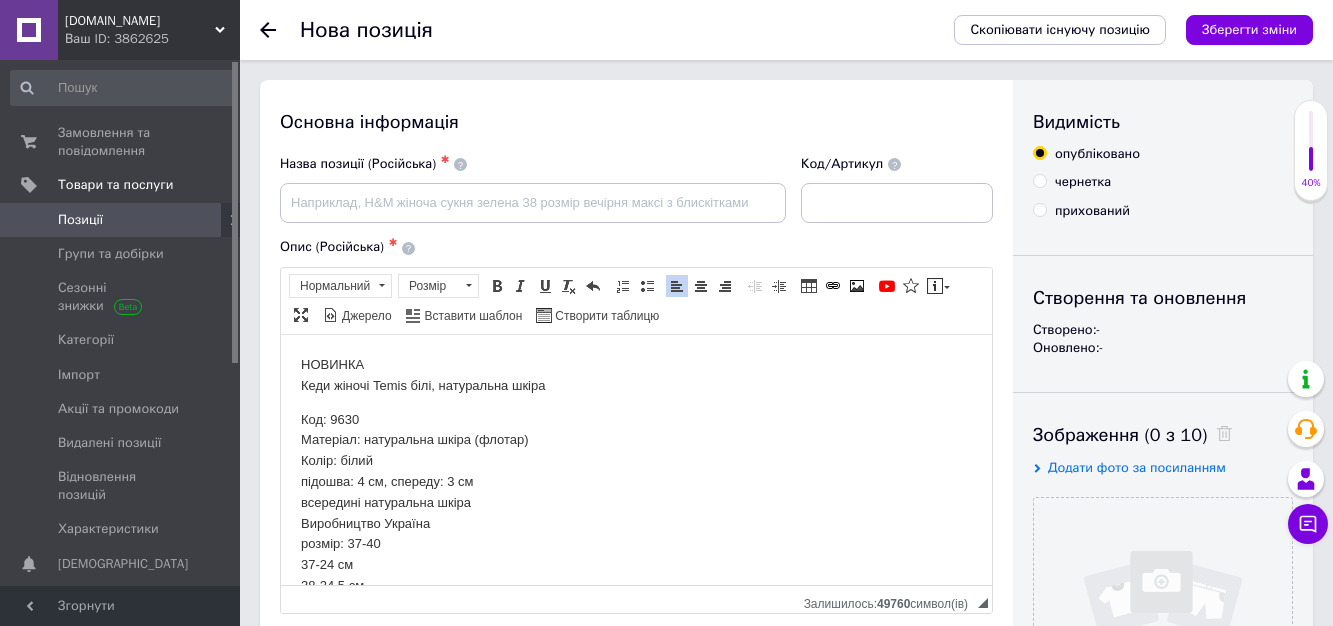 click on "НОВИНКА Кеди жіночі Temis білі, натуральна шкіра" at bounding box center [636, 375] 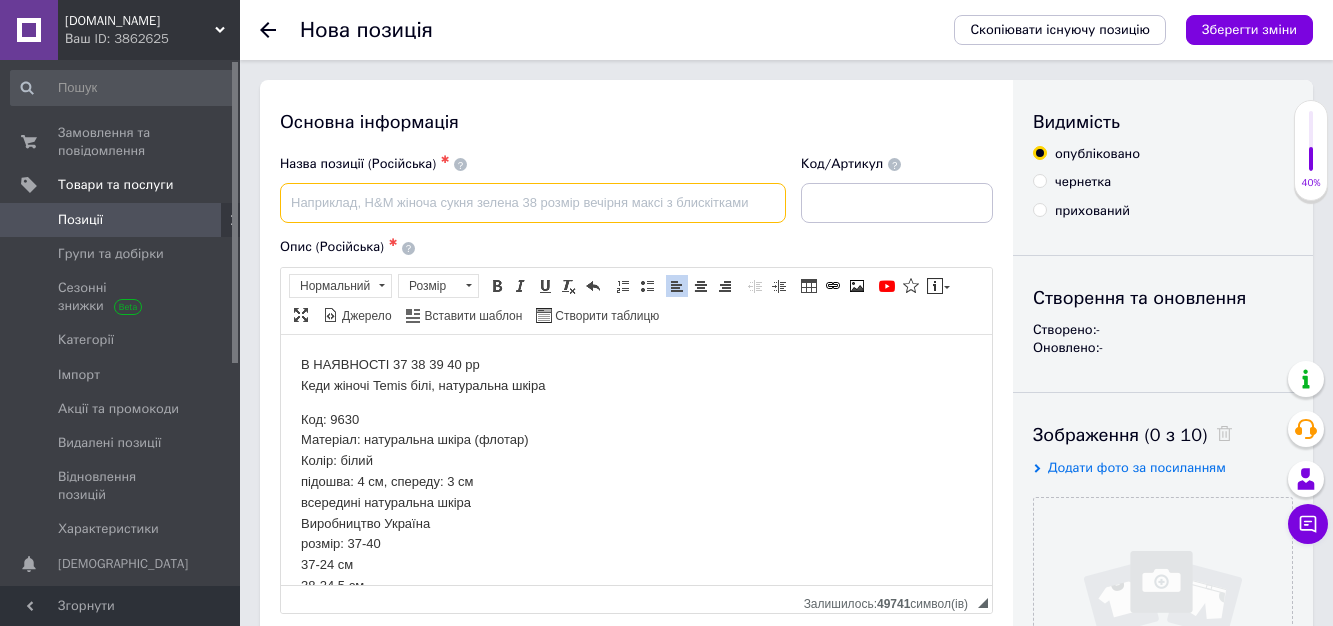 click at bounding box center (533, 203) 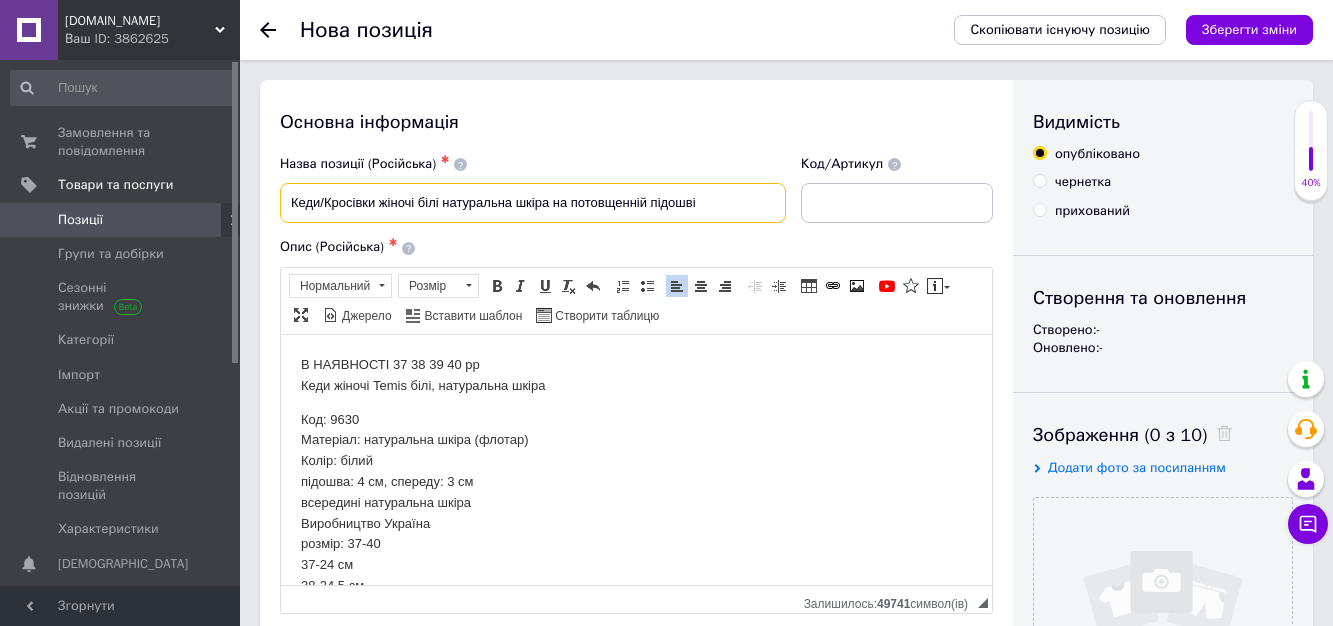 drag, startPoint x: 551, startPoint y: 200, endPoint x: 247, endPoint y: 195, distance: 304.0411 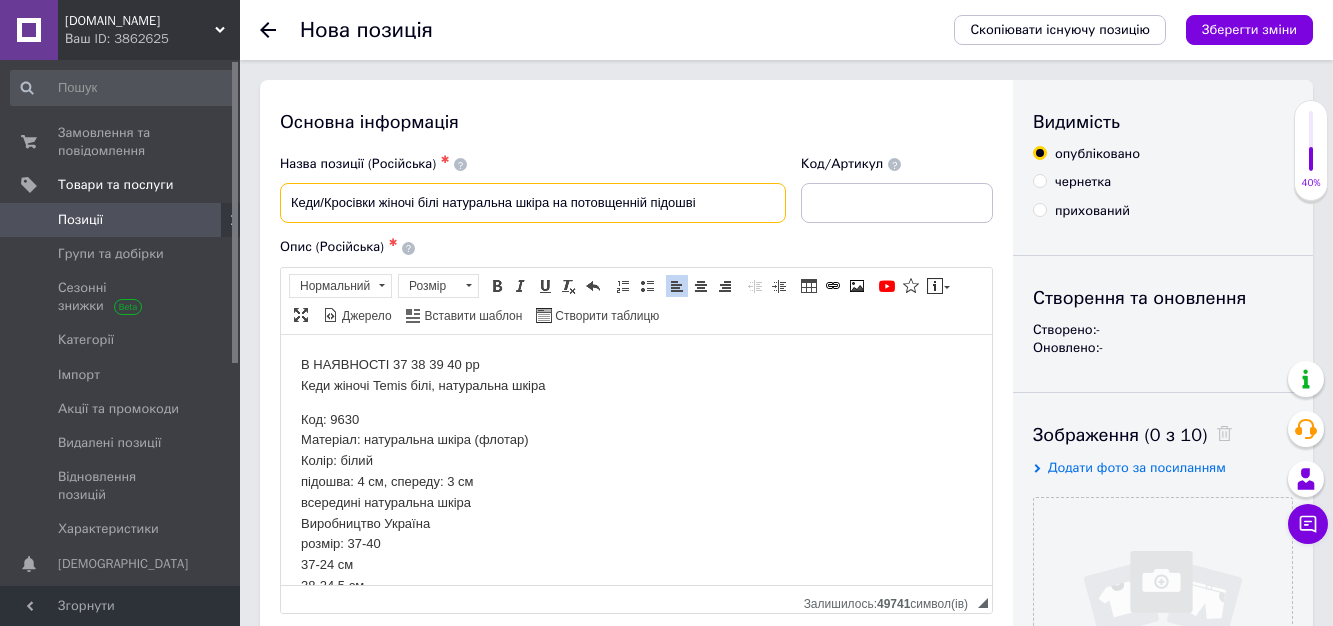 type on "Кеди/Кросівки жіночі білі натуральна шкіра на потовщенній підошві" 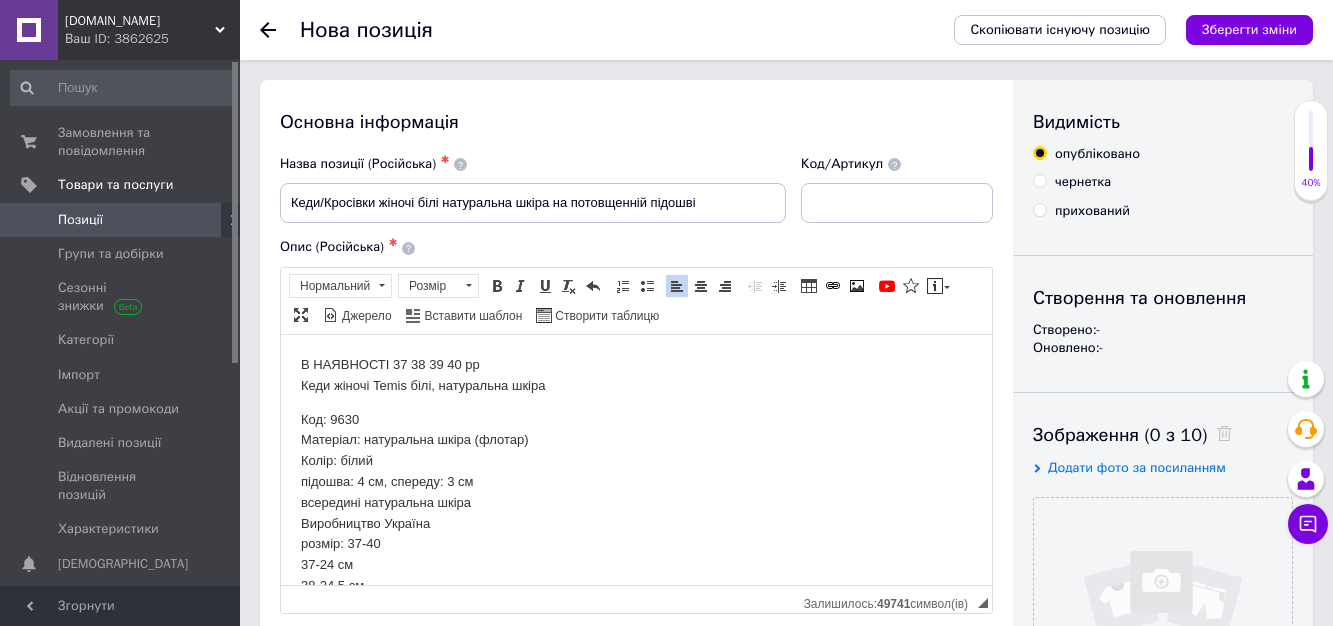 click on "Код: 9630 Матеріал: натуральна шкіра (флотар) Колір: білий підошва: 4 см, спереду: 3 см всередині натуральна шкіра Виробництво Україна розмір: [PHONE_NUMBER] см 38-24,5 см 39-25,5 см 40-26 см" at bounding box center (636, 523) 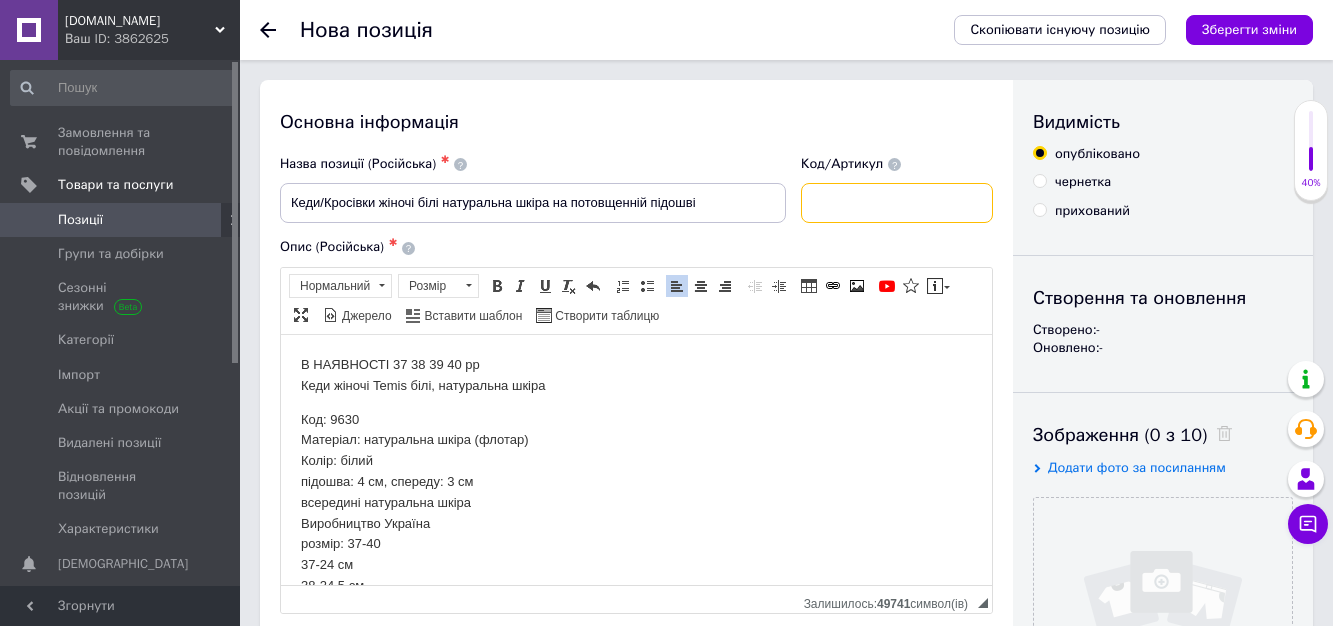 click at bounding box center (897, 203) 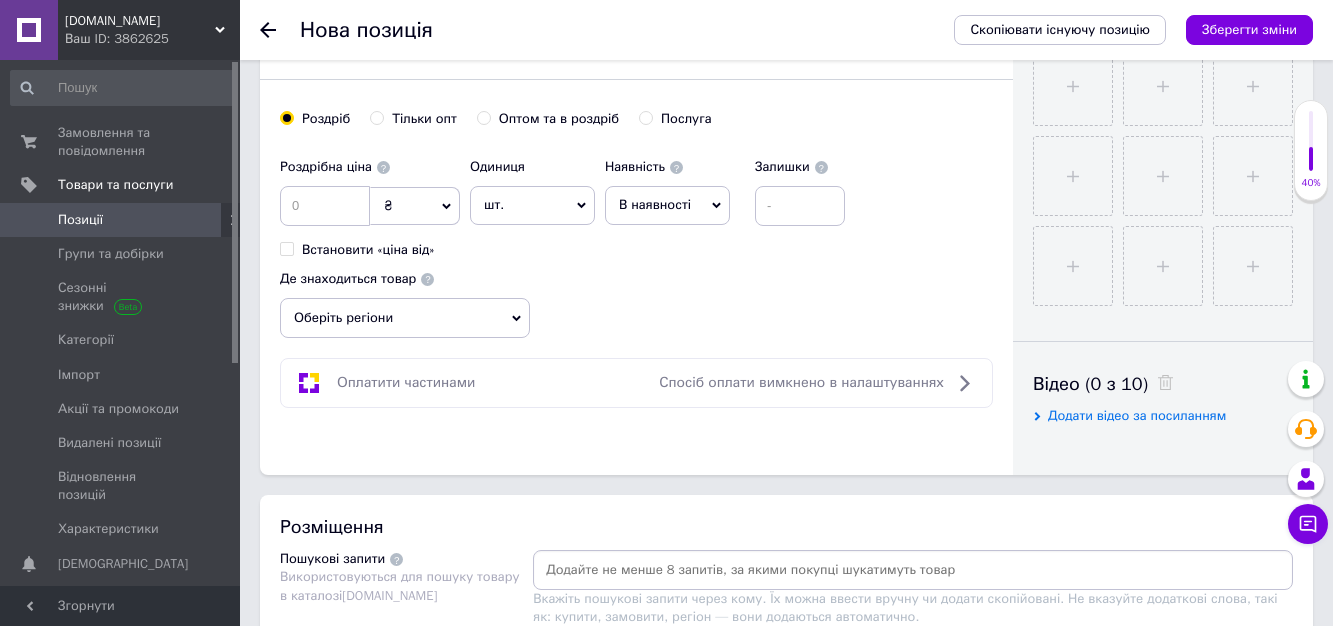 scroll, scrollTop: 800, scrollLeft: 0, axis: vertical 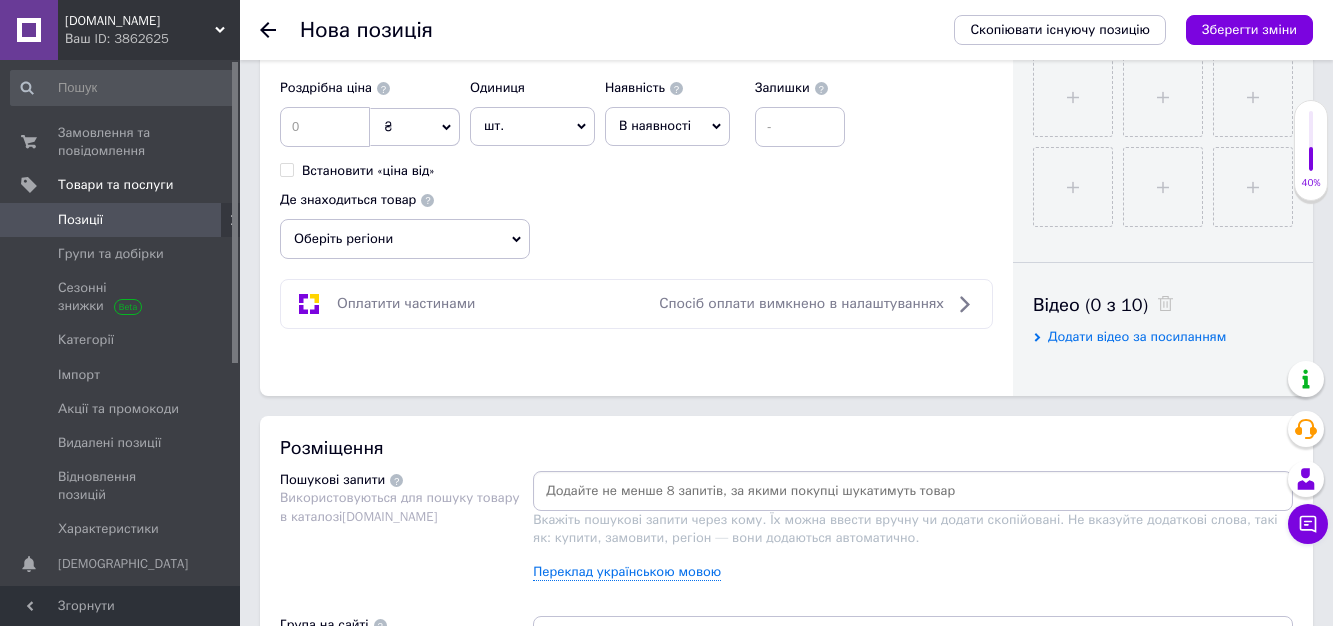 type on "9630" 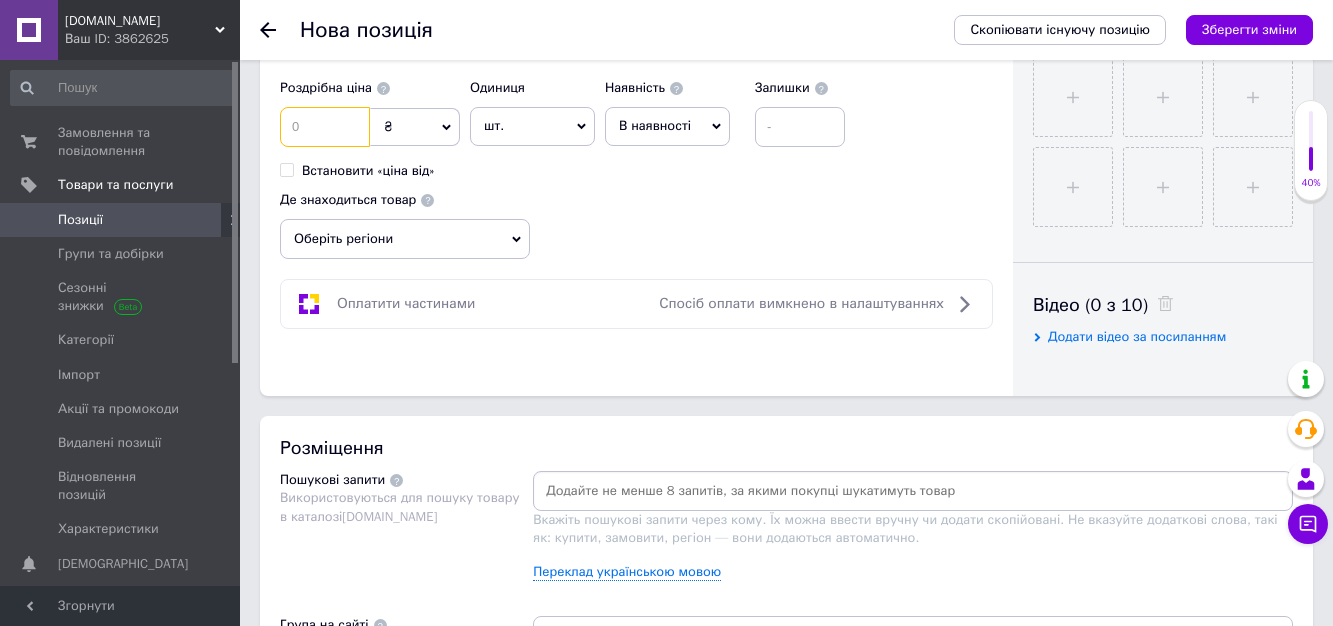 click at bounding box center (325, 127) 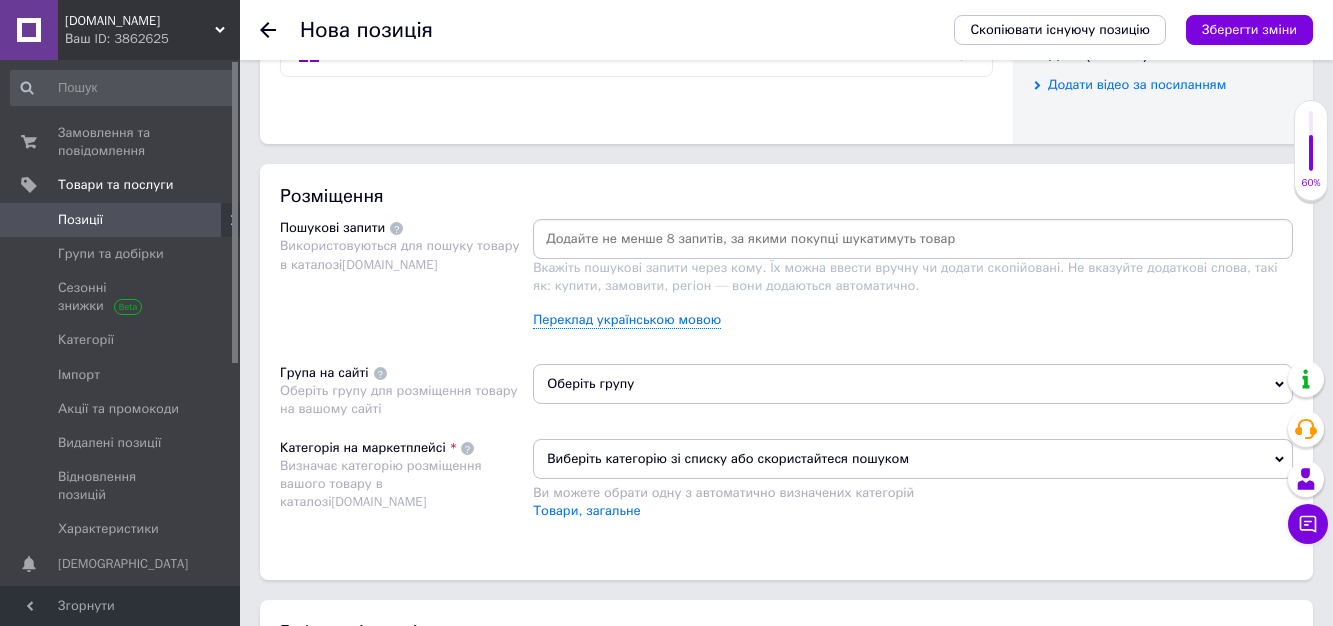 scroll, scrollTop: 1200, scrollLeft: 0, axis: vertical 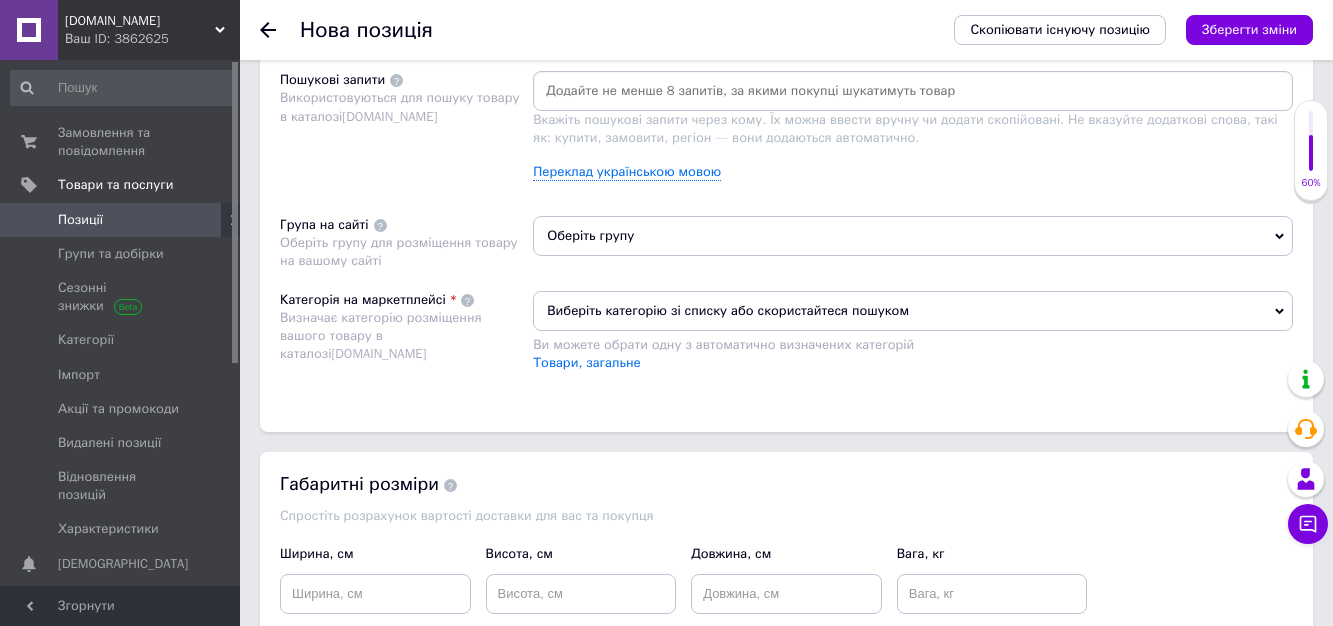 type on "1390" 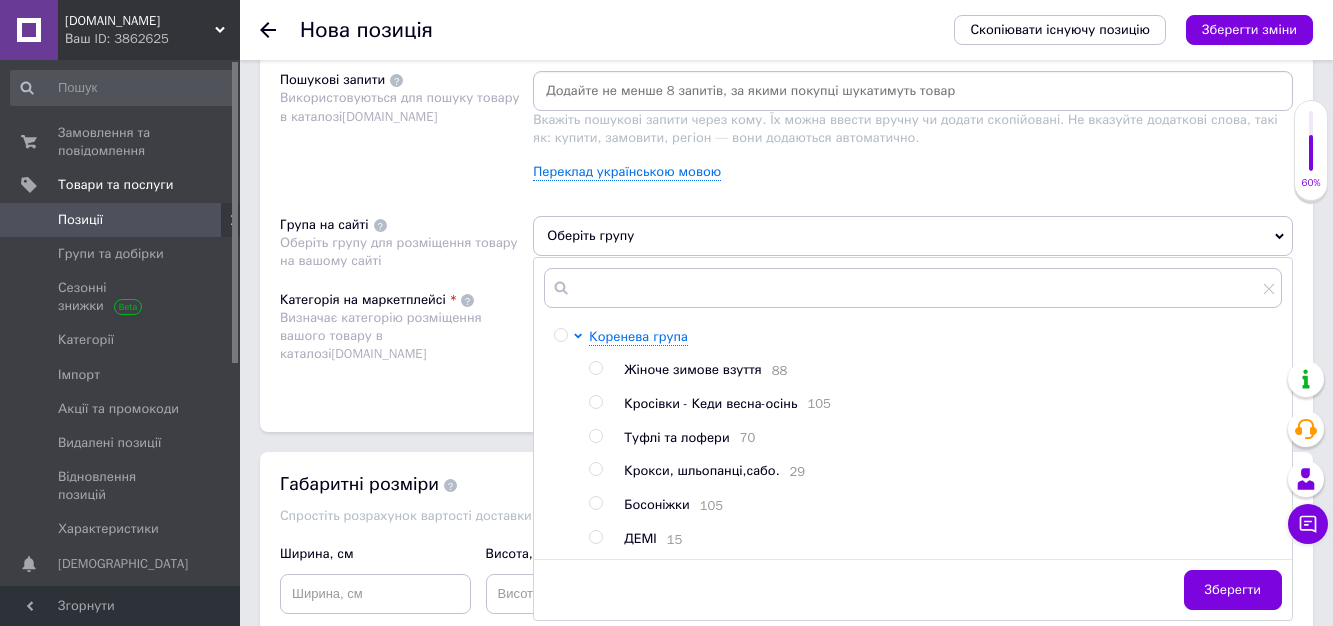 scroll, scrollTop: 1300, scrollLeft: 0, axis: vertical 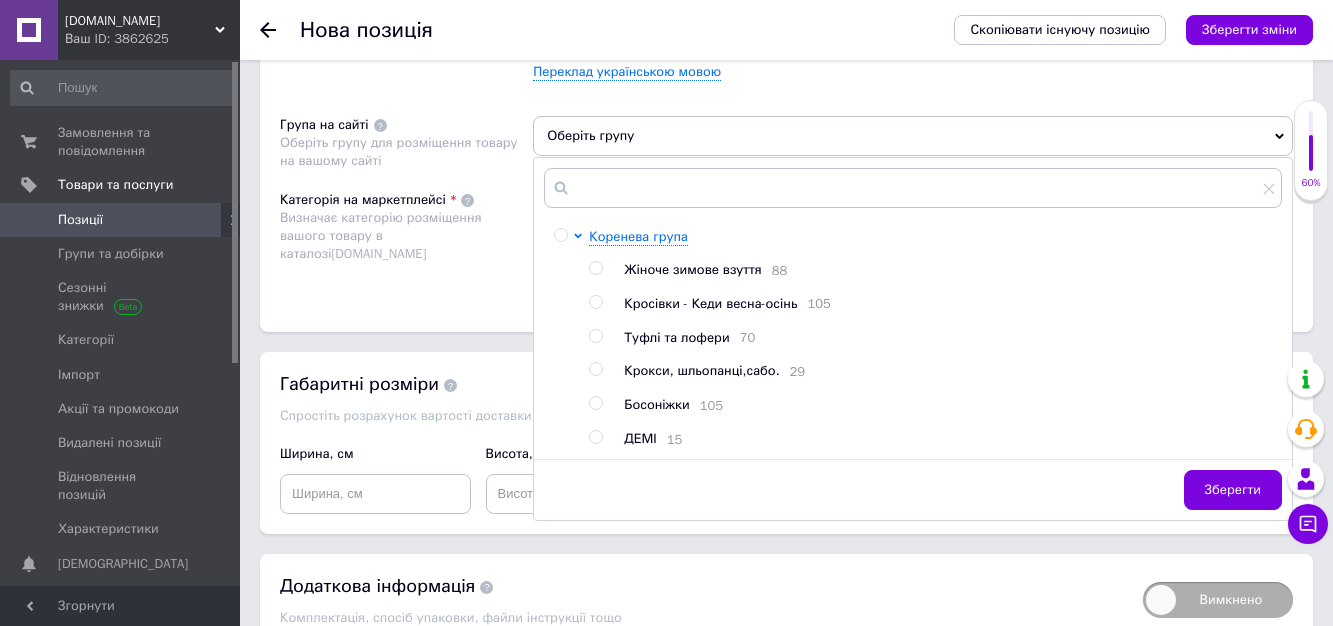 click at bounding box center (595, 302) 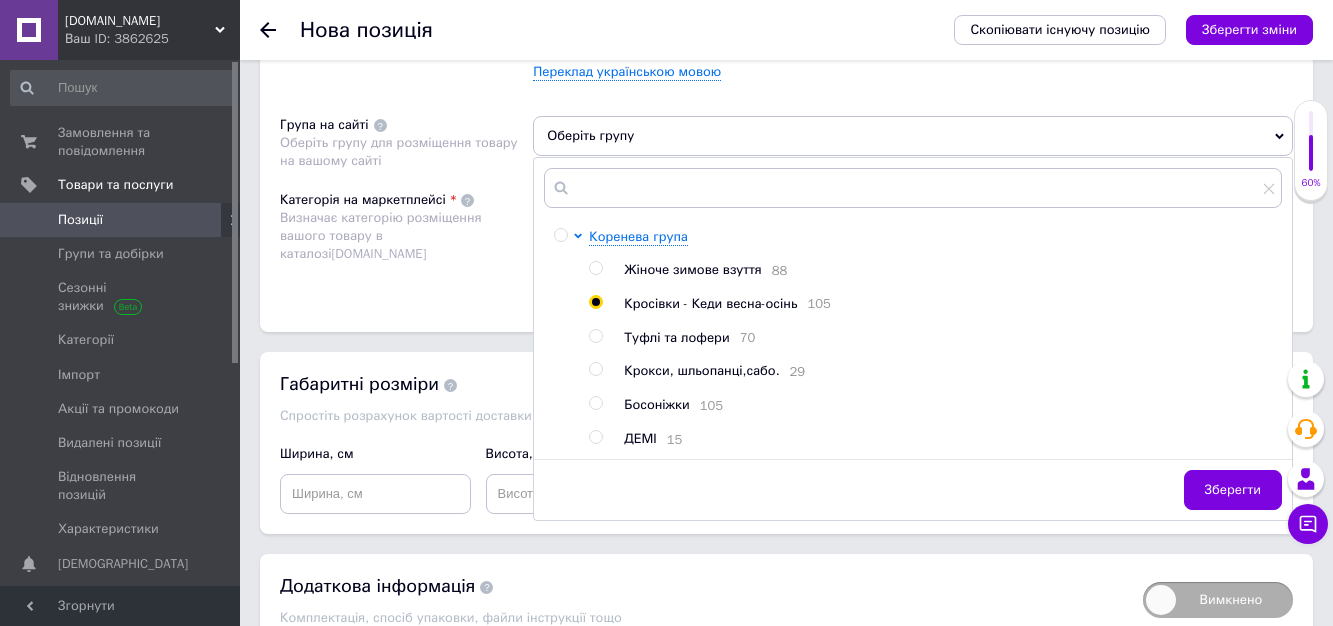 radio on "true" 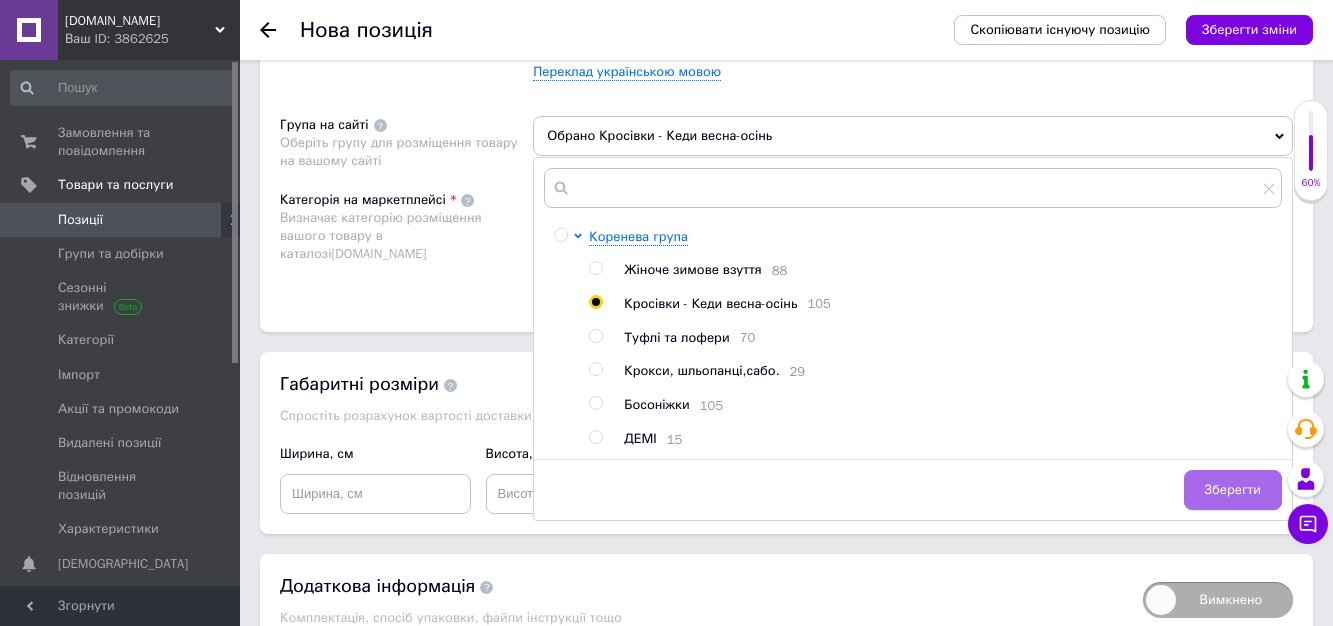 click on "Зберегти" at bounding box center [1233, 490] 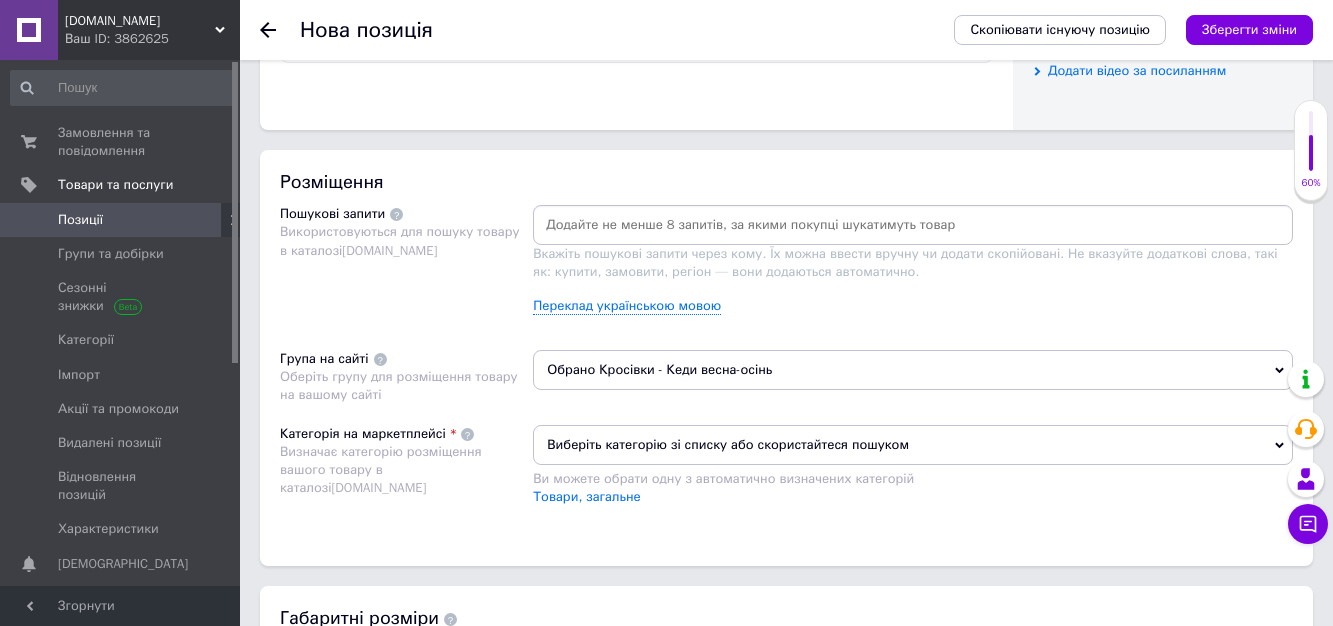 scroll, scrollTop: 1000, scrollLeft: 0, axis: vertical 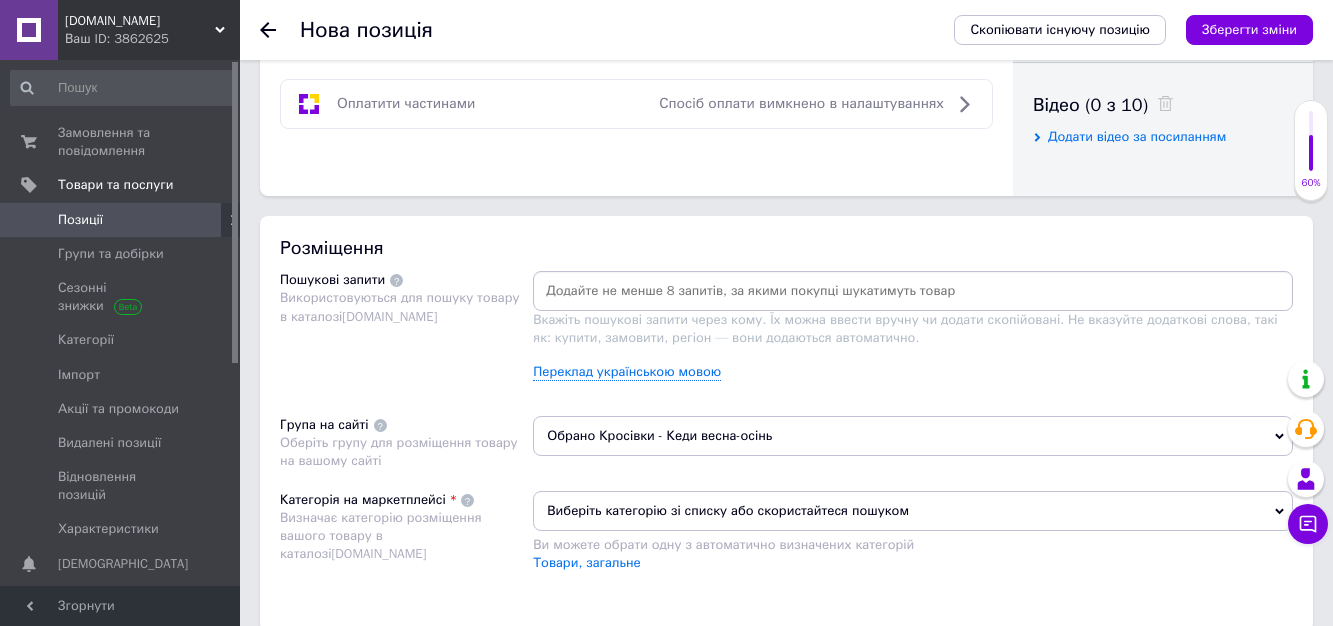 click at bounding box center (913, 291) 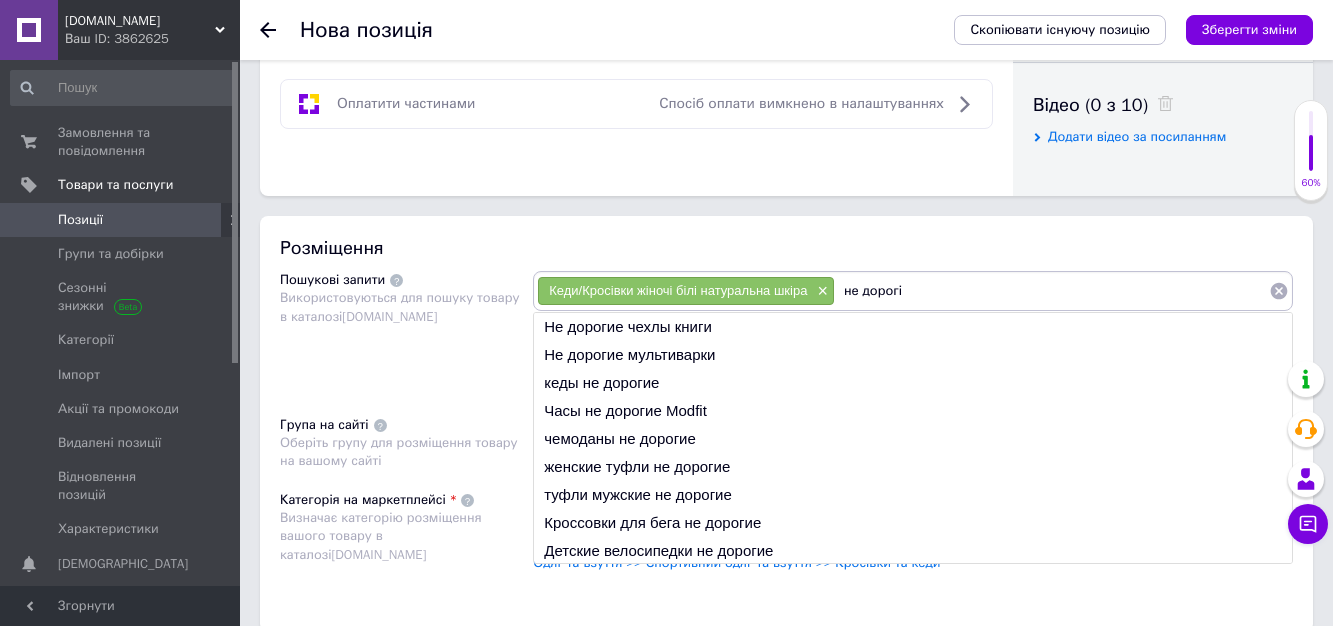 paste on "Кеди/Кросівки жіночі білі натуральна шкіра" 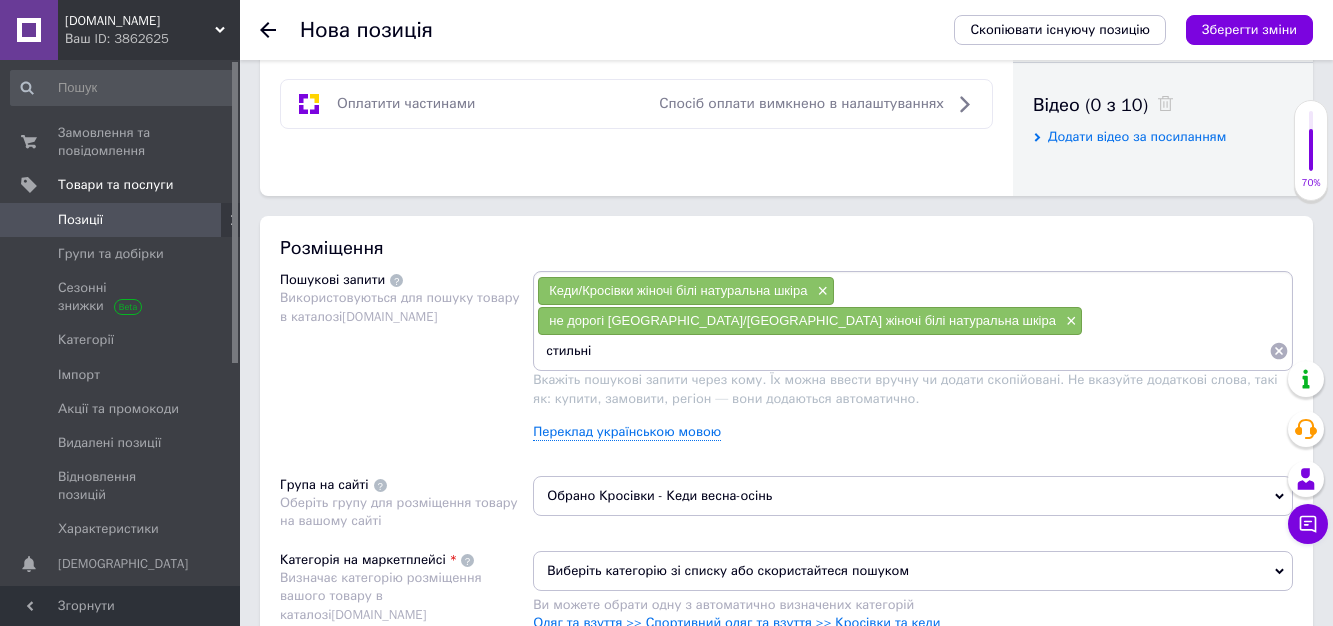 paste on "Кеди/Кросівки жіночі білі натуральна шкіра" 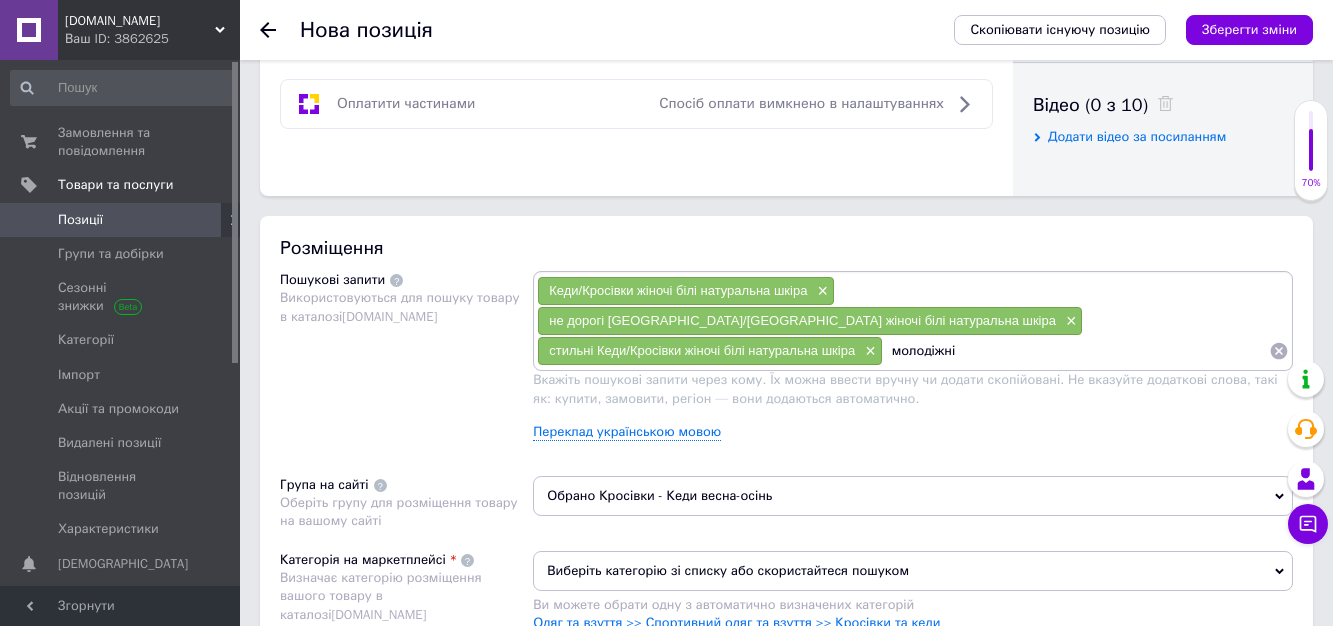 paste on "Кеди/Кросівки жіночі білі натуральна шкіра" 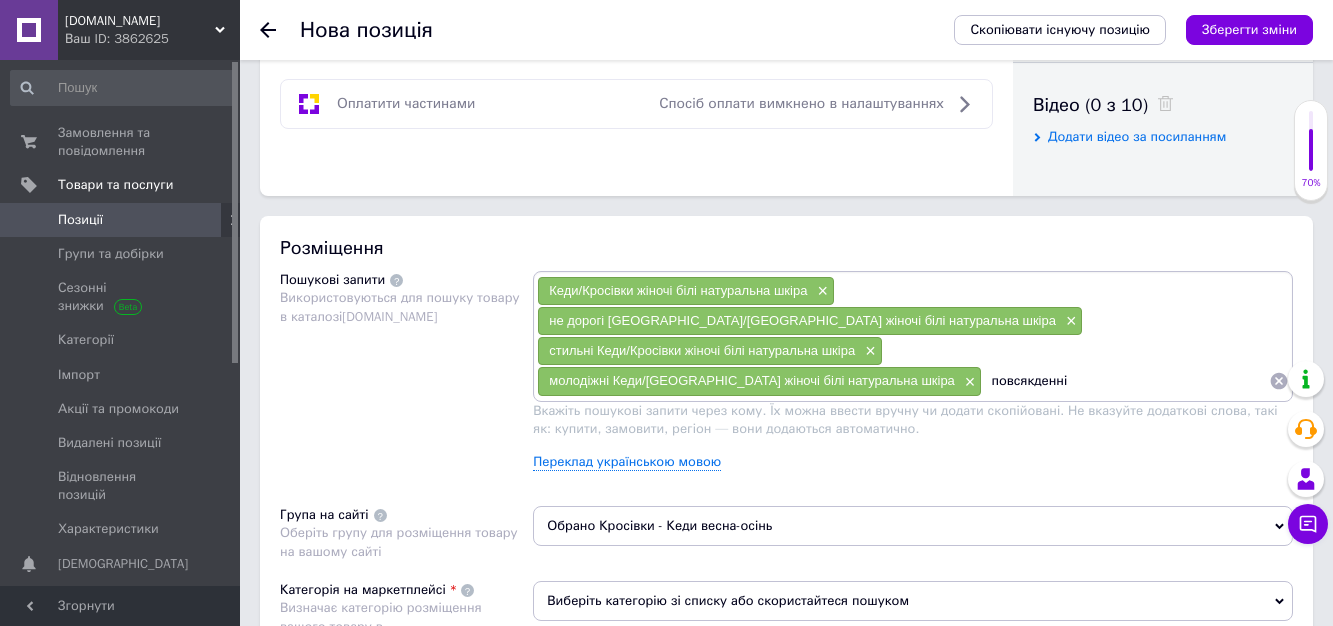 paste on "Кеди/Кросівки жіночі білі натуральна шкіра" 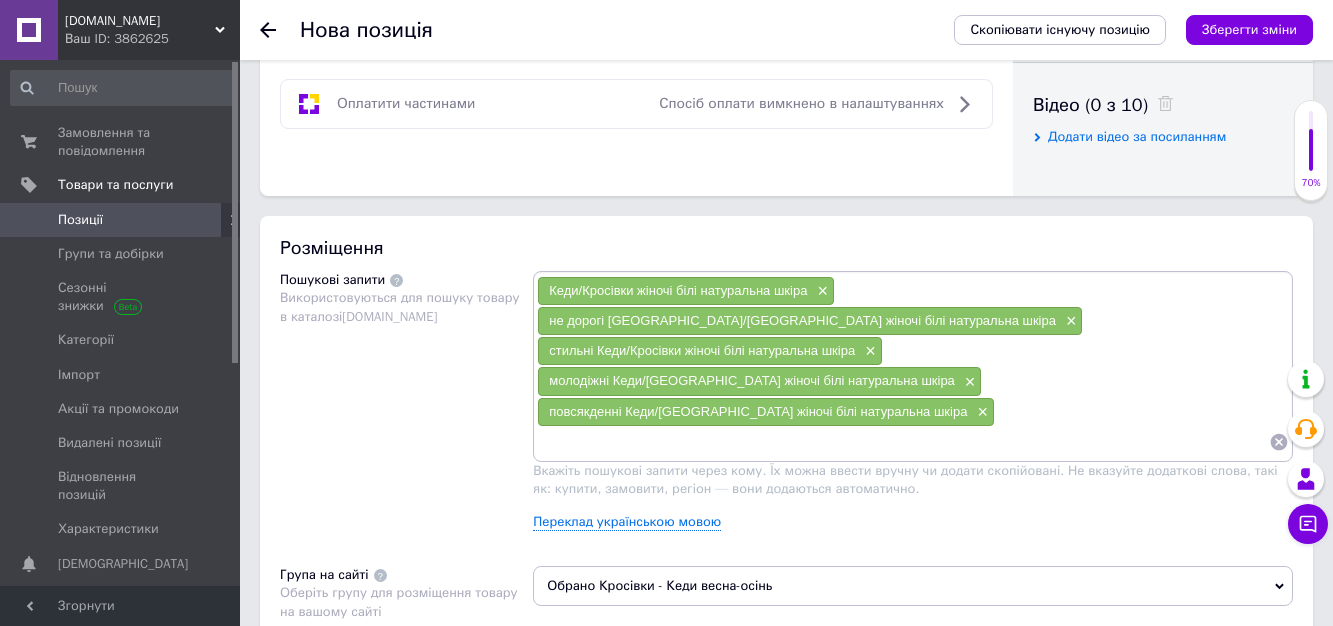 paste on "Кеди/Кросівки жіночі білі натуральна шкіра" 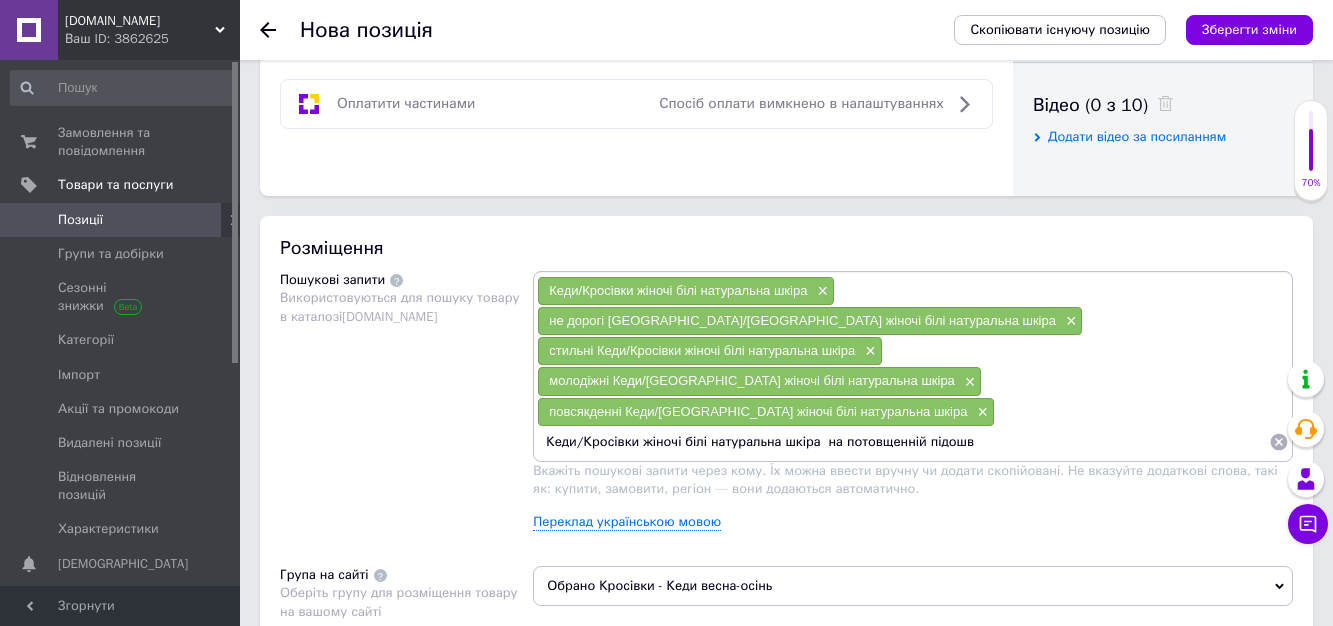 type on "Кеди/Кросівки жіночі білі натуральна шкіра  на потовщенній підошві" 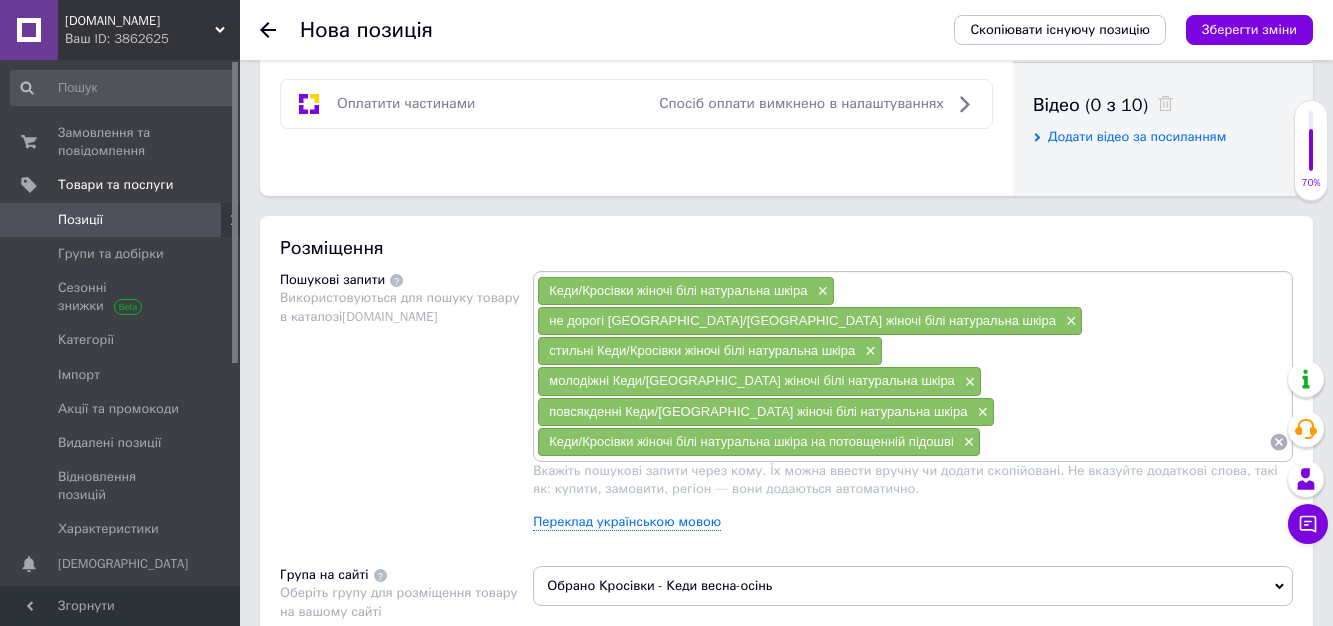 scroll, scrollTop: 0, scrollLeft: 0, axis: both 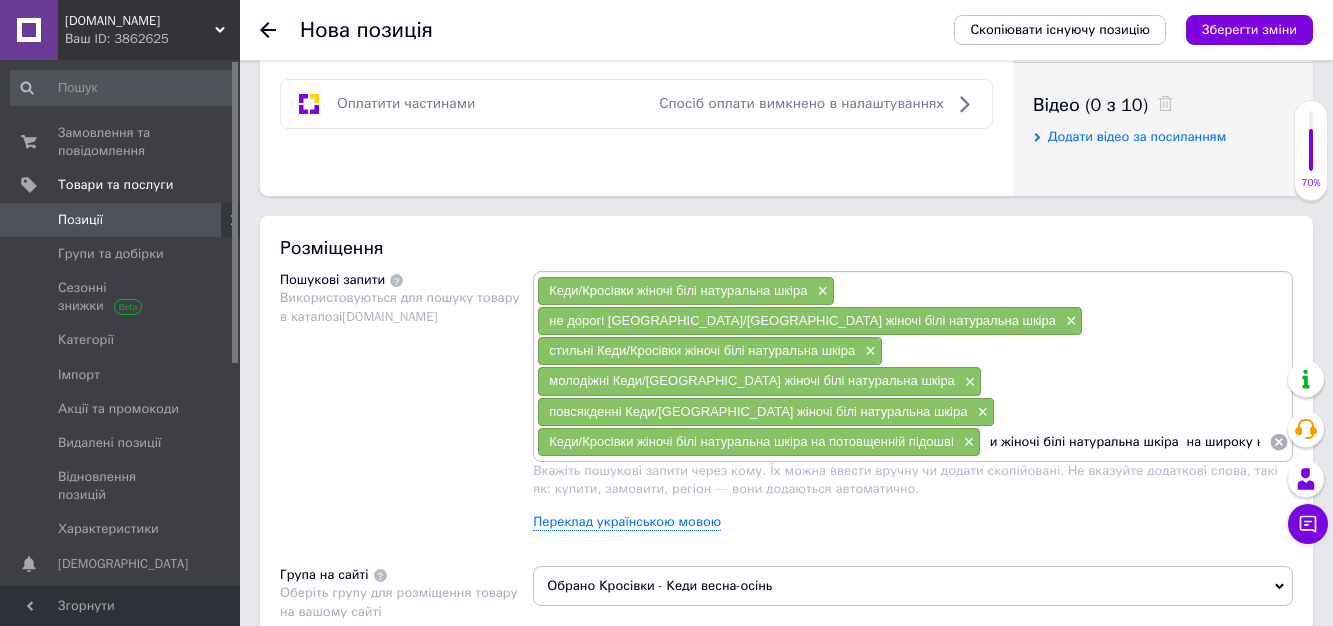 type on "Кеди/Кросівки жіночі білі натуральна шкіра  на широку ногу" 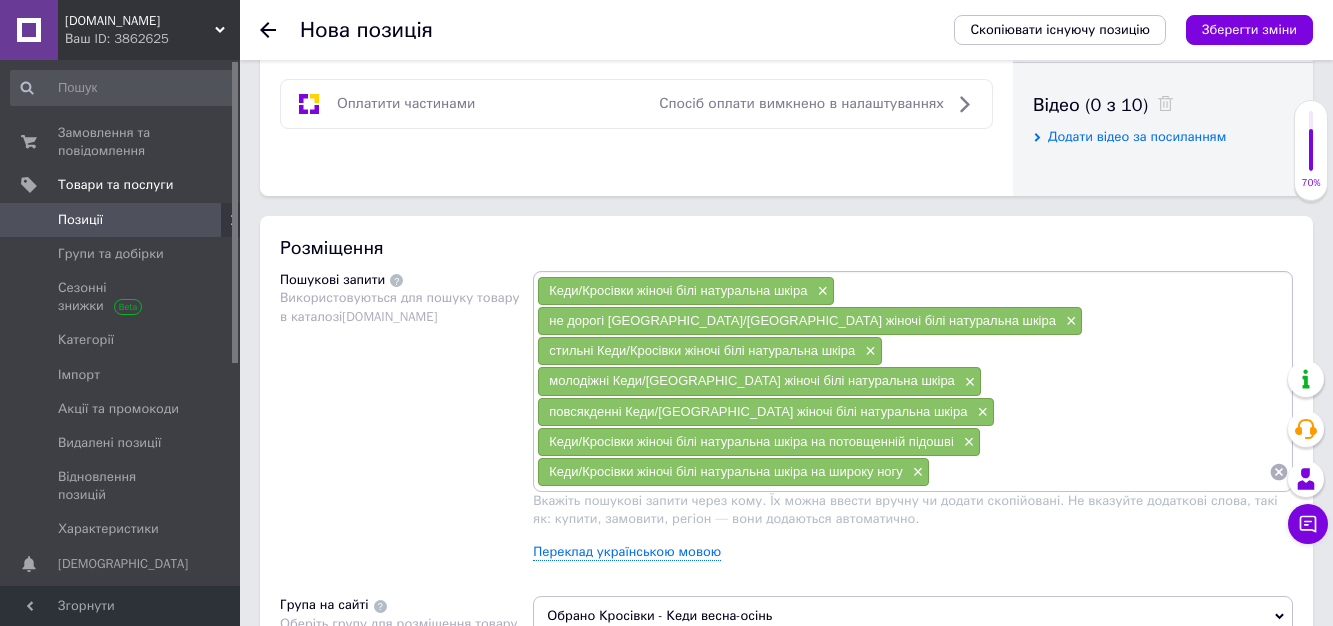 scroll, scrollTop: 0, scrollLeft: 0, axis: both 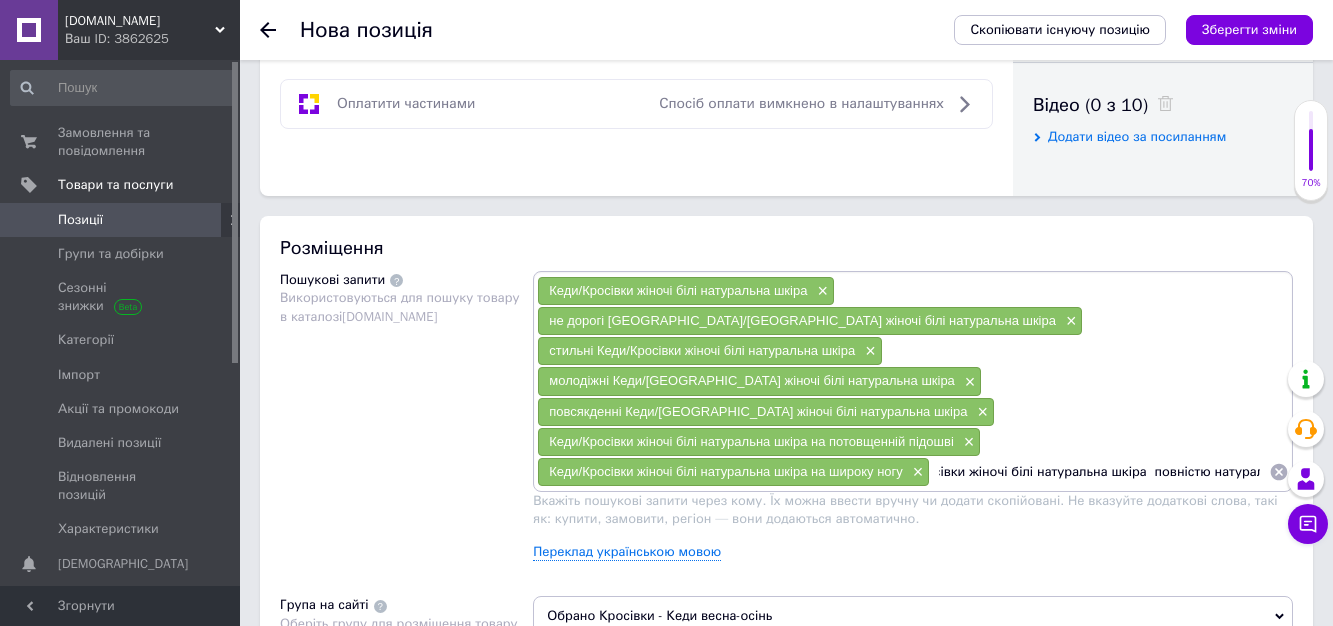 type on "Кеди/Кросівки жіночі білі натуральна шкіра  повністю натуральні" 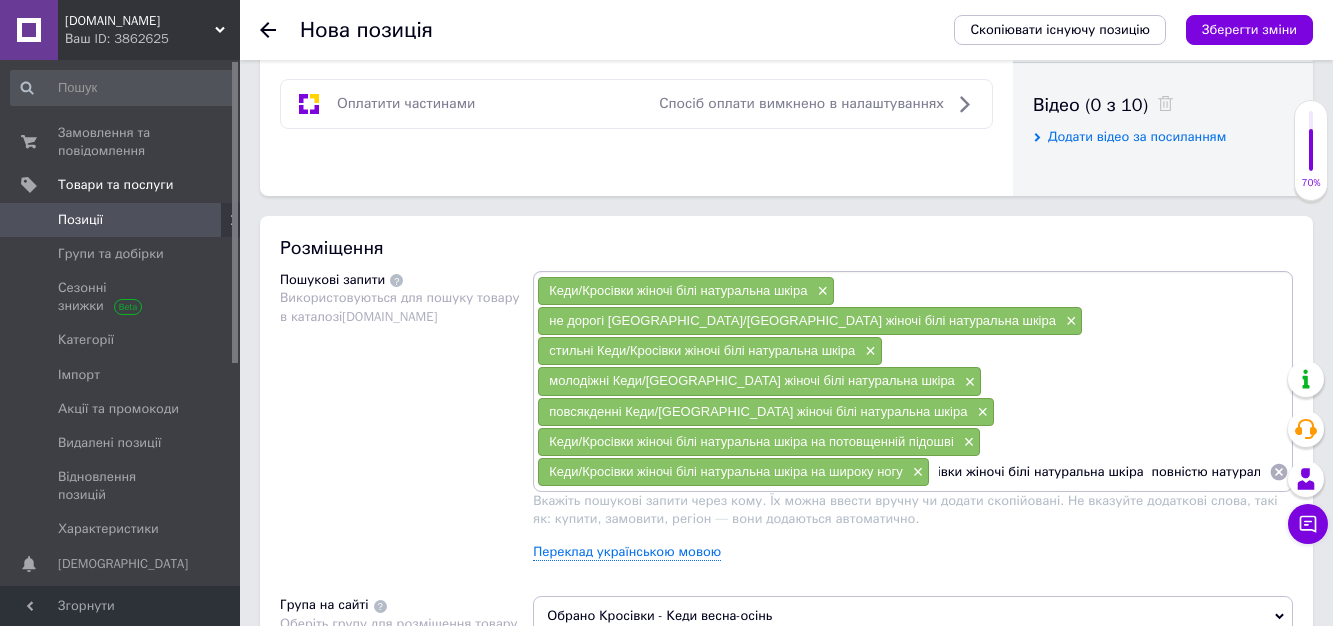 type 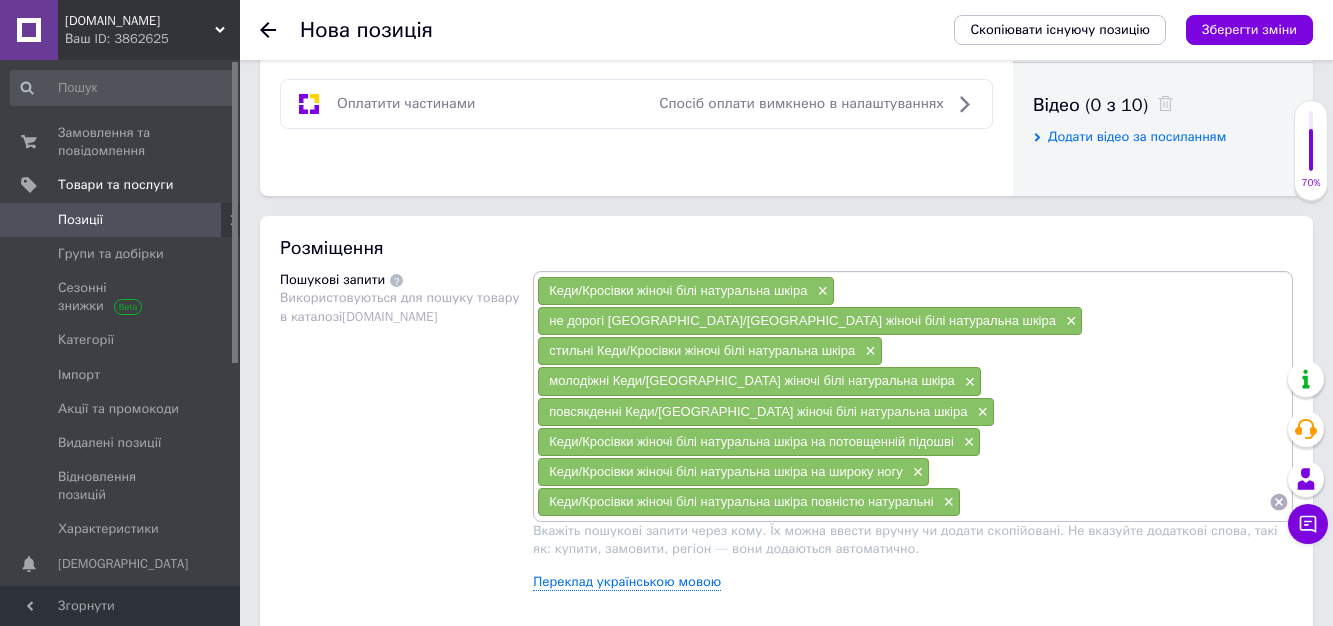 scroll, scrollTop: 0, scrollLeft: 0, axis: both 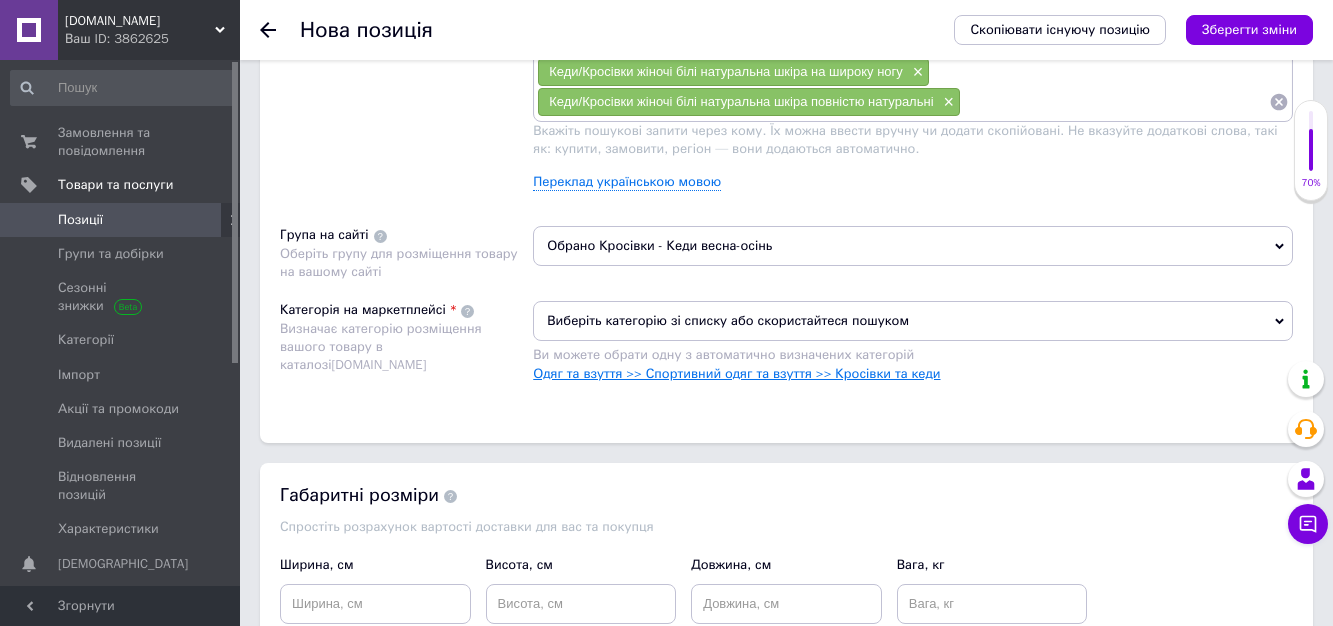 click on "Одяг та взуття >> Спортивний одяг та взуття >> Кросівки та кеди" at bounding box center (736, 373) 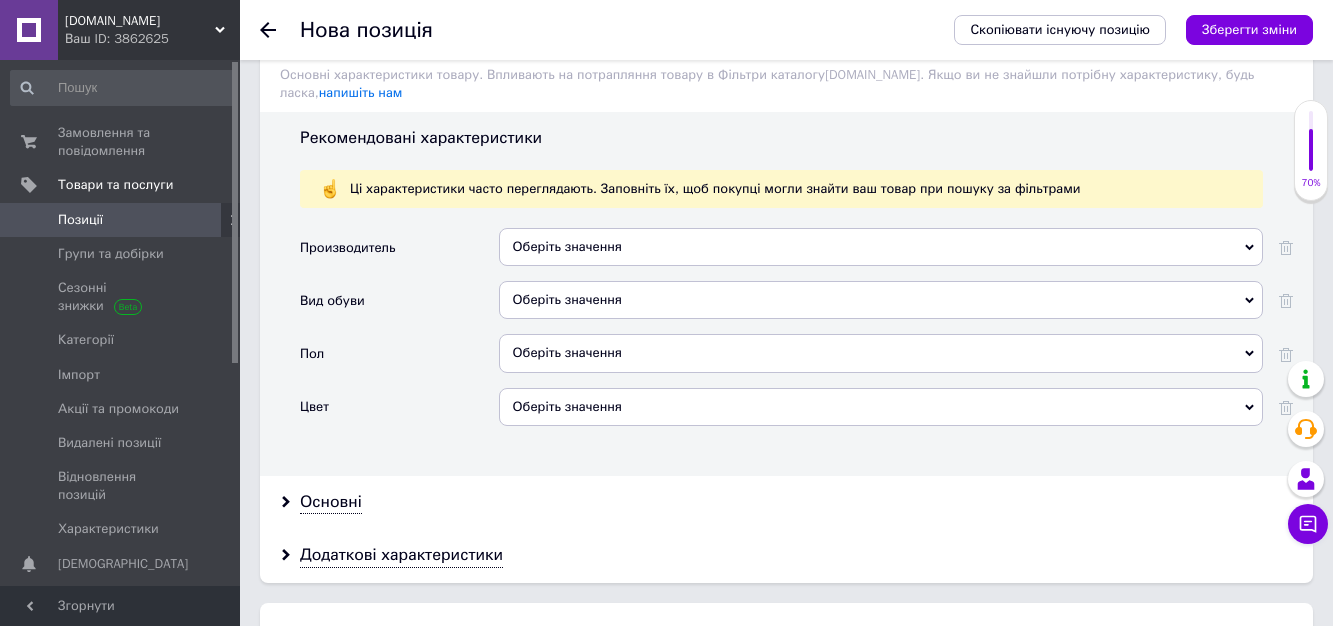 scroll, scrollTop: 1900, scrollLeft: 0, axis: vertical 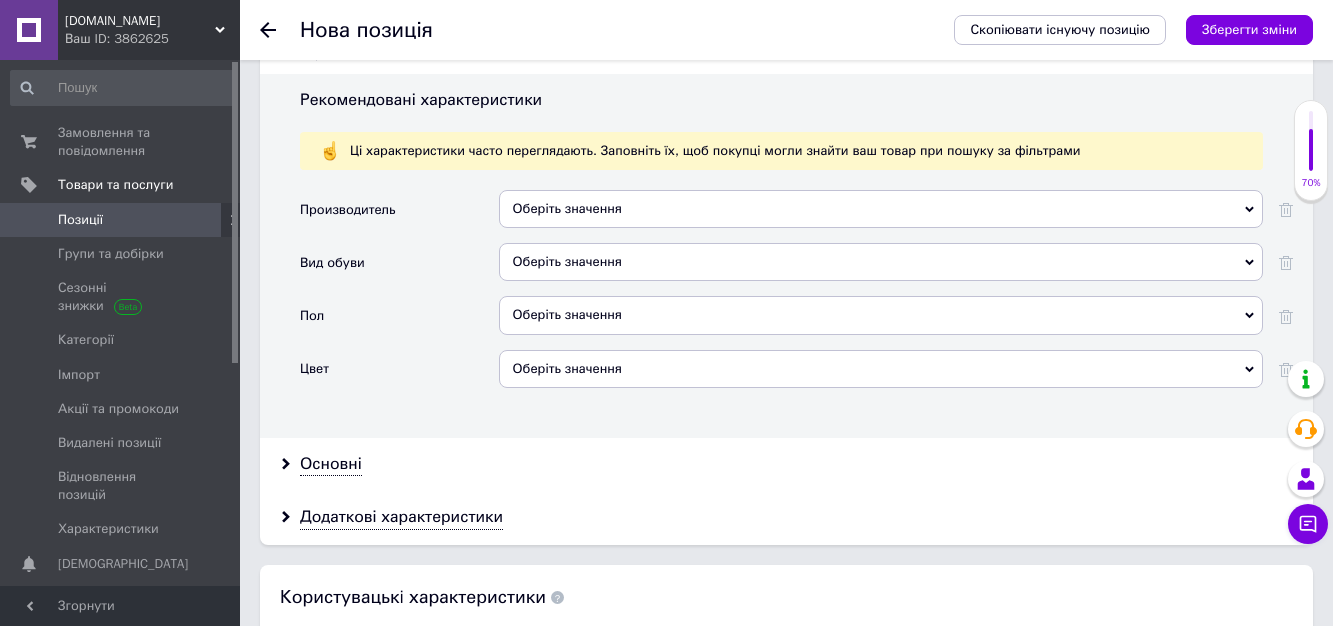 click on "Оберіть значення" at bounding box center [881, 262] 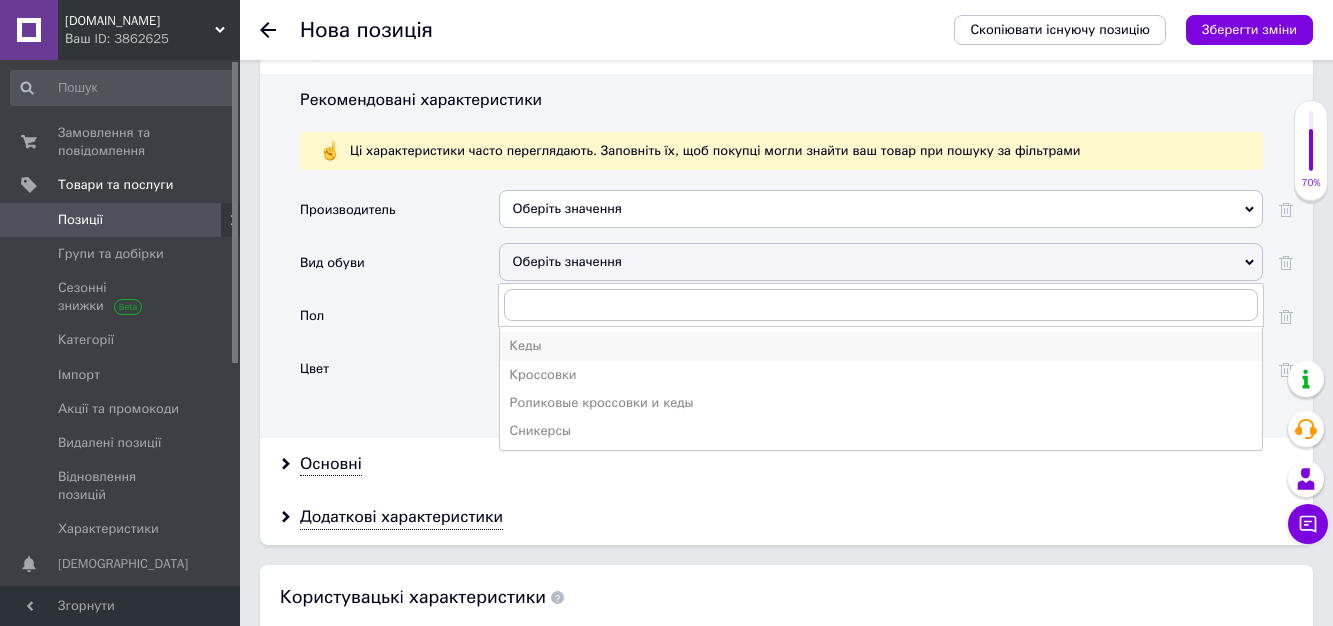 click on "Кеды" at bounding box center [881, 346] 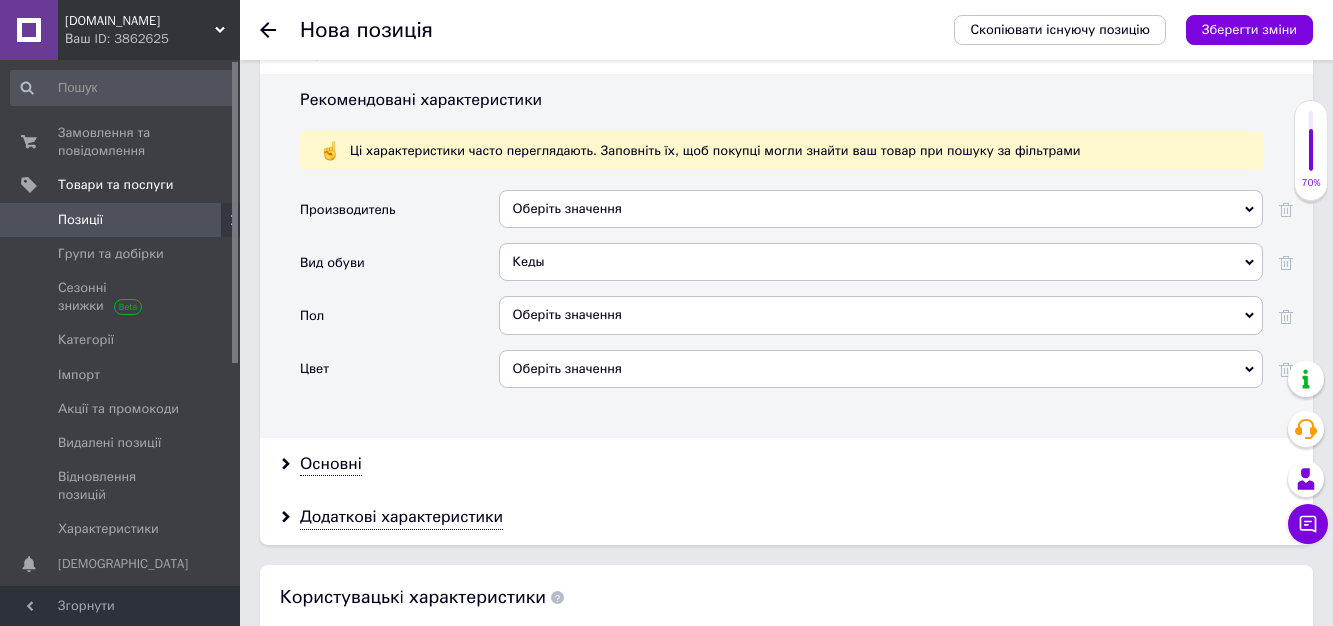 click on "Оберіть значення" at bounding box center [881, 315] 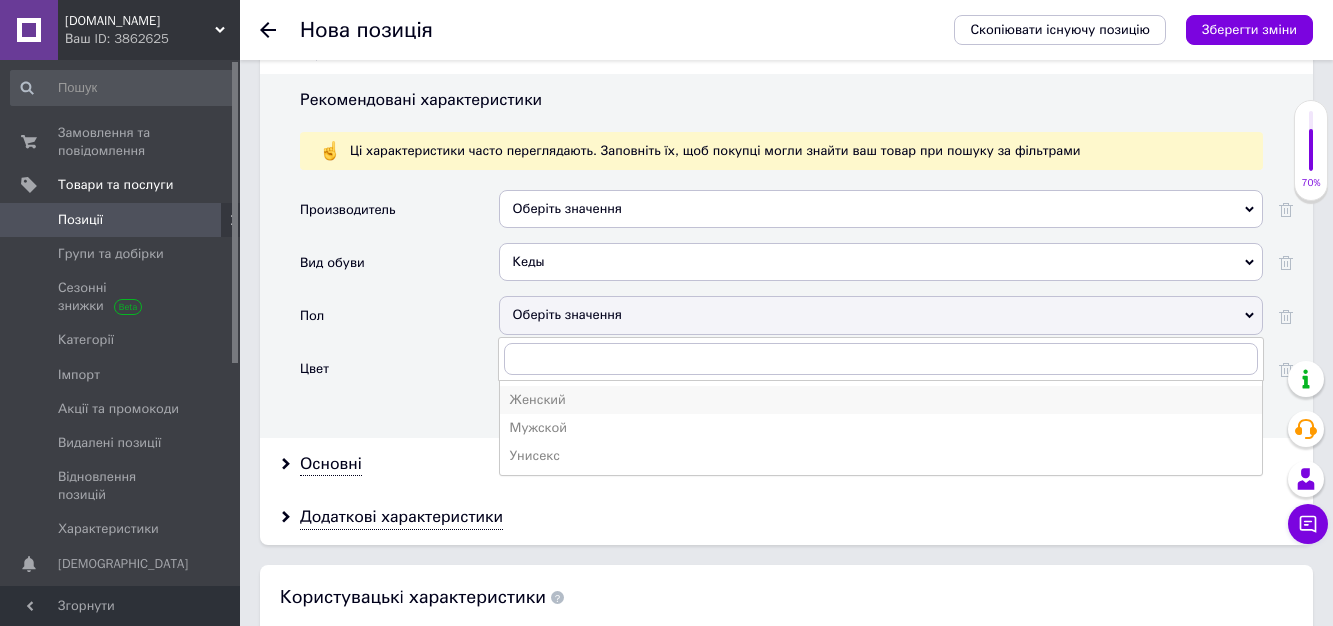 click on "Женский" at bounding box center [881, 400] 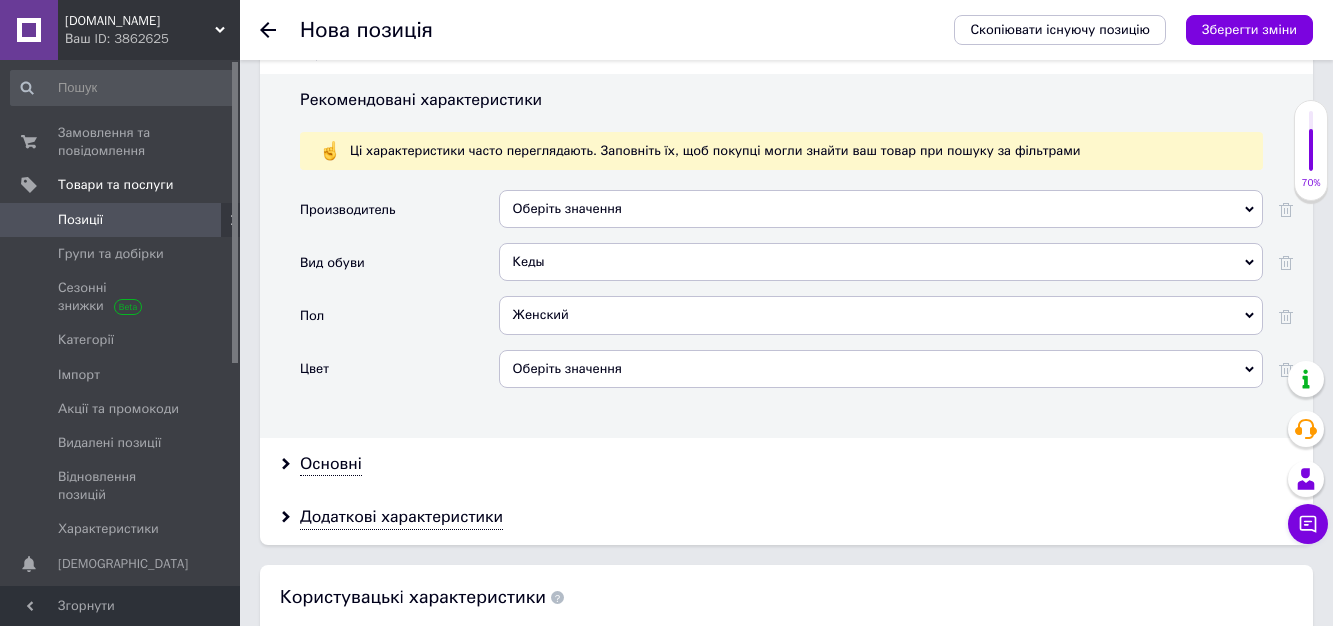 click on "Оберіть значення" at bounding box center [881, 369] 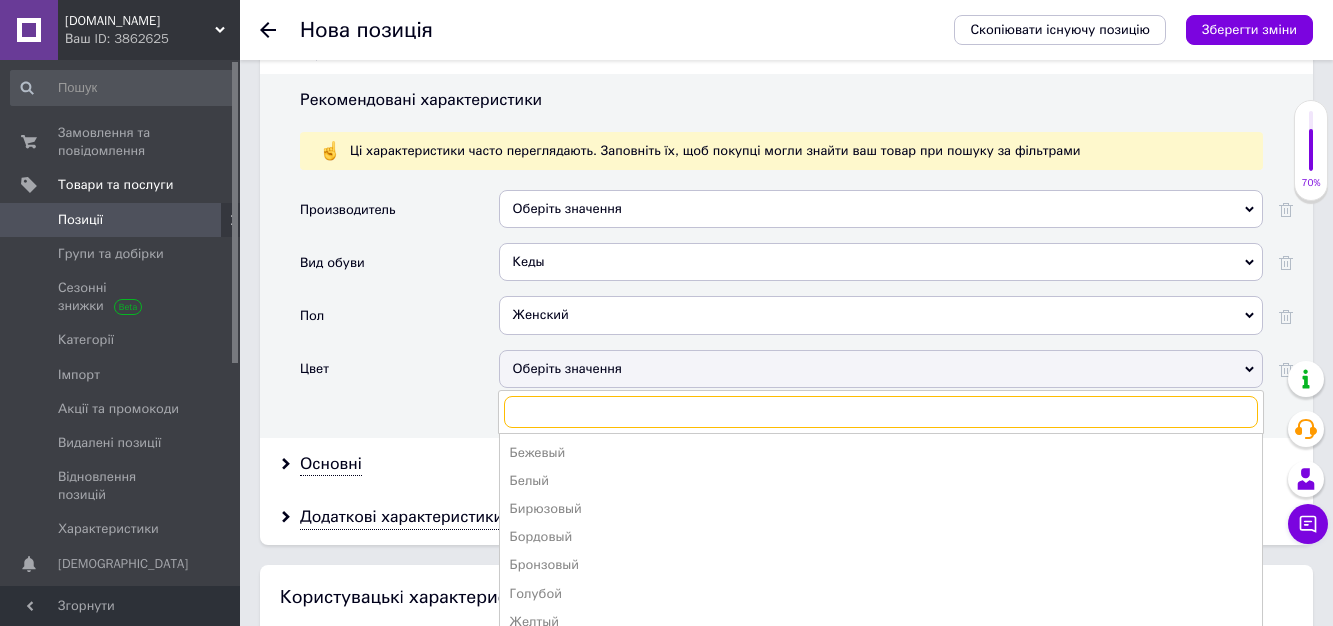 scroll, scrollTop: 2100, scrollLeft: 0, axis: vertical 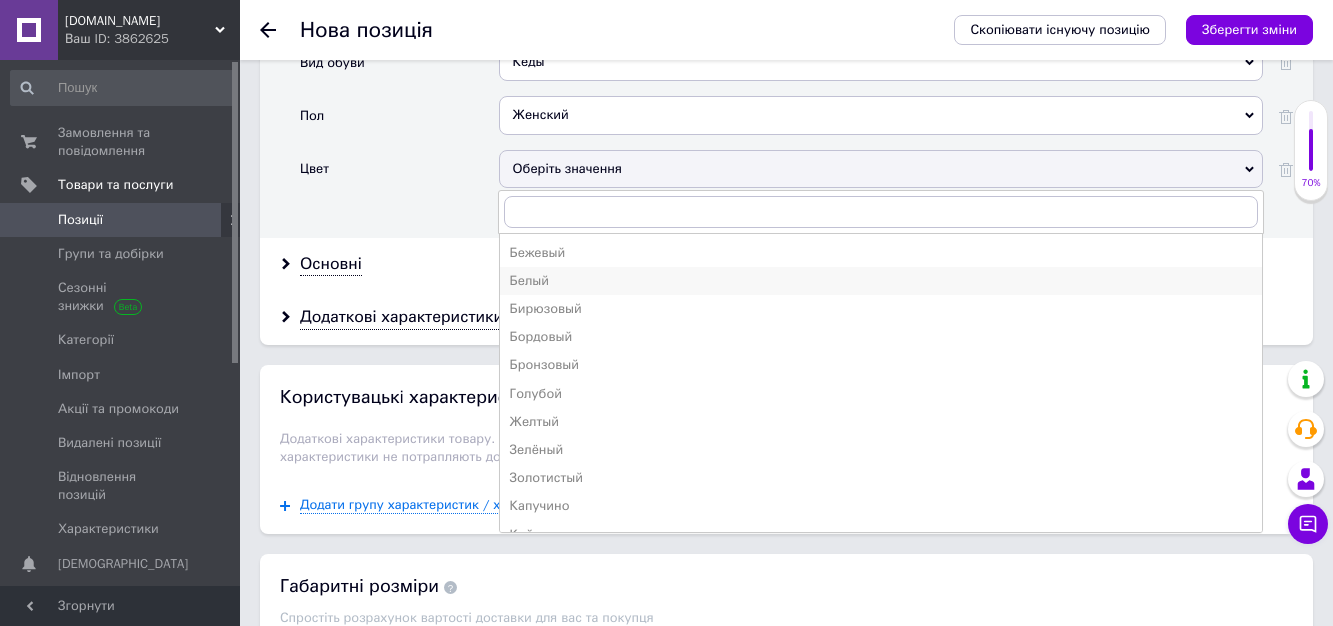 click on "Белый" at bounding box center [881, 281] 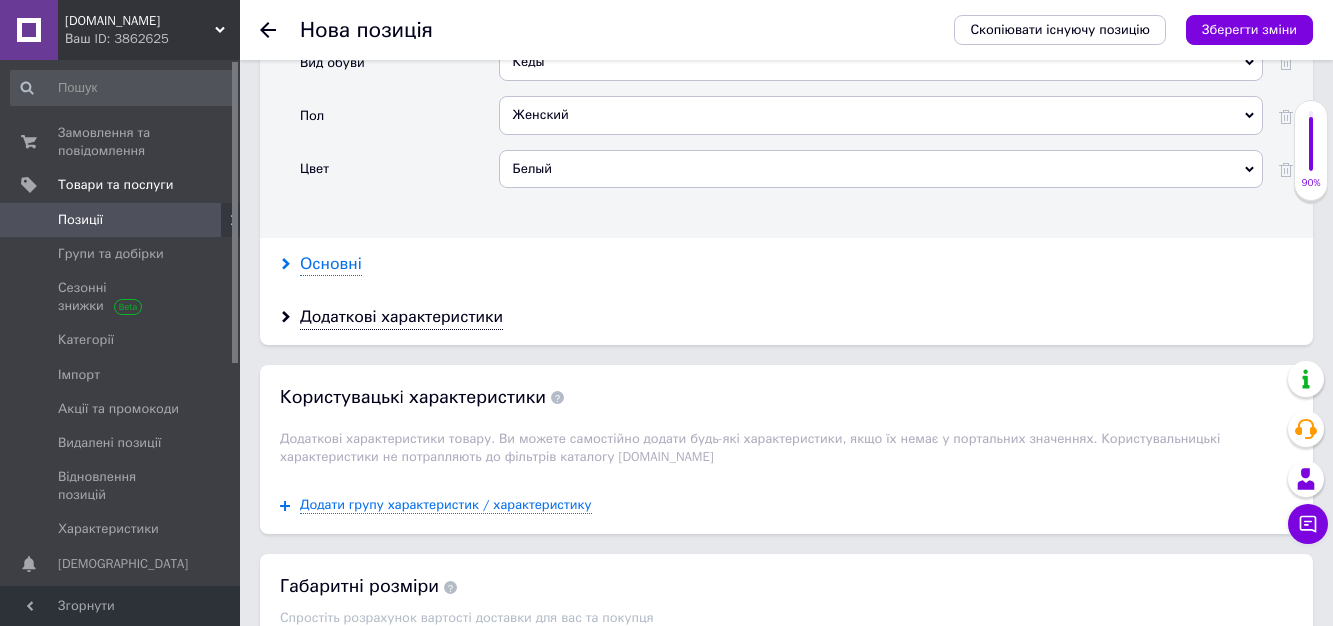 click on "Основні" at bounding box center (331, 264) 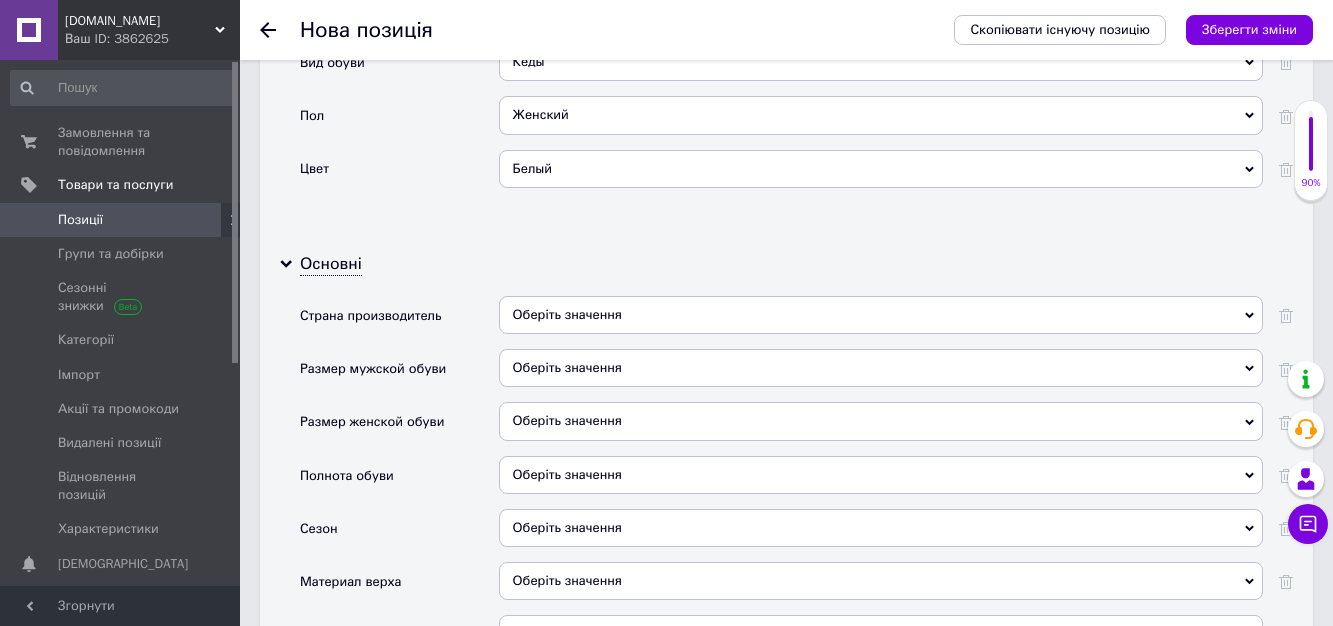 click on "Оберіть значення" at bounding box center [881, 315] 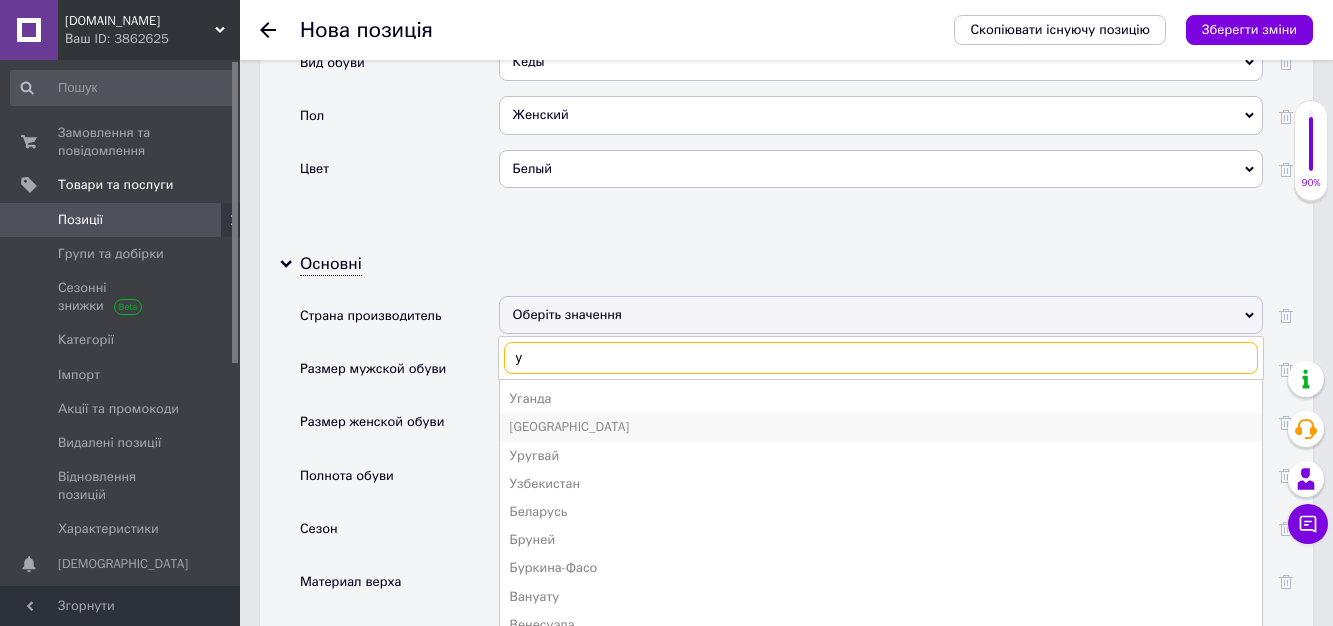 type on "у" 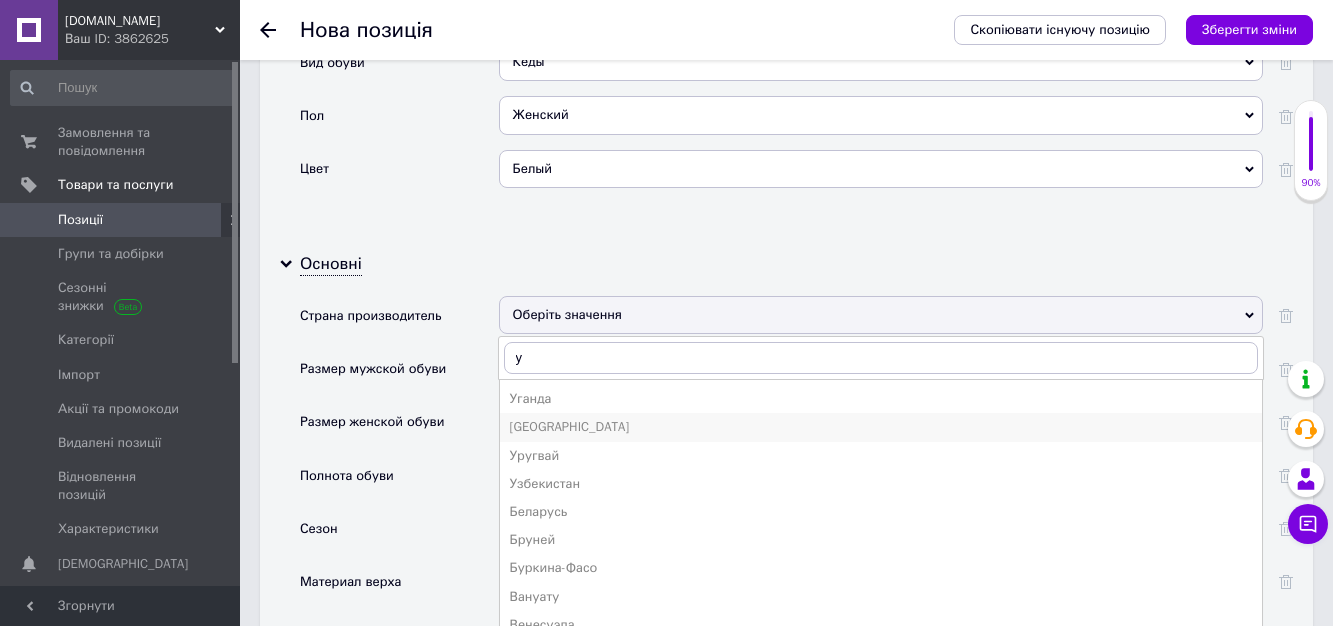 click on "[GEOGRAPHIC_DATA]" at bounding box center (881, 427) 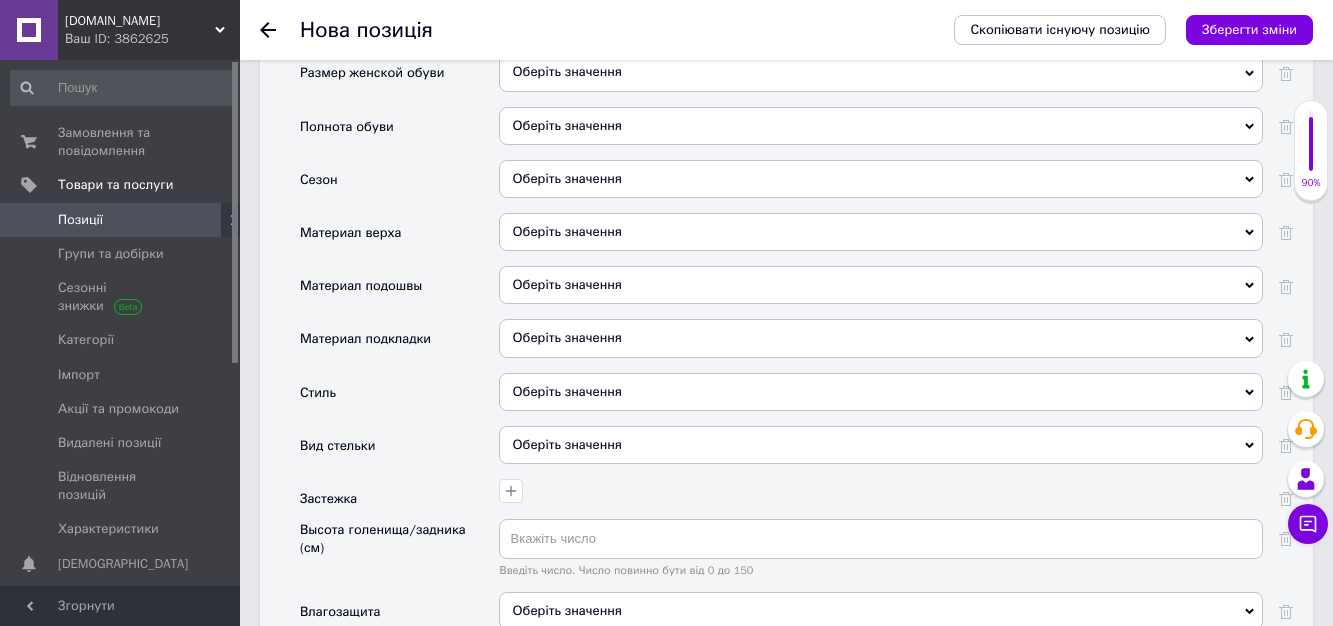 scroll, scrollTop: 2400, scrollLeft: 0, axis: vertical 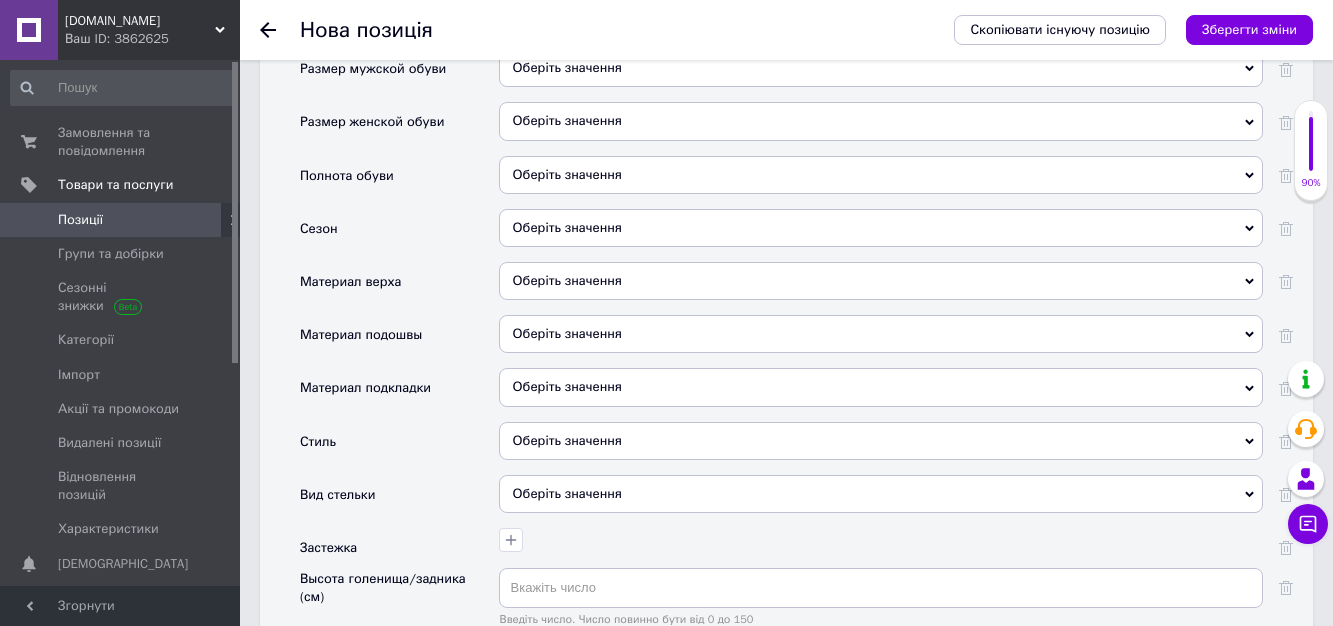 click on "Оберіть значення" at bounding box center (881, 228) 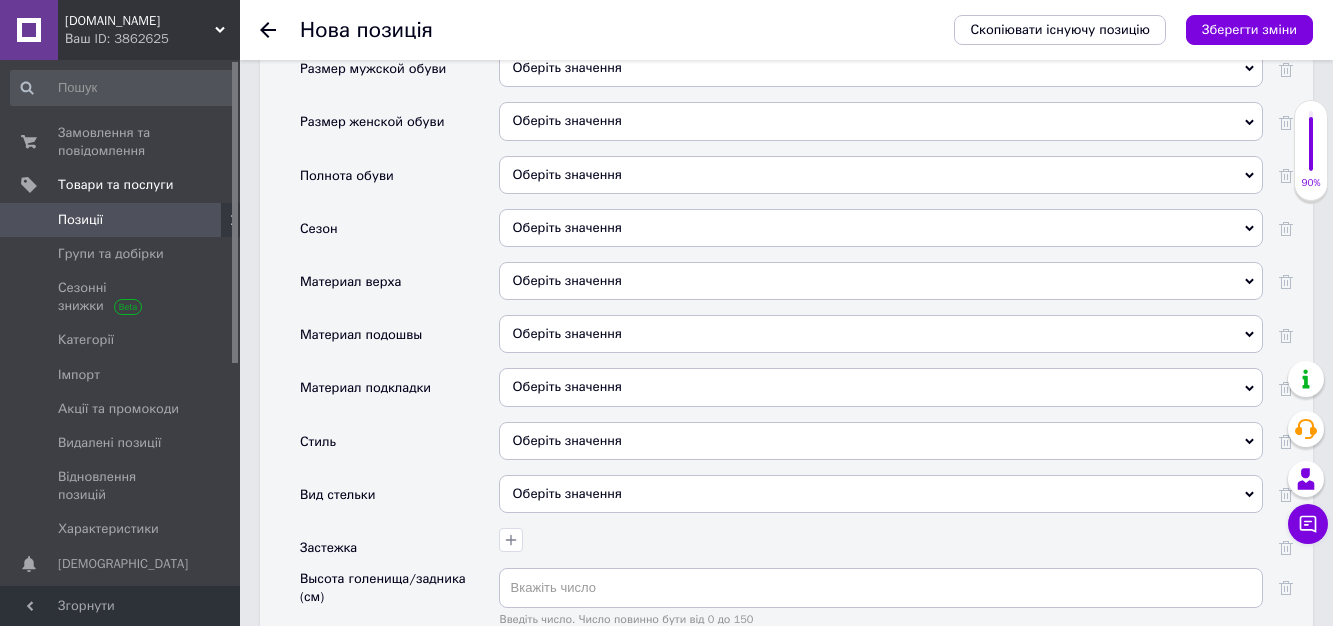 click on "Сезон" at bounding box center [399, 235] 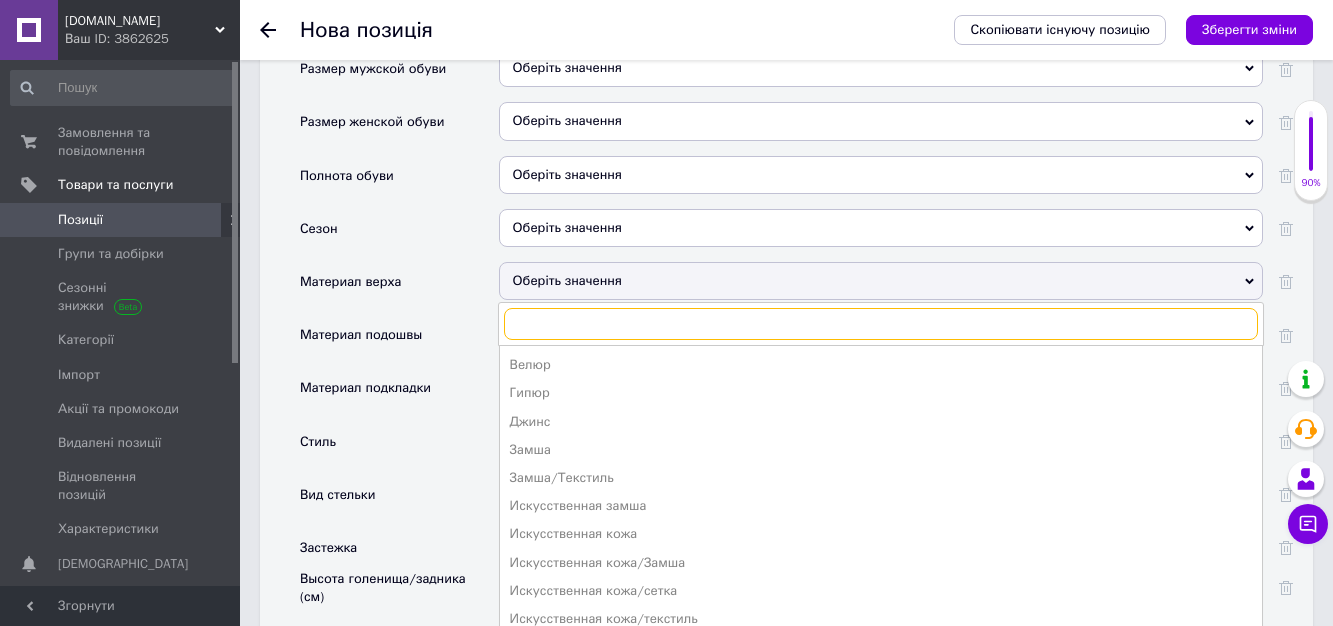 scroll, scrollTop: 2500, scrollLeft: 0, axis: vertical 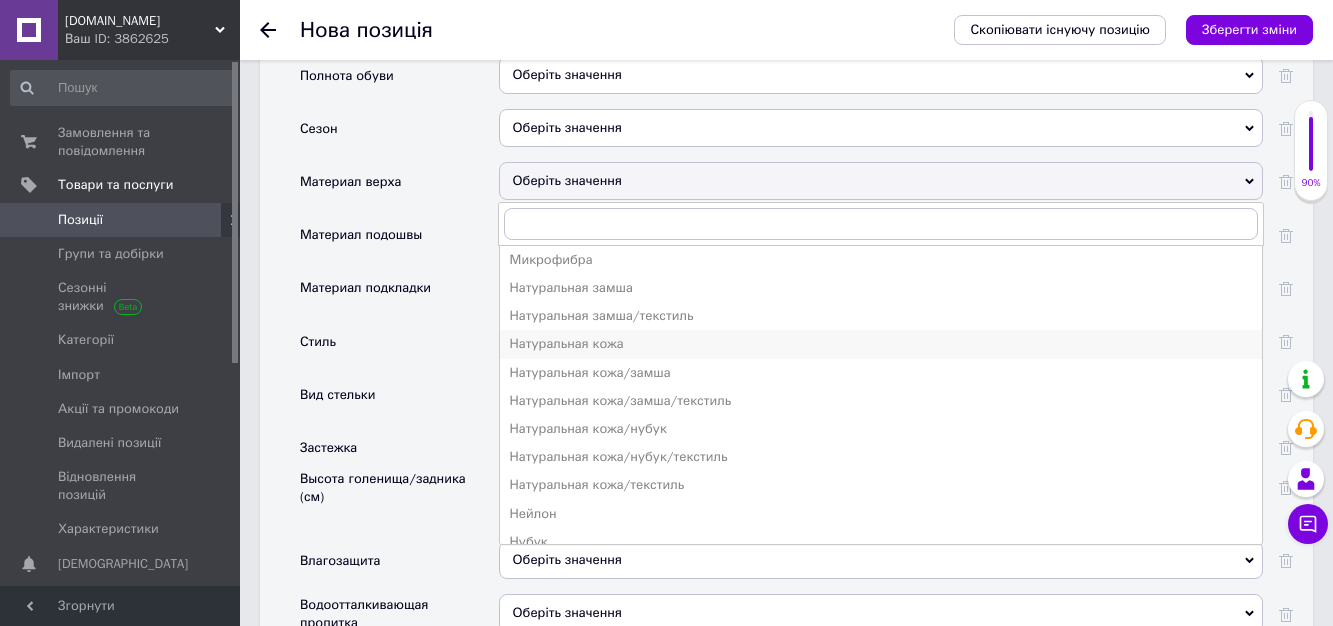 click on "Натуральная кожа" at bounding box center (881, 344) 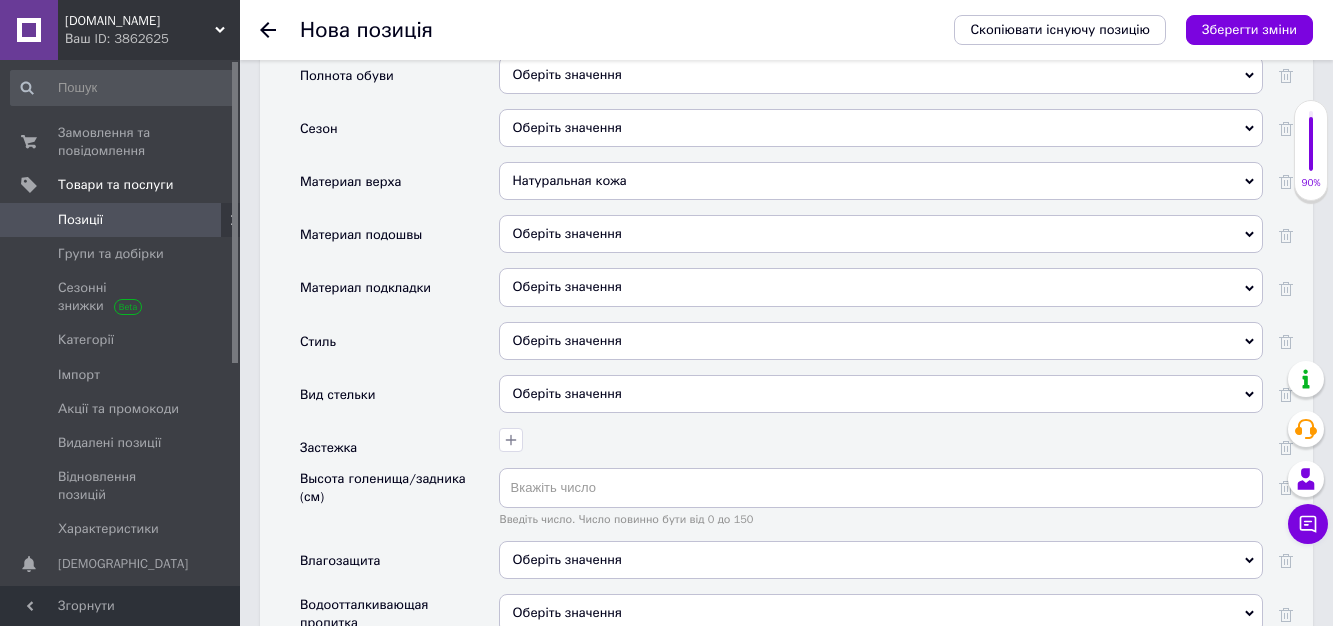 click on "Оберіть значення" at bounding box center (881, 287) 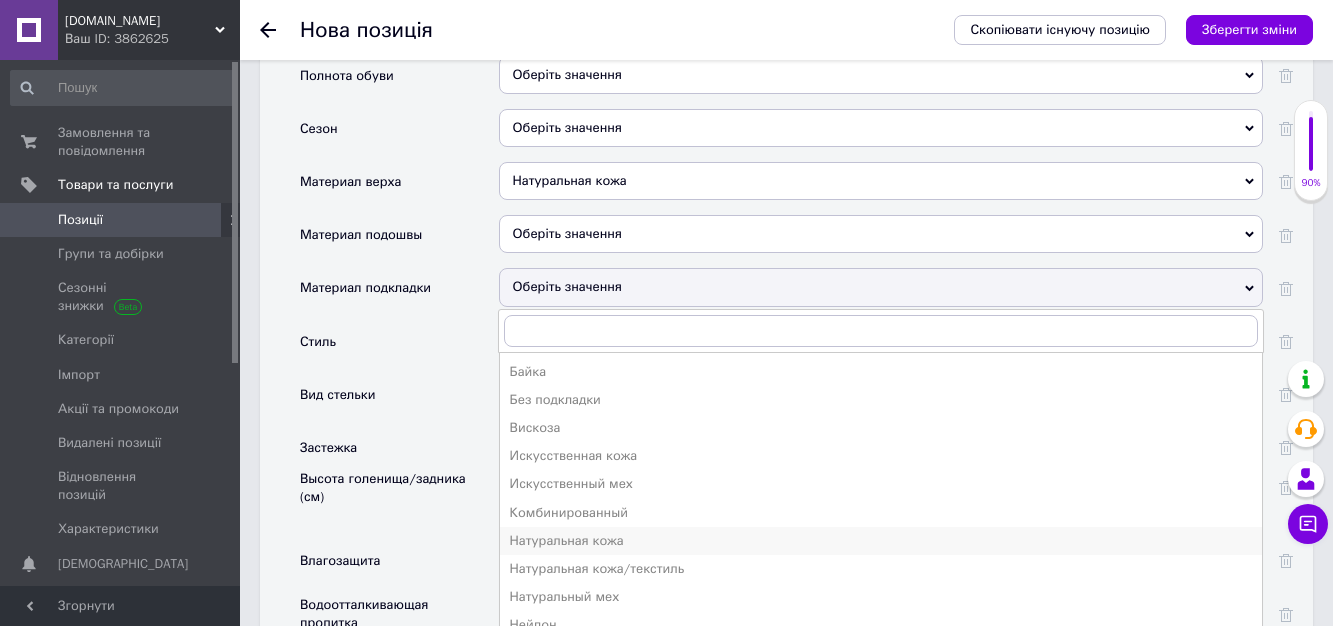 click on "Натуральная кожа" at bounding box center [881, 541] 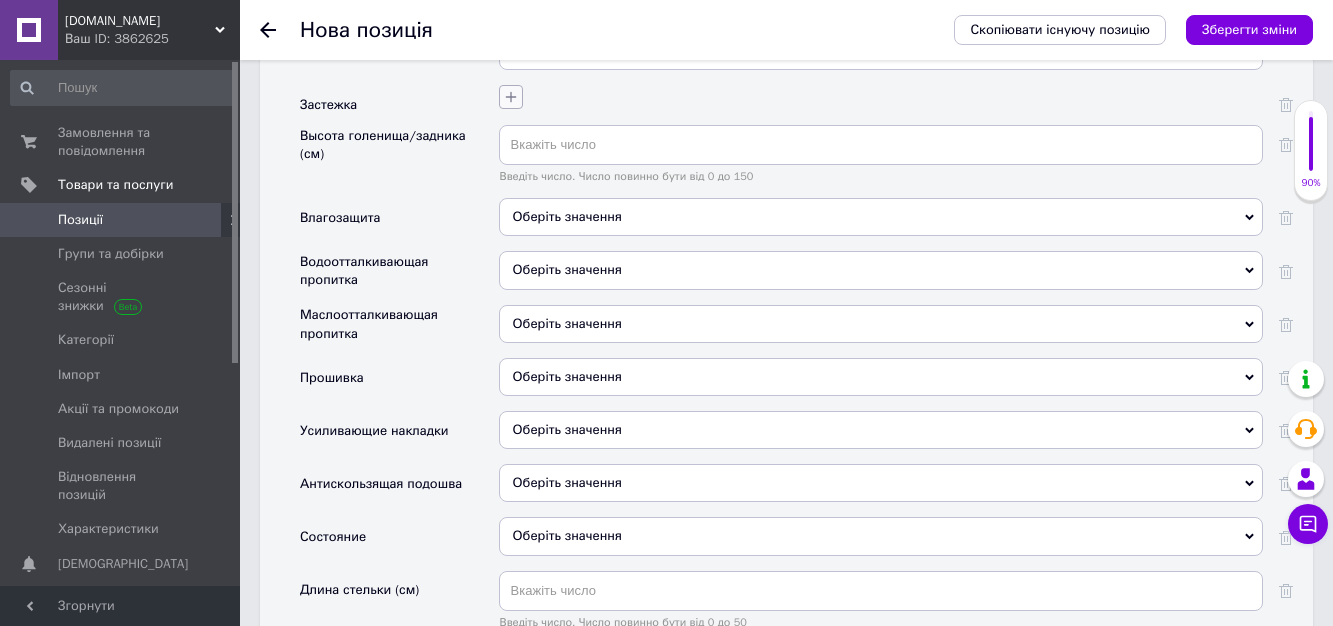 scroll, scrollTop: 2900, scrollLeft: 0, axis: vertical 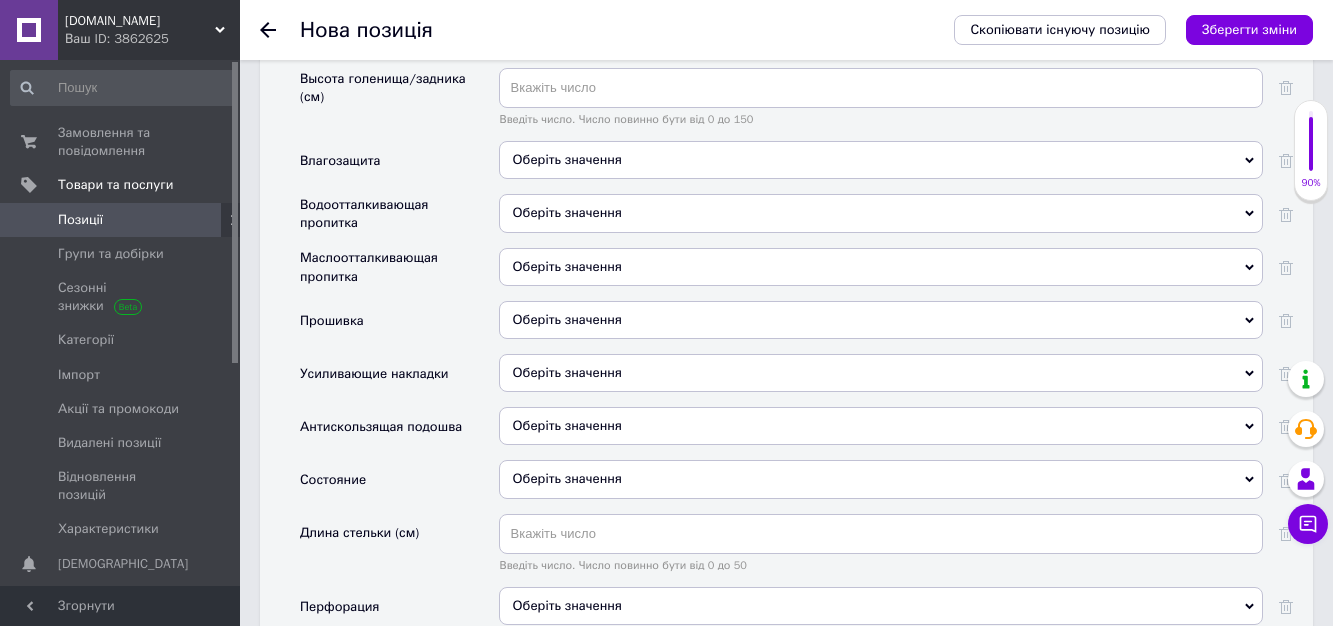 click on "Оберіть значення" at bounding box center [881, 320] 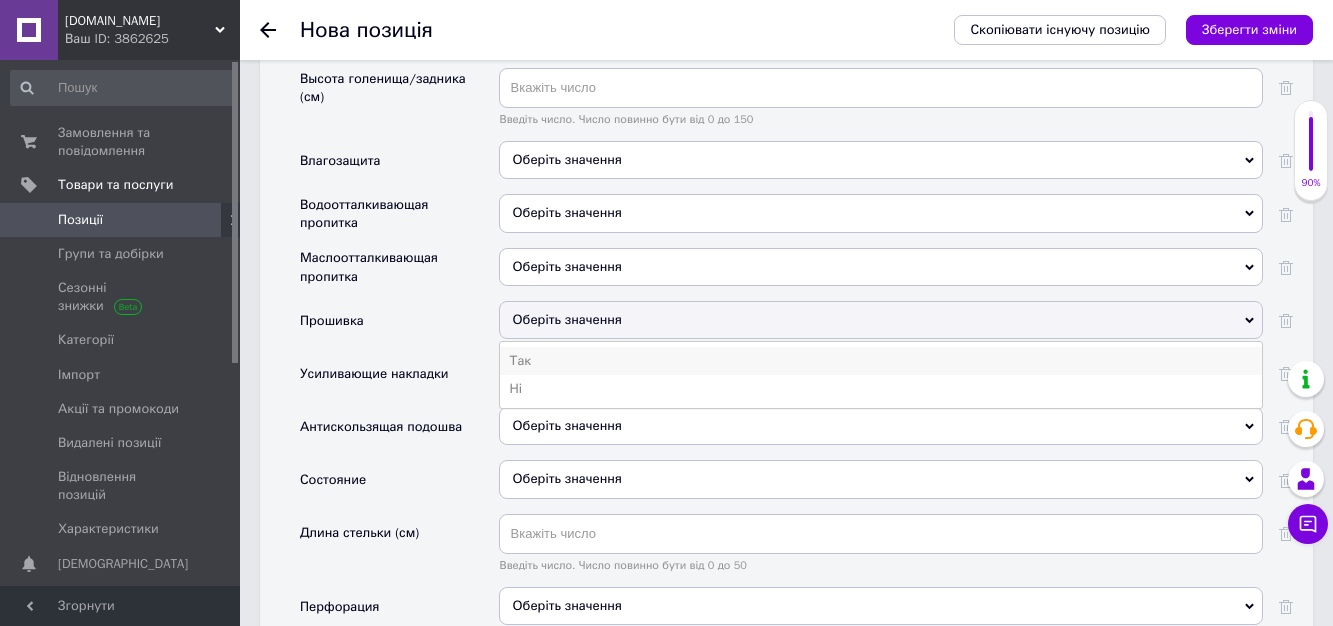 click on "Так" at bounding box center (881, 361) 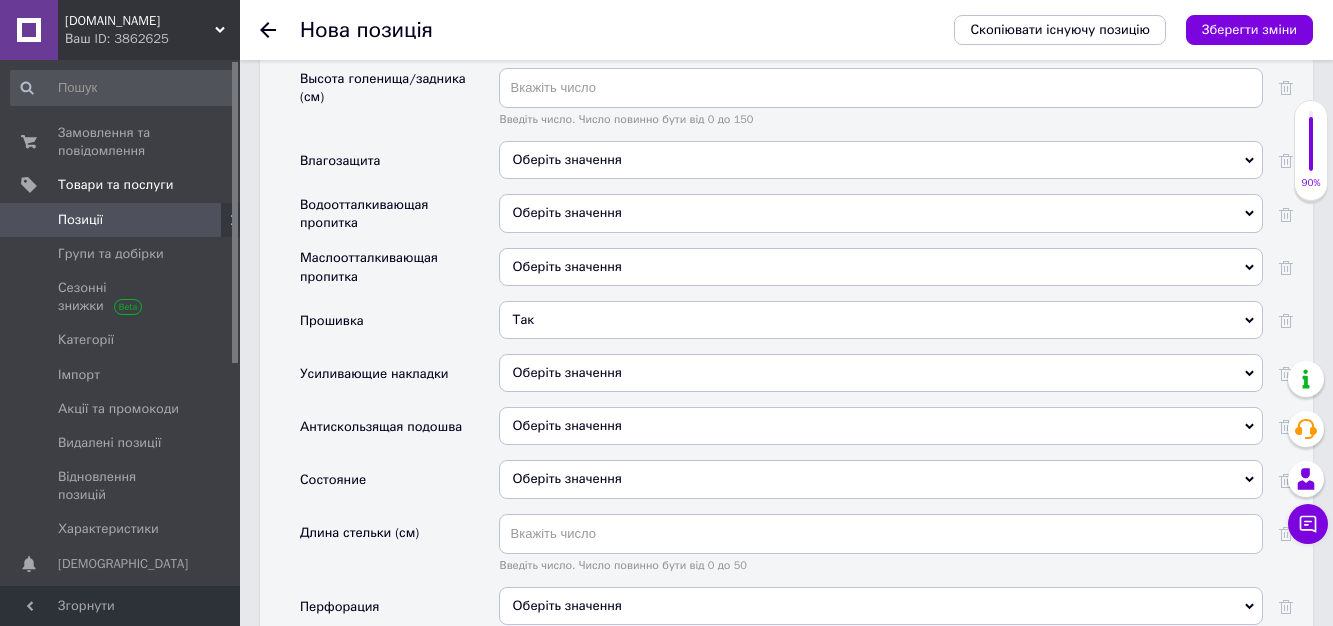 click on "Оберіть значення" at bounding box center (881, 479) 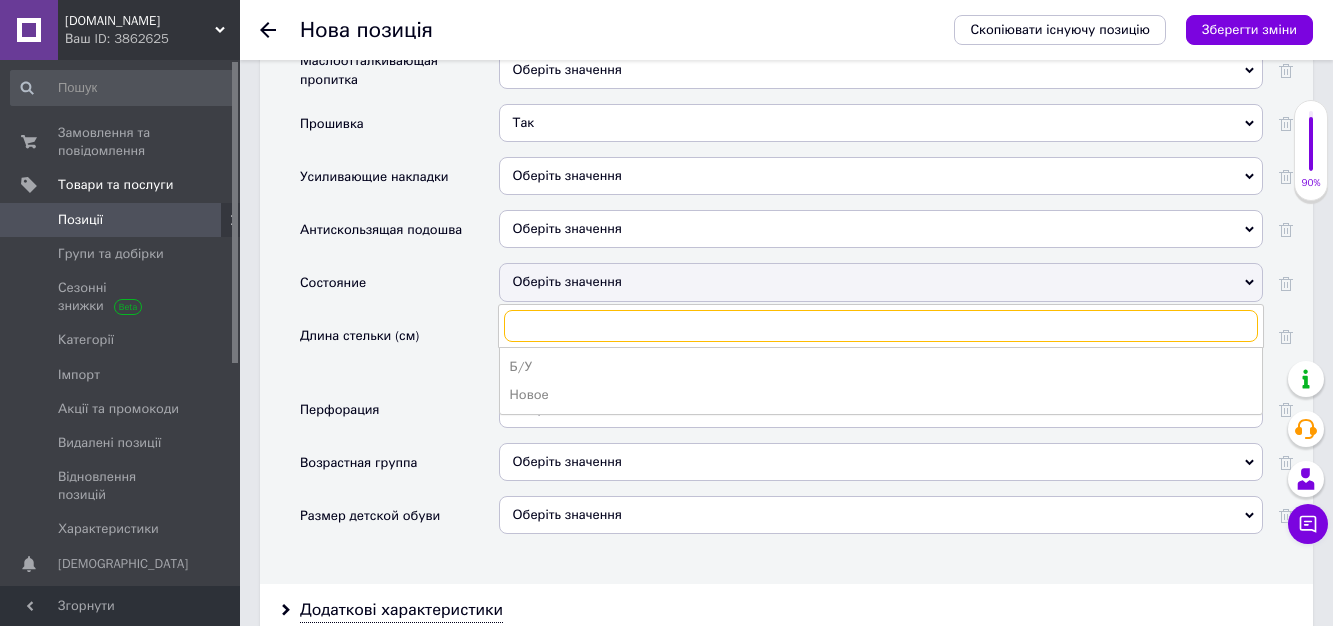 scroll, scrollTop: 3100, scrollLeft: 0, axis: vertical 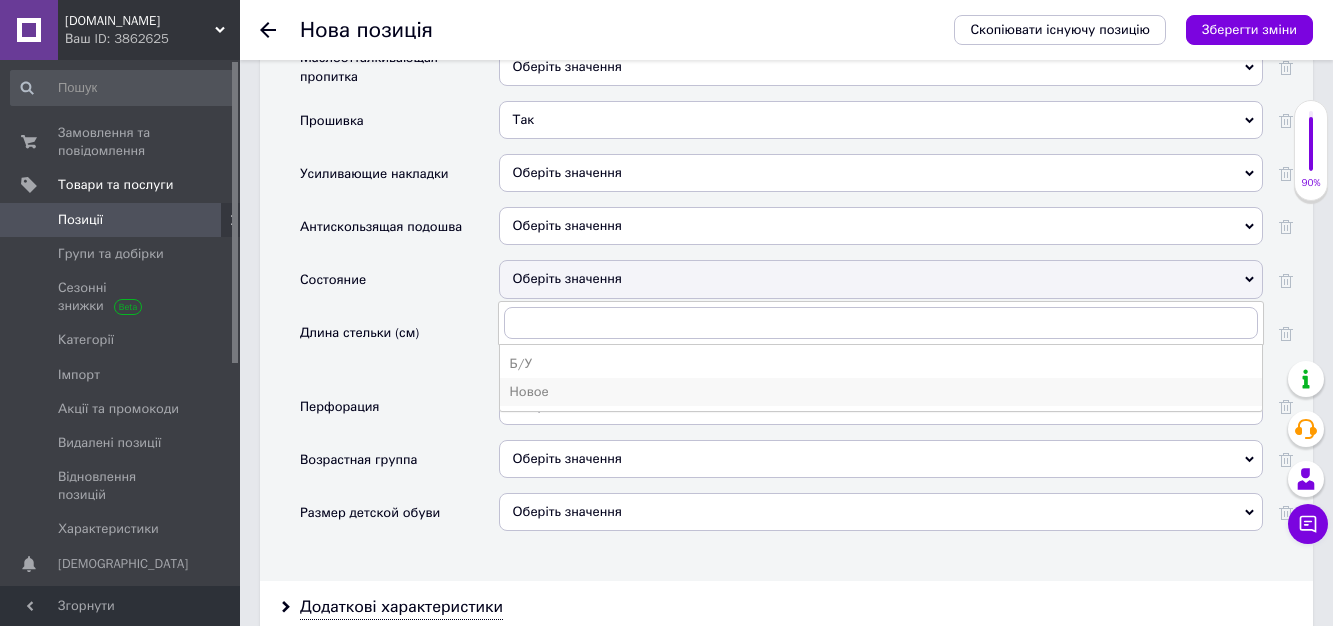 click on "Новое" at bounding box center (881, 392) 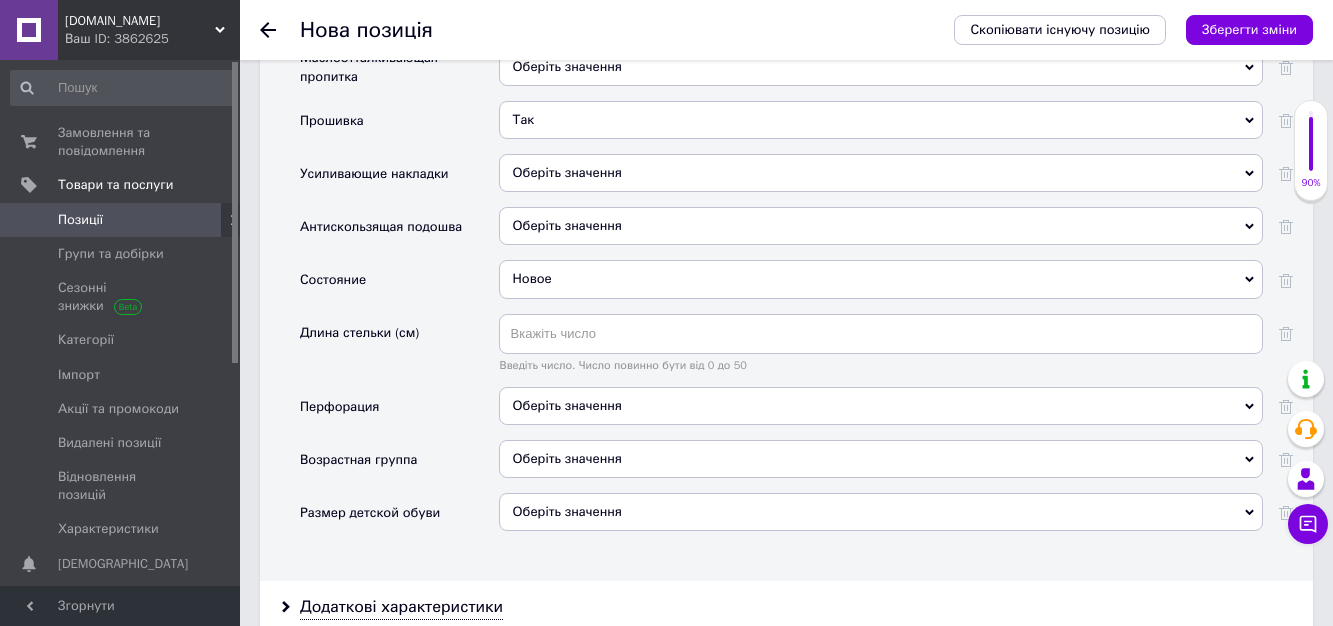 click on "Оберіть значення" at bounding box center (567, 405) 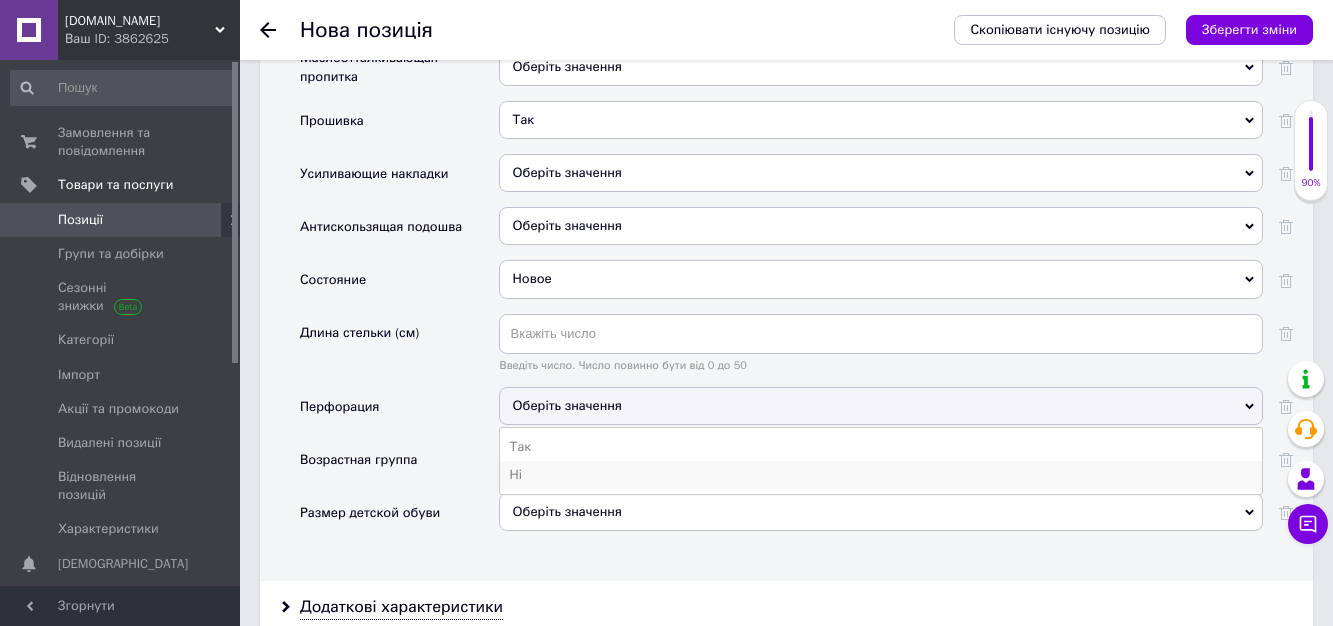 click on "Ні" at bounding box center [881, 475] 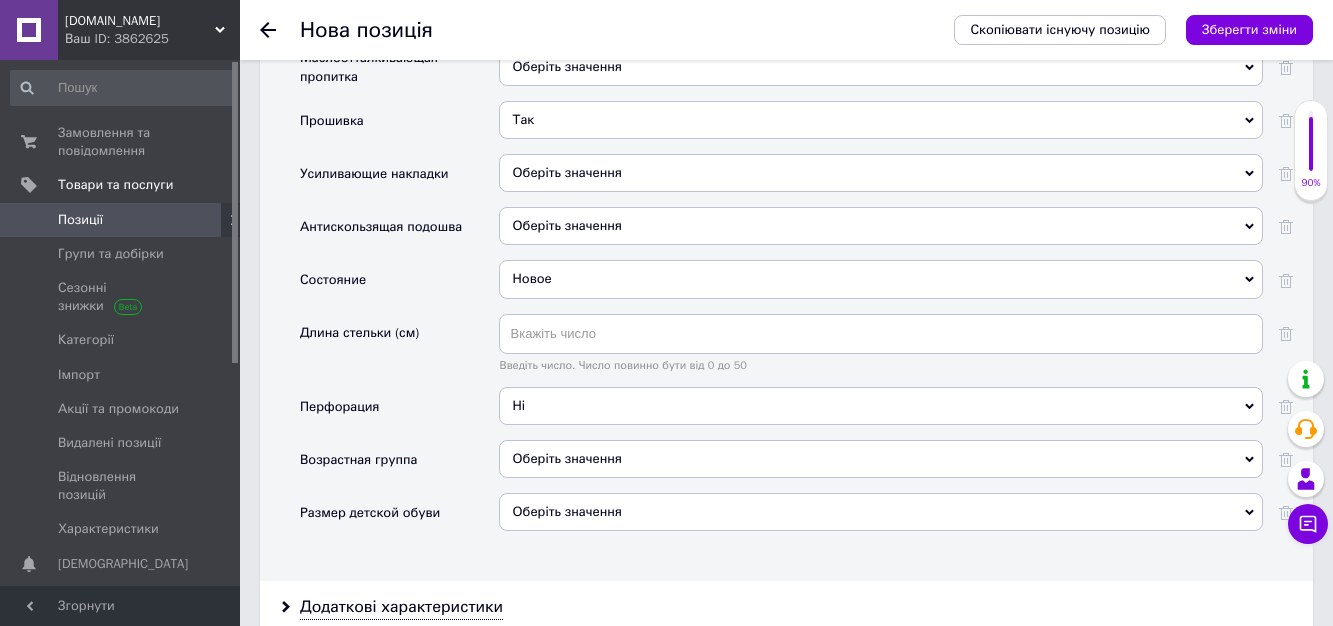click on "Оберіть значення" at bounding box center (881, 459) 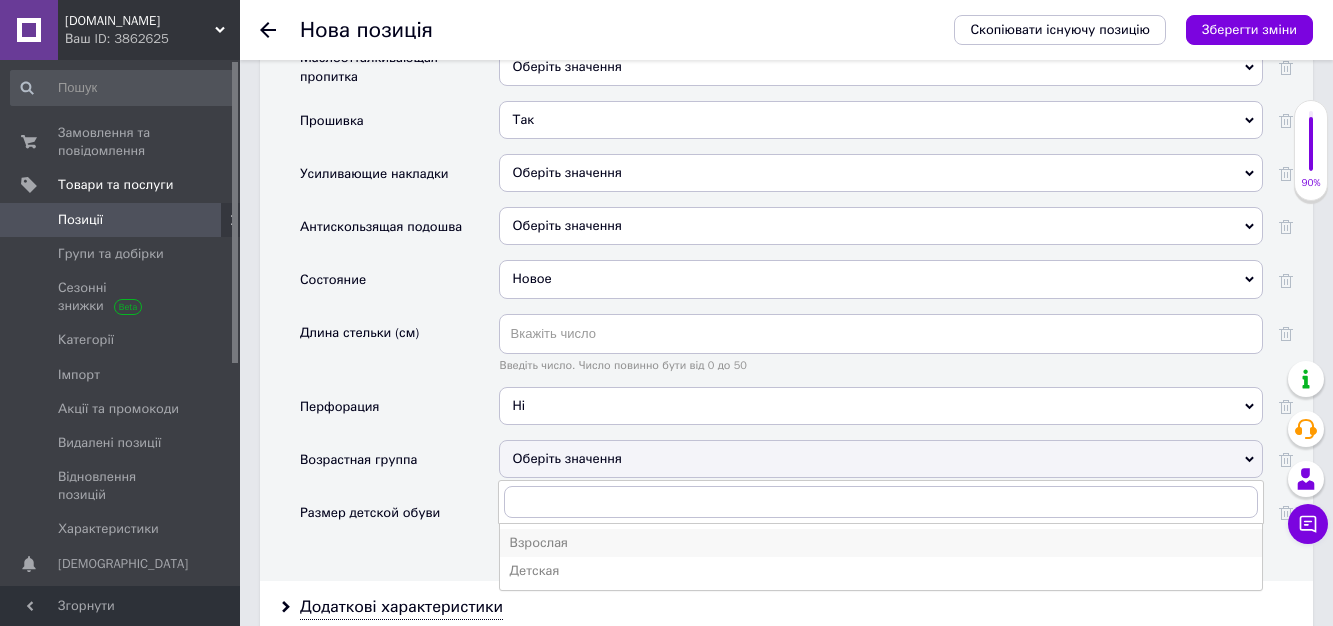 click on "Взрослая" at bounding box center (881, 543) 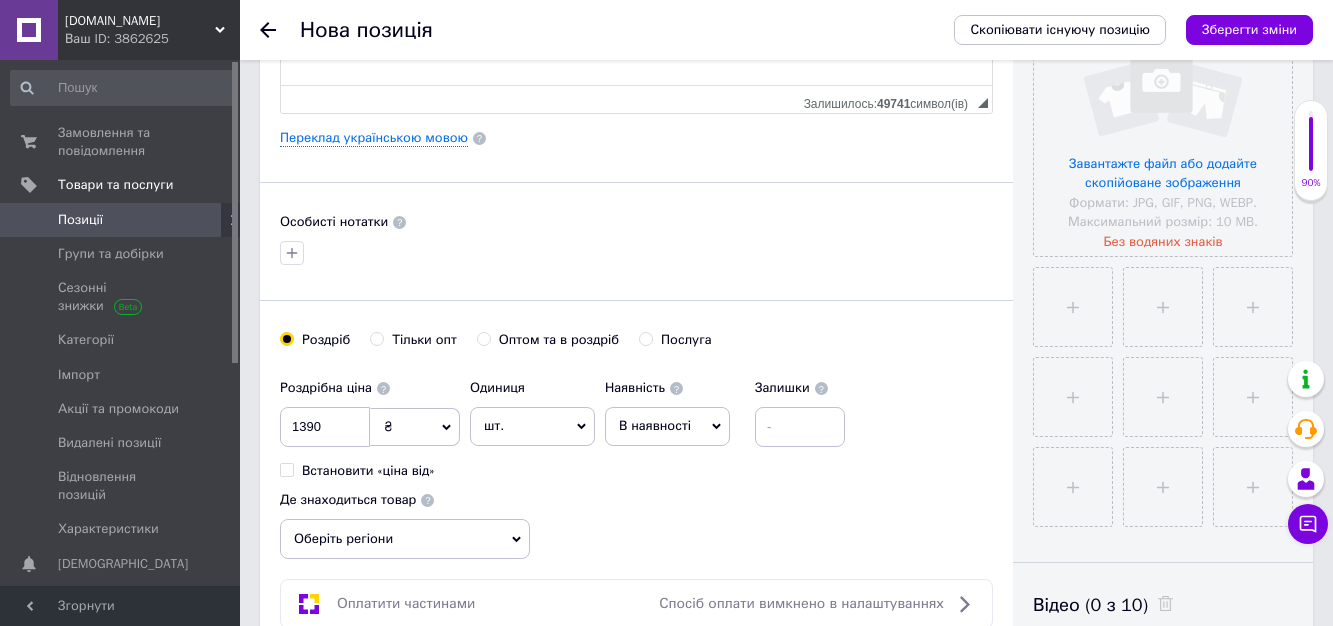 scroll, scrollTop: 400, scrollLeft: 0, axis: vertical 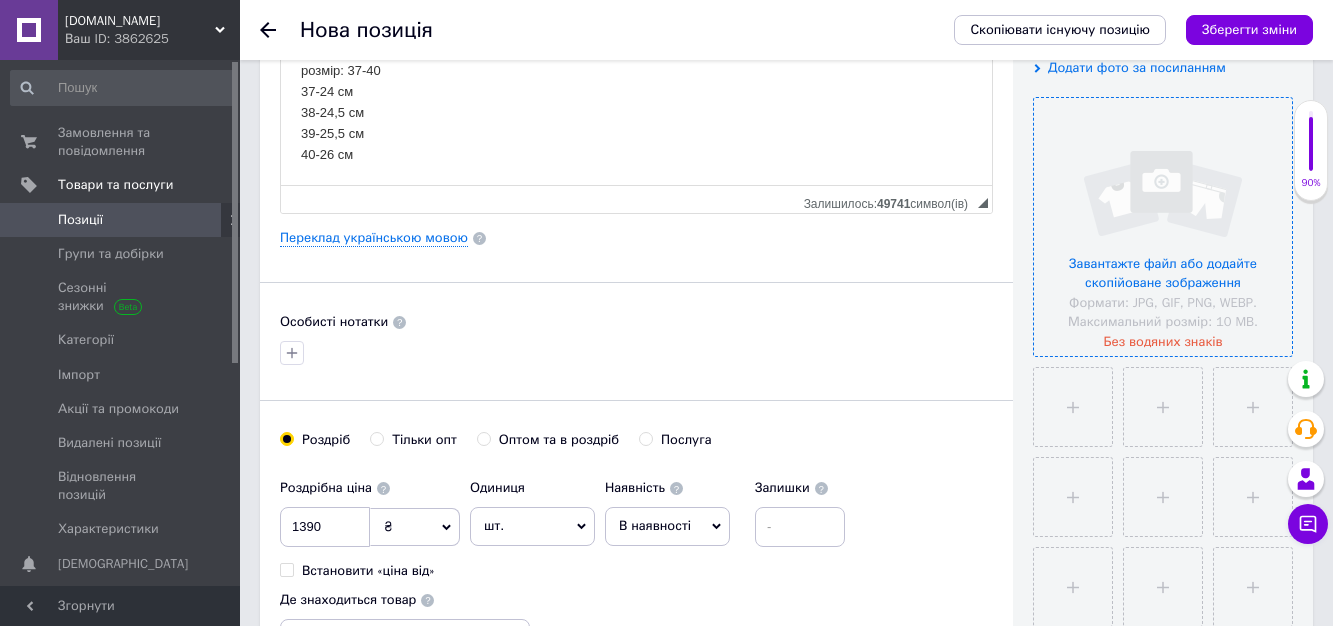 click at bounding box center [1163, 227] 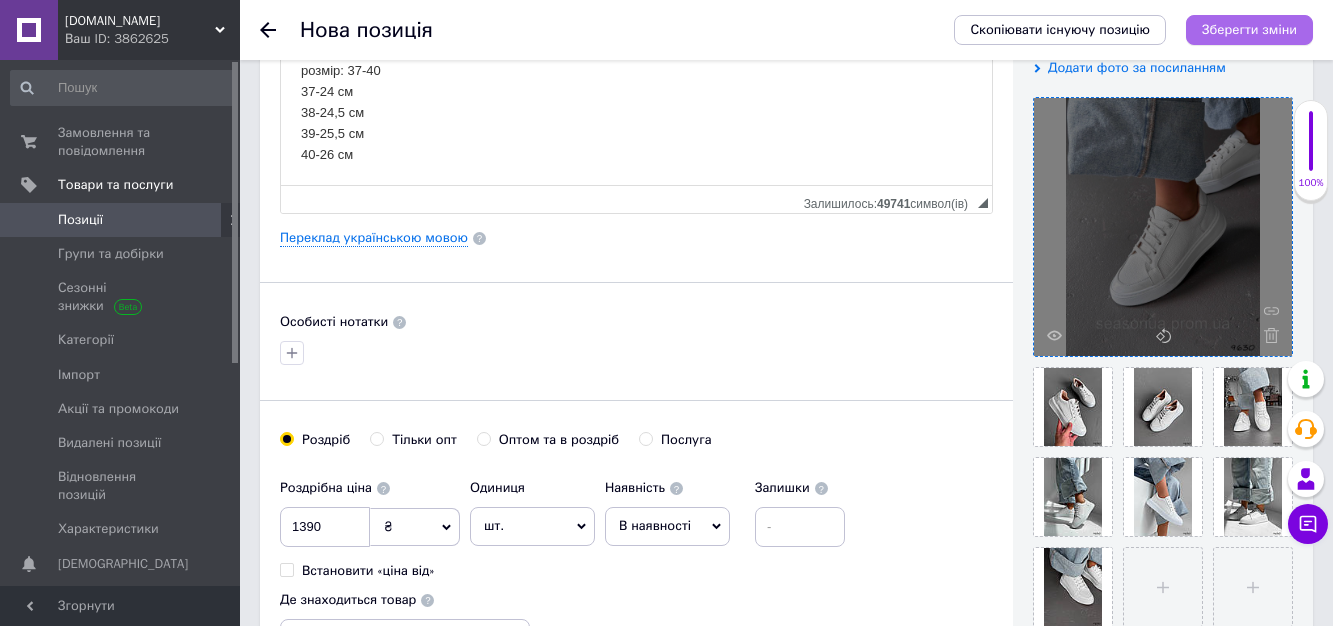 click on "Зберегти зміни" at bounding box center (1249, 29) 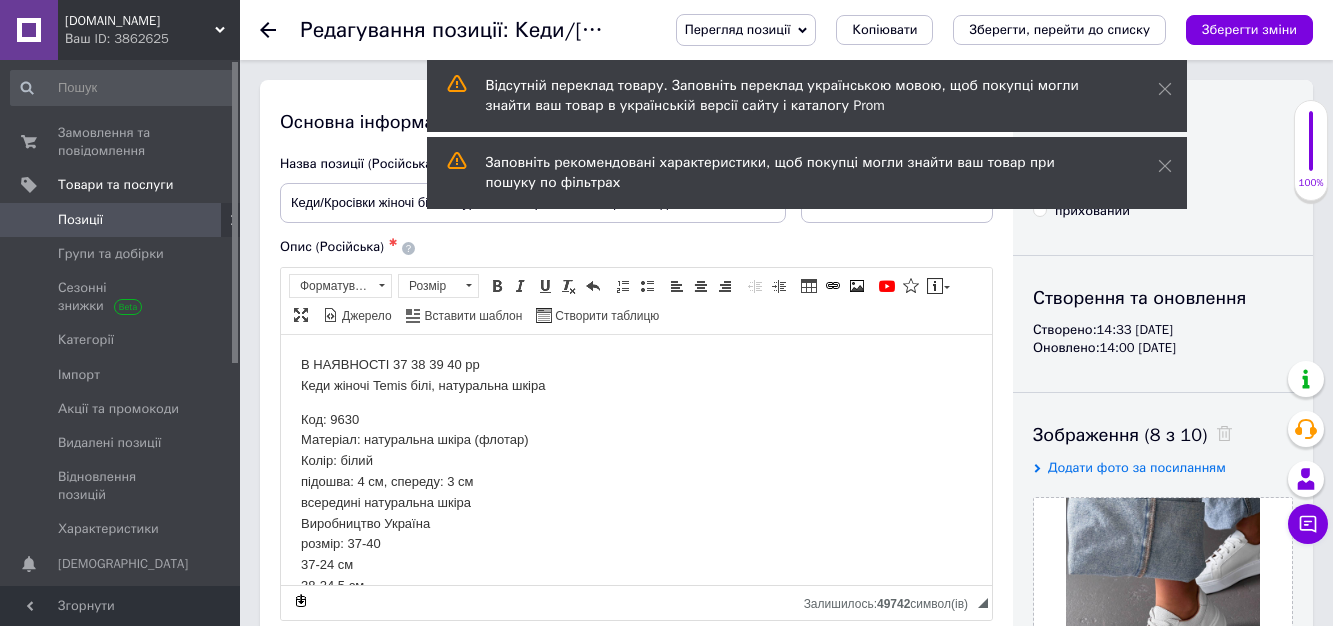 scroll, scrollTop: 0, scrollLeft: 0, axis: both 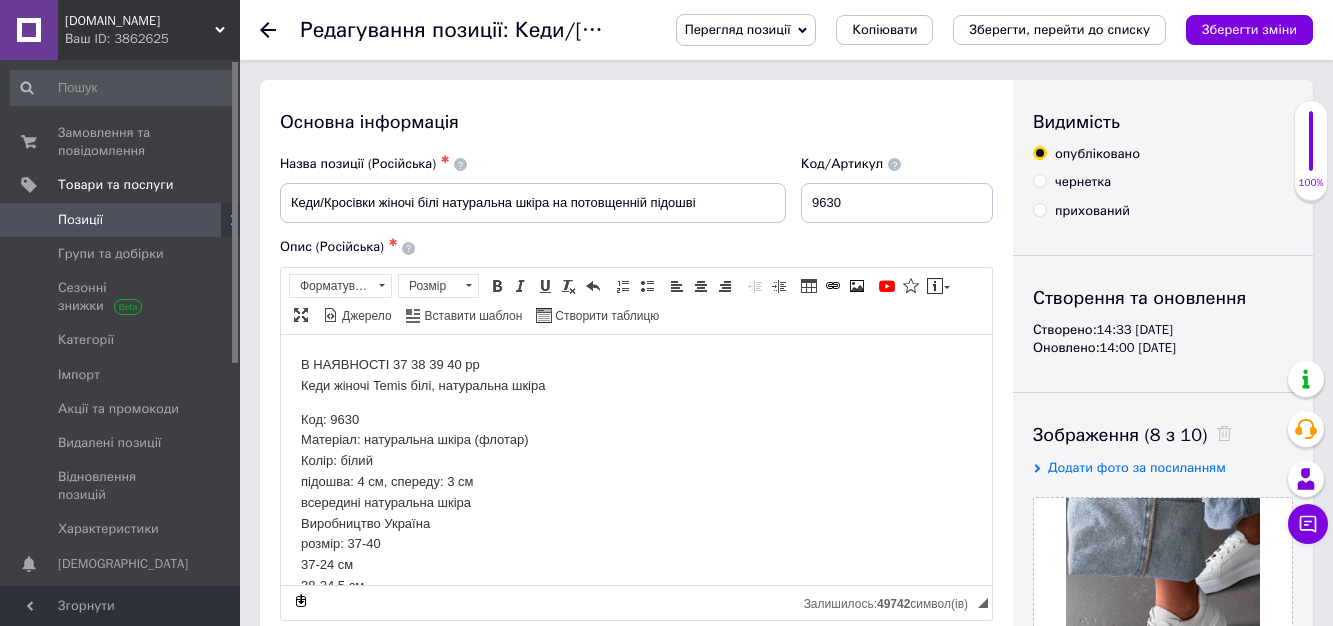 click 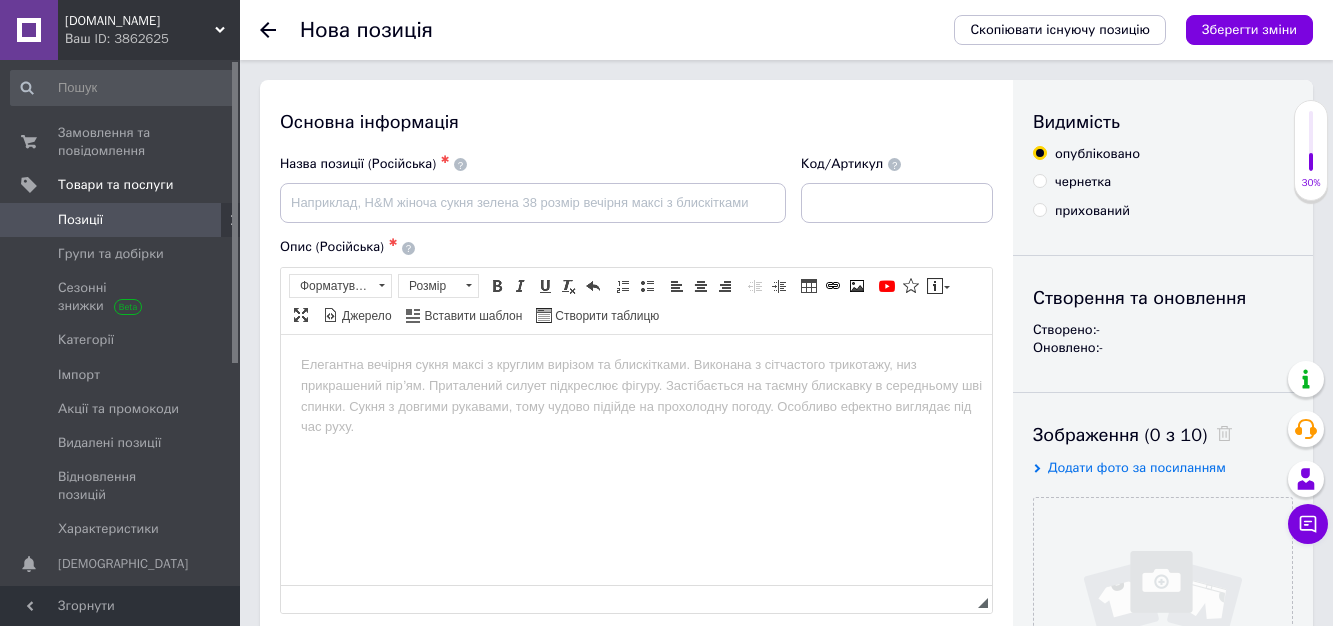 scroll, scrollTop: 0, scrollLeft: 0, axis: both 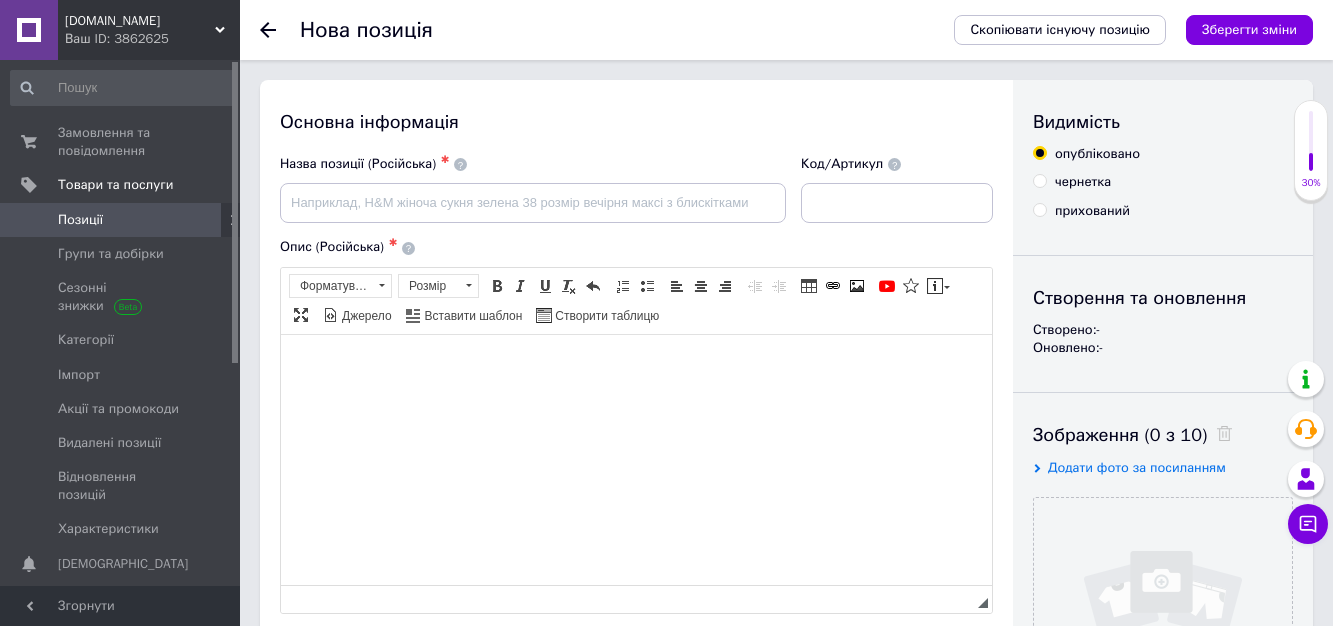 click at bounding box center (636, 364) 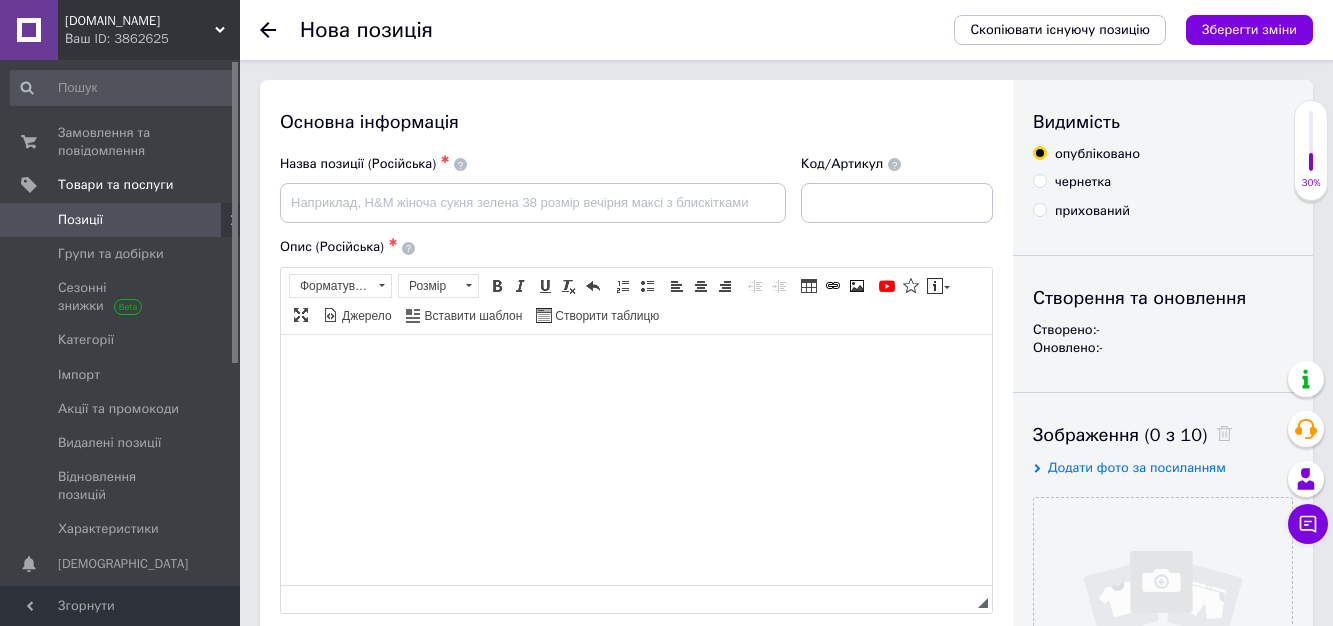paste 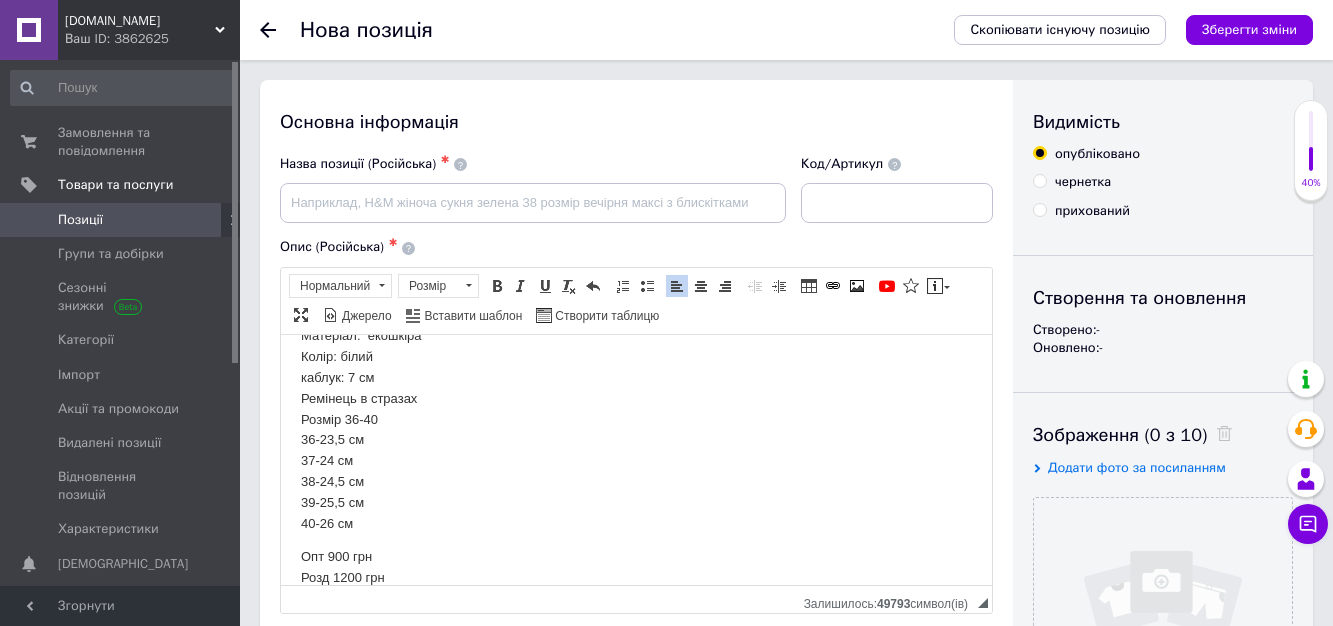 type 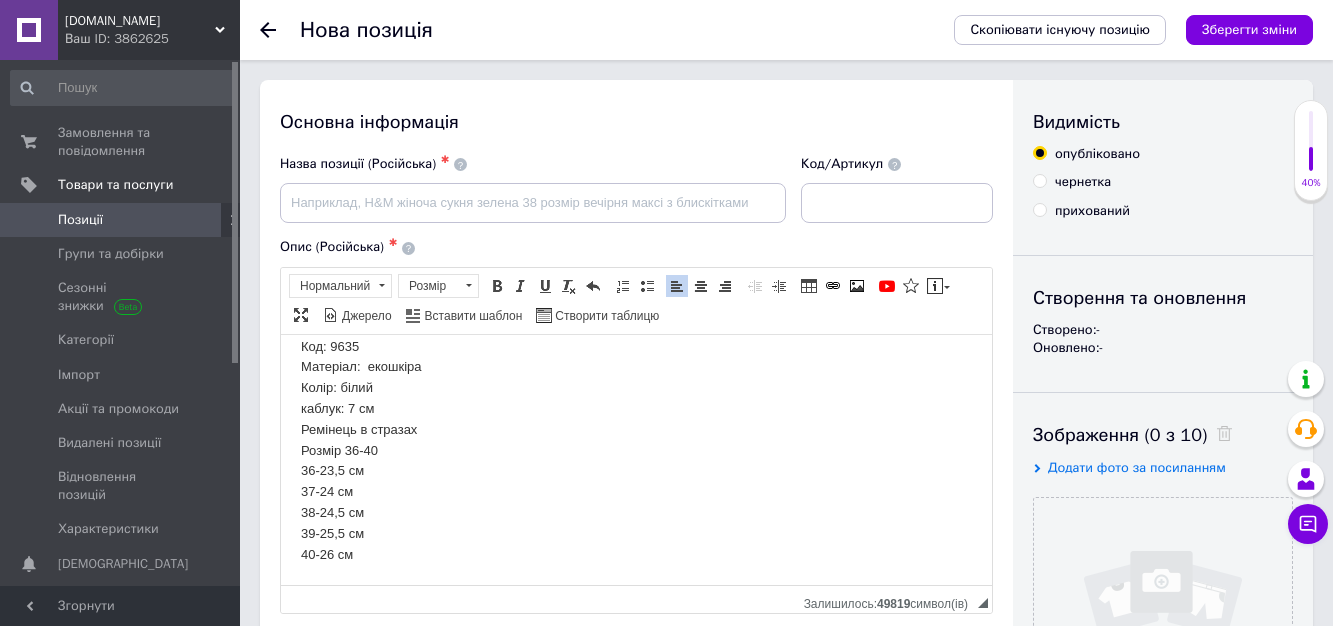 scroll, scrollTop: 0, scrollLeft: 0, axis: both 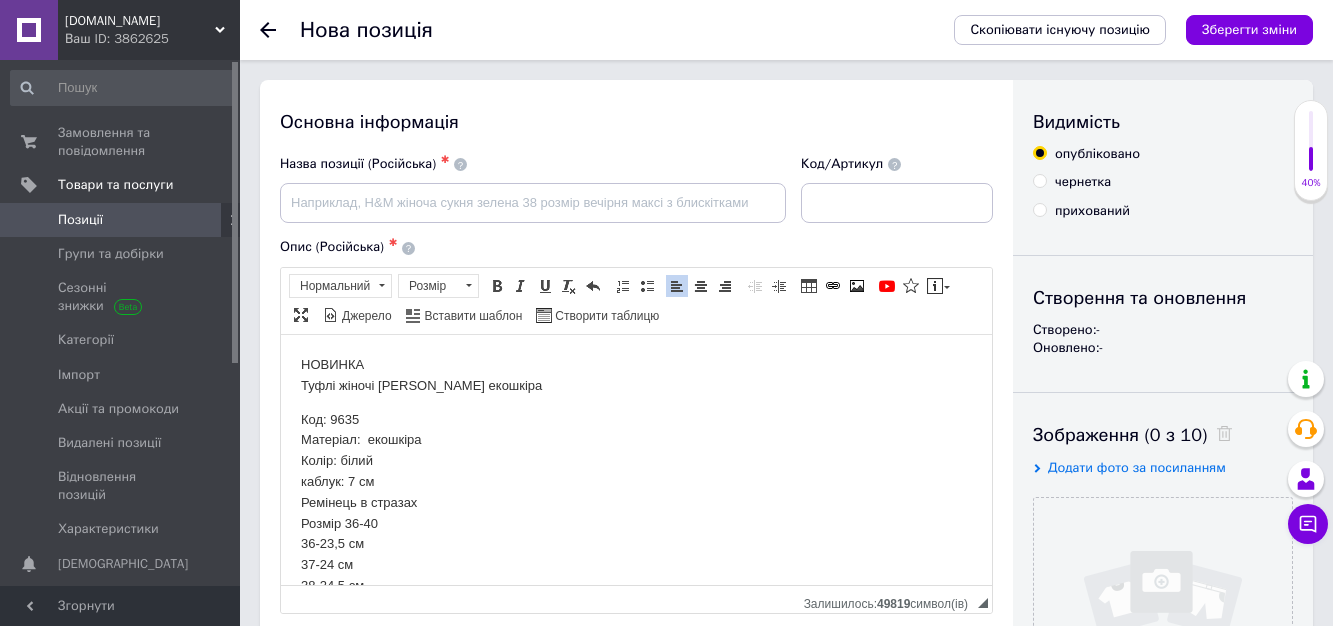 click on "НОВИНКА Туфлі жіночі [PERSON_NAME] екошкіра" at bounding box center [636, 375] 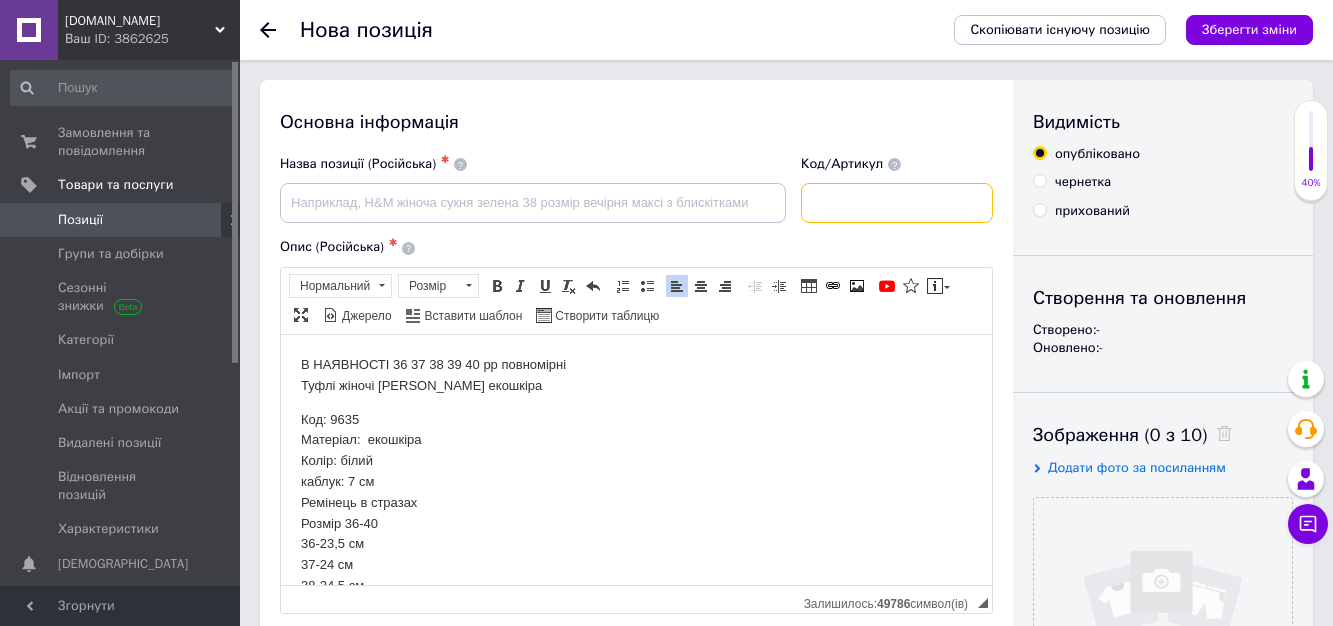 click at bounding box center (897, 203) 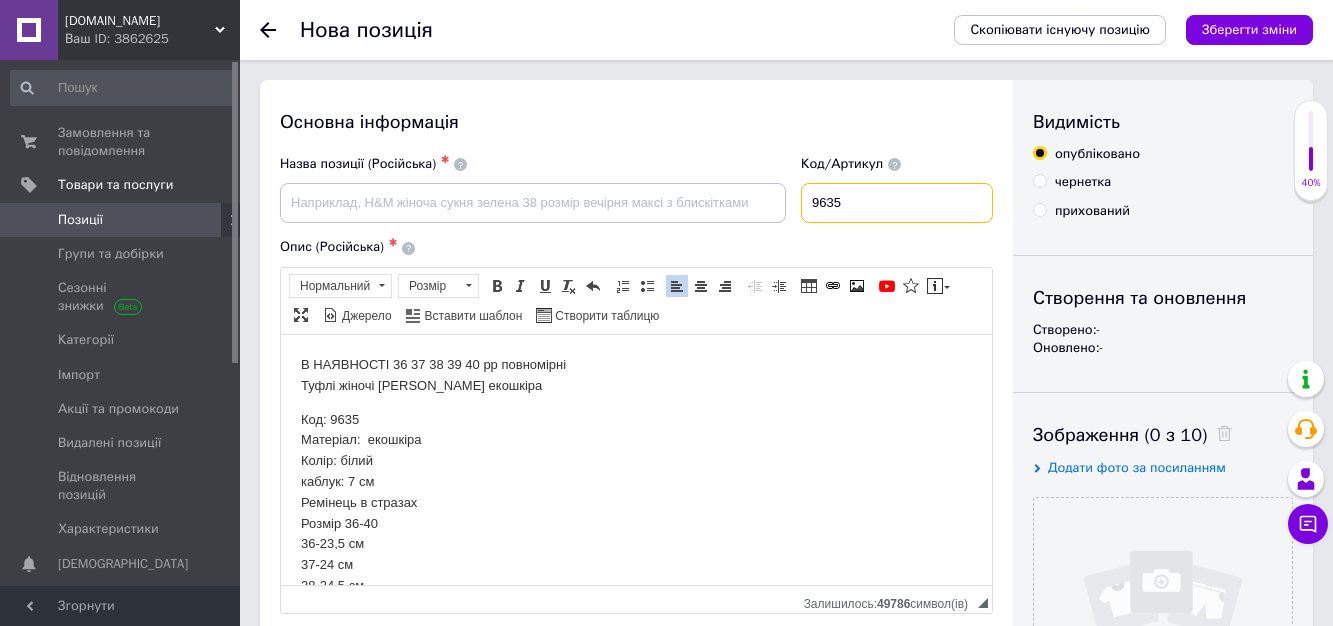 type on "9635" 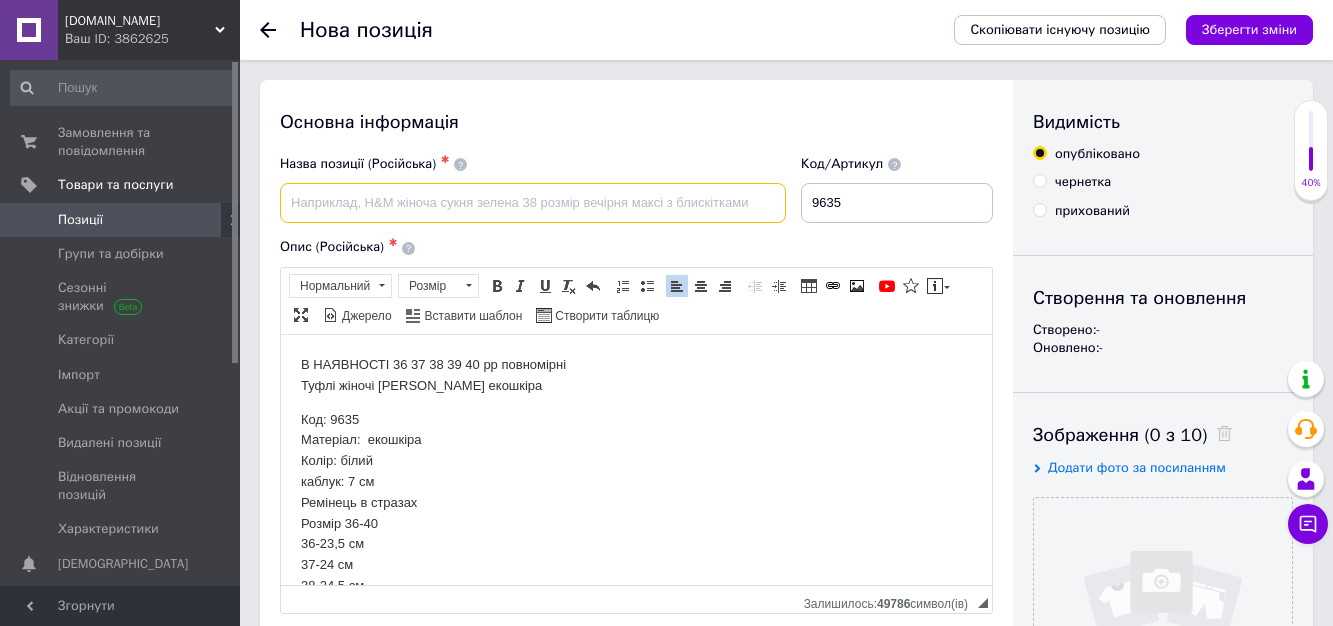 click at bounding box center (533, 203) 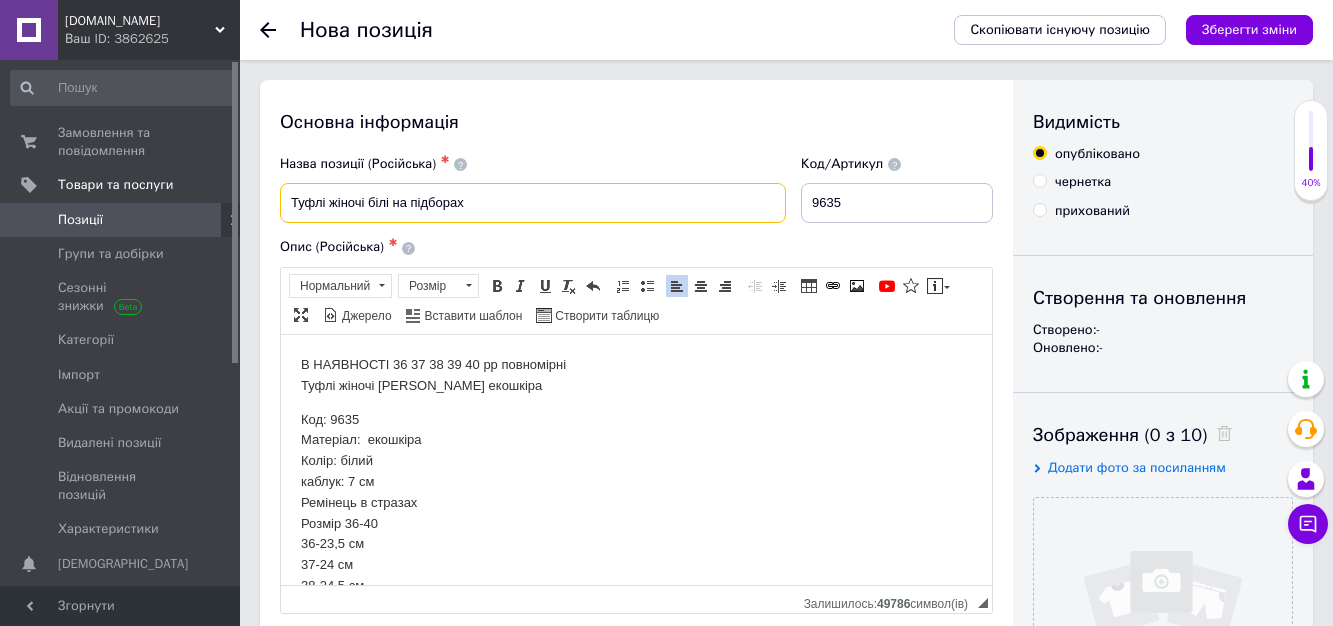 click on "Туфлі жіночі білі на підборах" at bounding box center [533, 203] 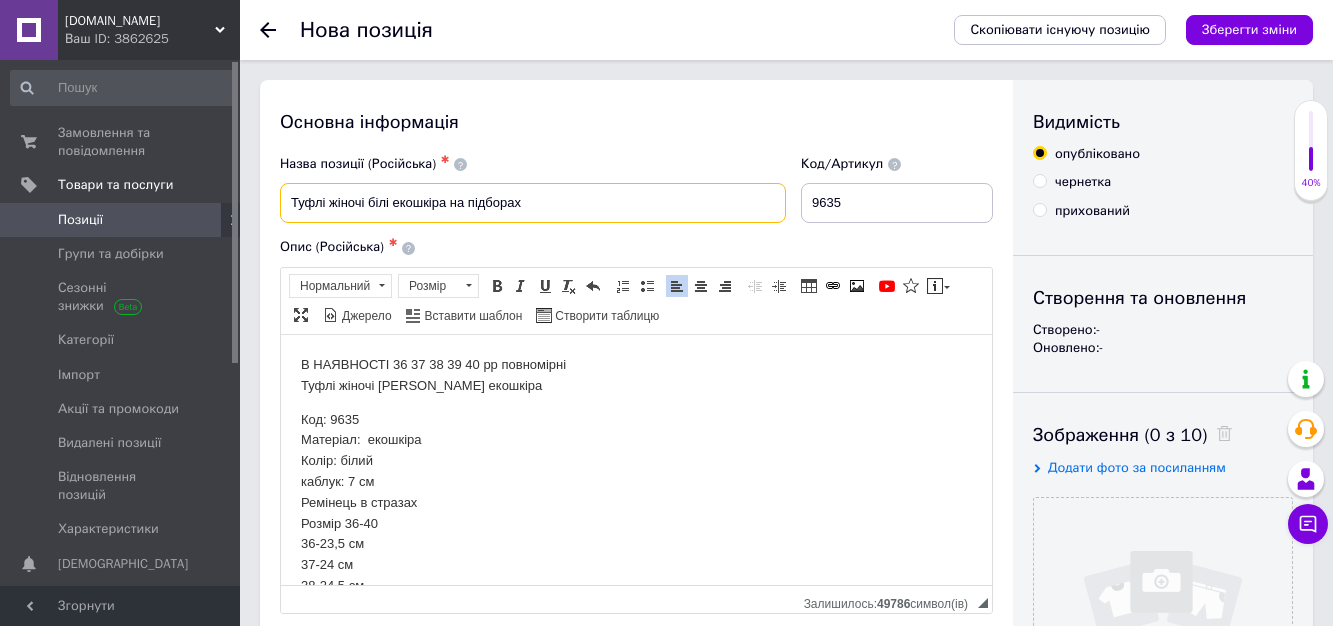 drag, startPoint x: 529, startPoint y: 204, endPoint x: 266, endPoint y: 194, distance: 263.19003 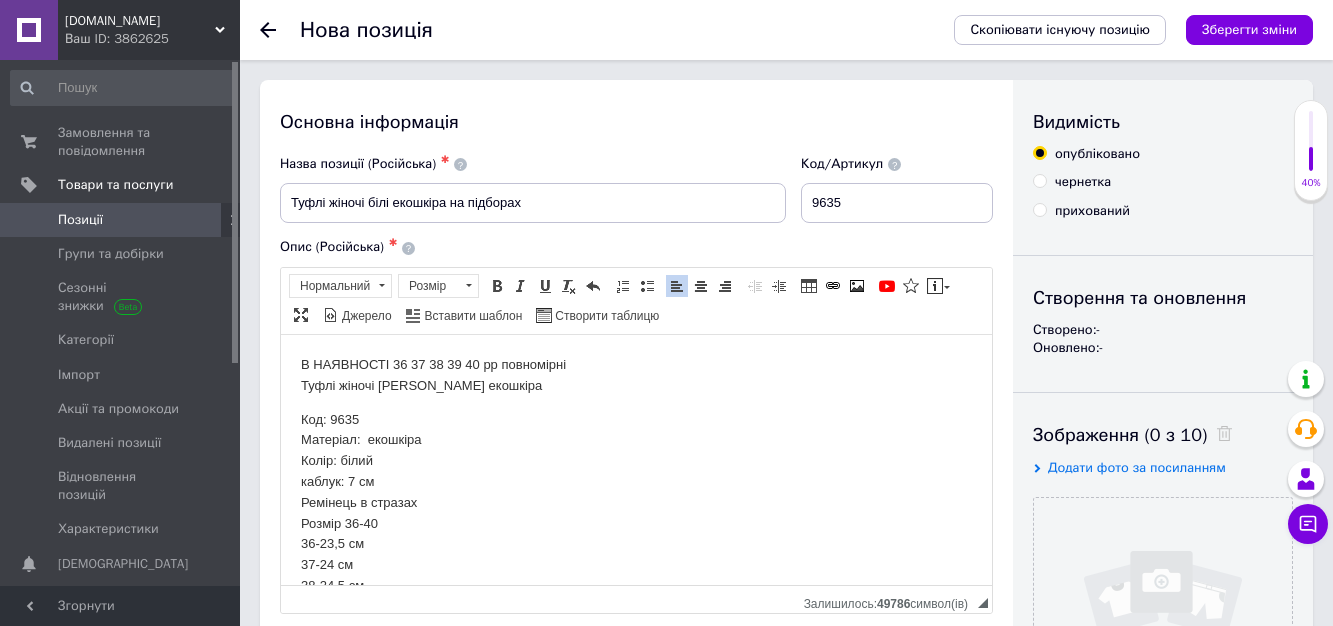 click on "Код: 9635 Матеріал:  екошкіра Колір: білий каблук: 7 см Ремінець в стразах Розмір [PHONE_NUMBER],5 см 37-24 см 38-24,5 см 39-25,5 см 40-26 см" at bounding box center [636, 523] 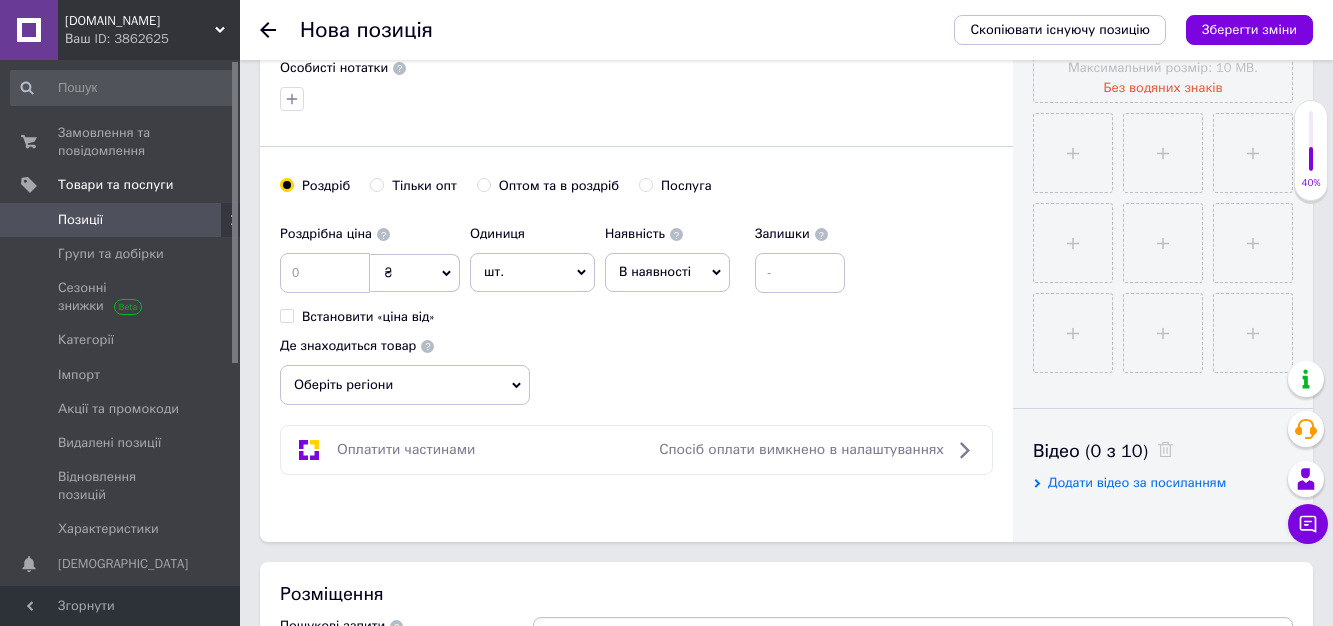 scroll, scrollTop: 700, scrollLeft: 0, axis: vertical 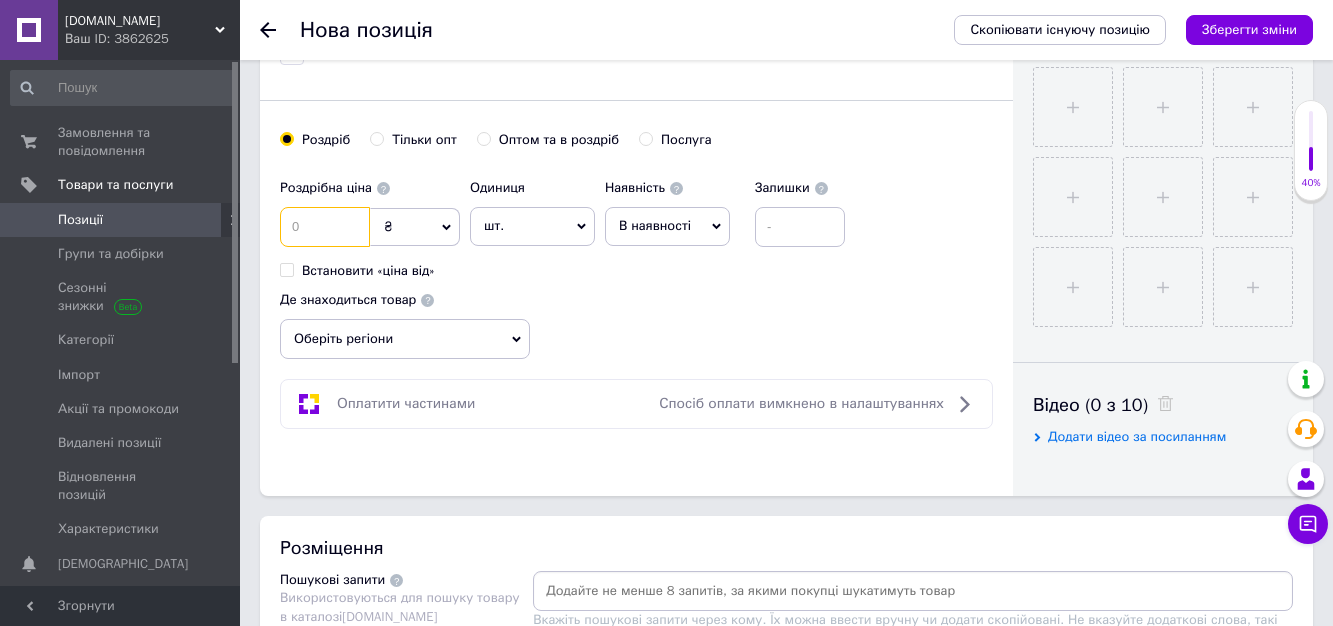click at bounding box center [325, 227] 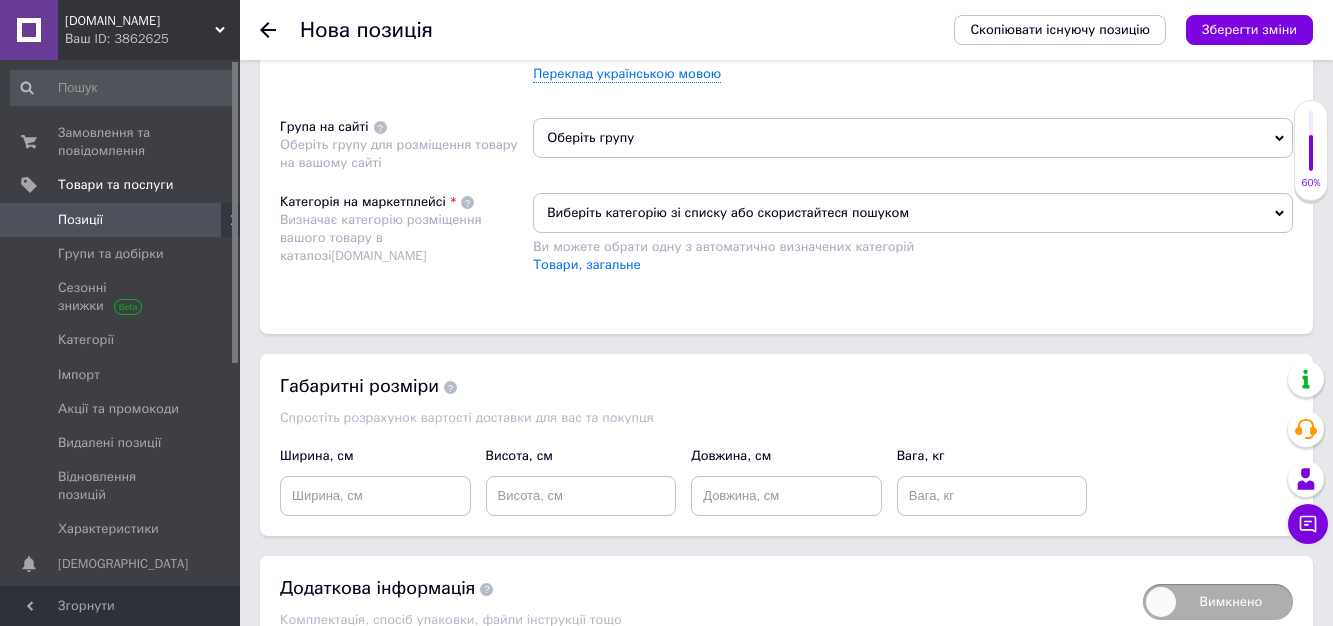 scroll, scrollTop: 1300, scrollLeft: 0, axis: vertical 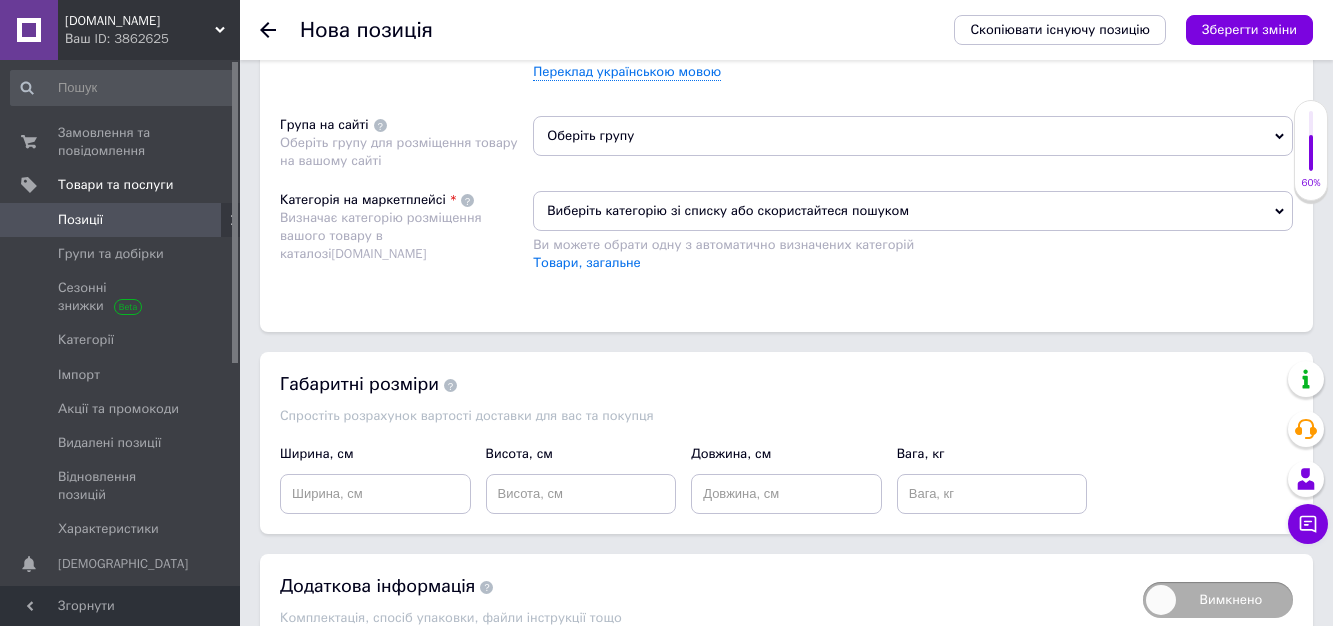 type on "1300" 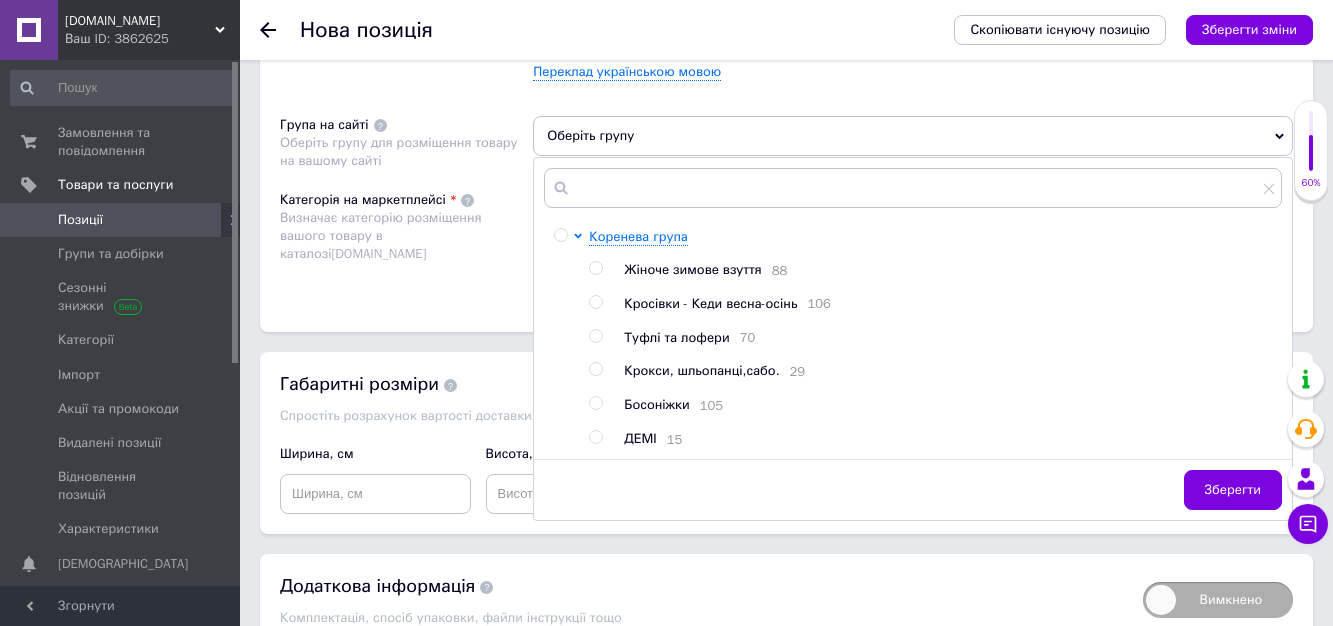 click at bounding box center (595, 336) 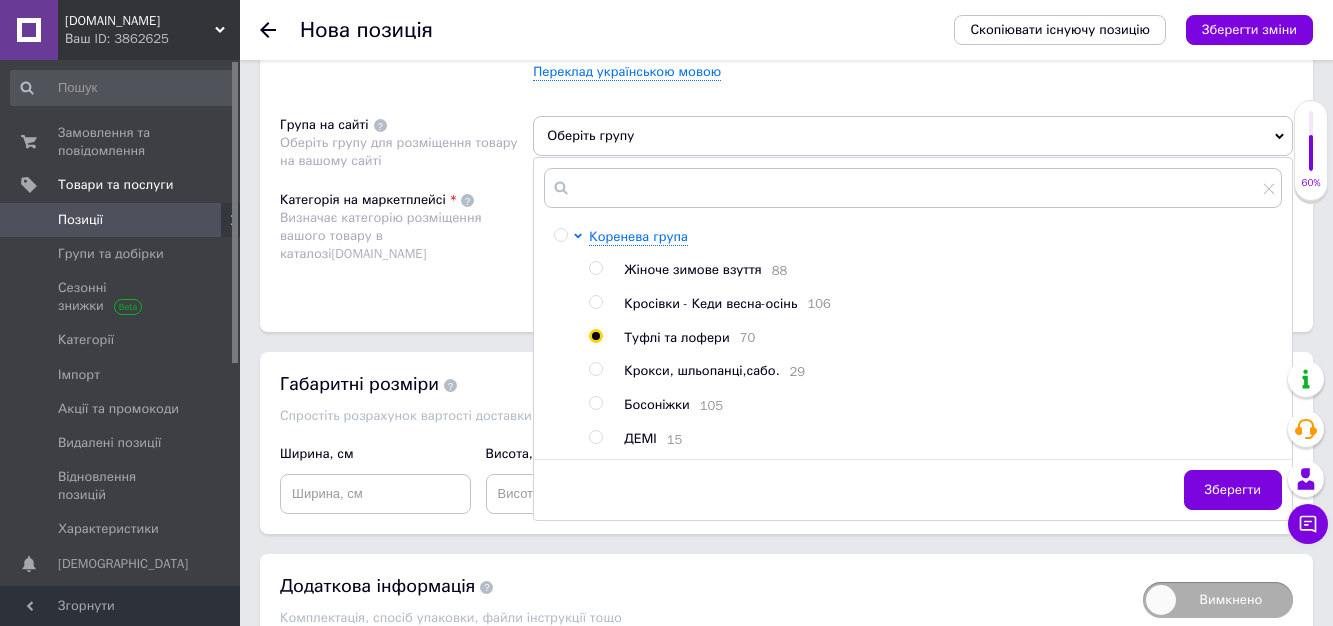 radio on "true" 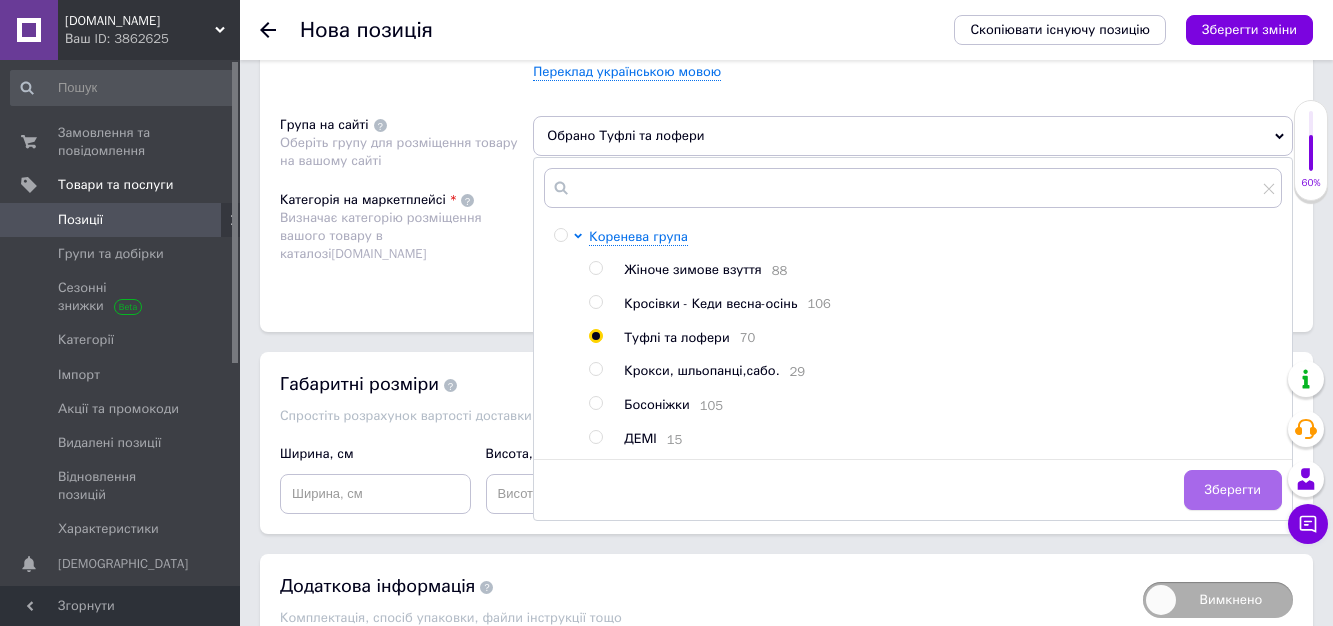 click on "Зберегти" at bounding box center [1233, 490] 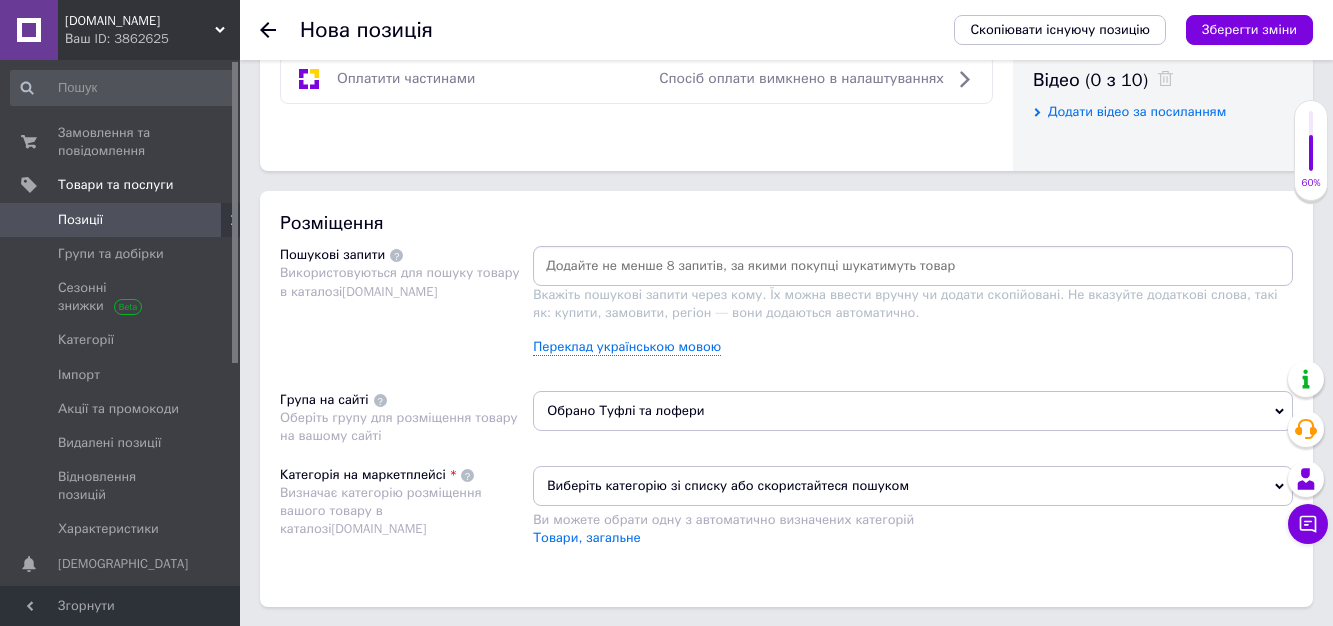 scroll, scrollTop: 1000, scrollLeft: 0, axis: vertical 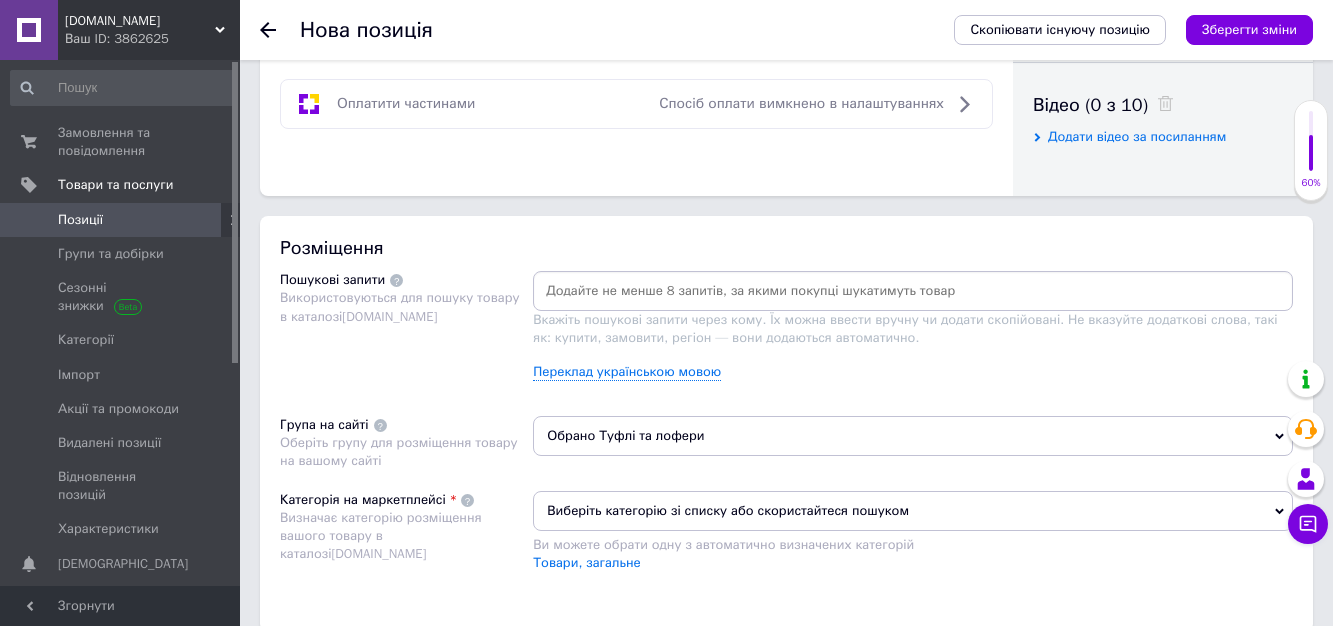 click at bounding box center [913, 291] 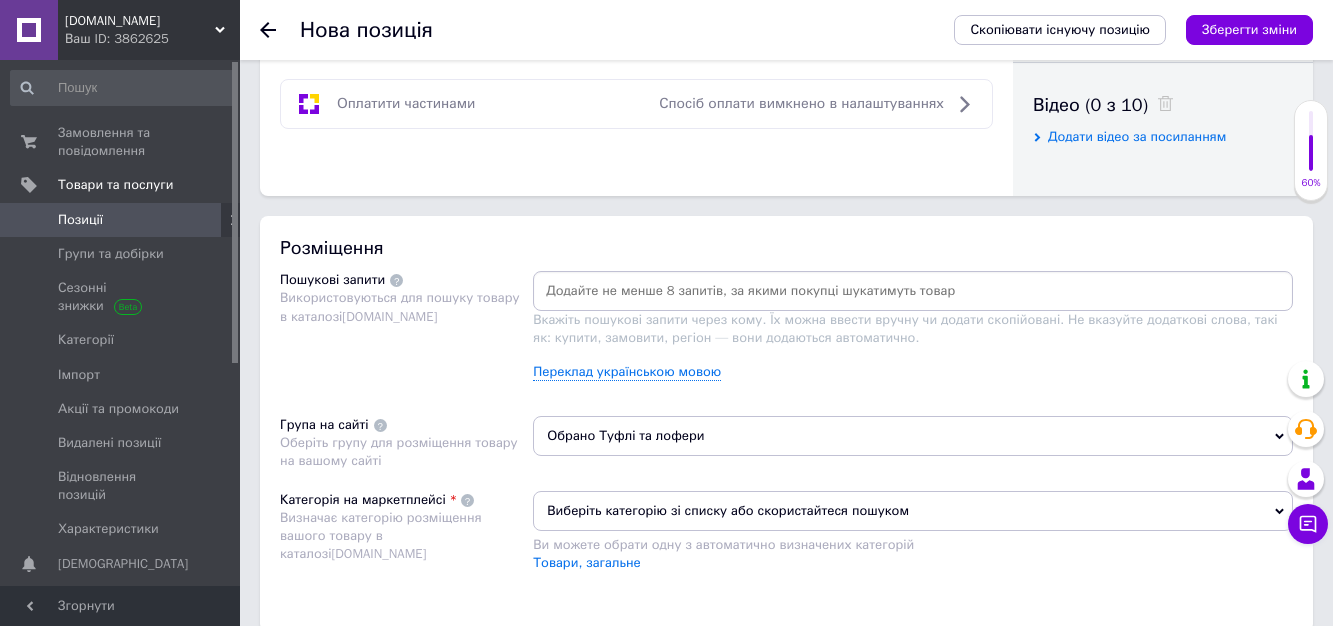 paste on "Туфлі жіночі білі екошкіра на підборах" 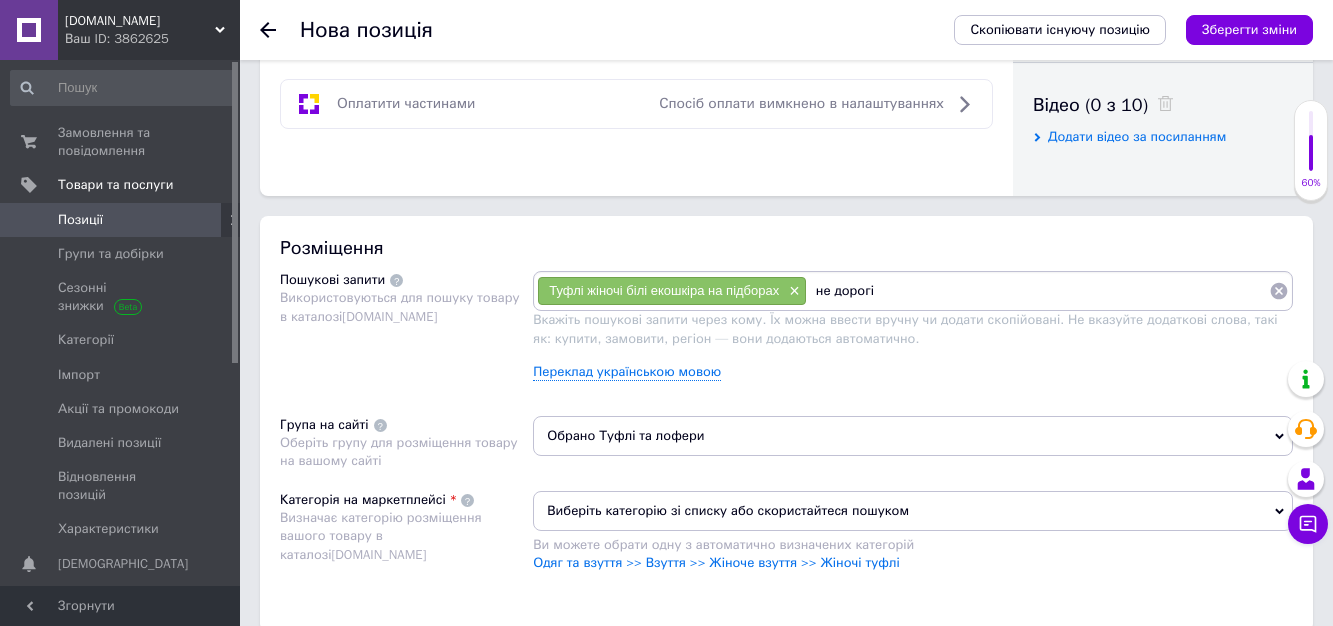 paste on "Туфлі жіночі білі екошкіра на підборах" 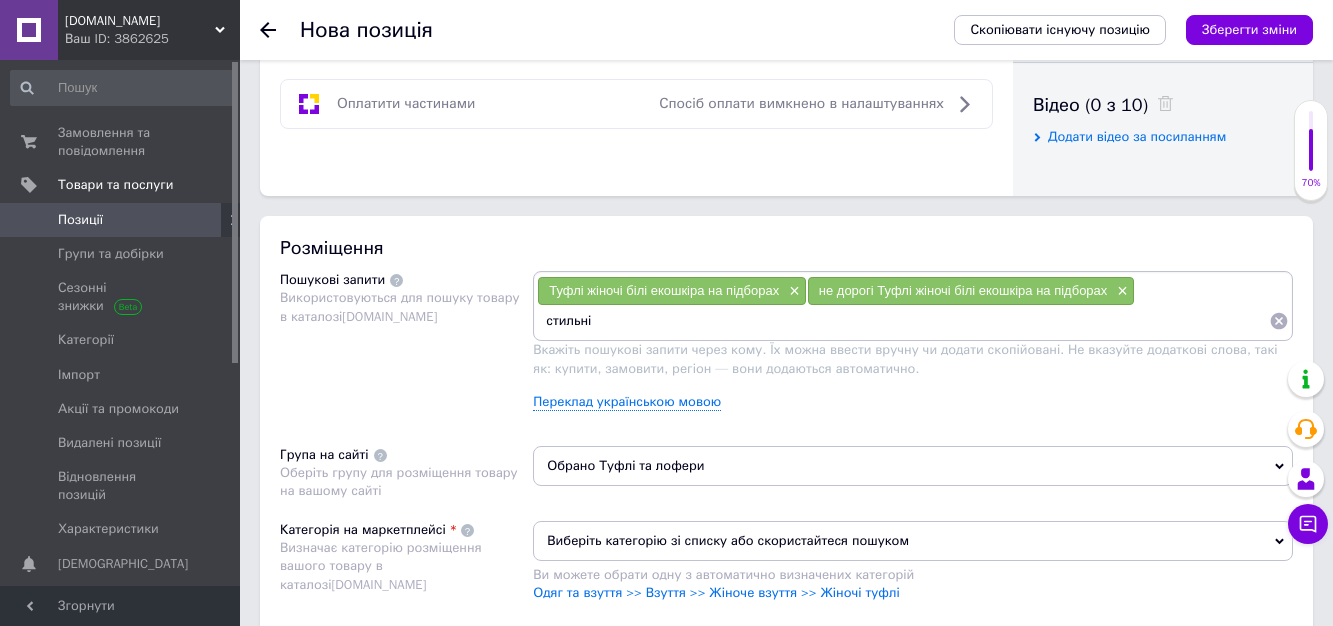 paste on "Туфлі жіночі білі екошкіра на підборах" 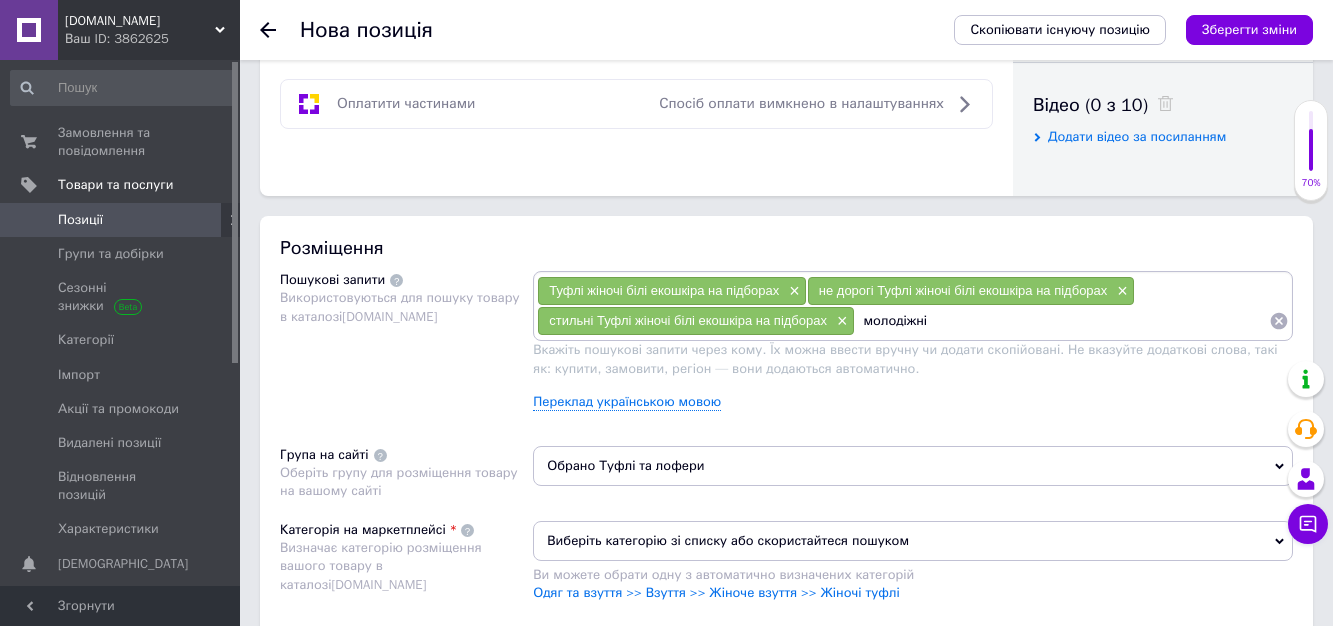 paste on "Туфлі жіночі білі екошкіра на підборах" 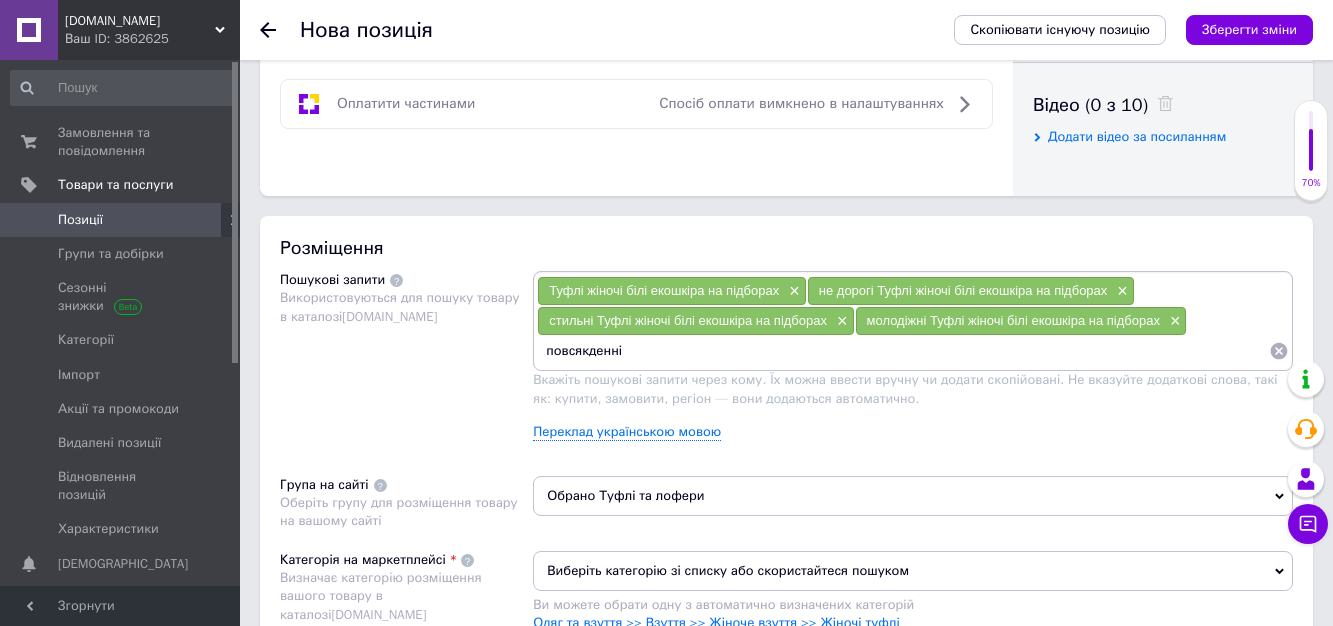 paste on "Туфлі жіночі білі екошкіра на підборах" 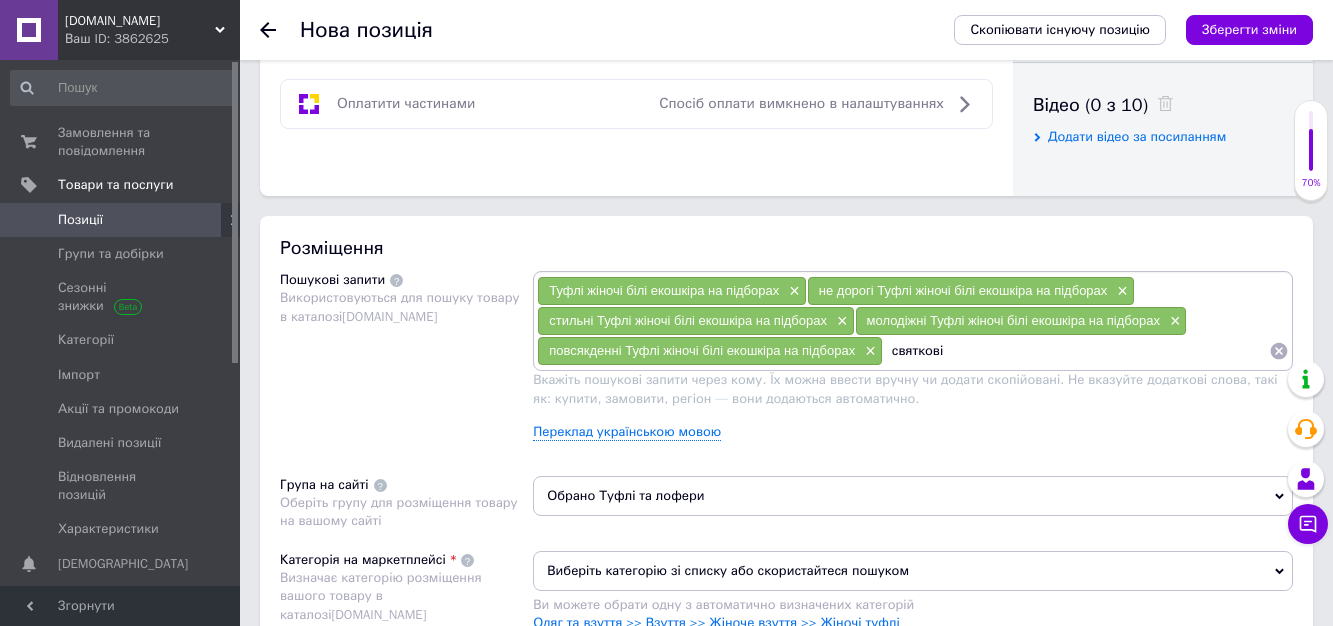 paste on "Туфлі жіночі білі екошкіра на підборах" 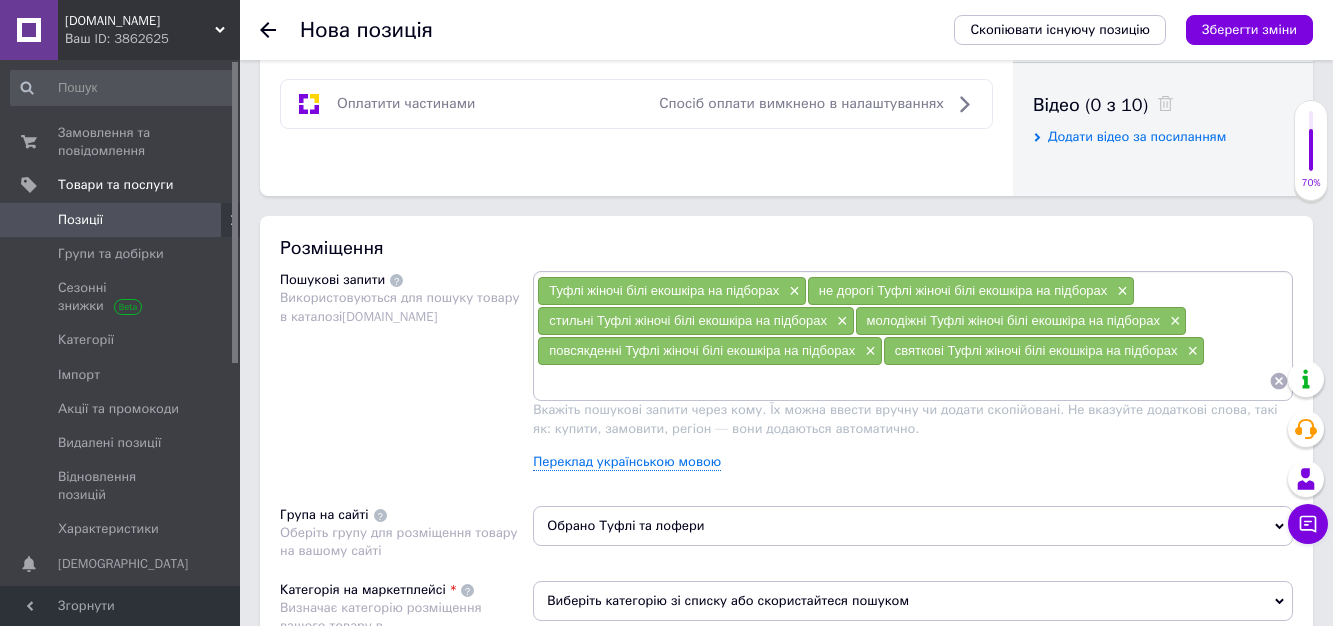 paste on "Туфлі жіночі білі екошкіра на підборах" 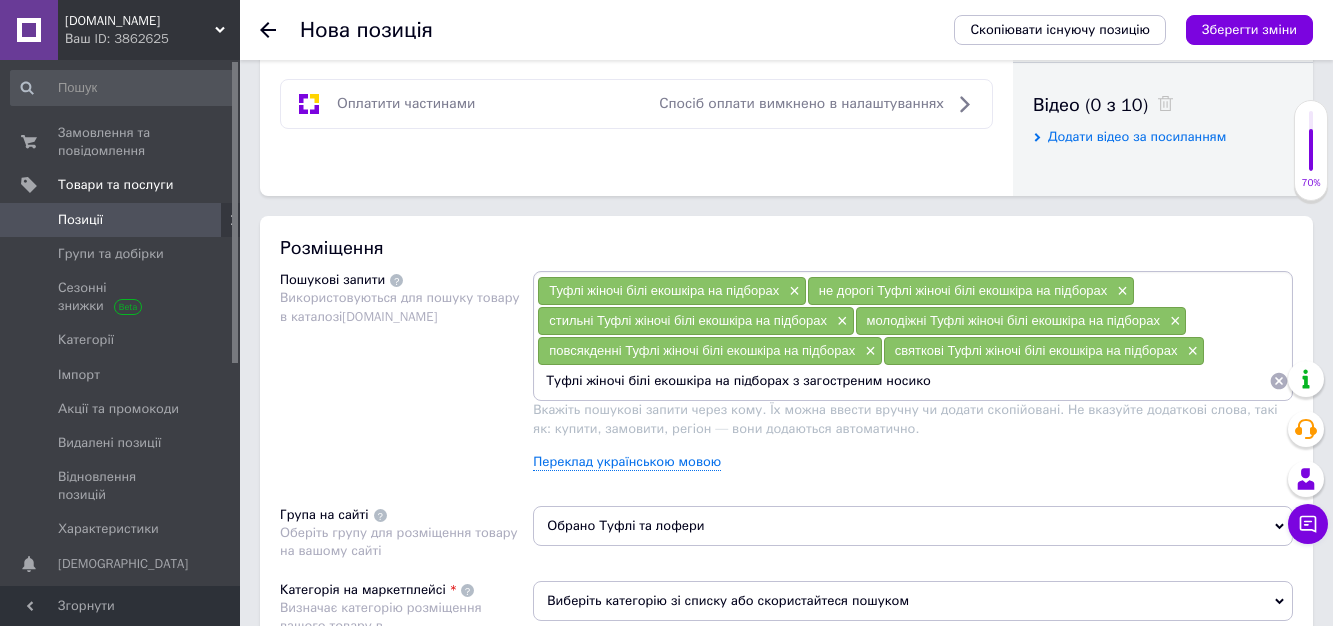 type on "Туфлі жіночі білі екошкіра на підборах з загостреним носиком" 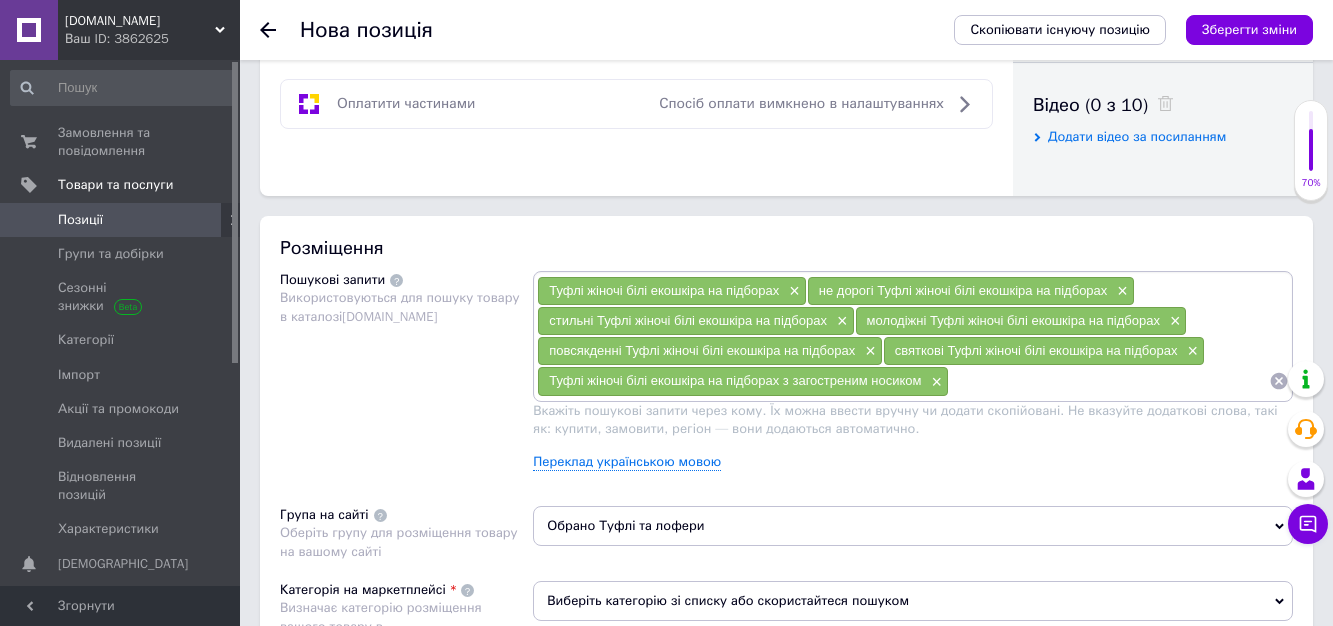 paste on "Туфлі жіночі білі екошкіра на підборах" 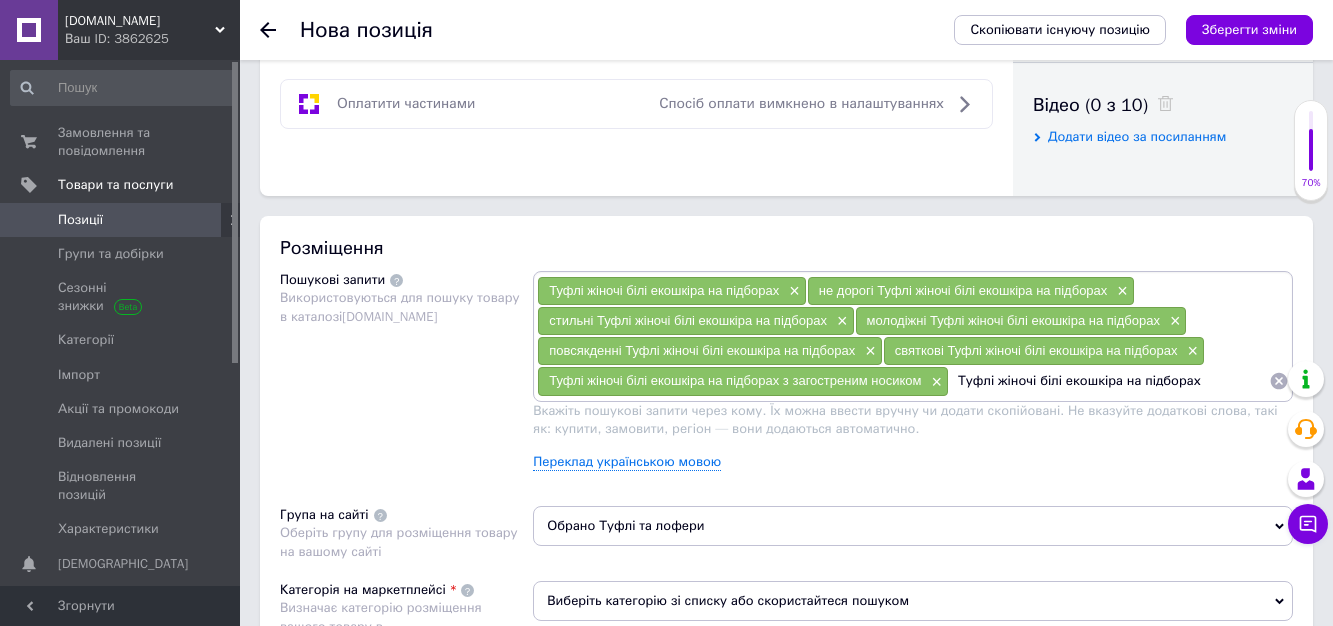 click on "Туфлі жіночі білі екошкіра на підборах" at bounding box center (1109, 381) 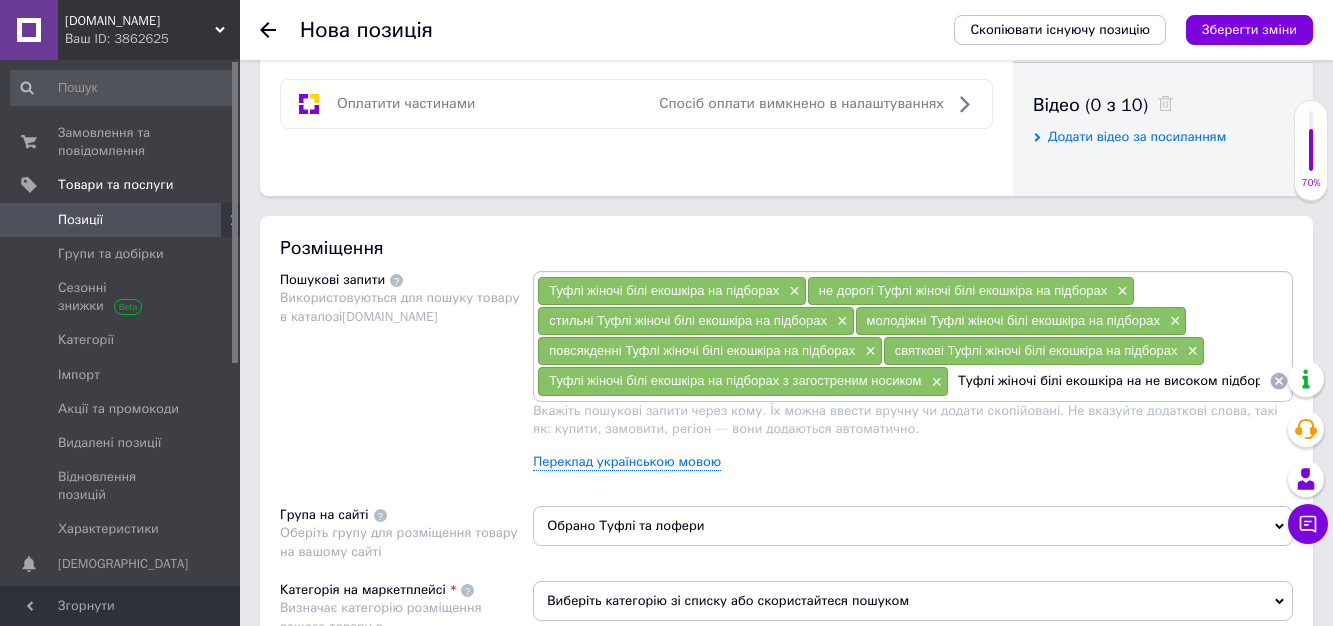 type on "Туфлі жіночі білі екошкіра на не високому підборах" 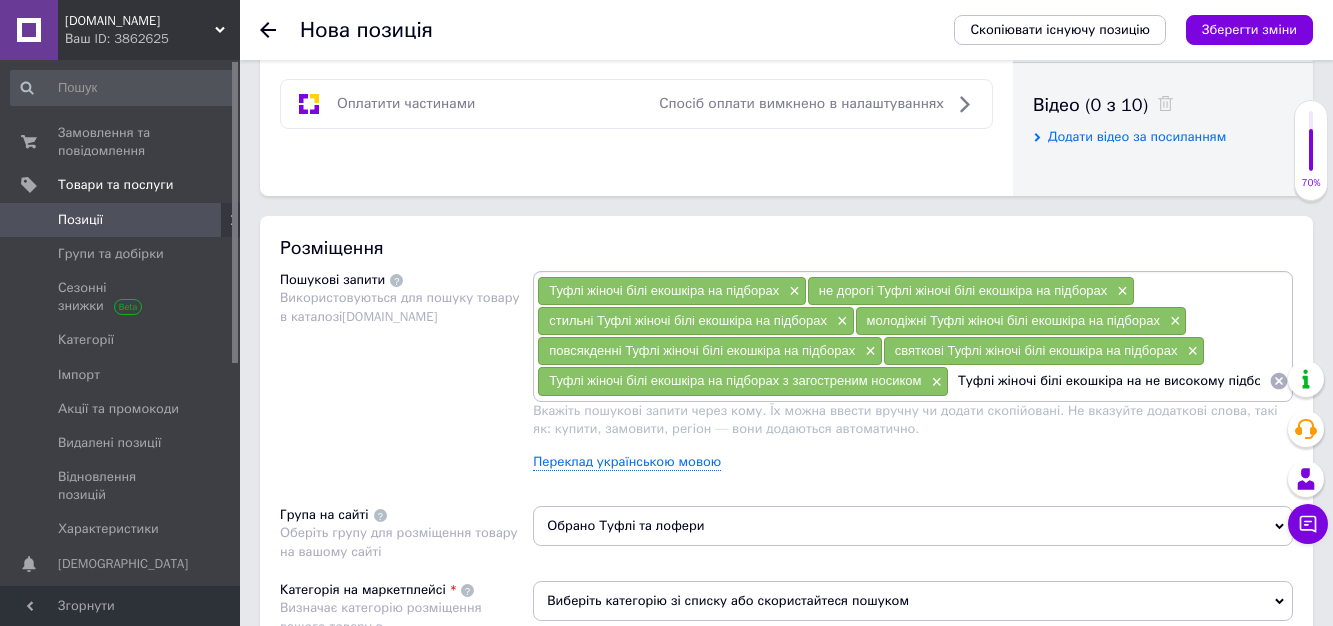 type 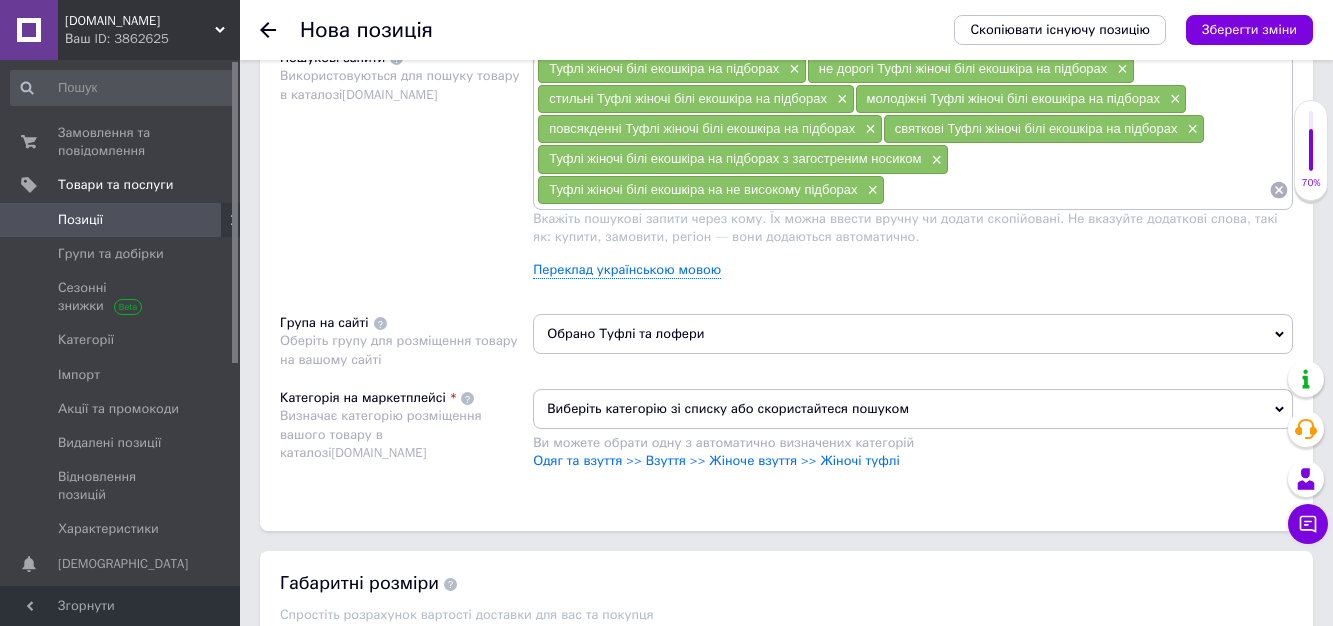 scroll, scrollTop: 1400, scrollLeft: 0, axis: vertical 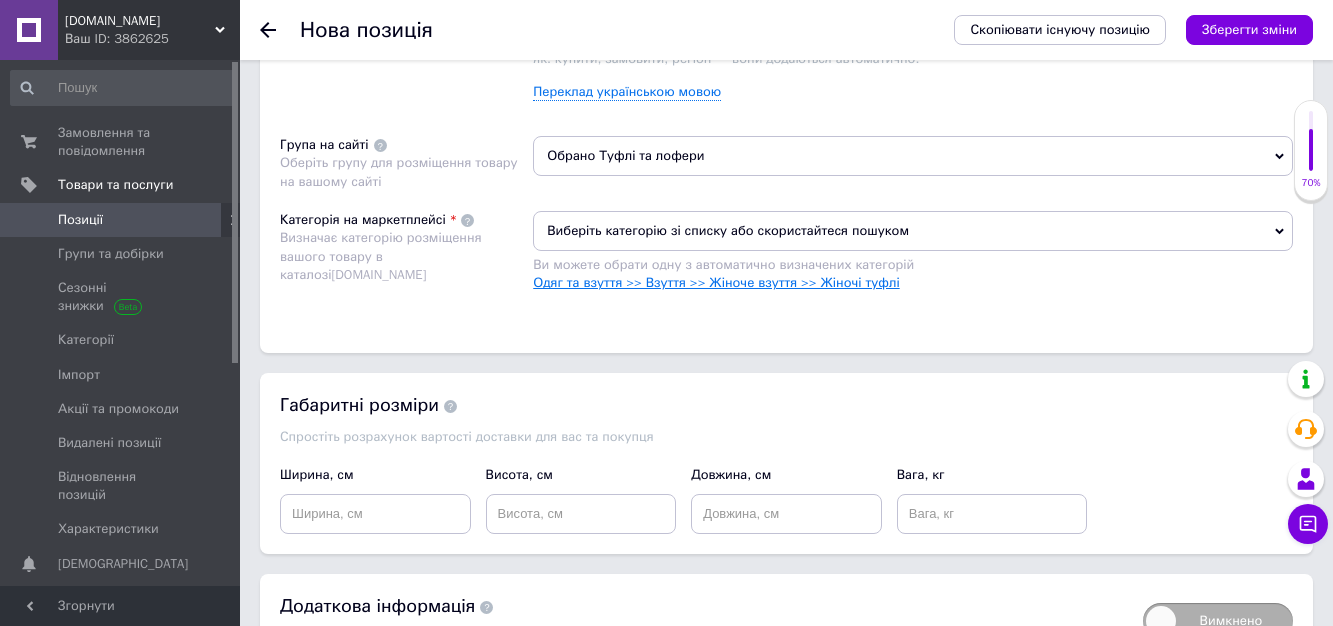 click on "Одяг та взуття >> Взуття >> Жіноче взуття  >> Жіночі туфлі" at bounding box center (716, 282) 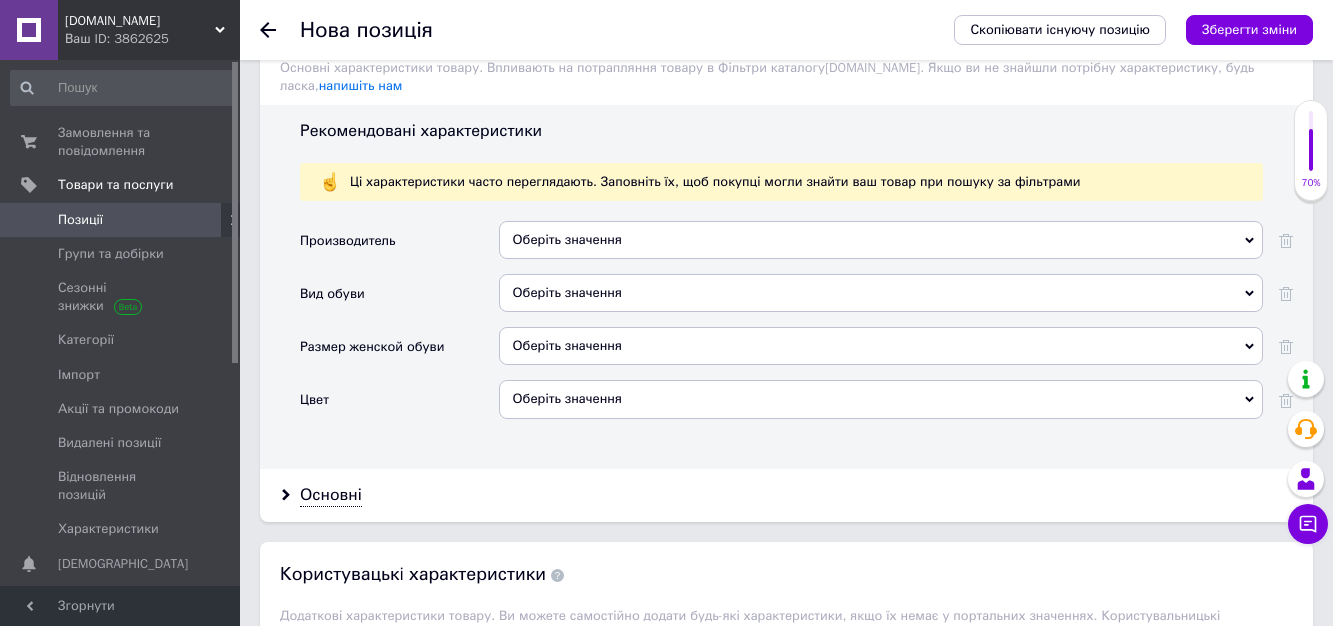 scroll, scrollTop: 1900, scrollLeft: 0, axis: vertical 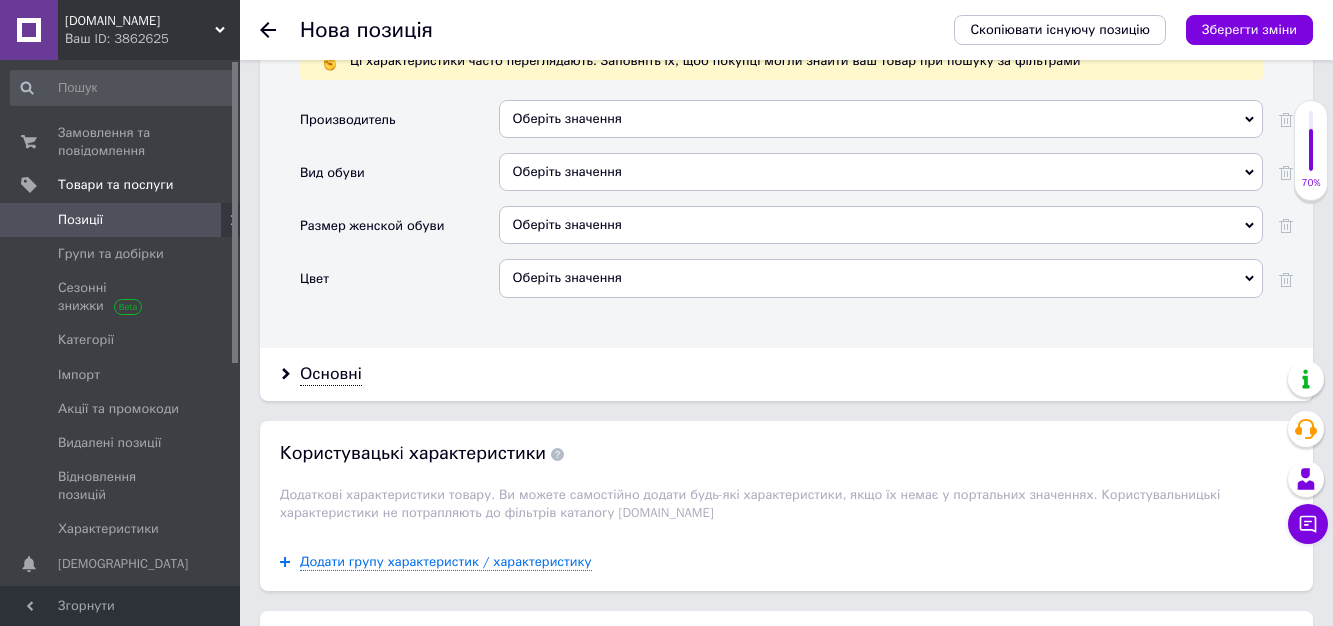 click on "Оберіть значення" at bounding box center (881, 172) 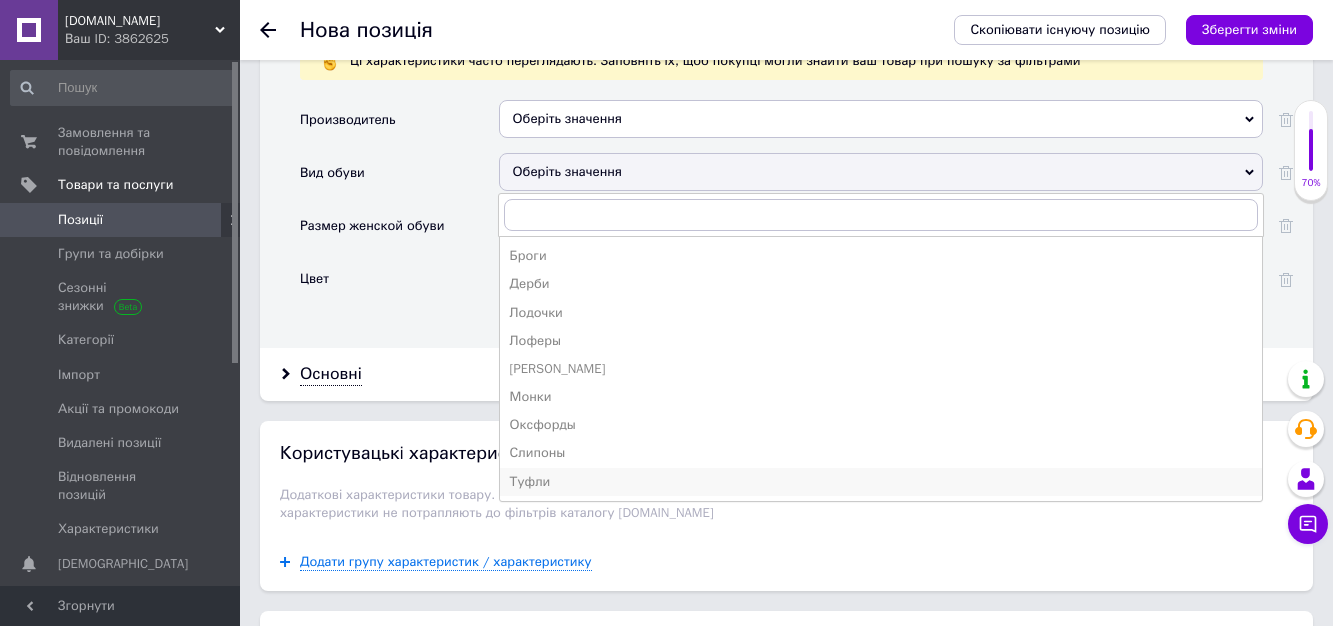 click on "Туфли" at bounding box center [881, 482] 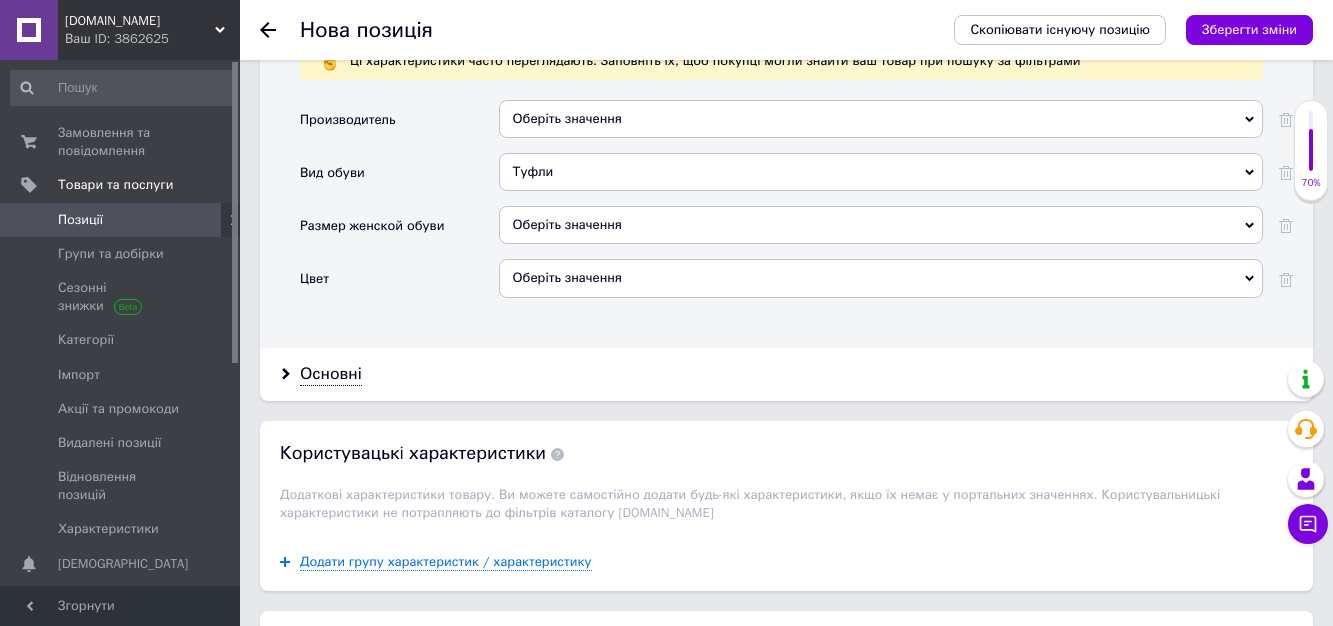 click on "Оберіть значення" at bounding box center [881, 278] 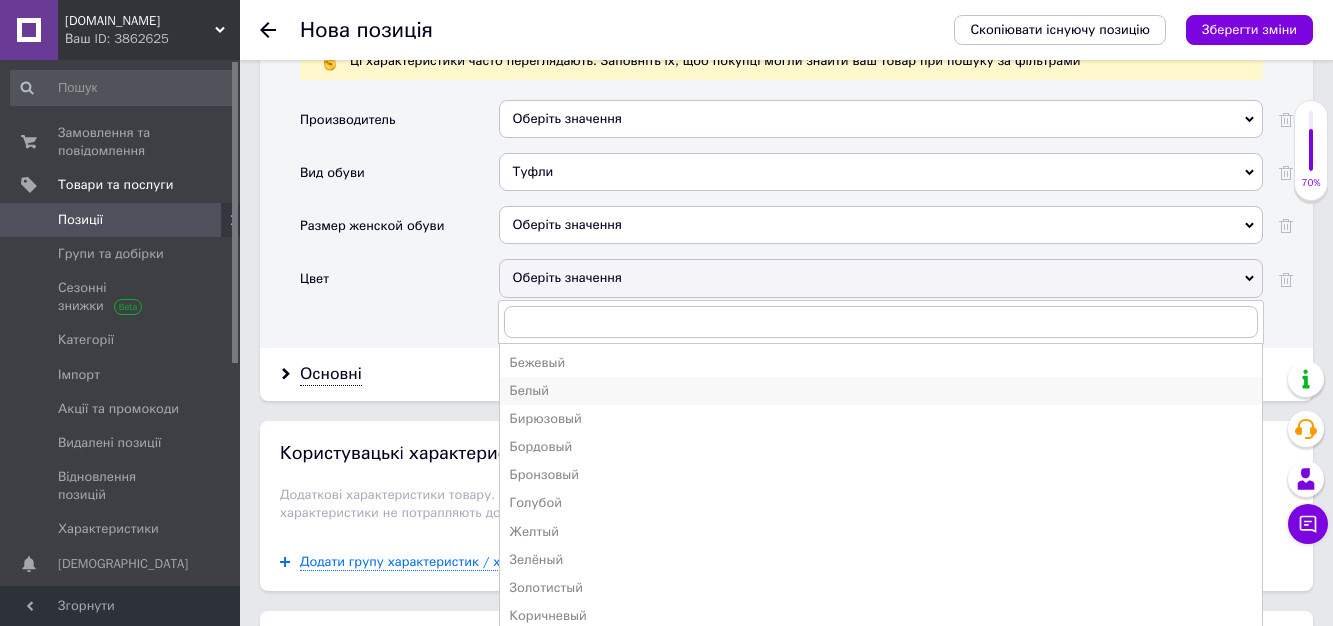click on "Белый" at bounding box center [881, 391] 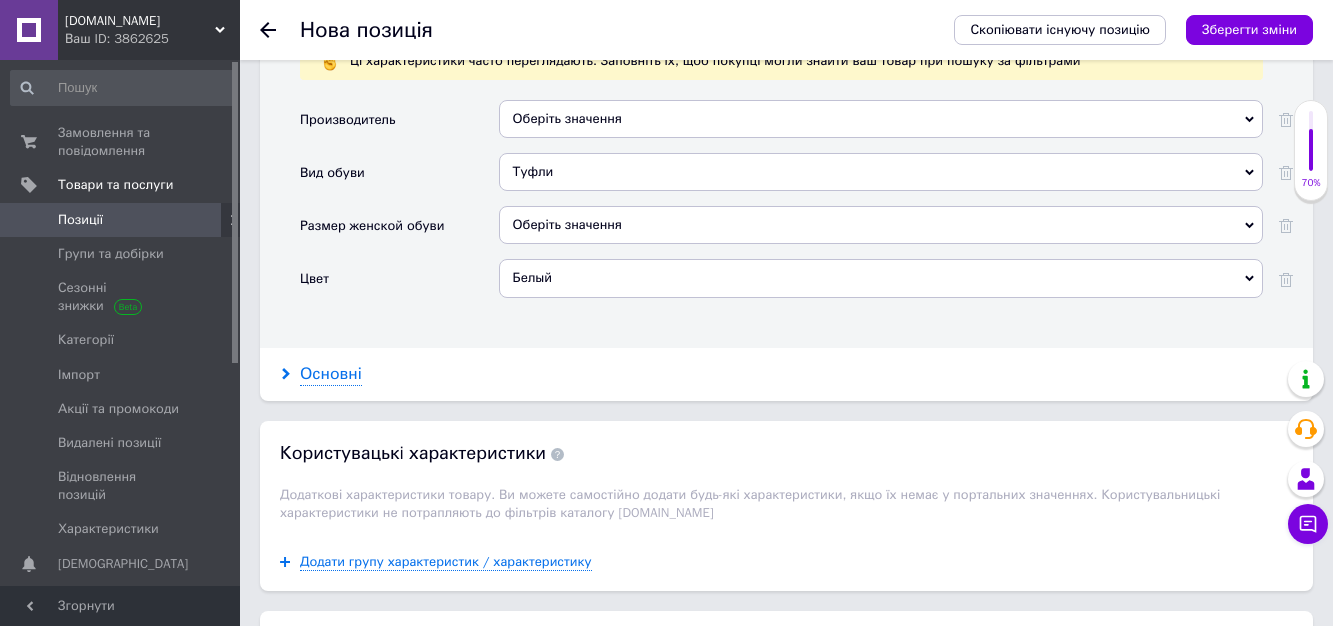 click on "Основні" at bounding box center (331, 374) 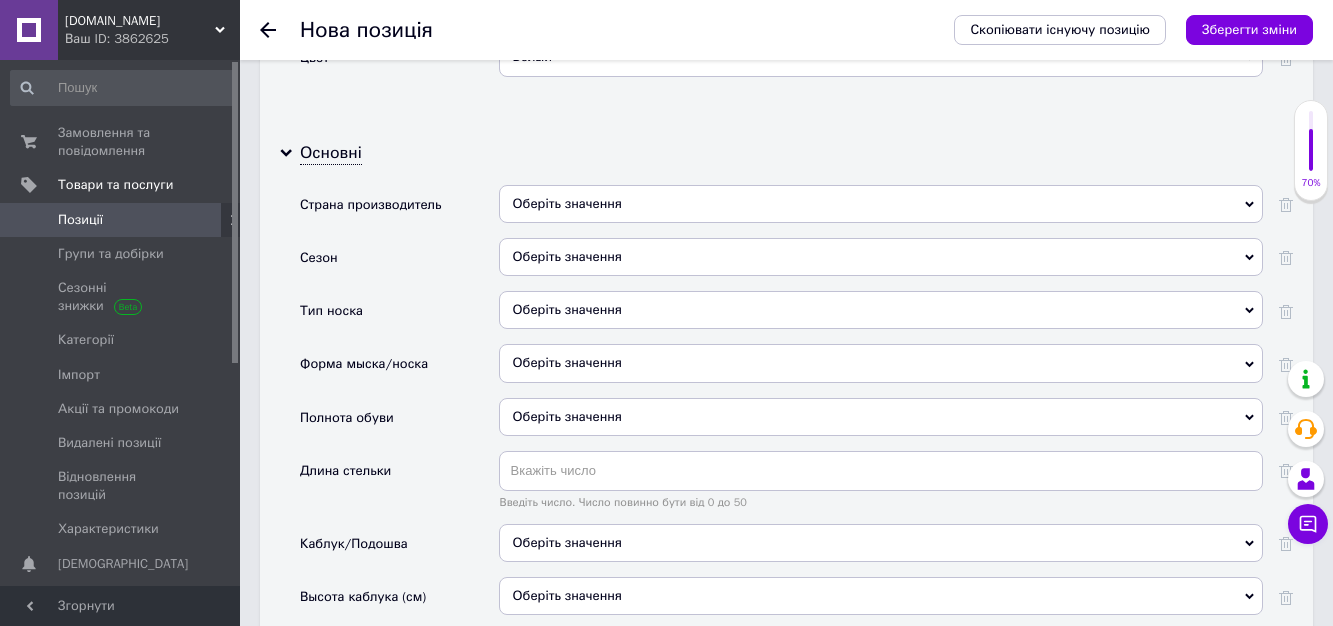 scroll, scrollTop: 2200, scrollLeft: 0, axis: vertical 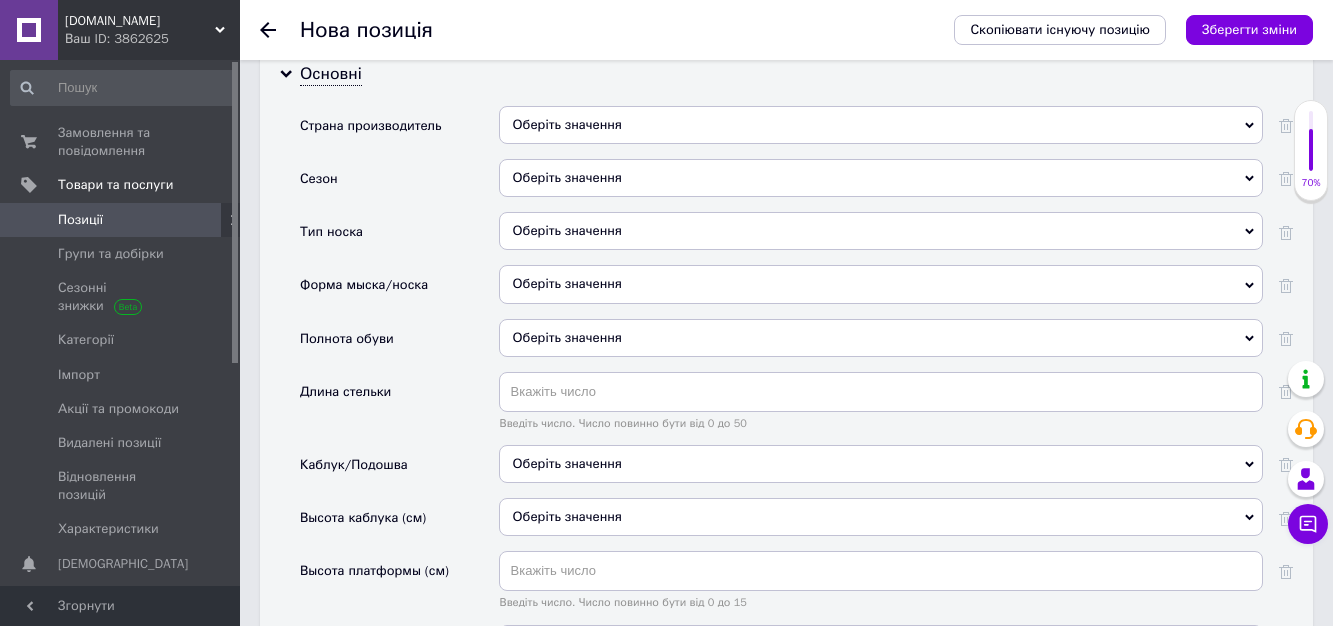 click on "Оберіть значення" at bounding box center (881, 178) 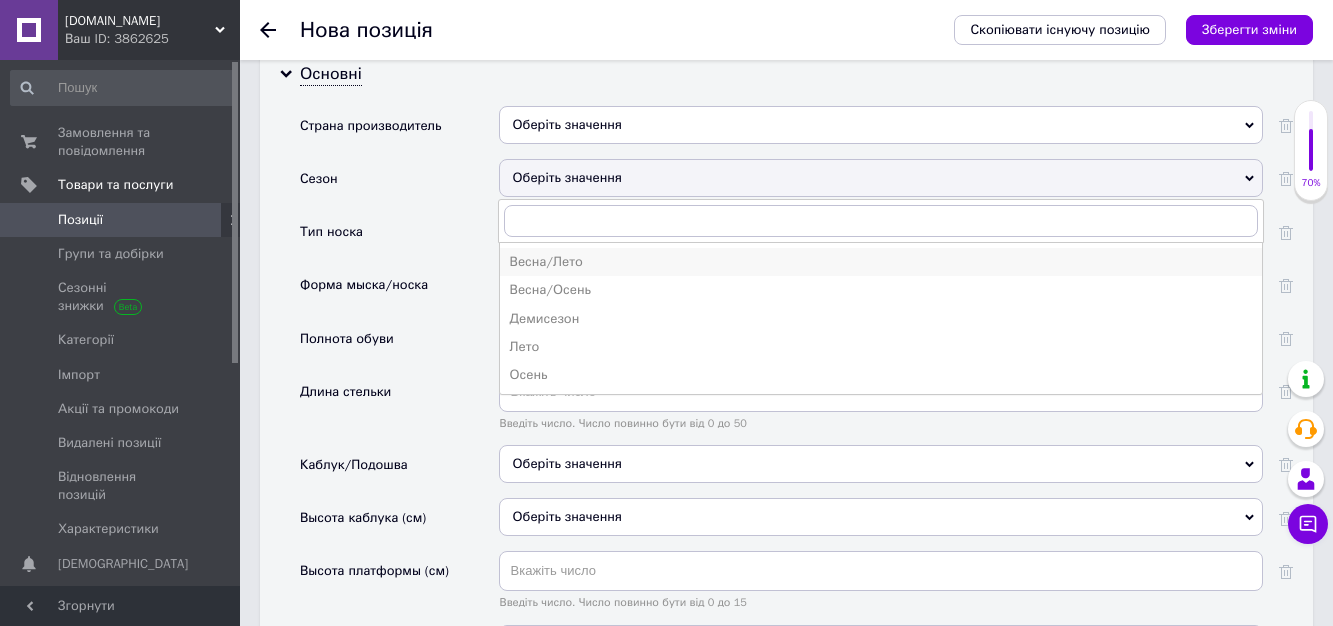 click on "Весна/Лето" at bounding box center (881, 262) 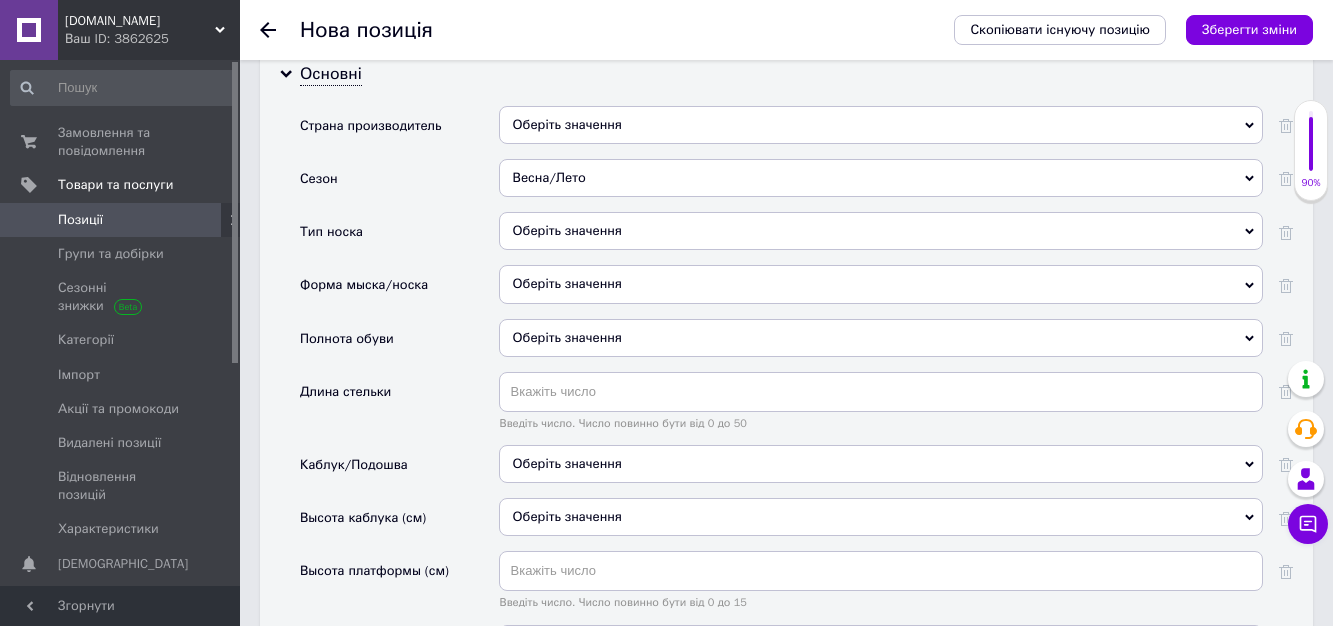 click on "Оберіть значення" at bounding box center [881, 231] 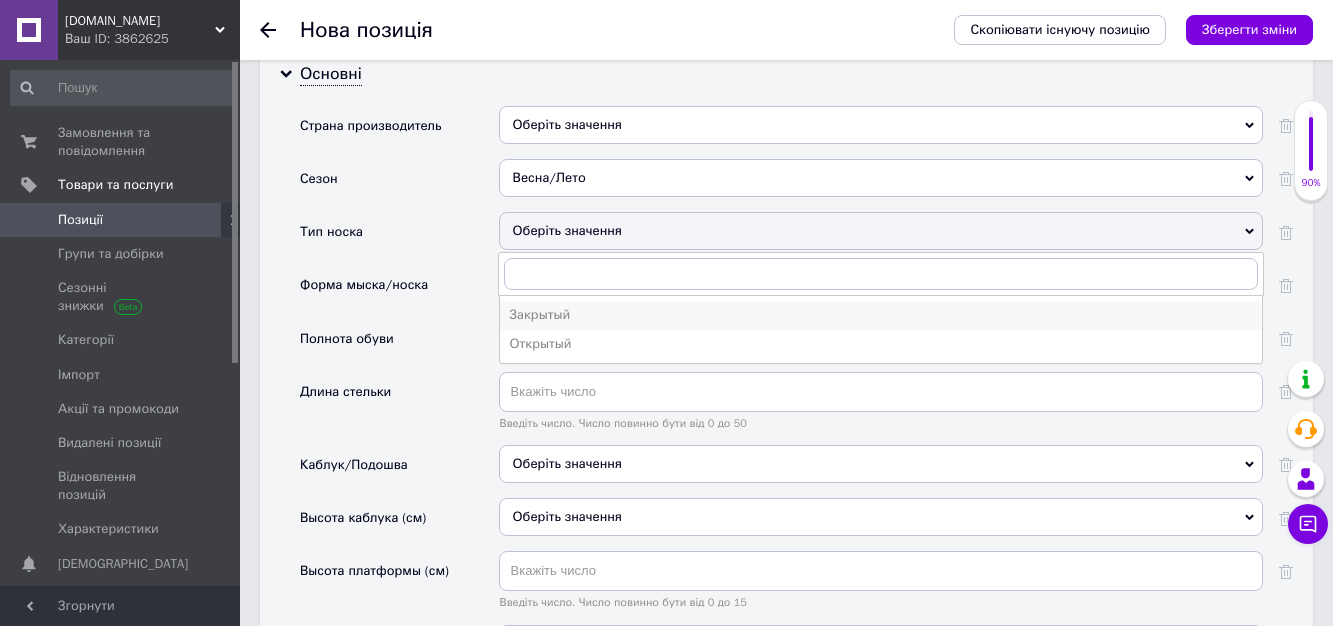 click on "Закрытый" at bounding box center (881, 315) 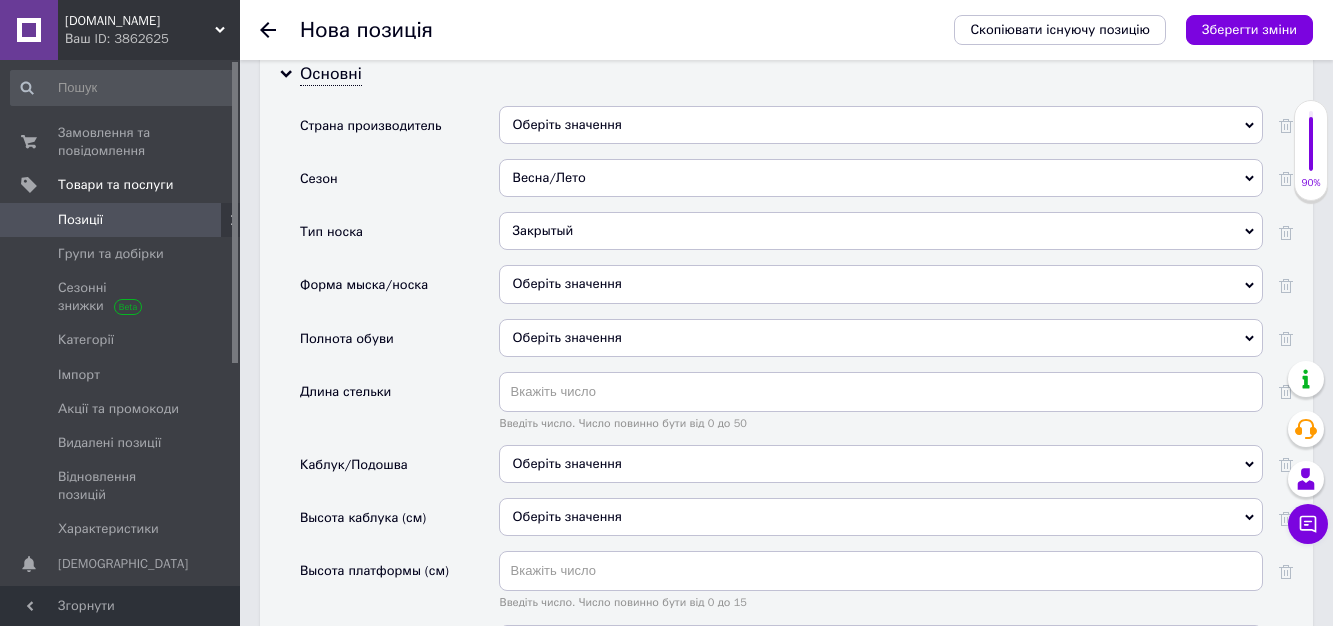 scroll, scrollTop: 2400, scrollLeft: 0, axis: vertical 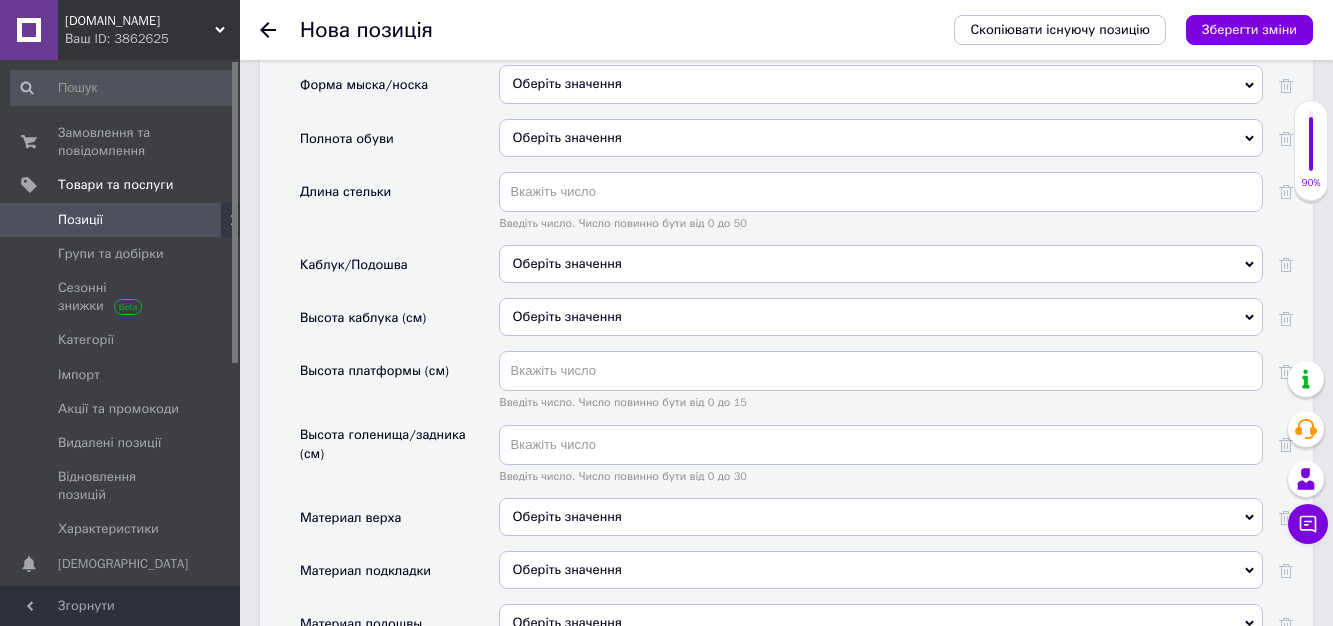 click on "Оберіть значення" at bounding box center (881, 264) 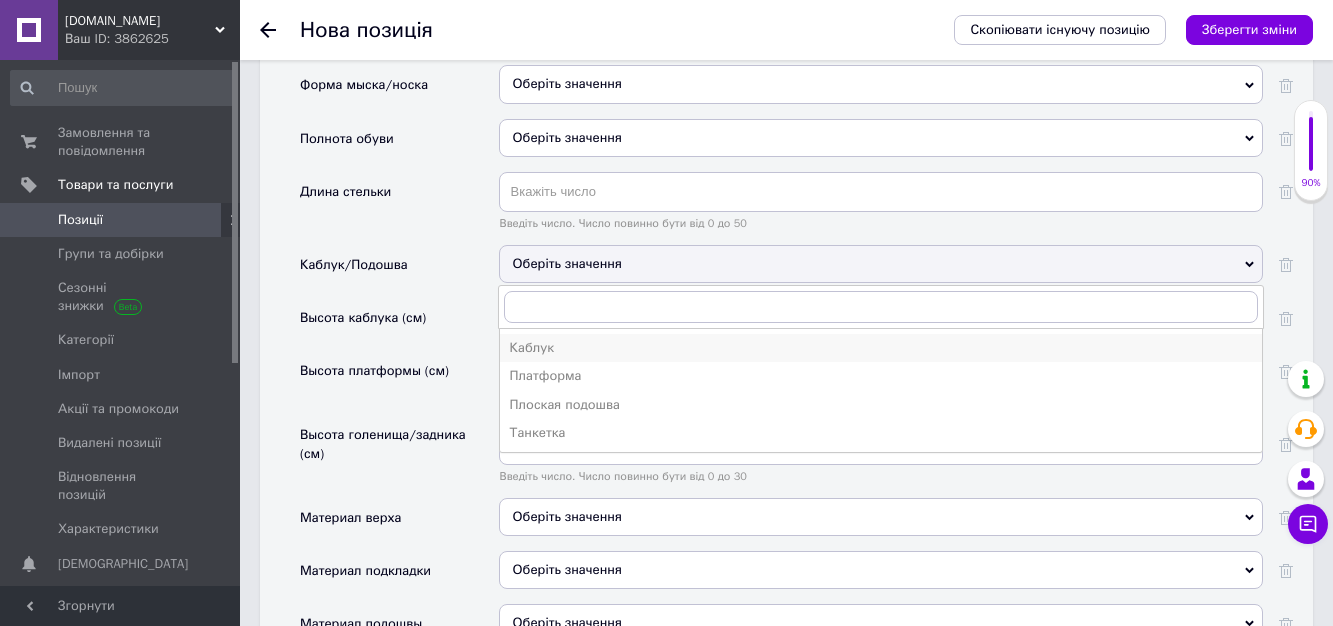 click on "Каблук" at bounding box center (881, 348) 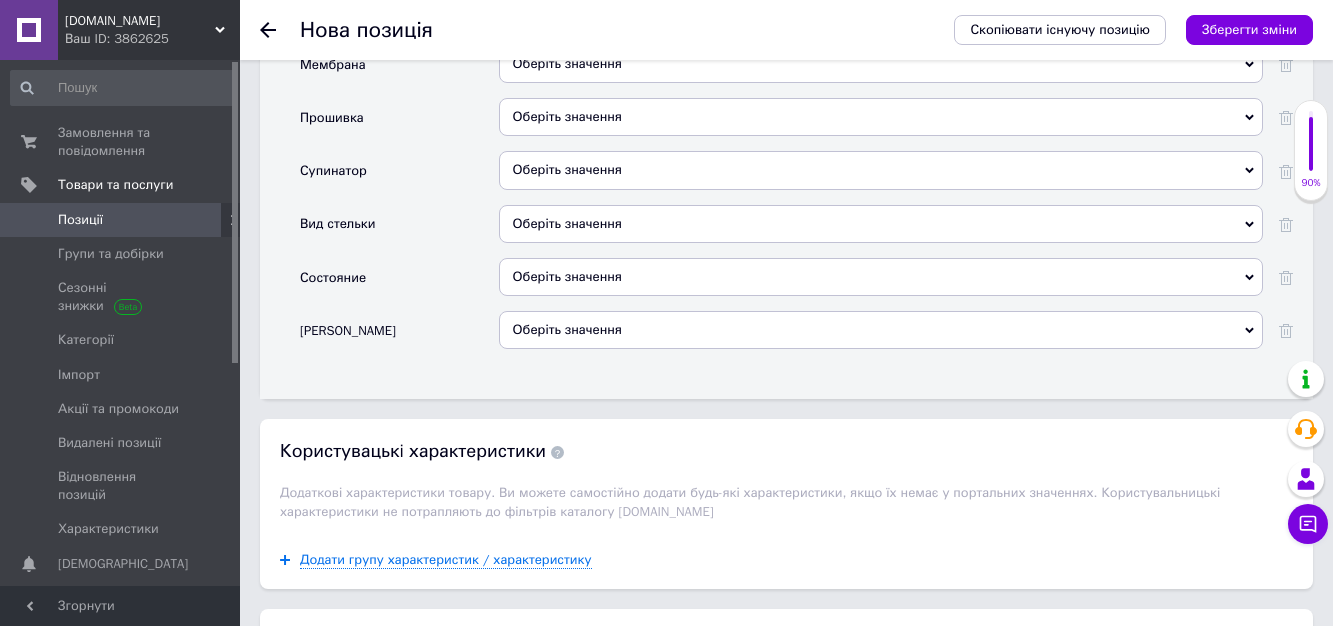 scroll, scrollTop: 3300, scrollLeft: 0, axis: vertical 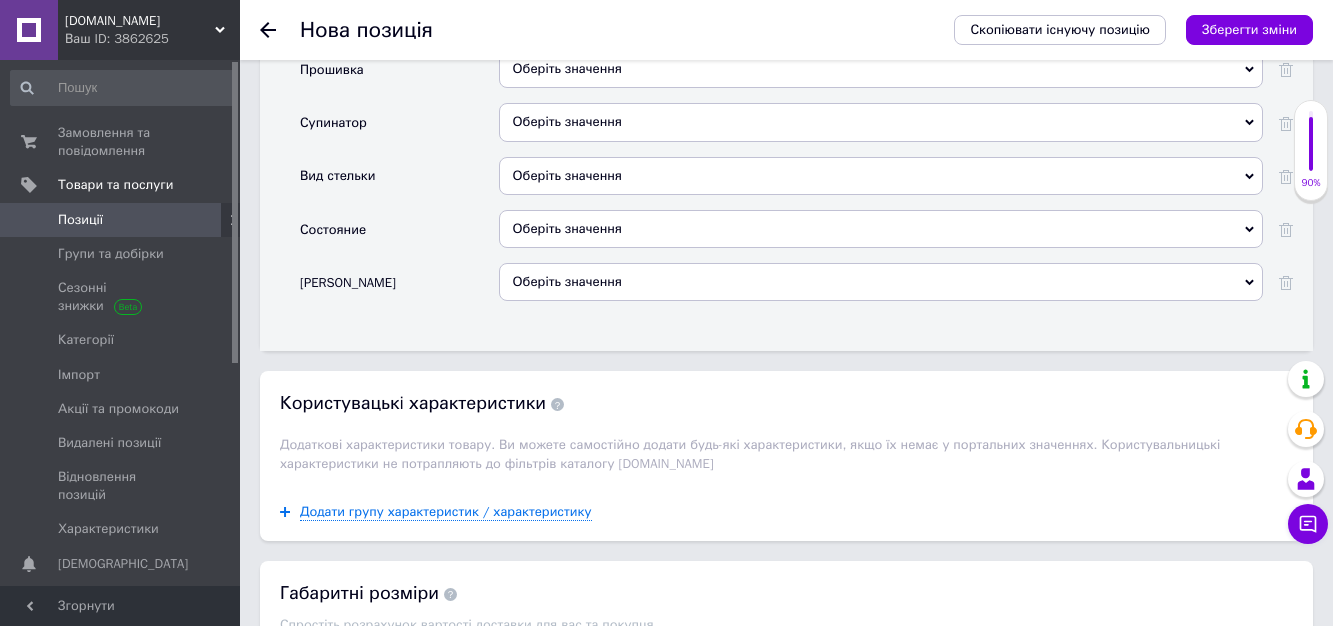 click on "Оберіть значення" at bounding box center [881, 229] 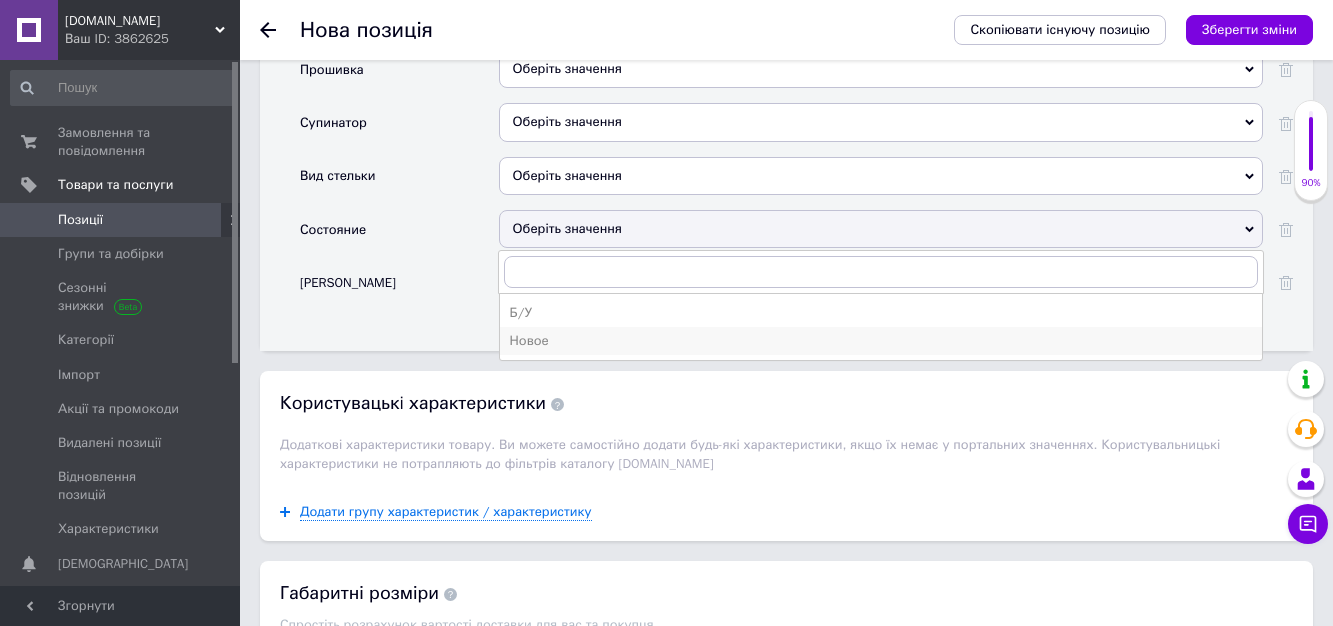click on "Новое" at bounding box center [881, 341] 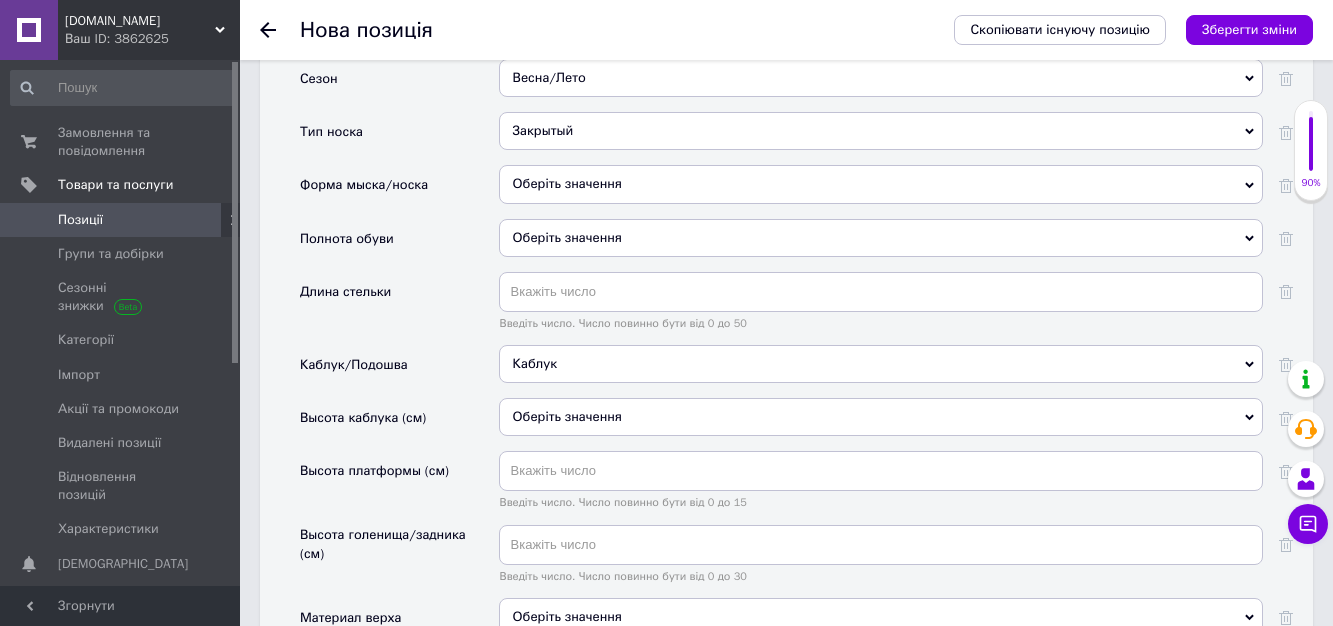 scroll, scrollTop: 2200, scrollLeft: 0, axis: vertical 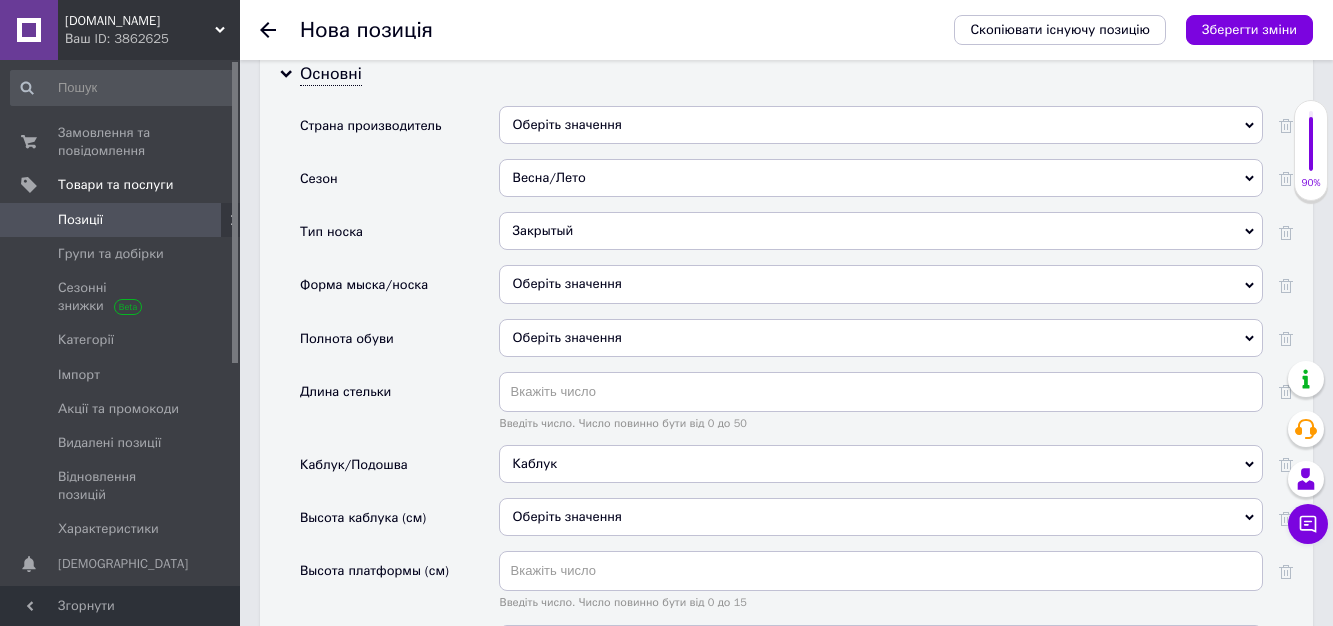 click on "Оберіть значення" at bounding box center (881, 284) 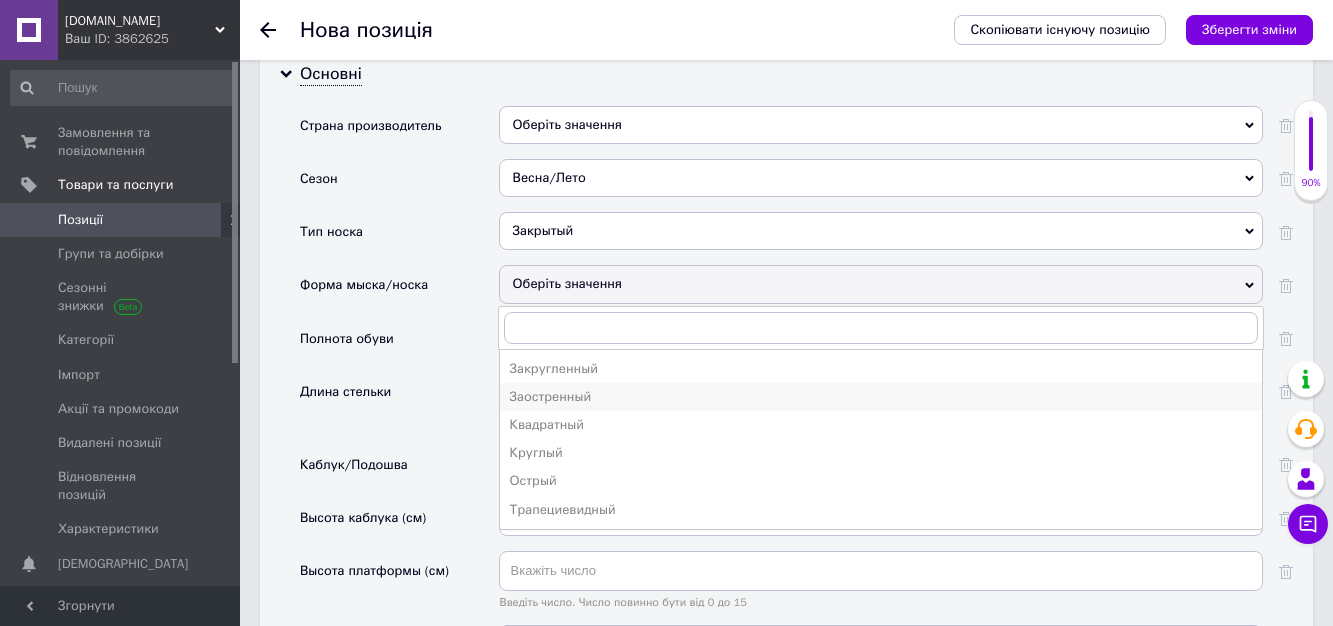 click on "Заостренный" at bounding box center [881, 397] 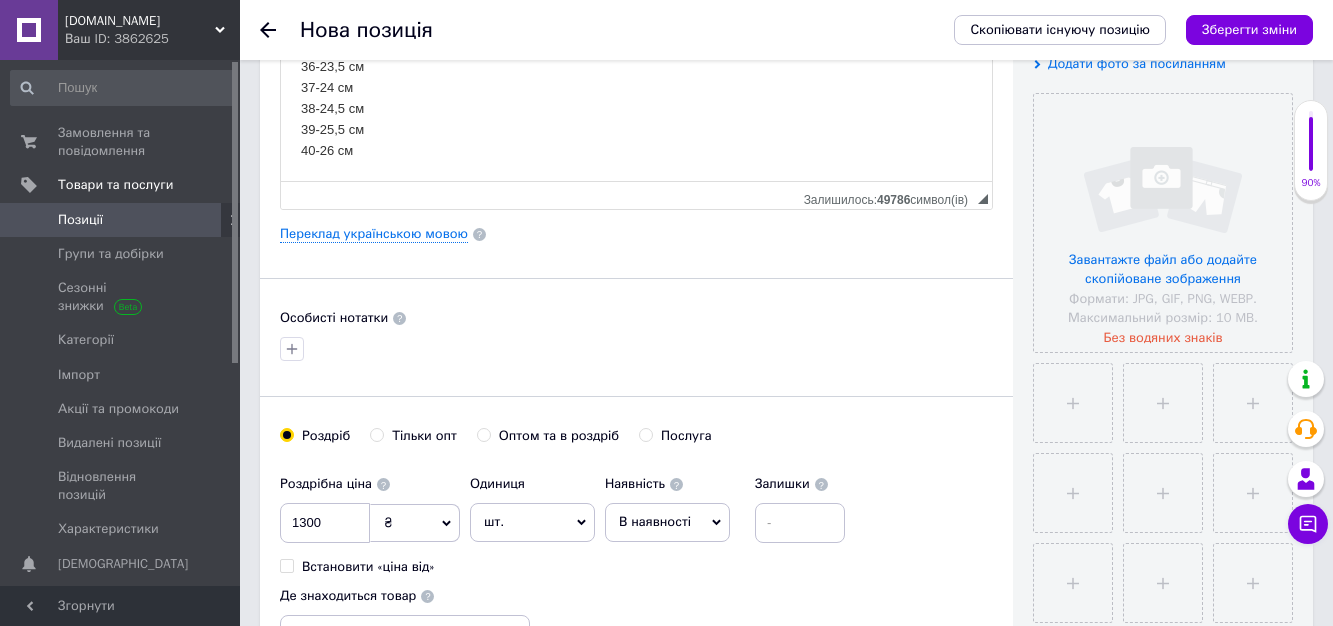 scroll, scrollTop: 400, scrollLeft: 0, axis: vertical 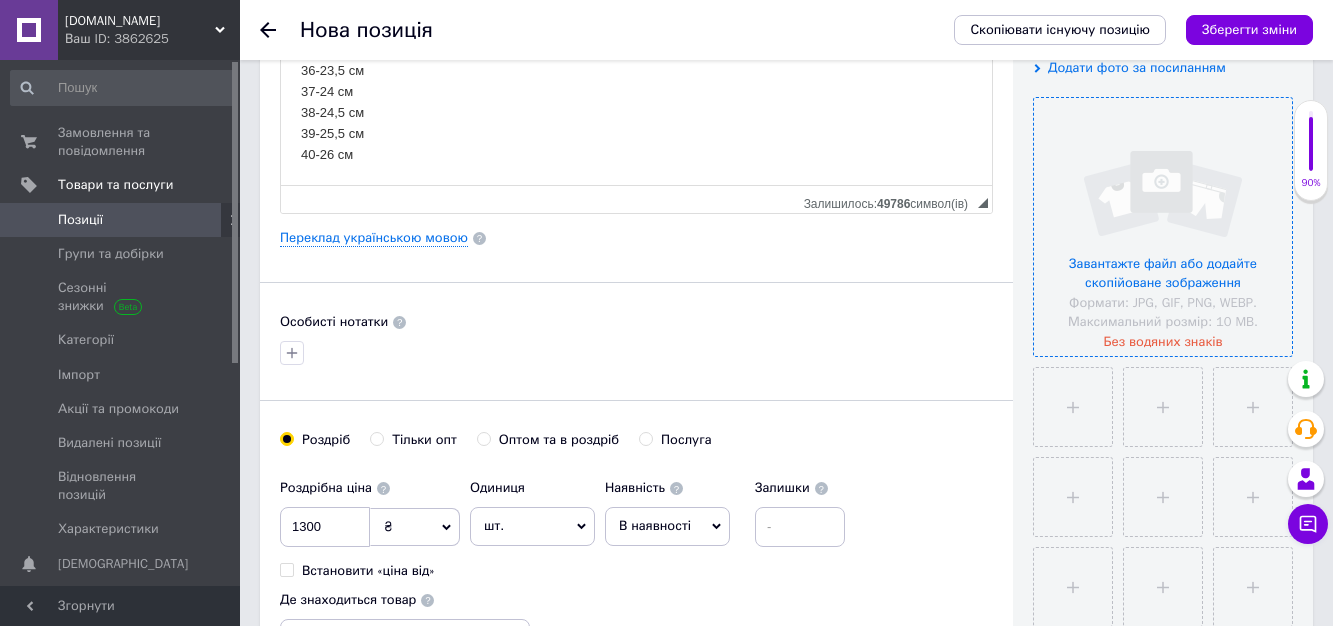 click at bounding box center (1163, 227) 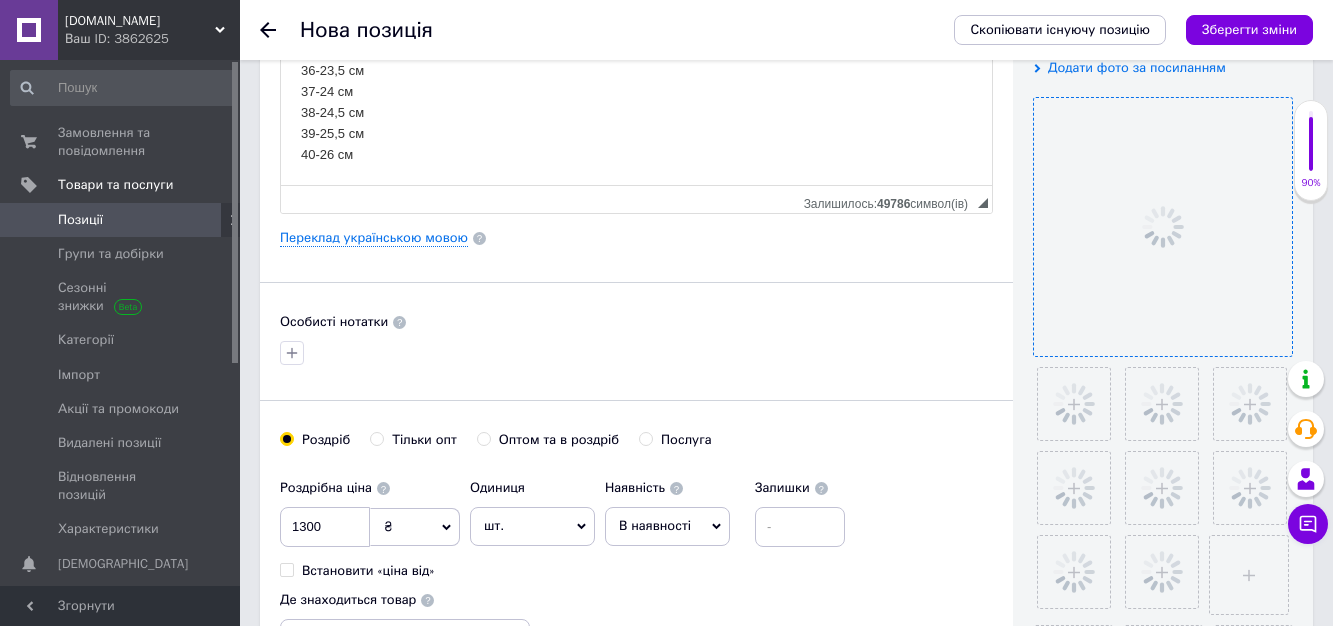 click at bounding box center (636, 353) 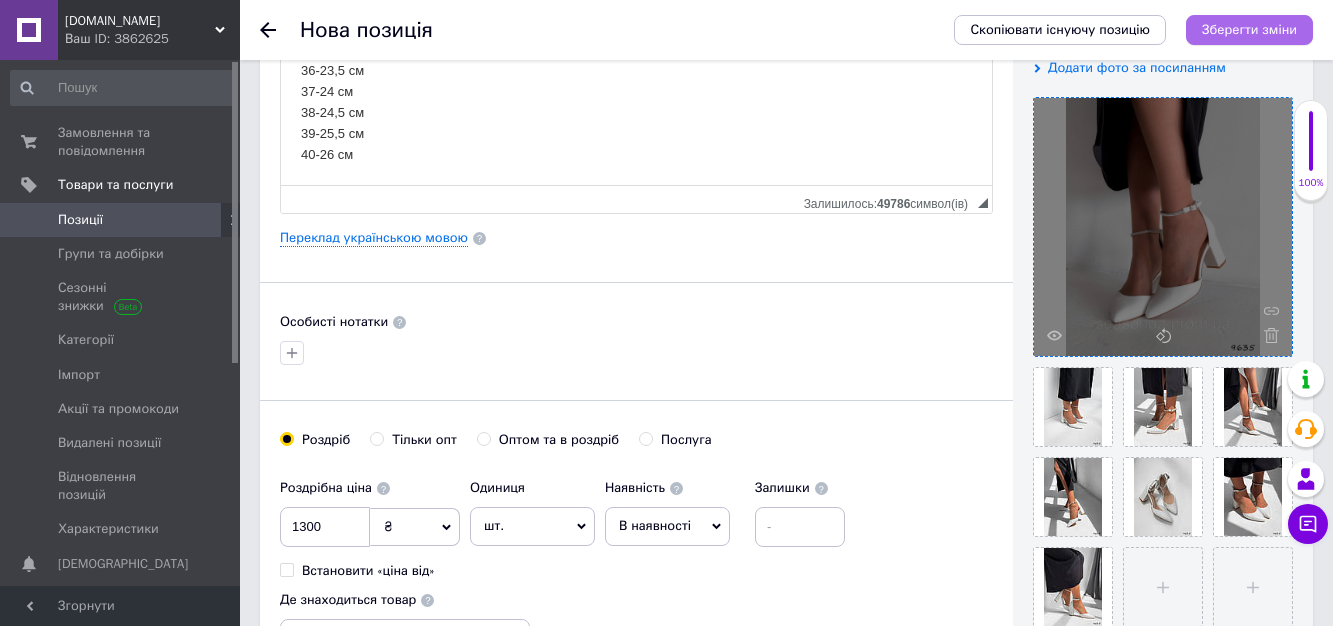 click on "Зберегти зміни" at bounding box center [1249, 29] 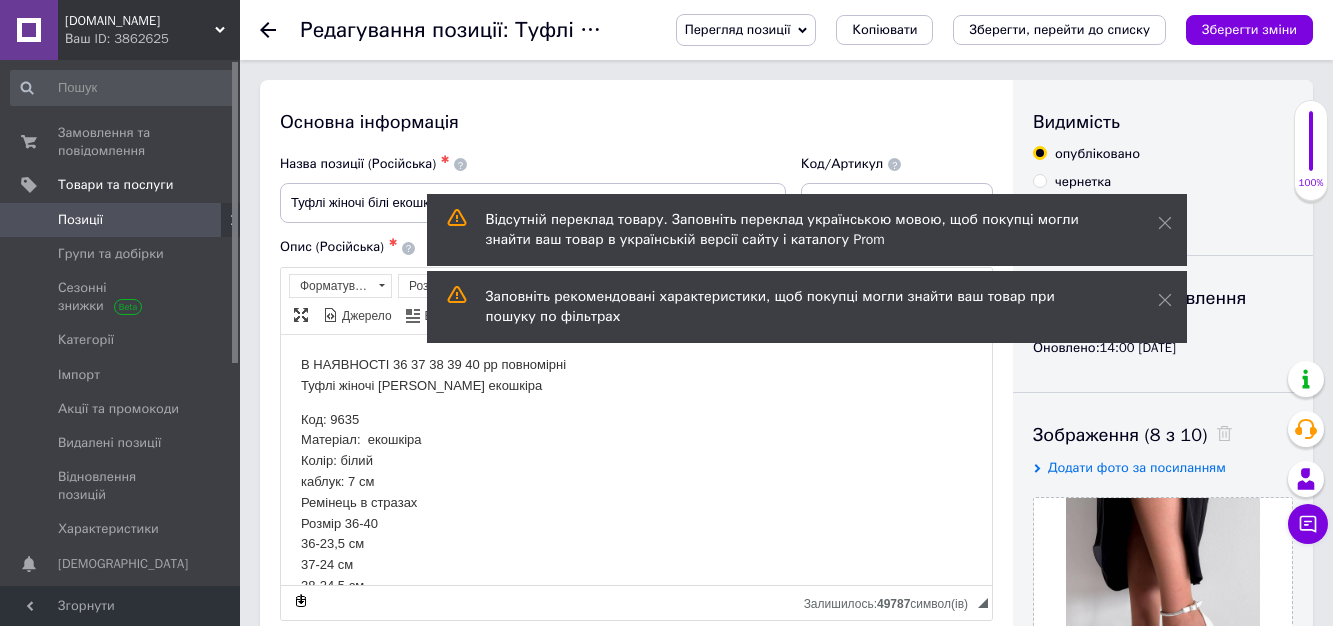 scroll, scrollTop: 0, scrollLeft: 0, axis: both 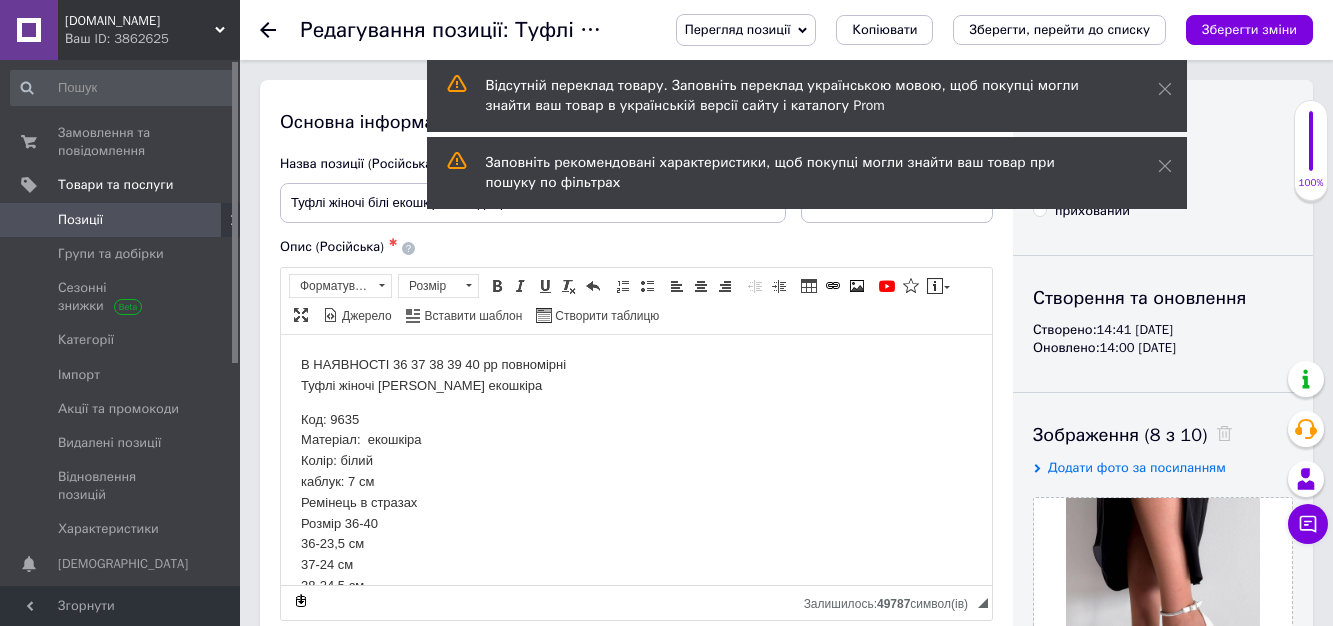 click 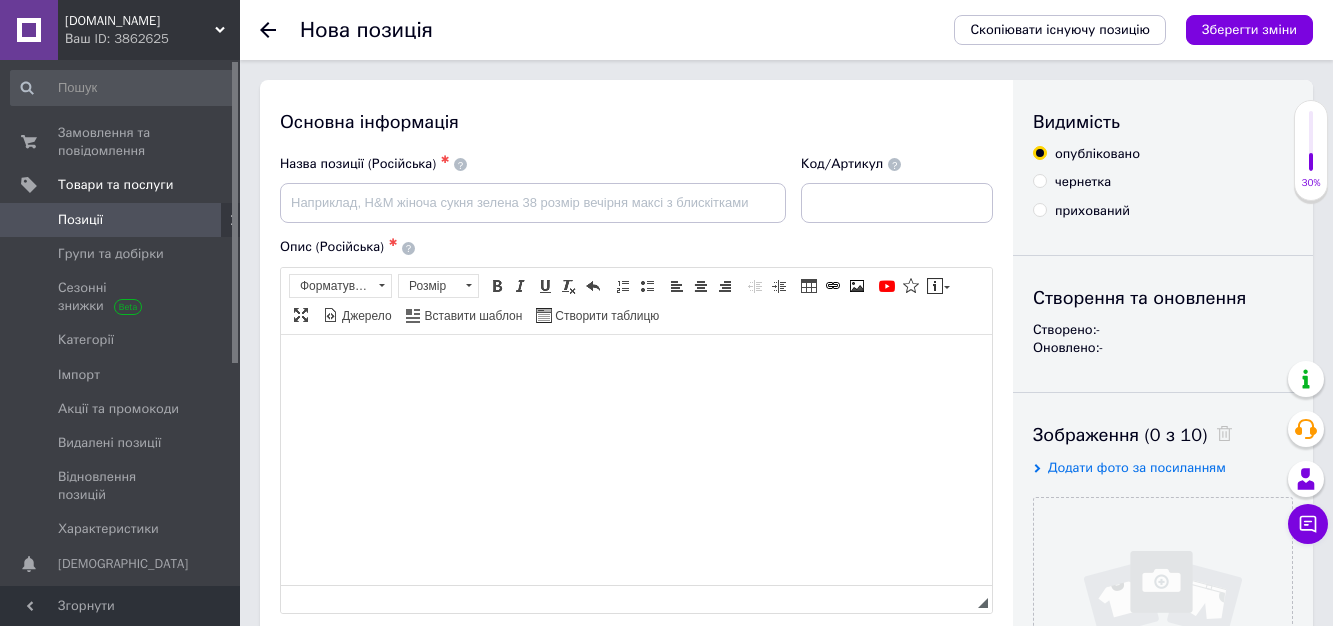 scroll, scrollTop: 0, scrollLeft: 0, axis: both 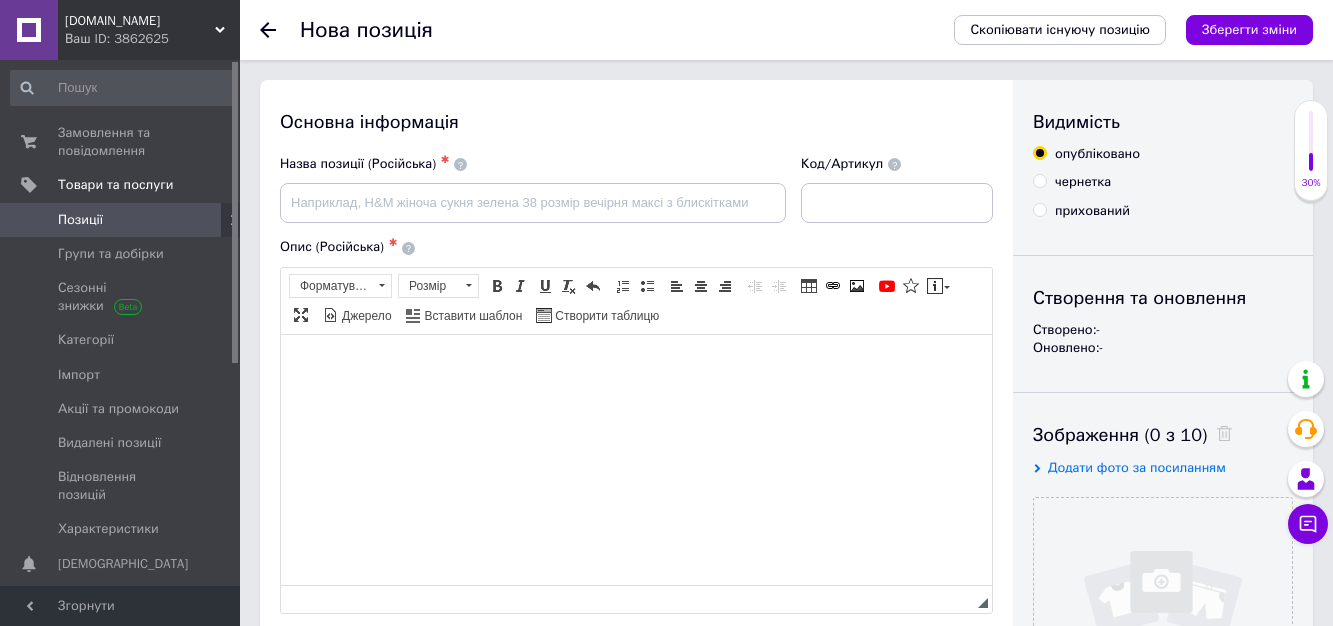 paste 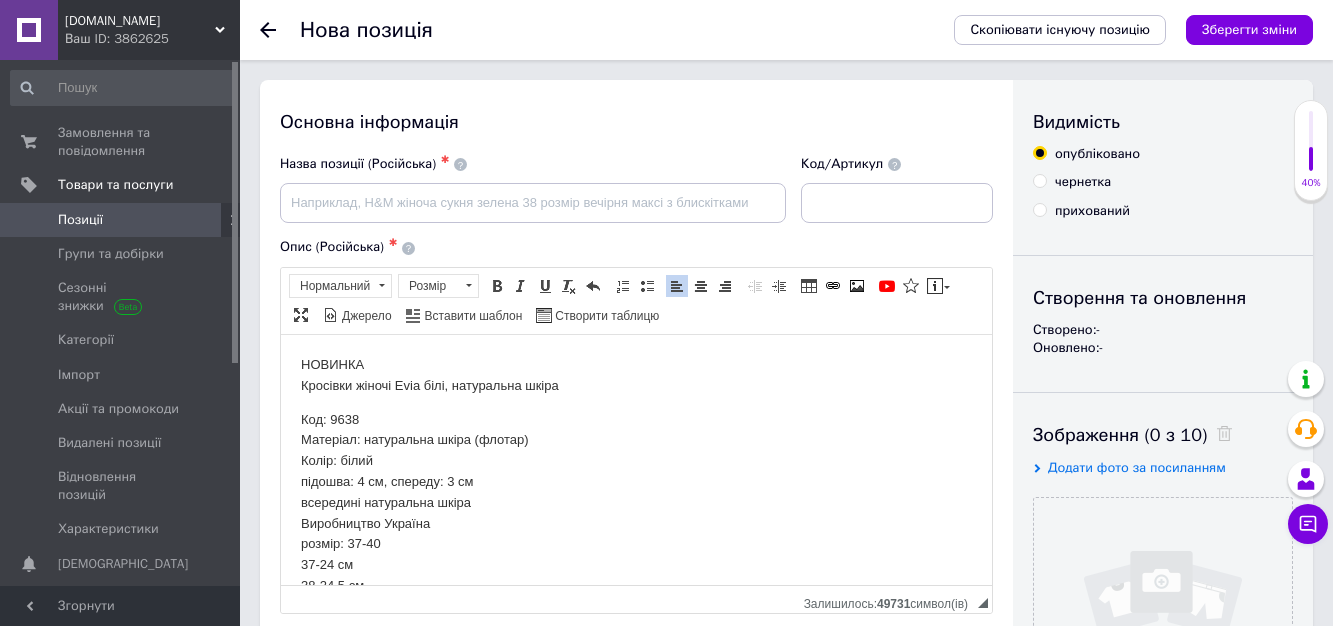 scroll, scrollTop: 104, scrollLeft: 0, axis: vertical 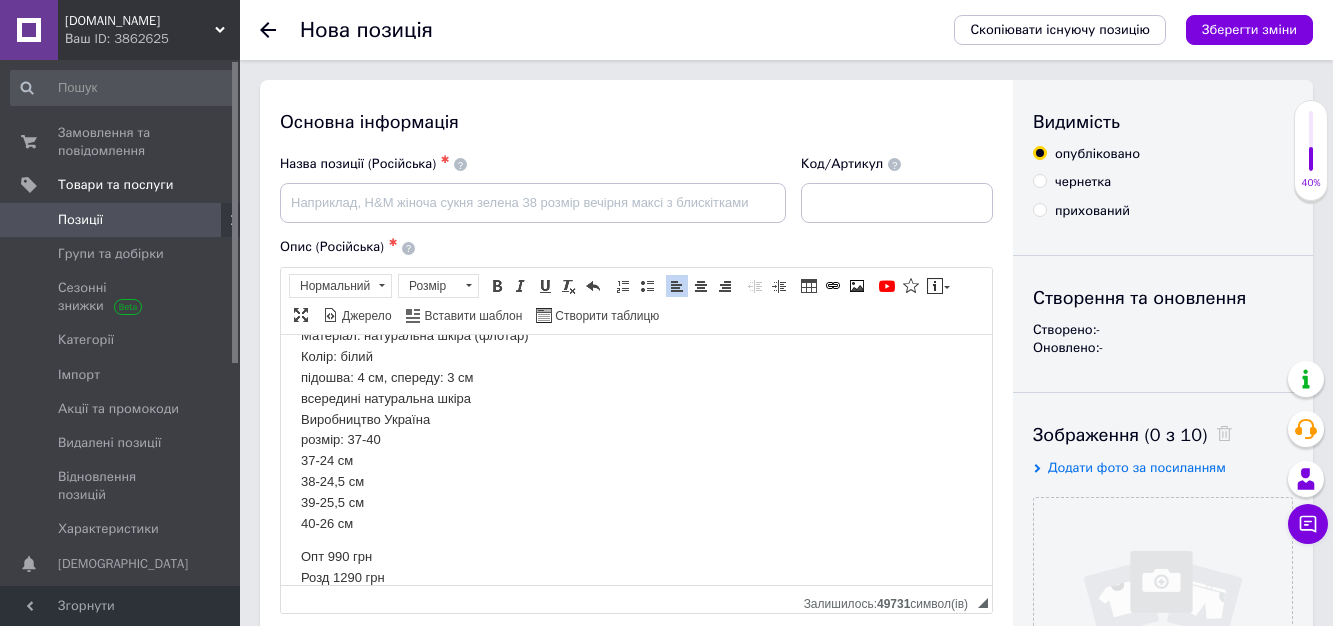 type 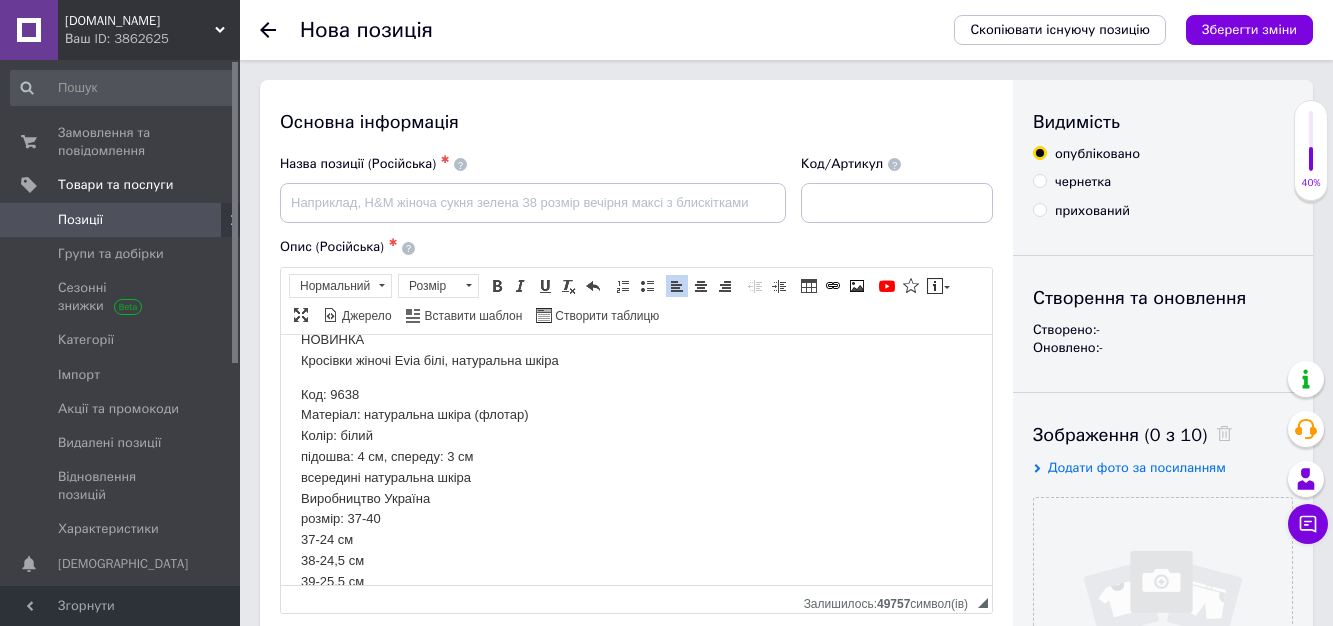 scroll, scrollTop: 0, scrollLeft: 0, axis: both 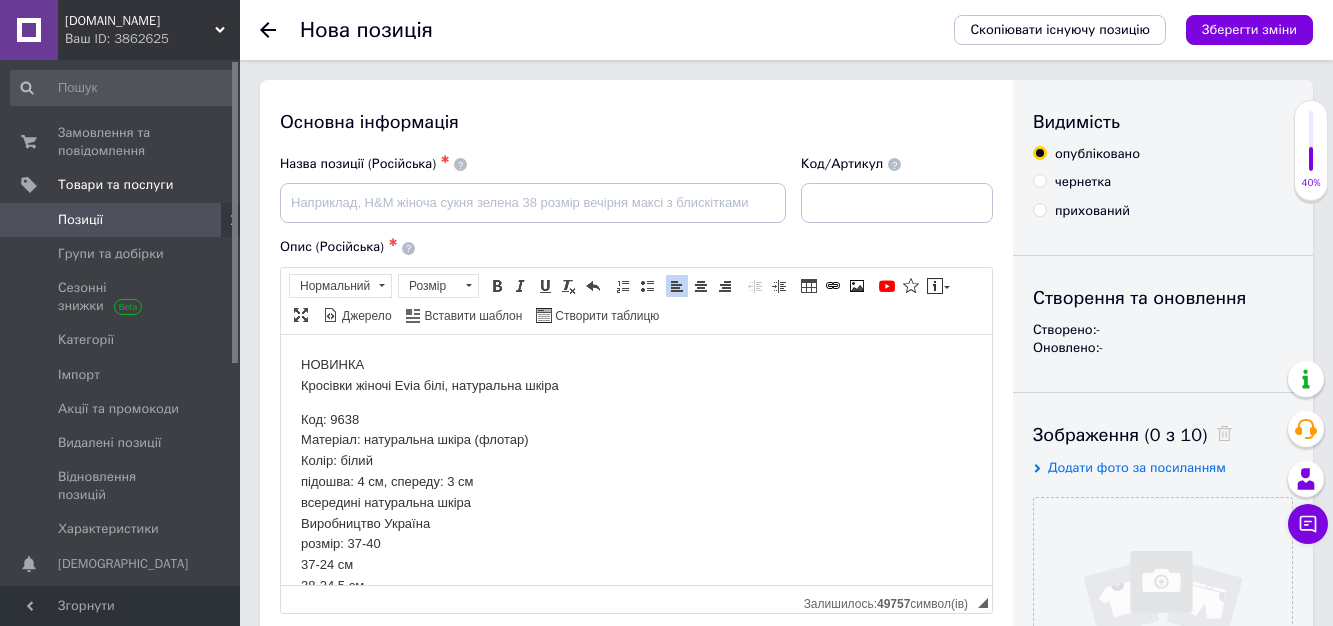 click on "НОВИНКА Кросівки жіночі Evia білі, натуральна шкіра" at bounding box center [636, 375] 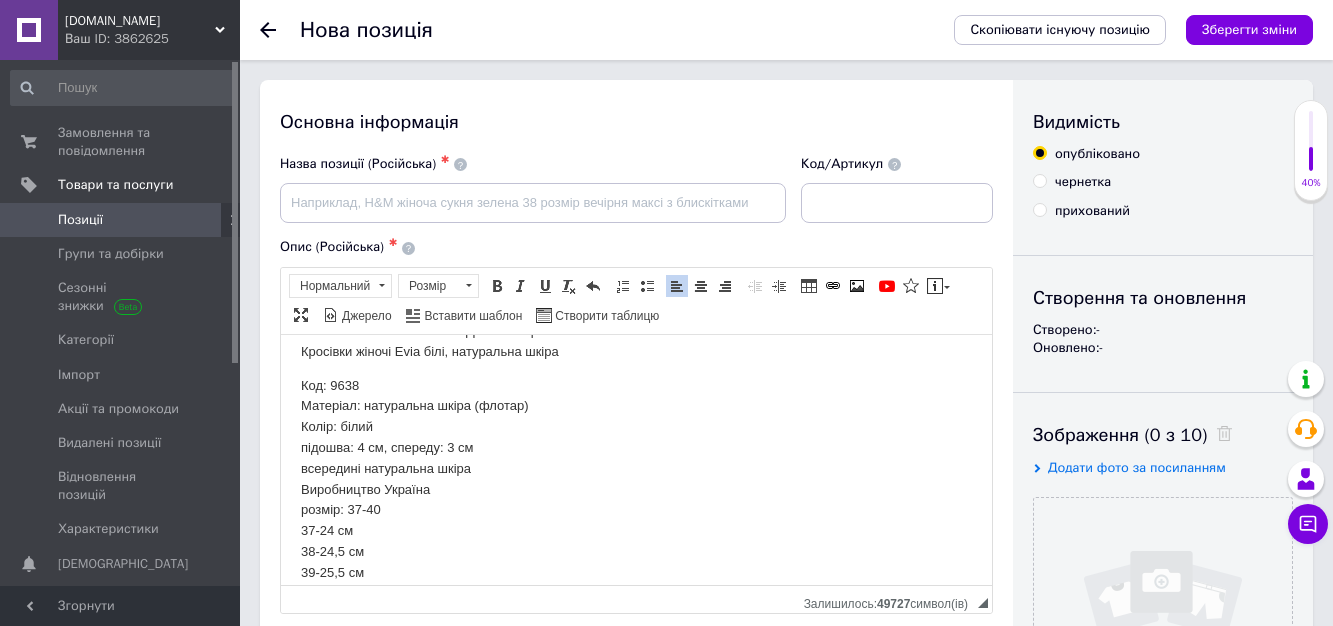 scroll, scrollTop: 0, scrollLeft: 0, axis: both 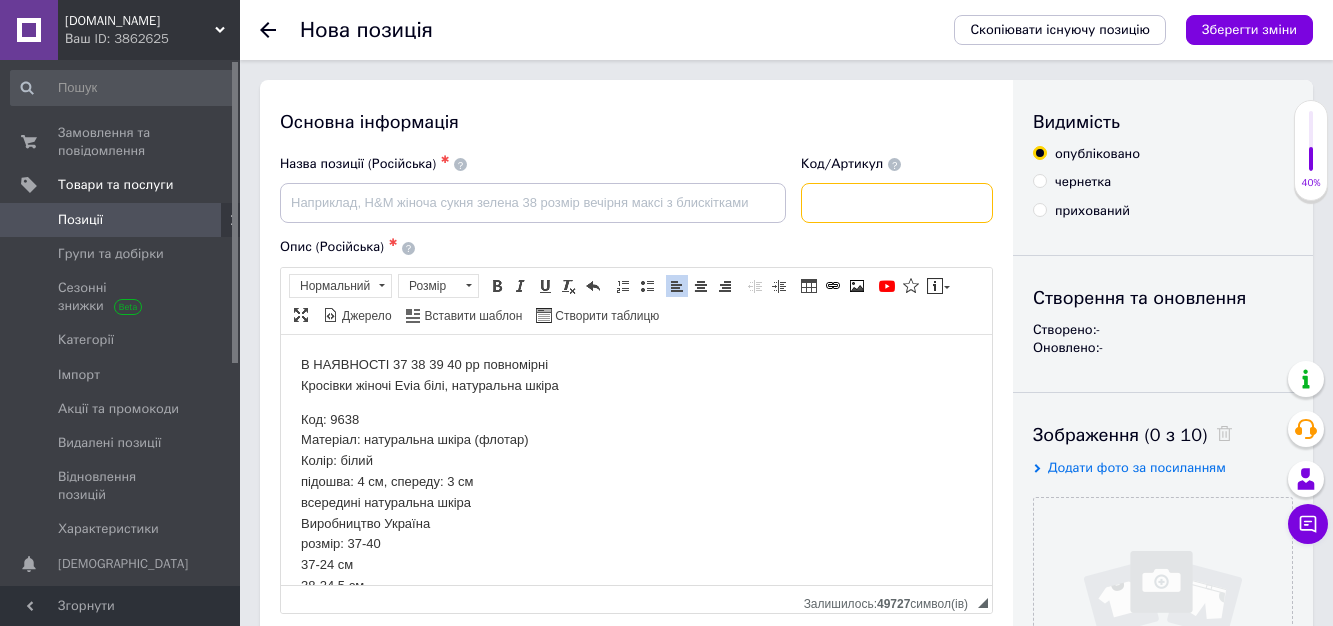 click at bounding box center (897, 203) 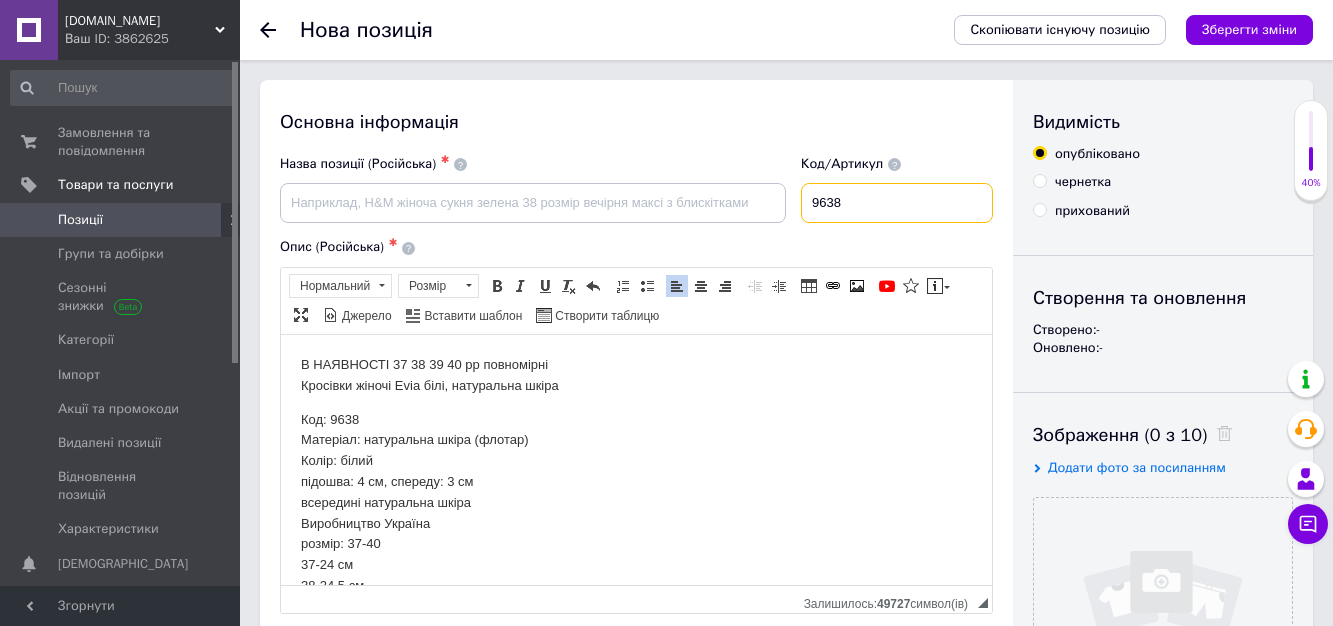 type on "9638" 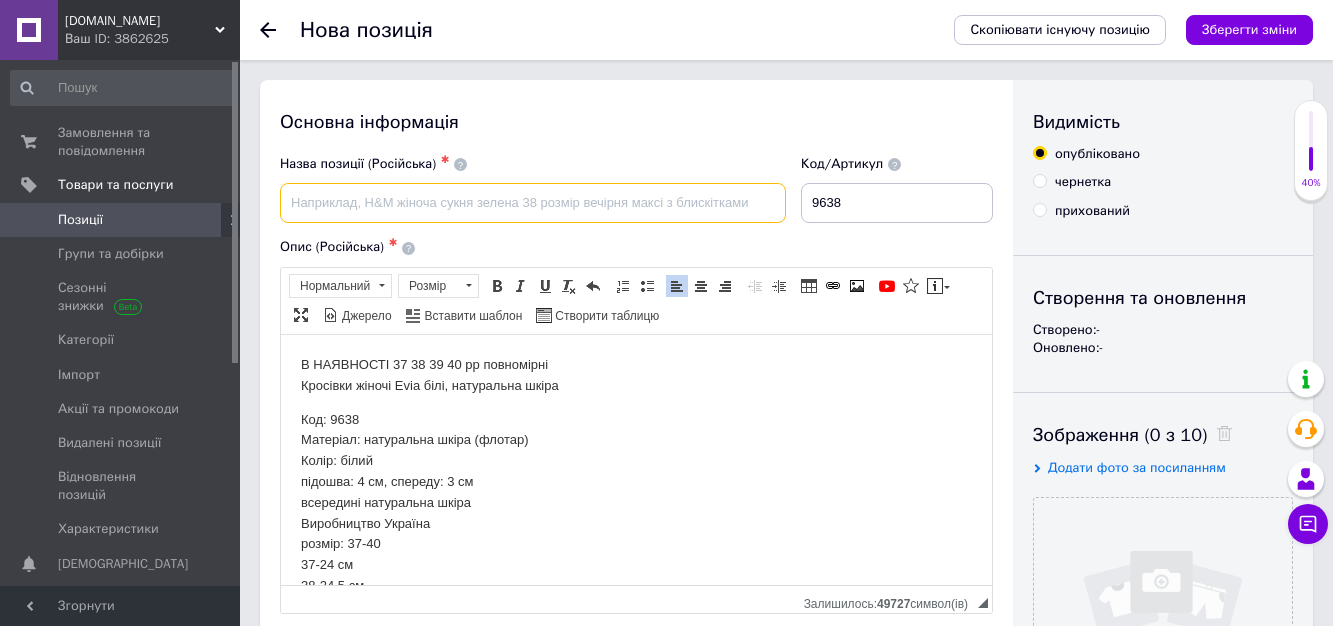 click at bounding box center [533, 203] 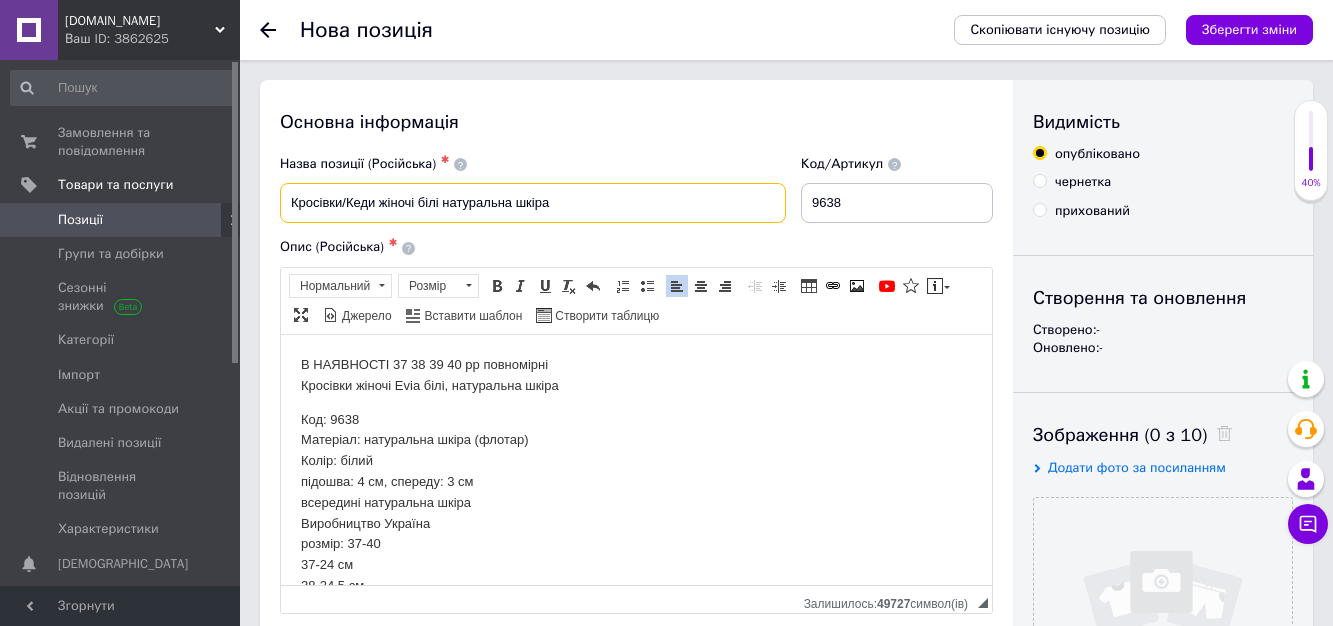 drag, startPoint x: 558, startPoint y: 204, endPoint x: 274, endPoint y: 197, distance: 284.08624 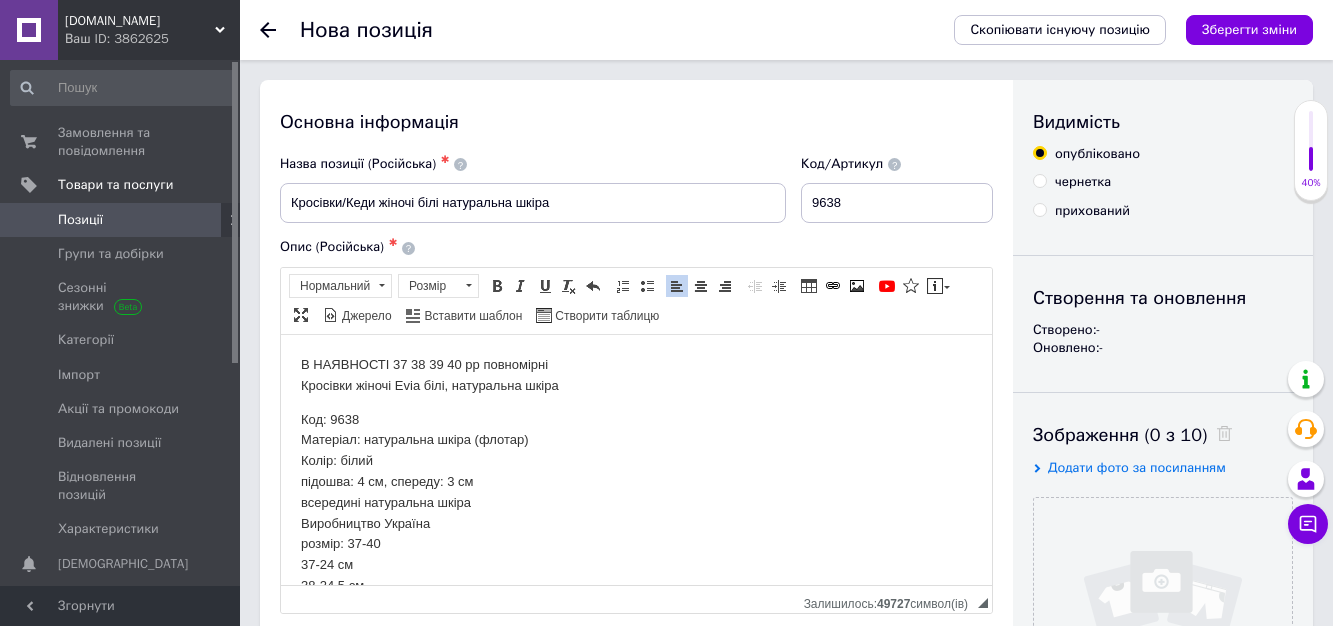 click on "Код: 9638 Матеріал: натуральна шкіра (флотар) Колір: білий підошва: 4 см, спереду: 3 см всередині натуральна шкіра Виробництво Україна розмір: [PHONE_NUMBER] см 38-24,5 см 39-25,5 см 40-26 см" at bounding box center [636, 523] 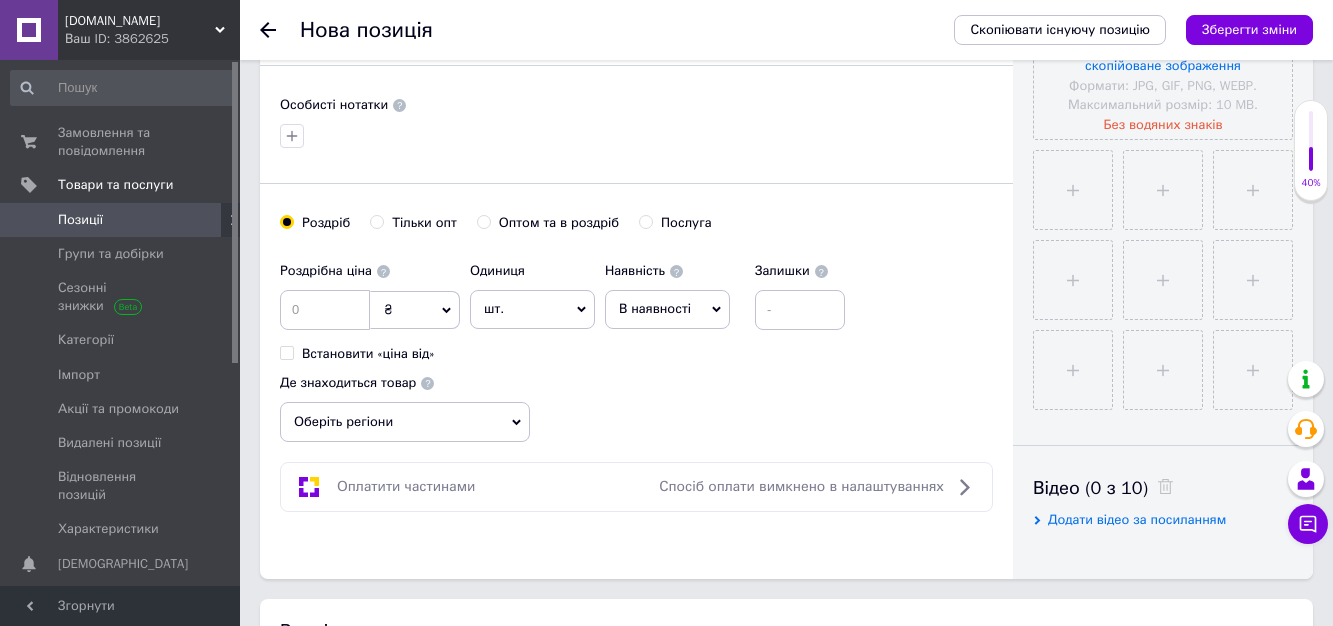 scroll, scrollTop: 700, scrollLeft: 0, axis: vertical 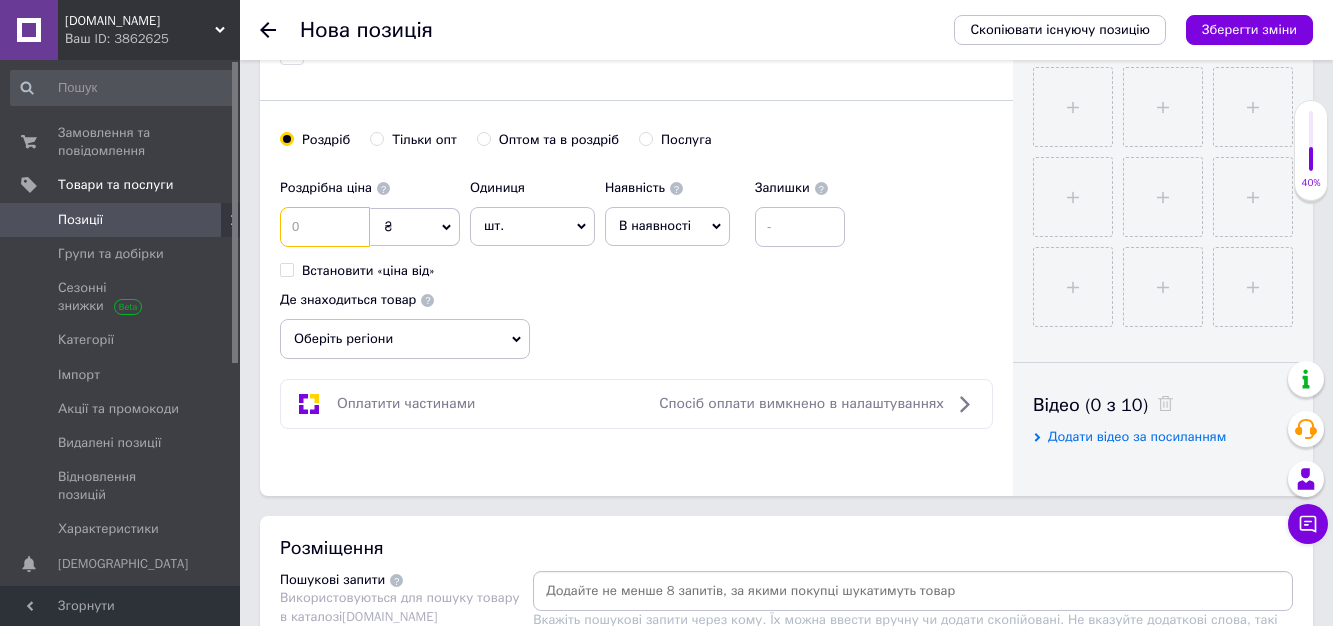 click at bounding box center [325, 227] 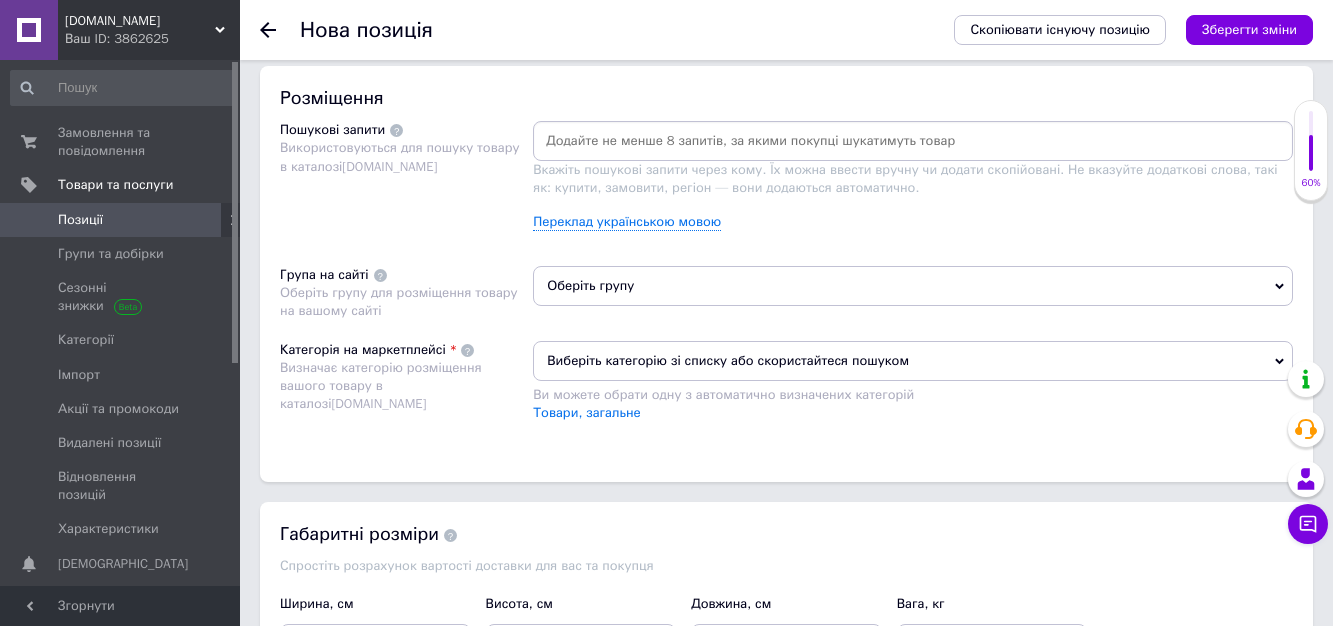 scroll, scrollTop: 1200, scrollLeft: 0, axis: vertical 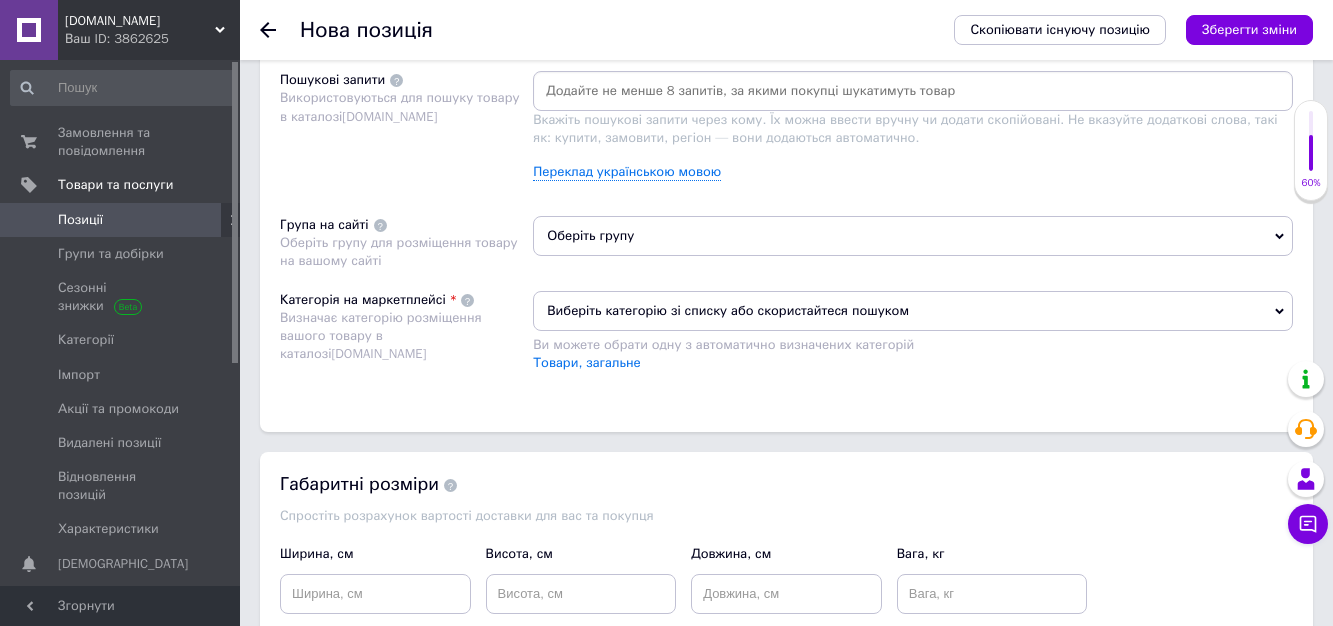 type on "1400" 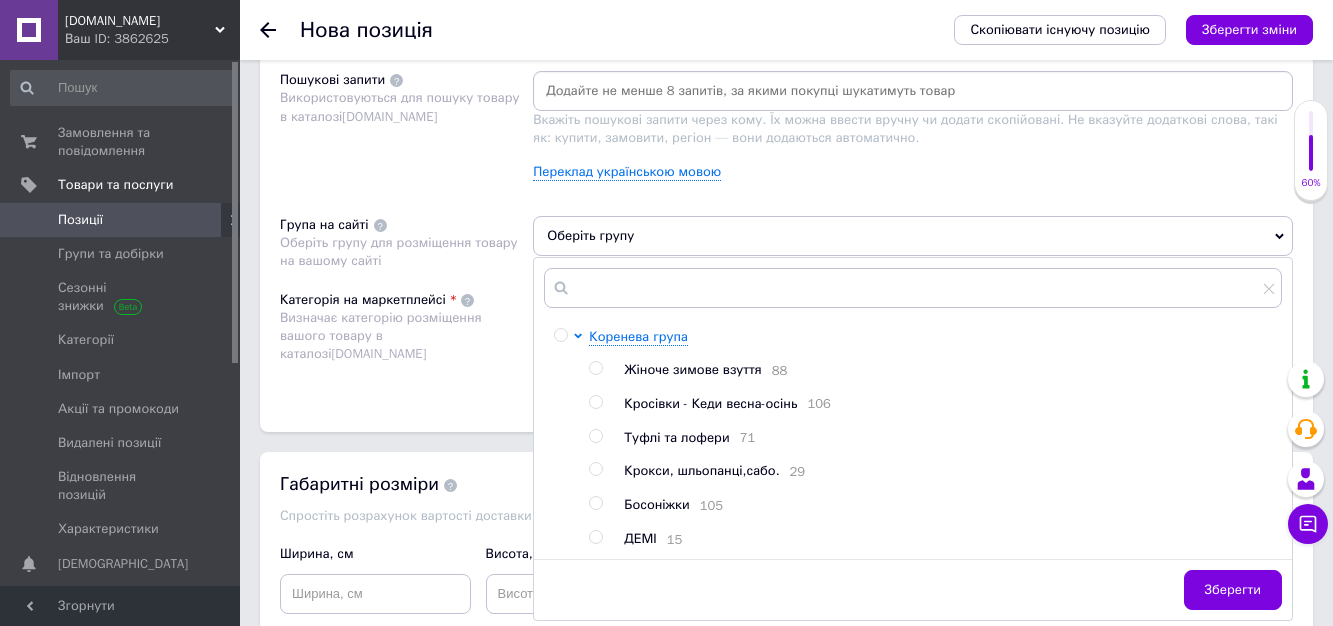 click at bounding box center (595, 402) 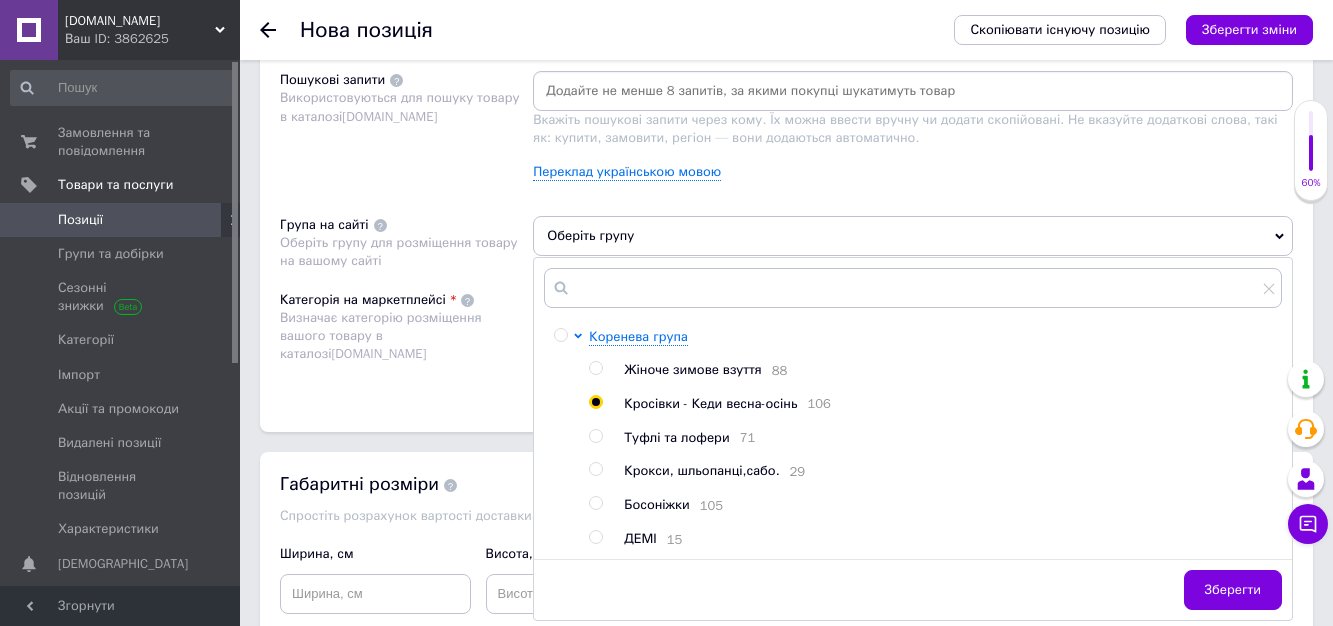 radio on "true" 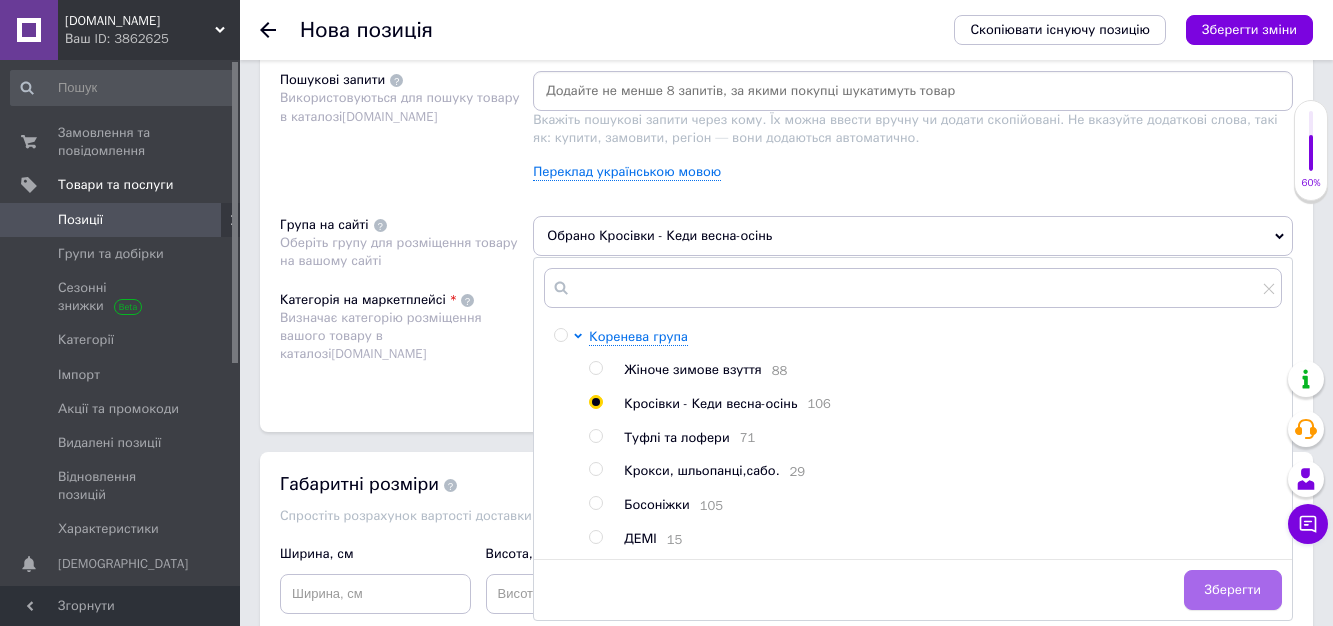 click on "Зберегти" at bounding box center [1233, 590] 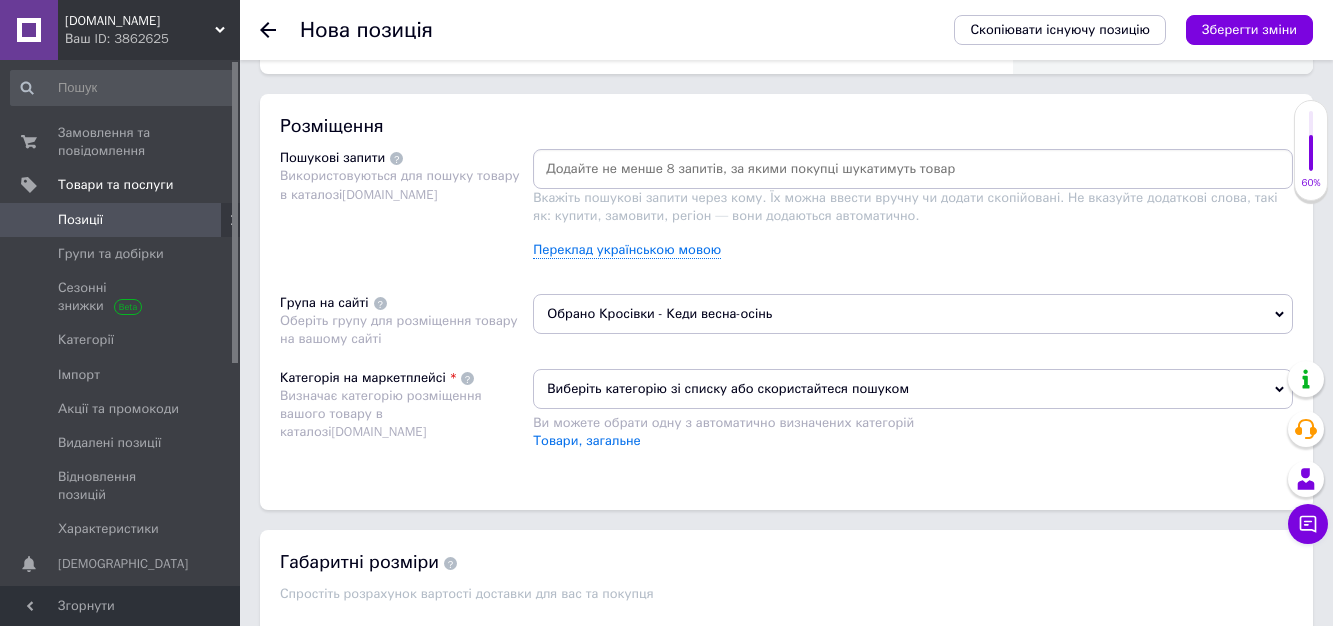 scroll, scrollTop: 1100, scrollLeft: 0, axis: vertical 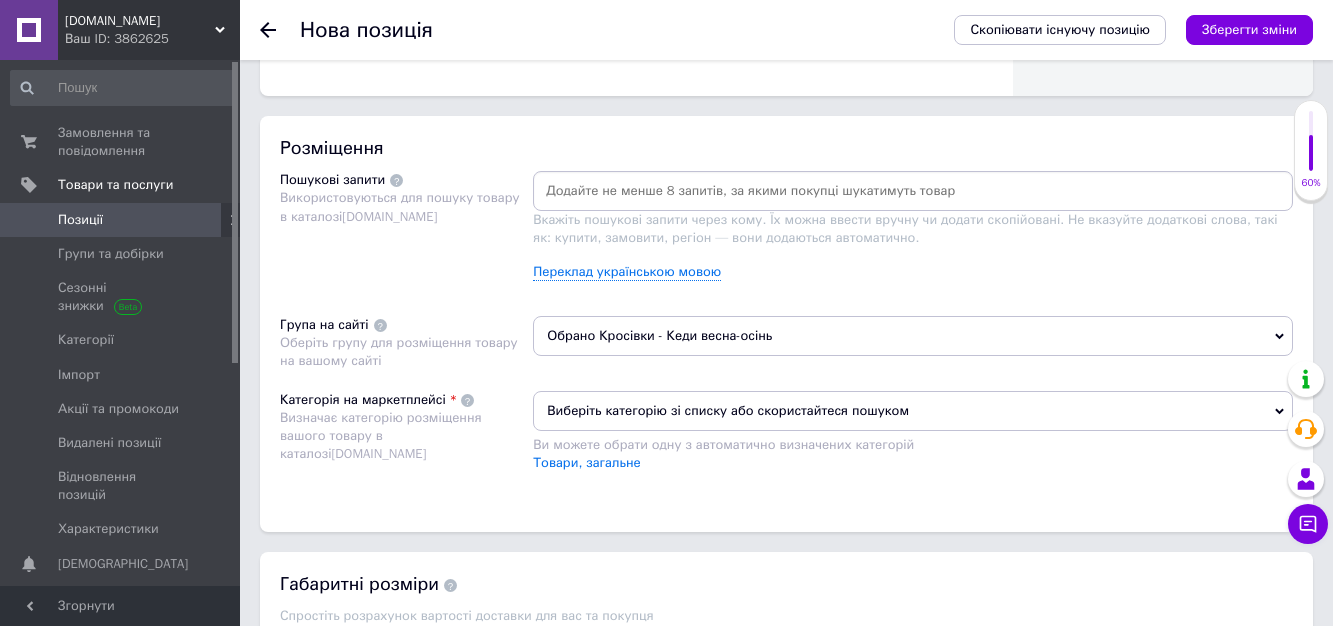 click at bounding box center [913, 191] 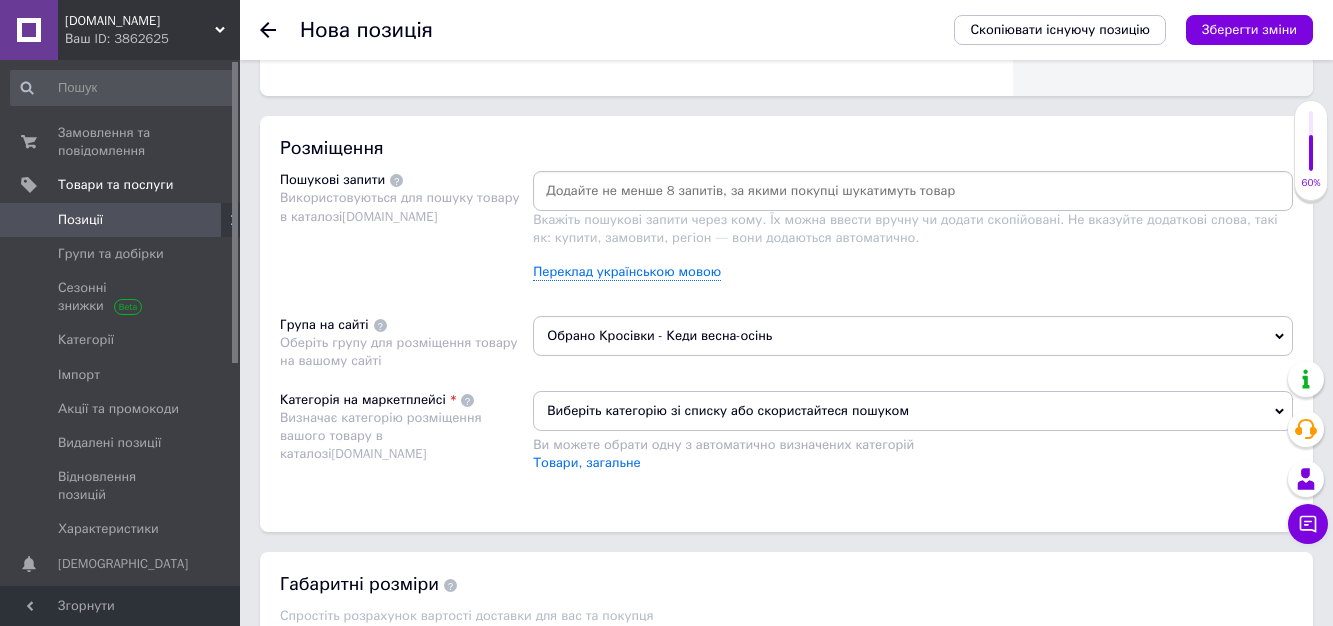 paste on "Кросівки/Кеди жіночі білі натуральна шкіра" 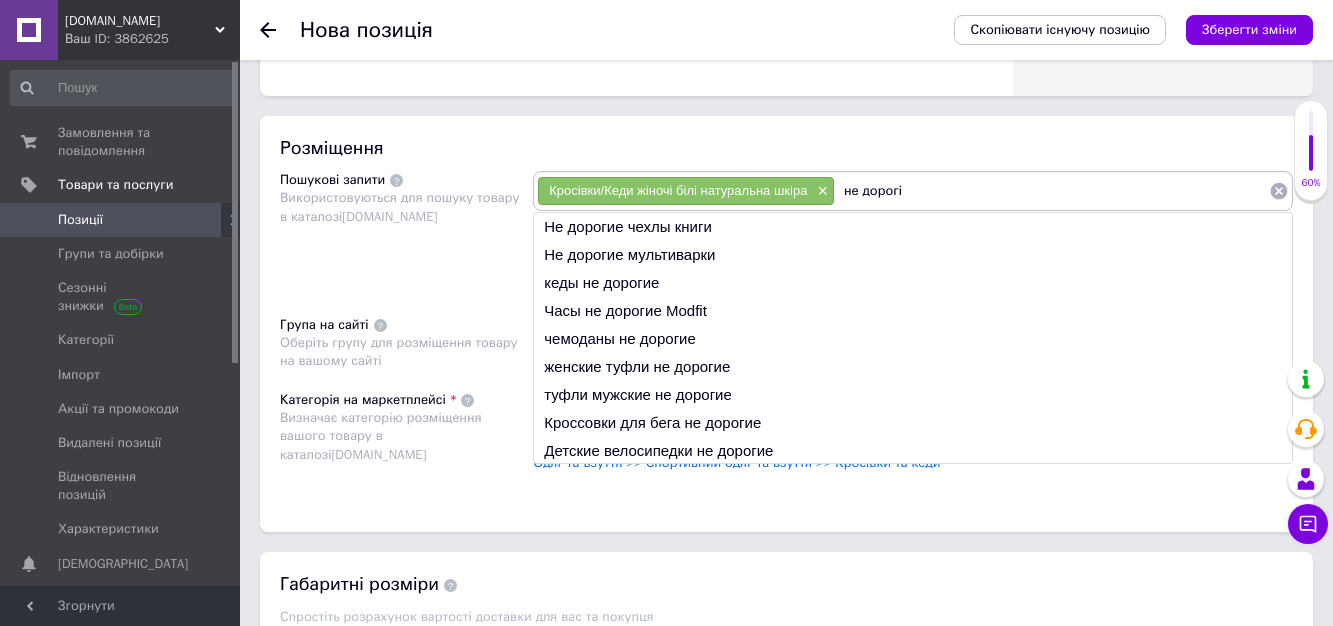 paste on "Кросівки/Кеди жіночі білі натуральна шкіра" 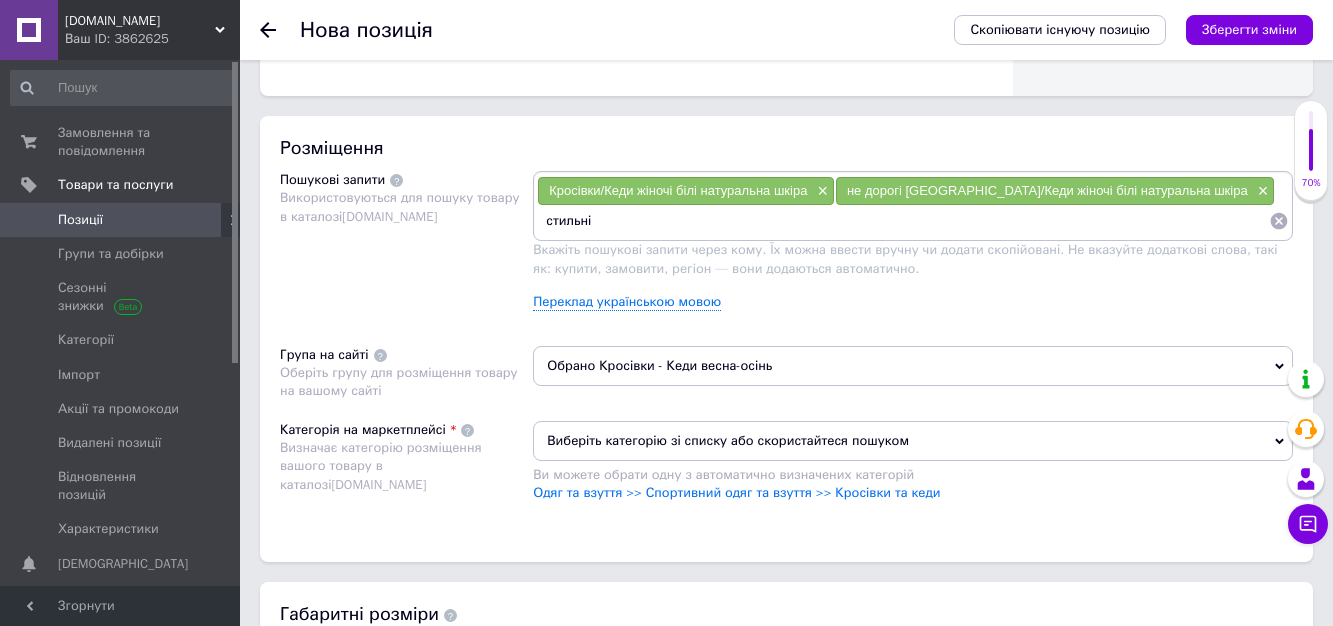 paste on "Кросівки/Кеди жіночі білі натуральна шкіра" 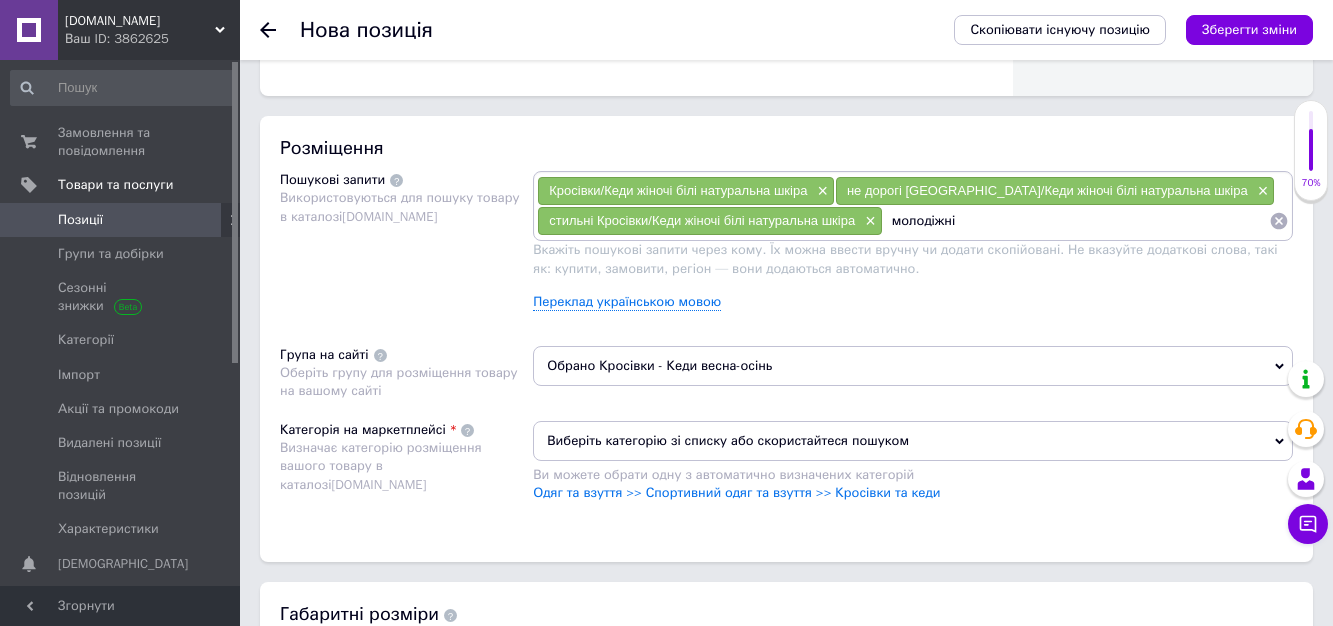 paste on "Кросівки/Кеди жіночі білі натуральна шкіра" 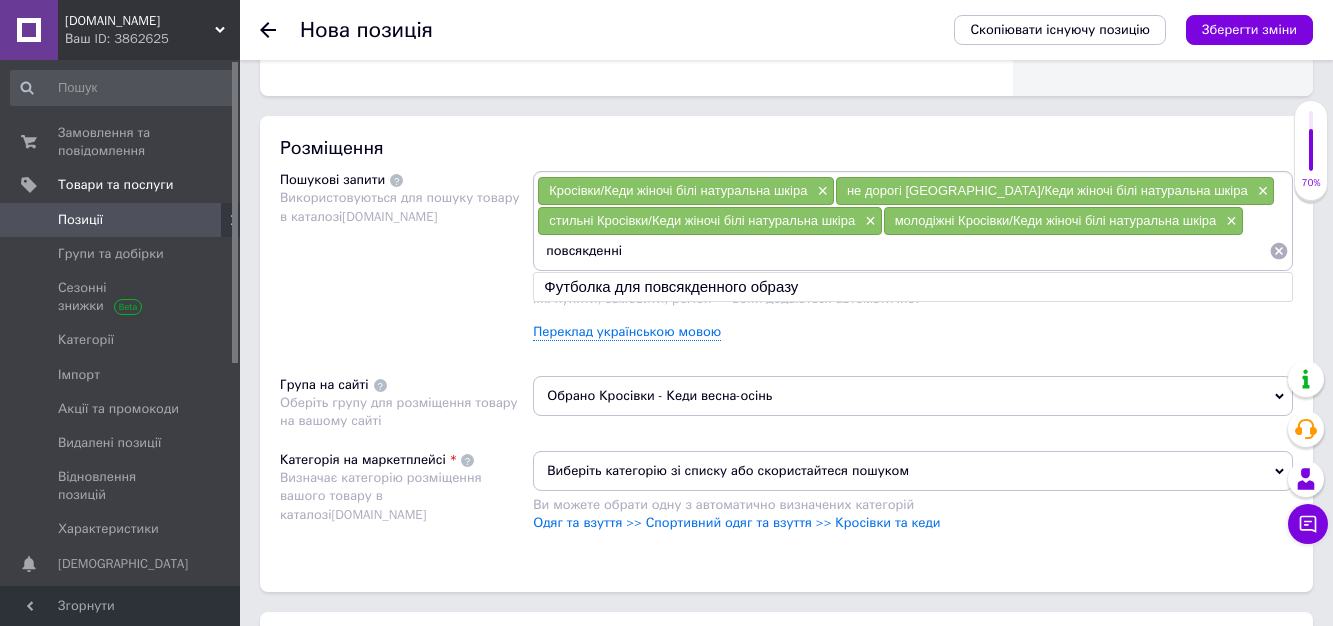 paste on "Кросівки/Кеди жіночі білі натуральна шкіра" 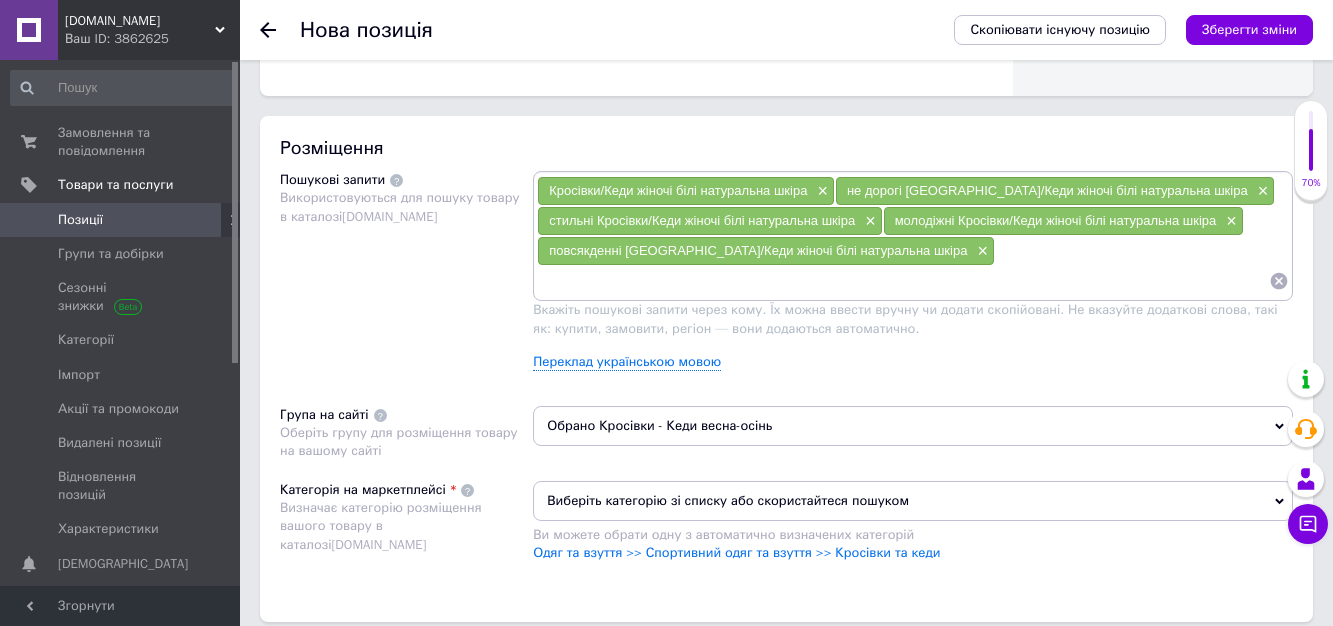 paste on "Кросівки/Кеди жіночі білі натуральна шкіра" 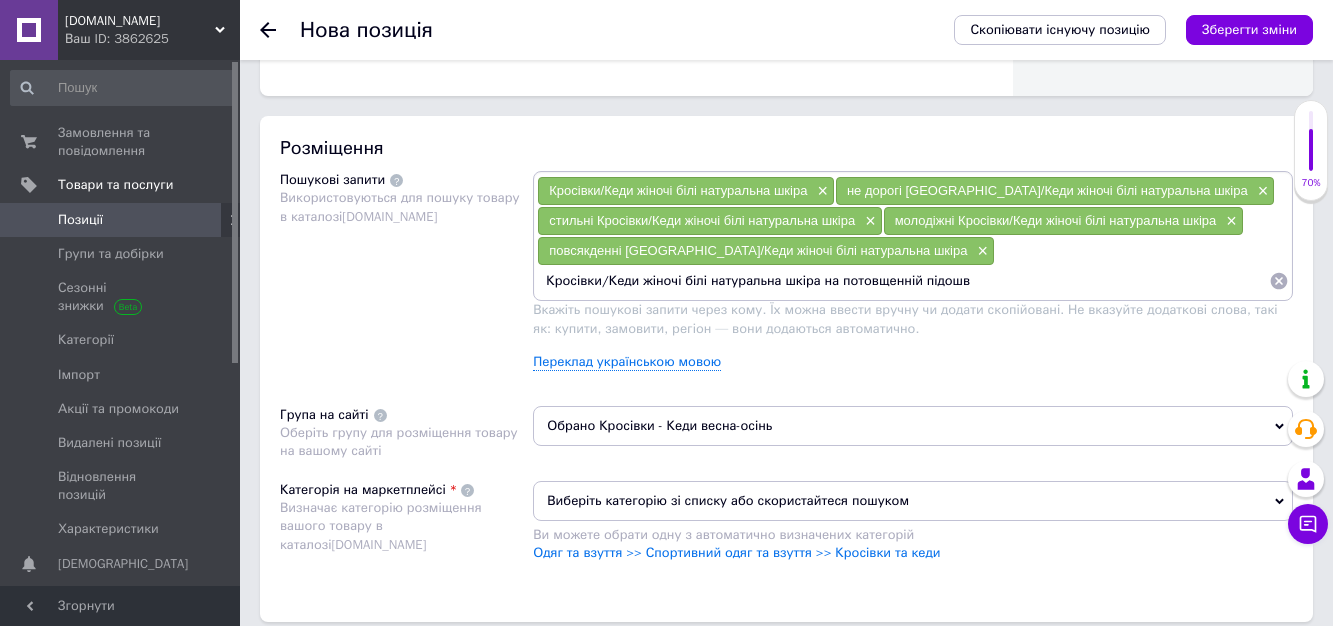 type on "Кросівки/Кеди жіночі білі натуральна шкіра на потовщенній підошві" 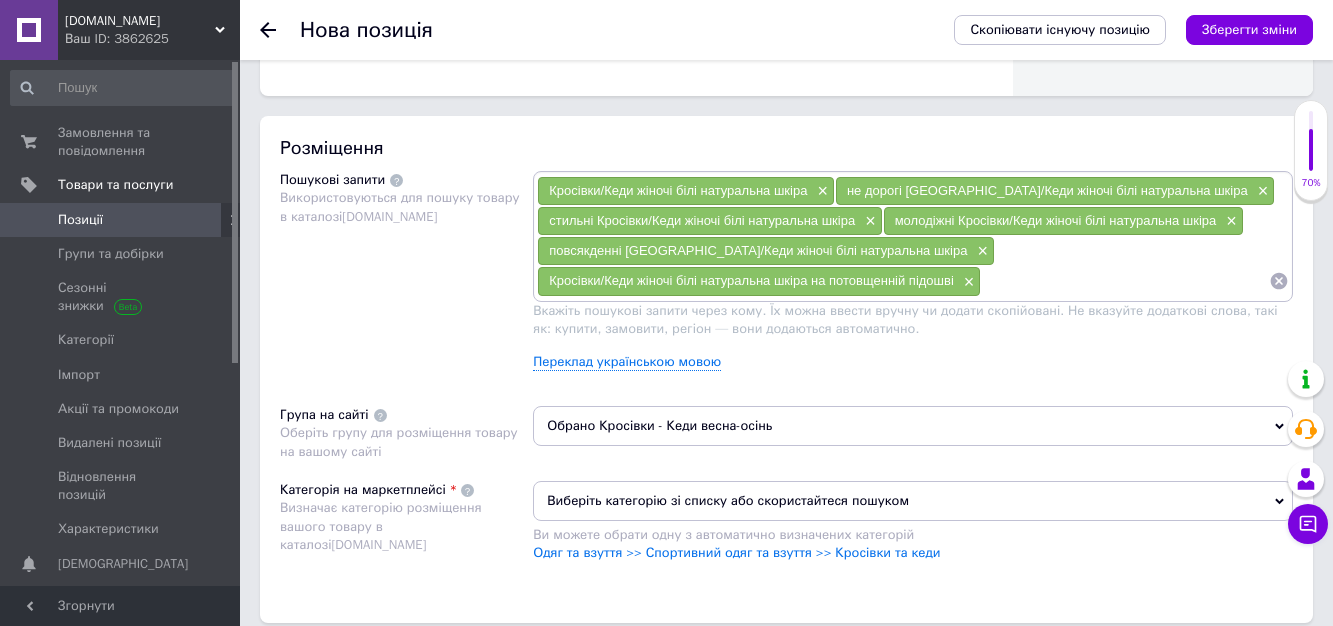 scroll, scrollTop: 0, scrollLeft: 0, axis: both 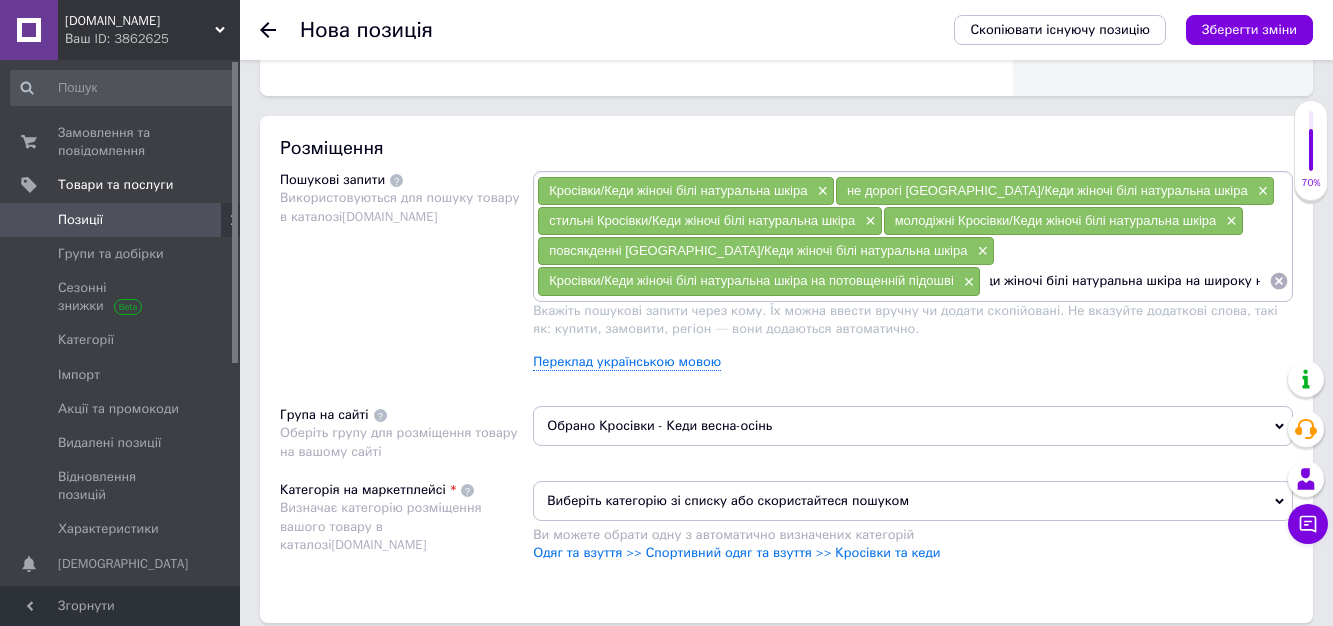 type on "Кросівки/Кеди жіночі білі натуральна шкіра на широку ногу" 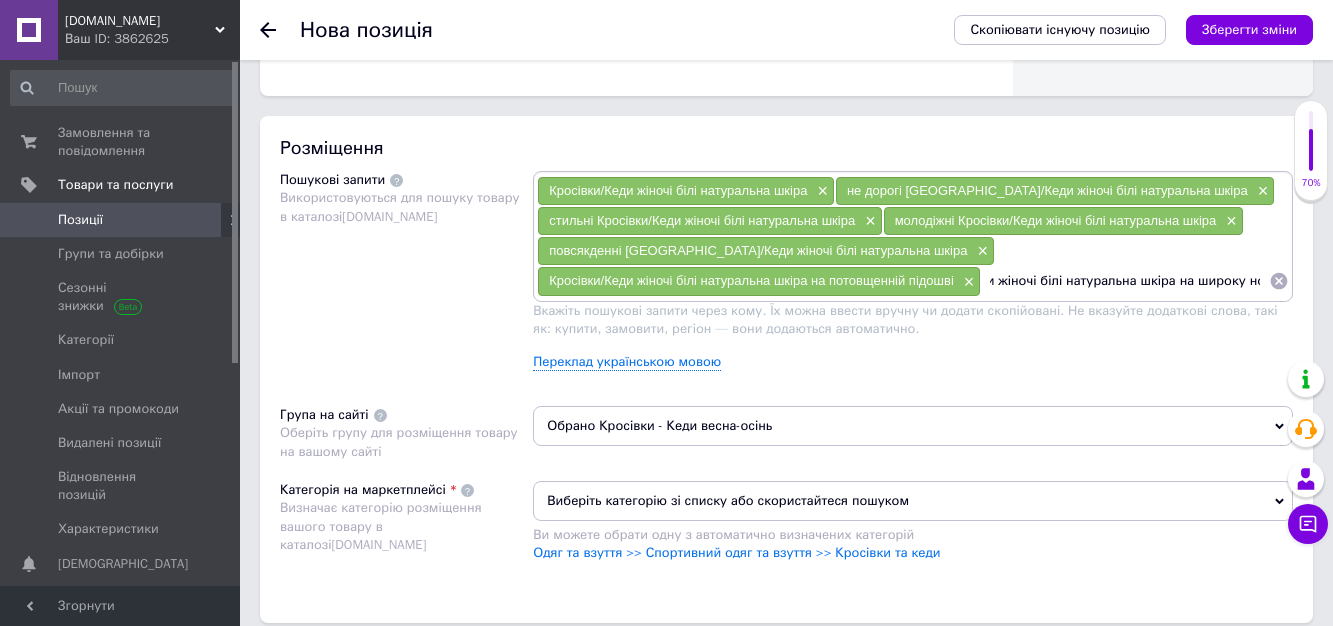 type 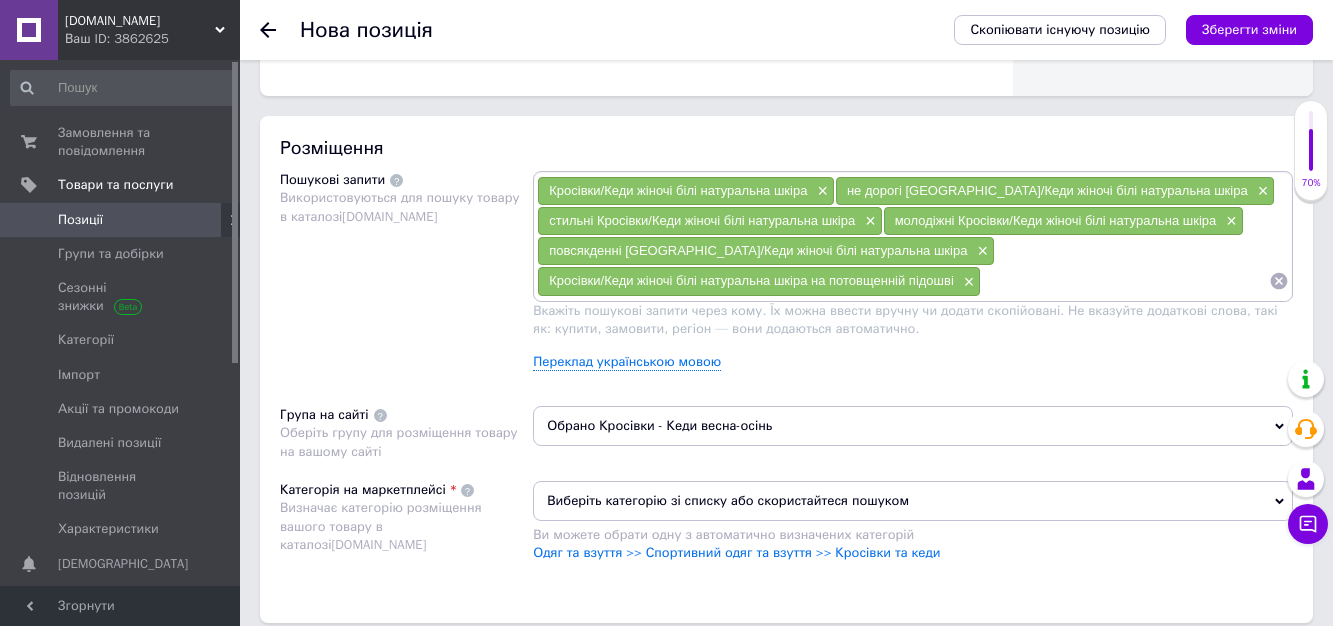 scroll, scrollTop: 0, scrollLeft: 0, axis: both 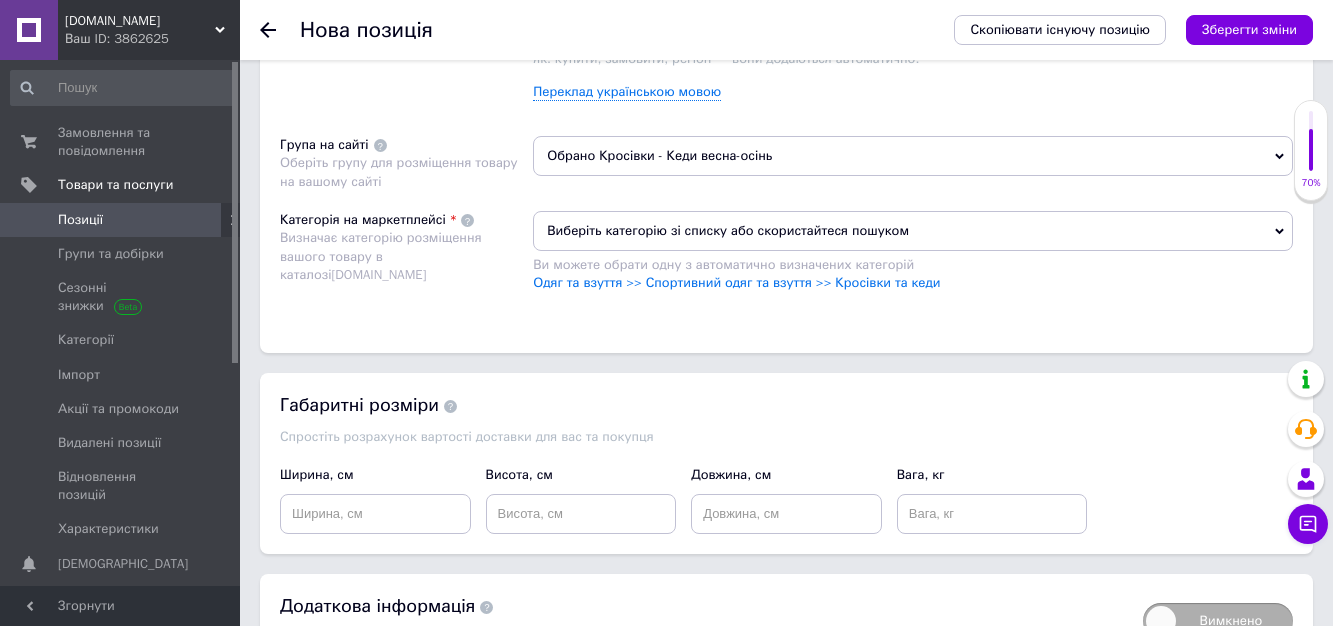 click on "Одяг та взуття >> Спортивний одяг та взуття >> Кросівки та кеди" at bounding box center (913, 283) 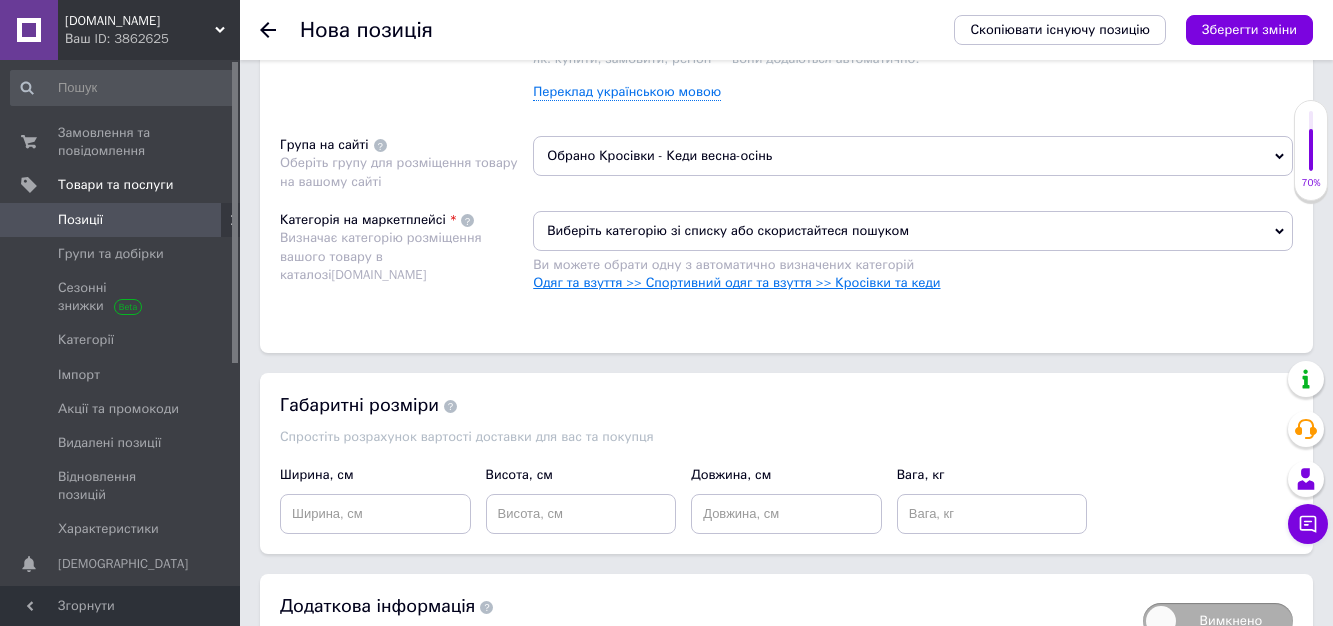 click on "Одяг та взуття >> Спортивний одяг та взуття >> Кросівки та кеди" at bounding box center [736, 282] 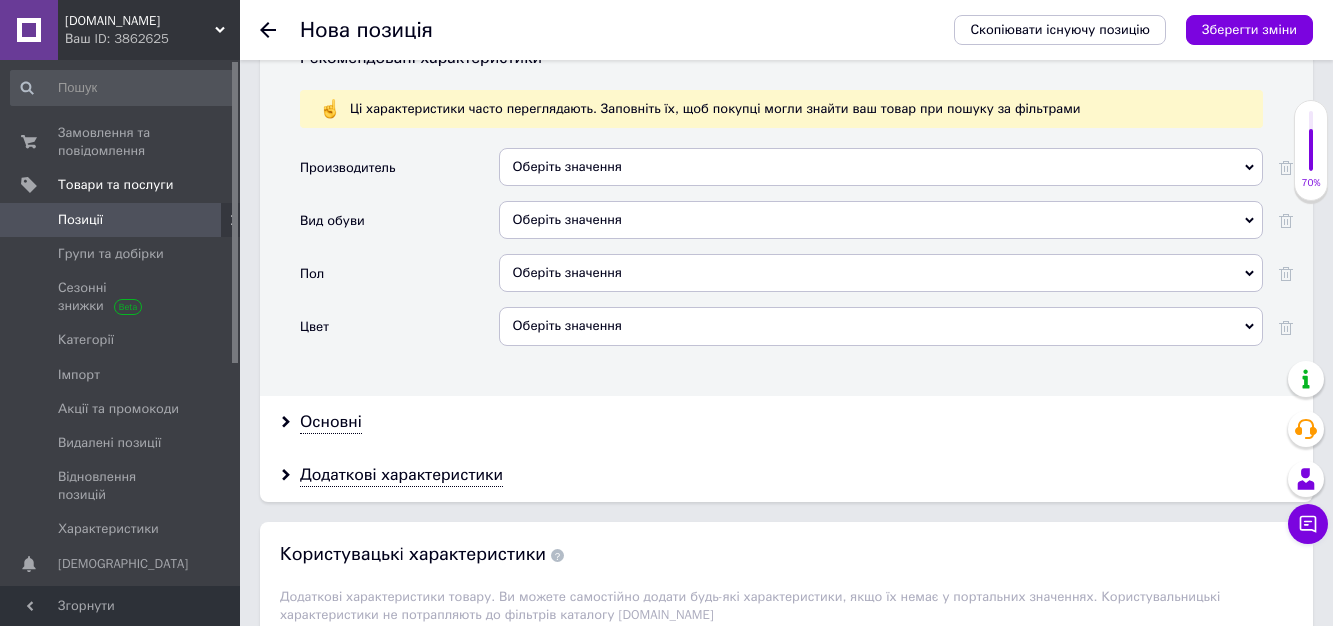 scroll, scrollTop: 1900, scrollLeft: 0, axis: vertical 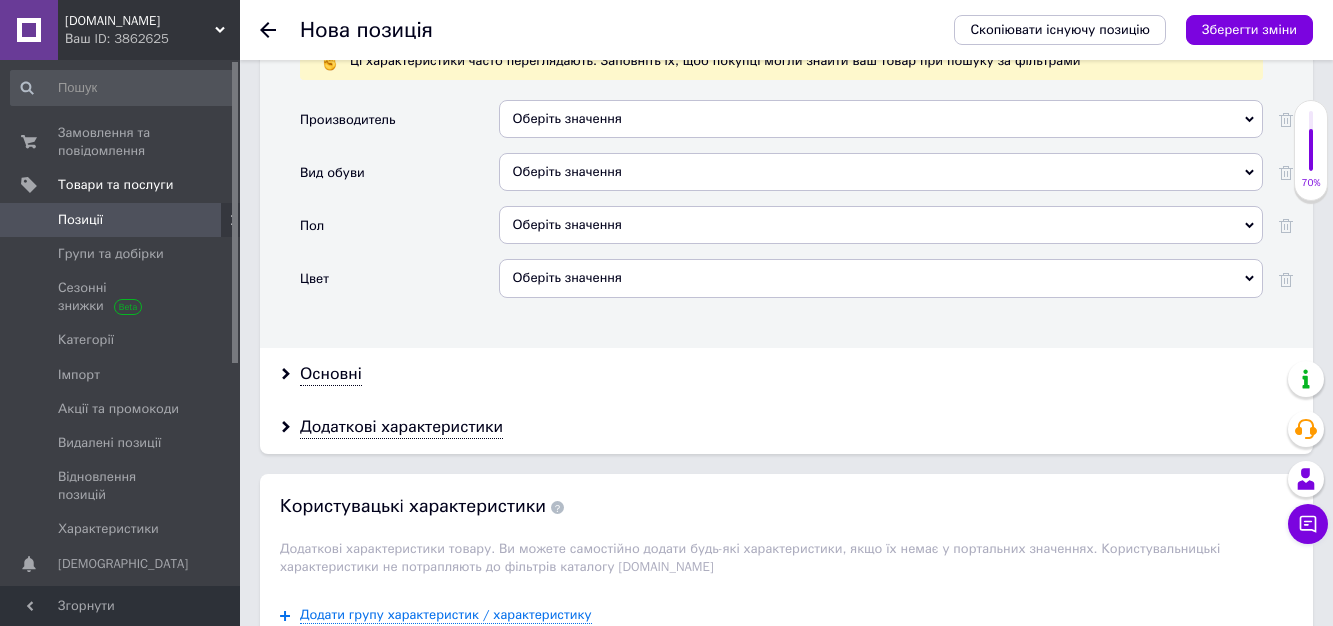 click on "Оберіть значення" at bounding box center [881, 172] 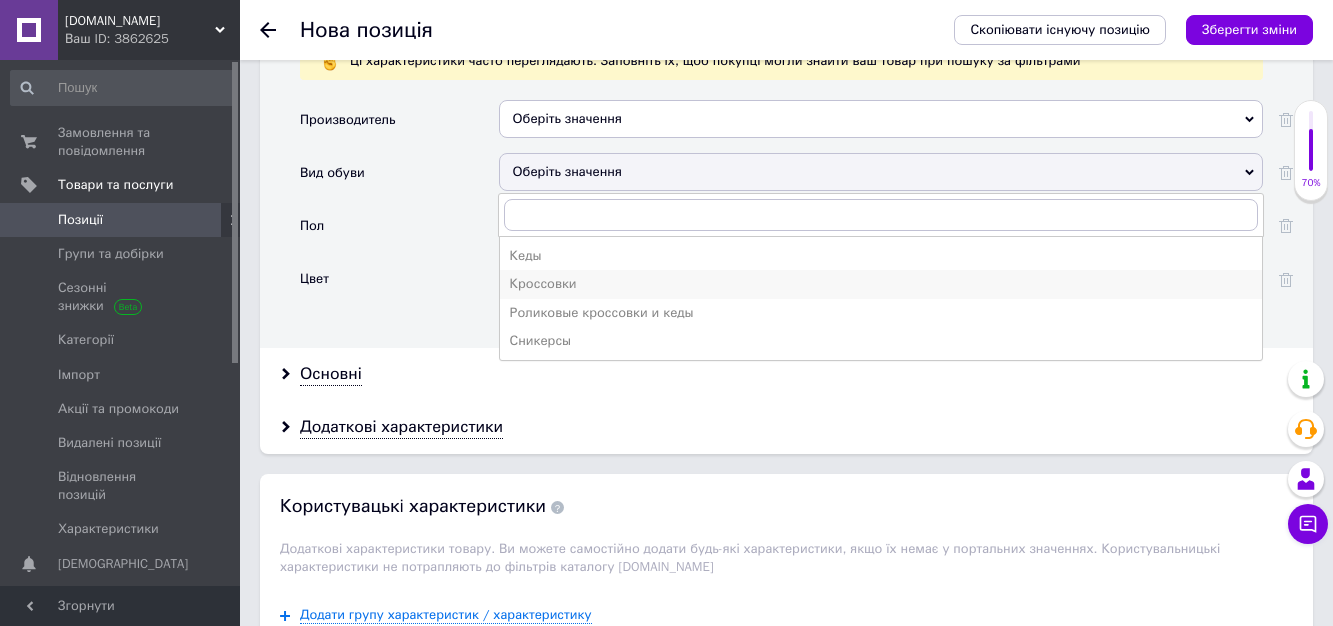 click on "Кроссовки" at bounding box center (881, 284) 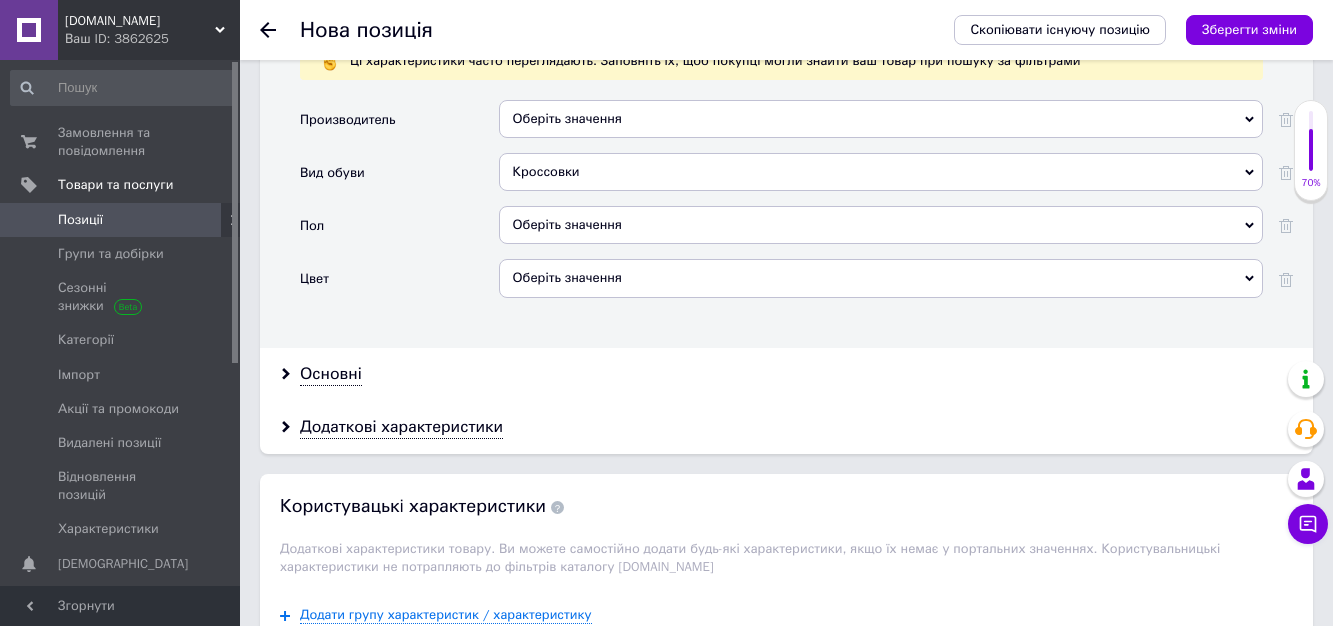 click on "Оберіть значення" at bounding box center [881, 225] 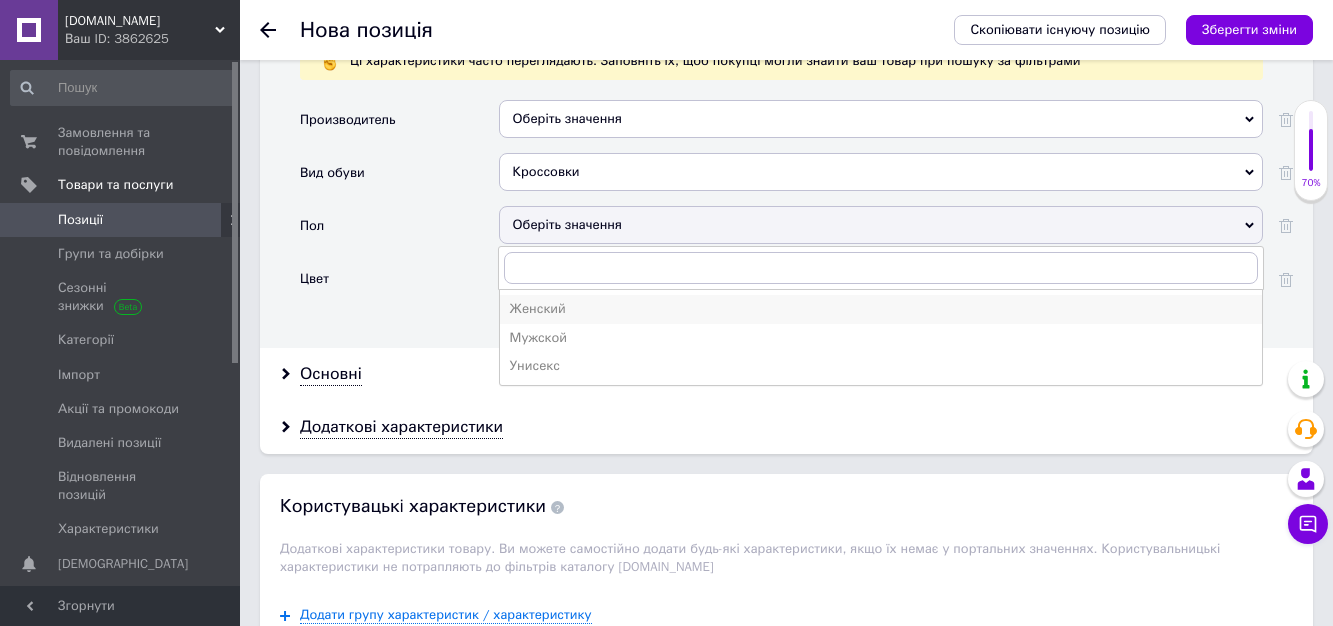 click on "Женский" at bounding box center (881, 309) 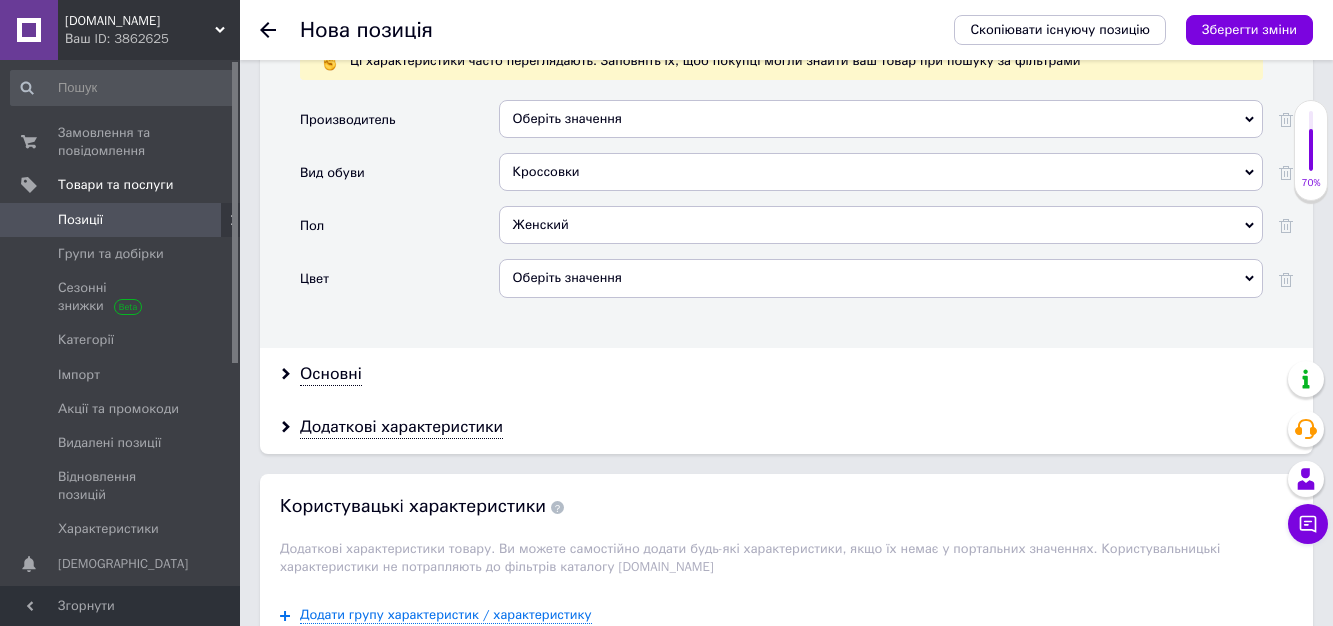 click on "Оберіть значення" at bounding box center [881, 278] 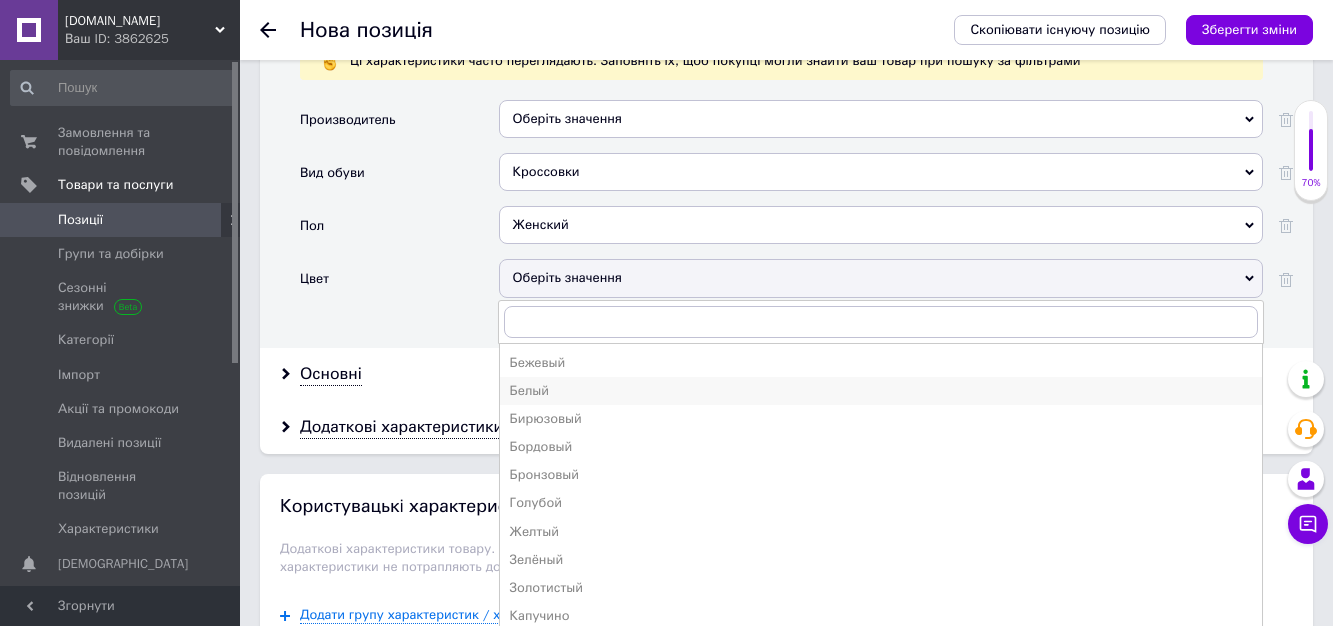 click on "Белый" at bounding box center [881, 391] 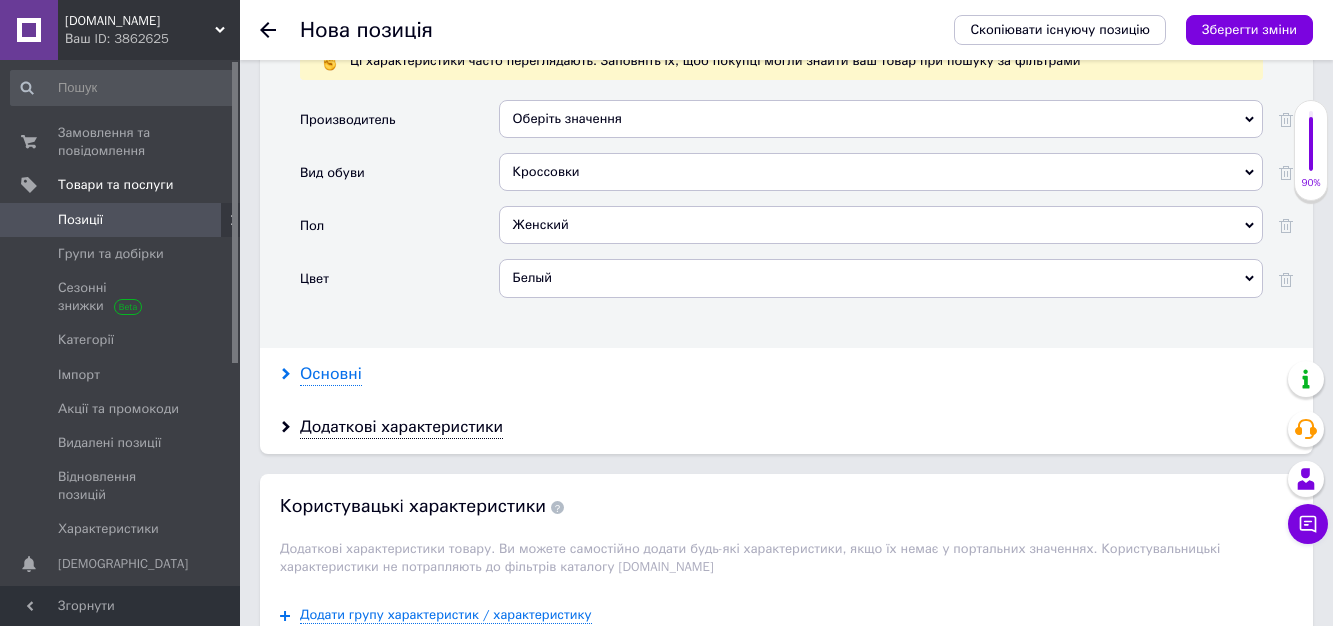 click on "Основні" at bounding box center (331, 374) 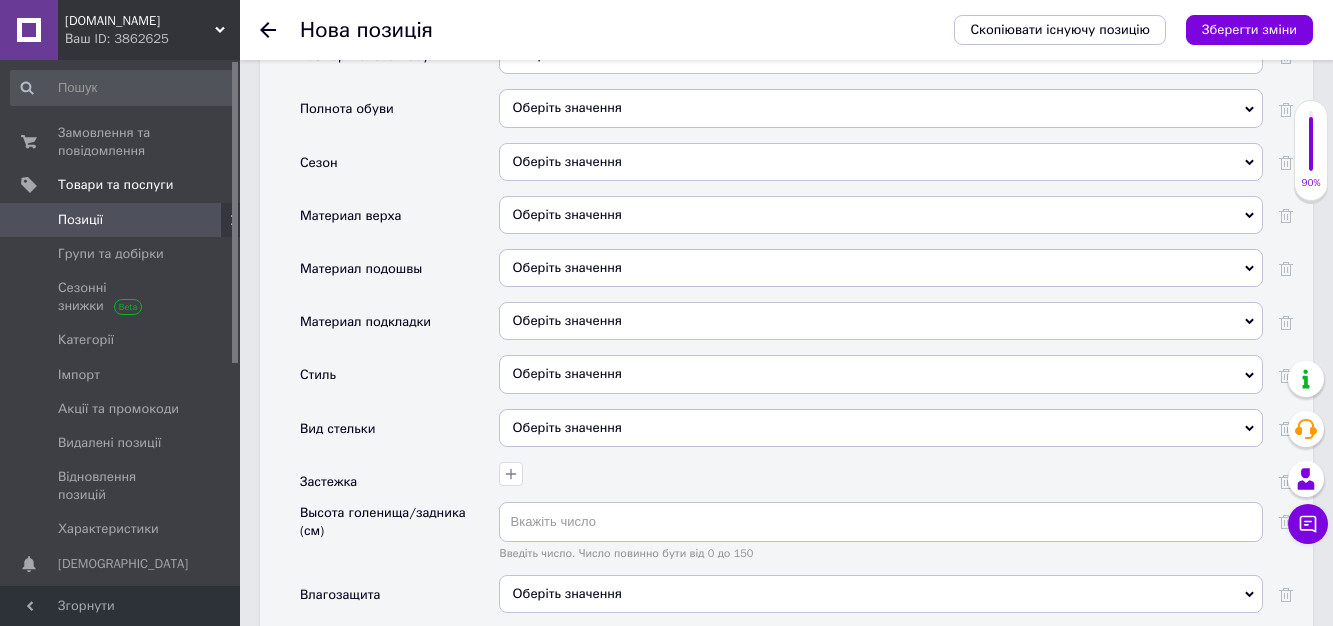 scroll, scrollTop: 2400, scrollLeft: 0, axis: vertical 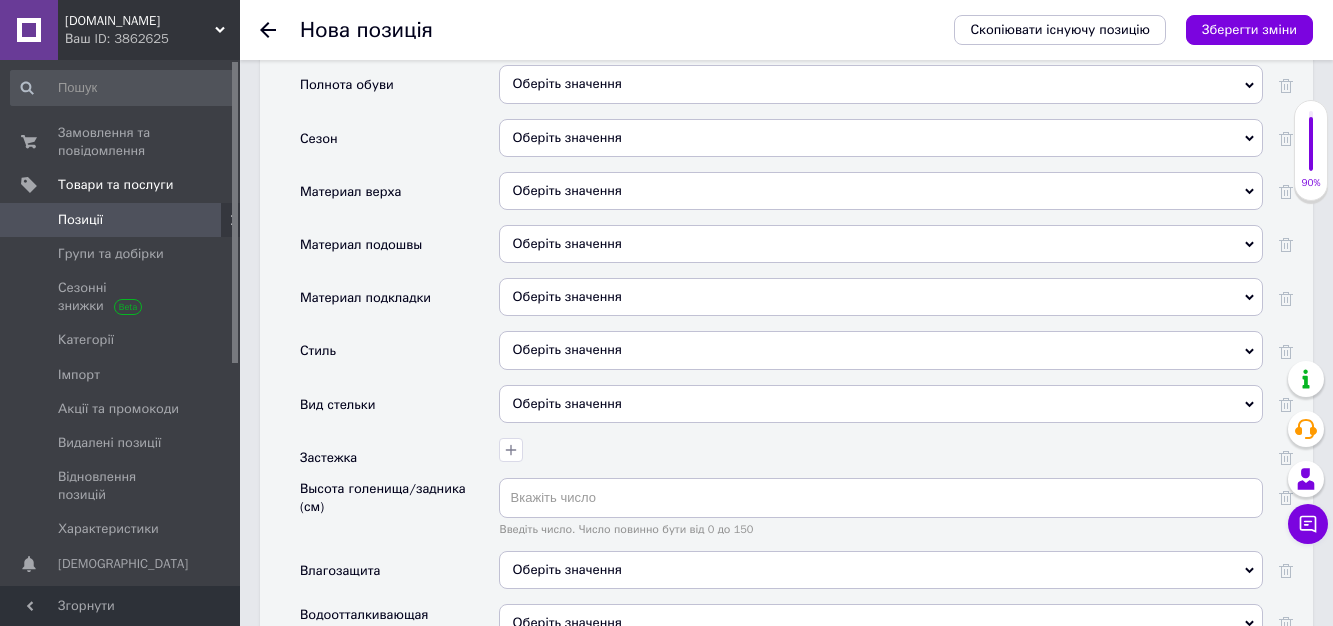 click on "Оберіть значення" at bounding box center (881, 138) 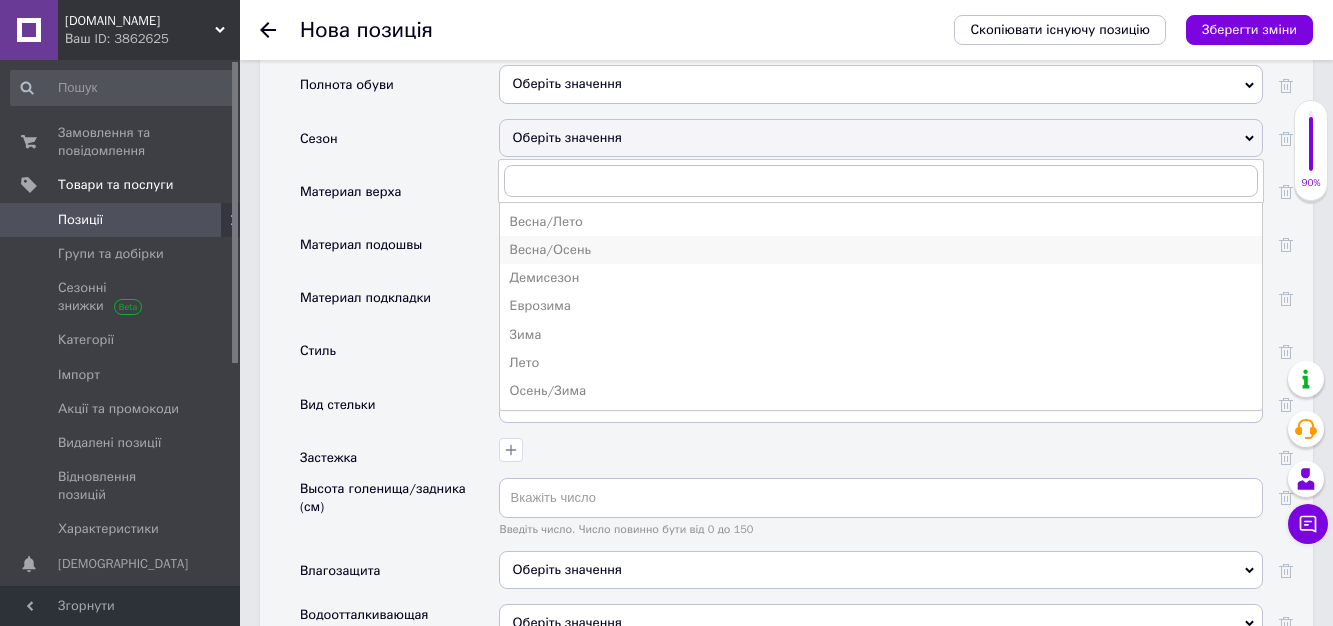click on "Весна/Осень" at bounding box center (881, 250) 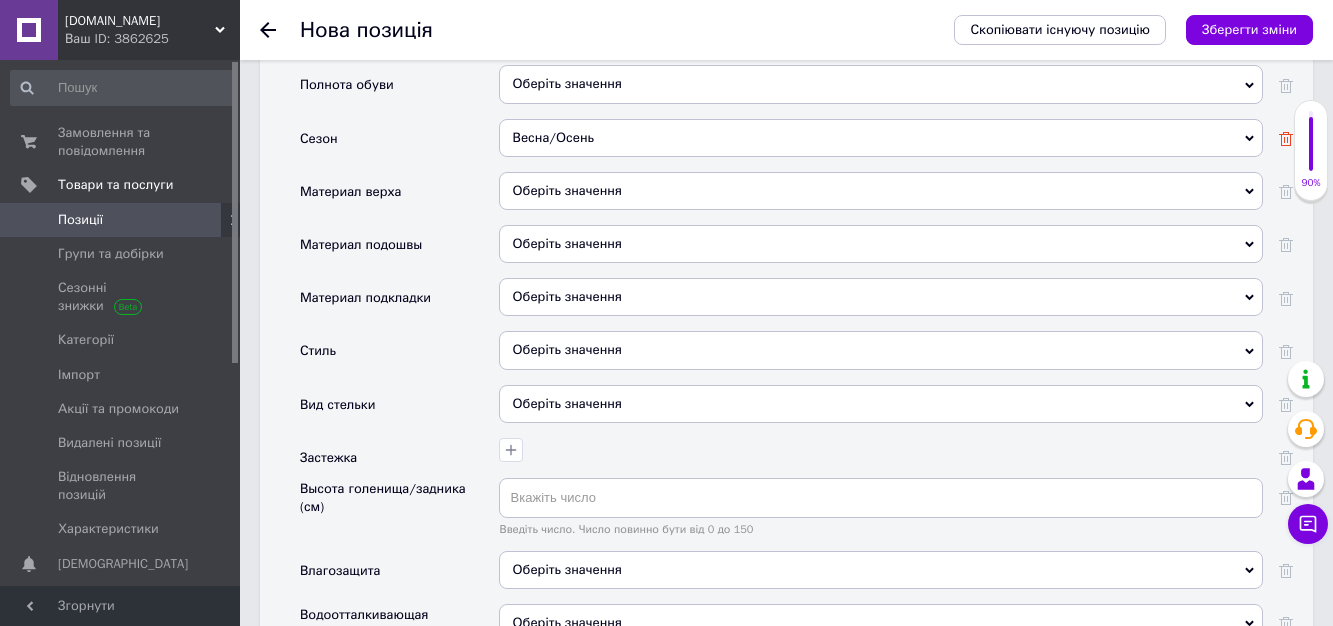click 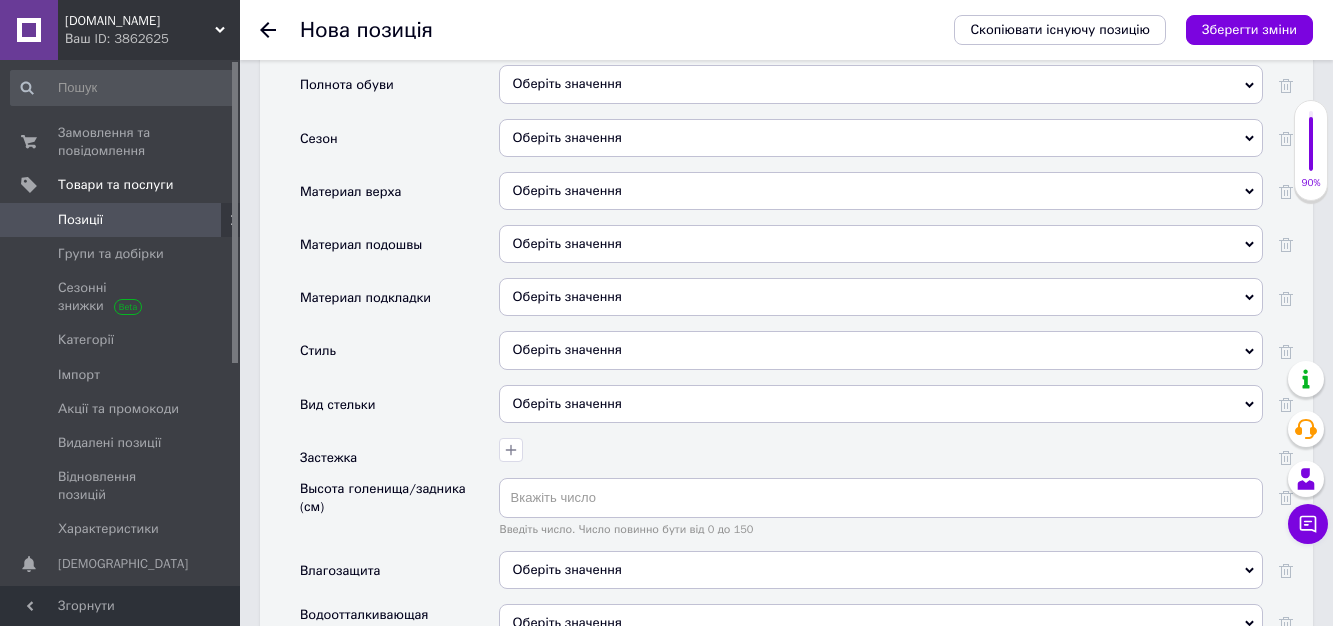click on "Оберіть значення" at bounding box center [881, 191] 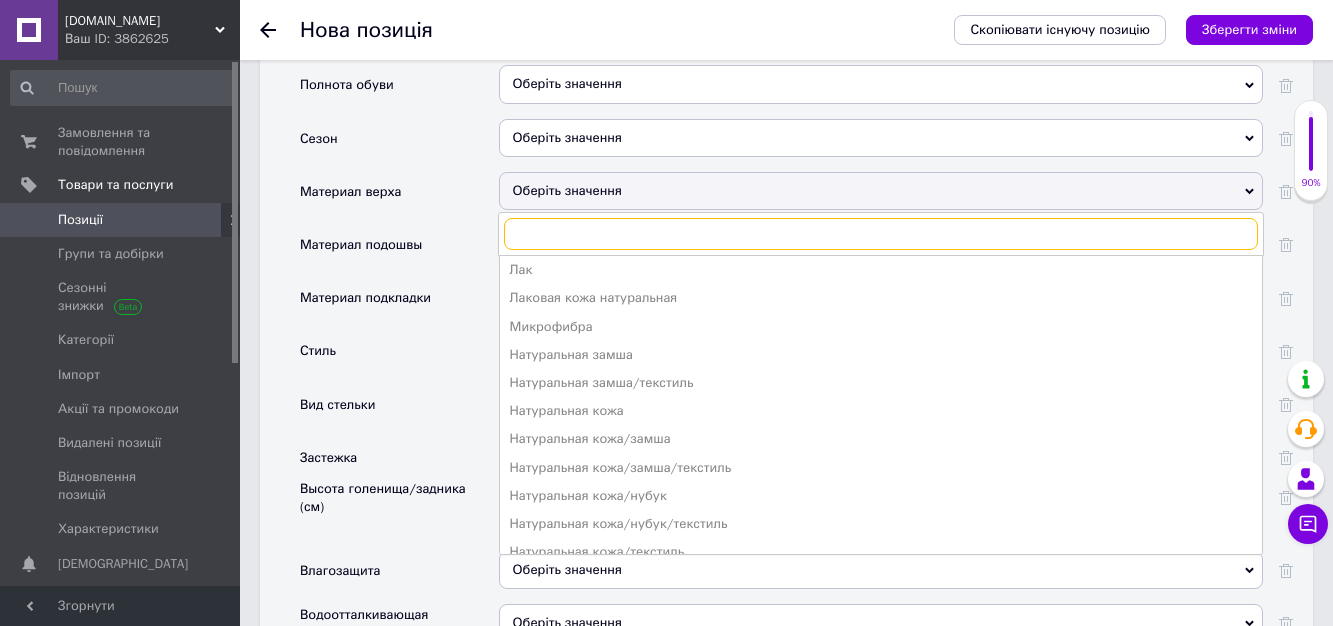 scroll, scrollTop: 400, scrollLeft: 0, axis: vertical 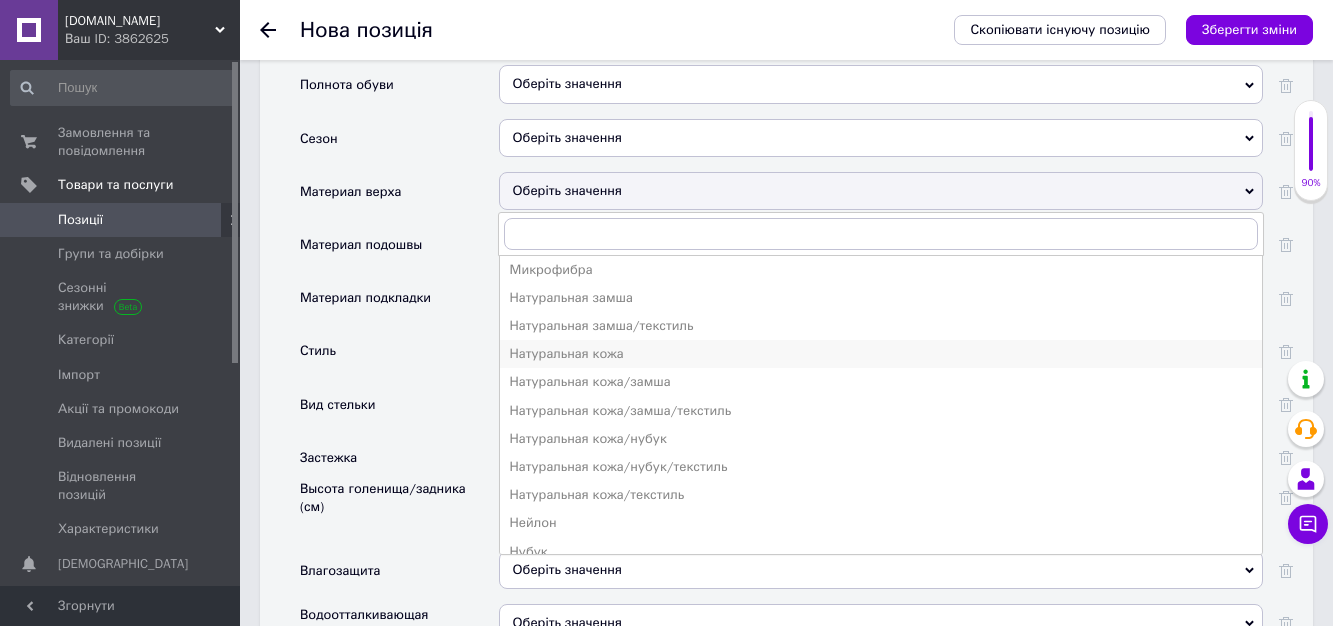 click on "Натуральная кожа" at bounding box center [881, 354] 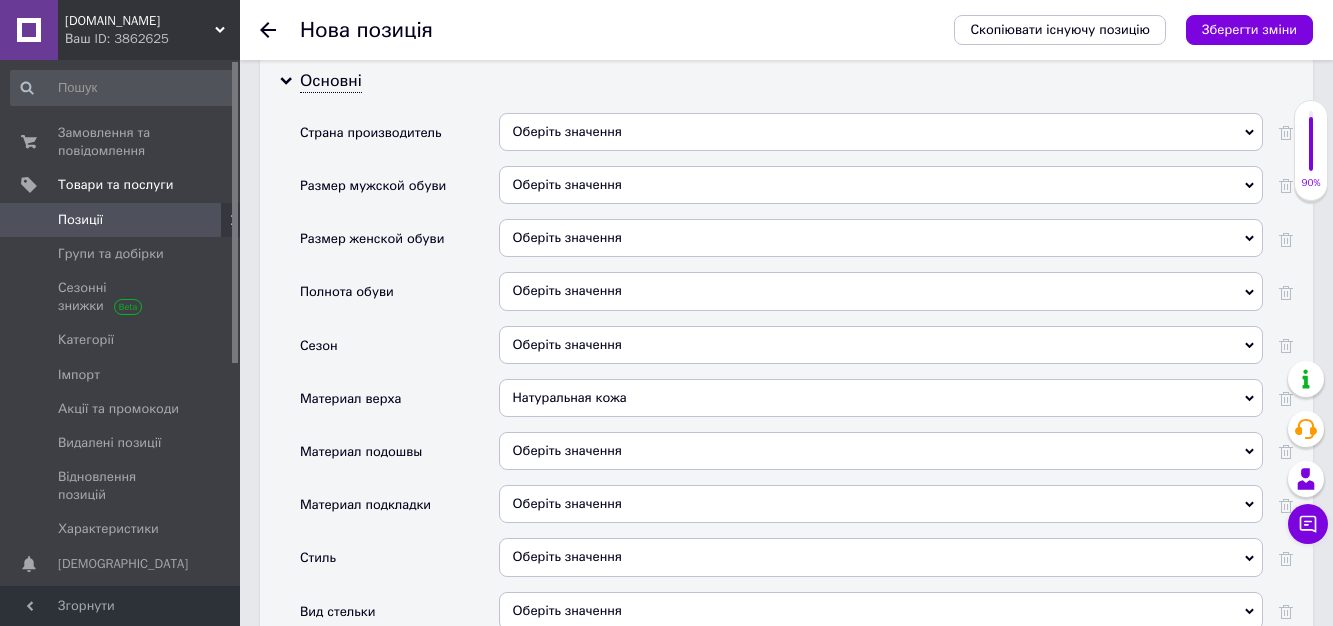 scroll, scrollTop: 2100, scrollLeft: 0, axis: vertical 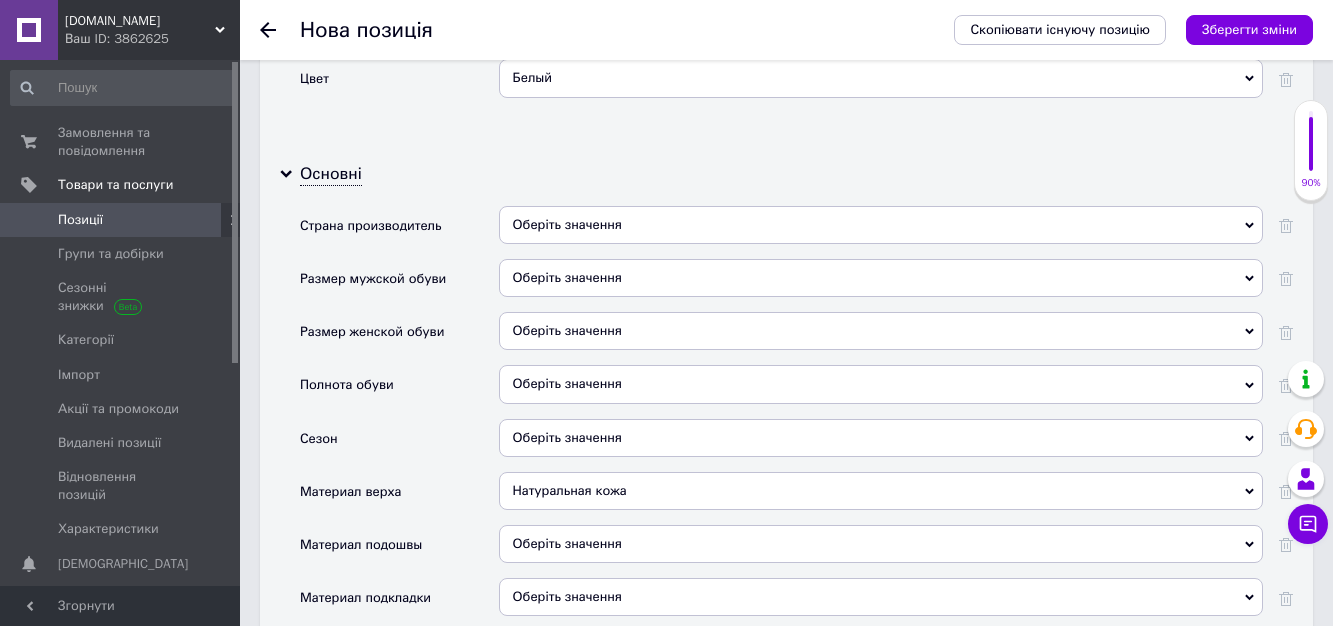 click on "Оберіть значення" at bounding box center (881, 225) 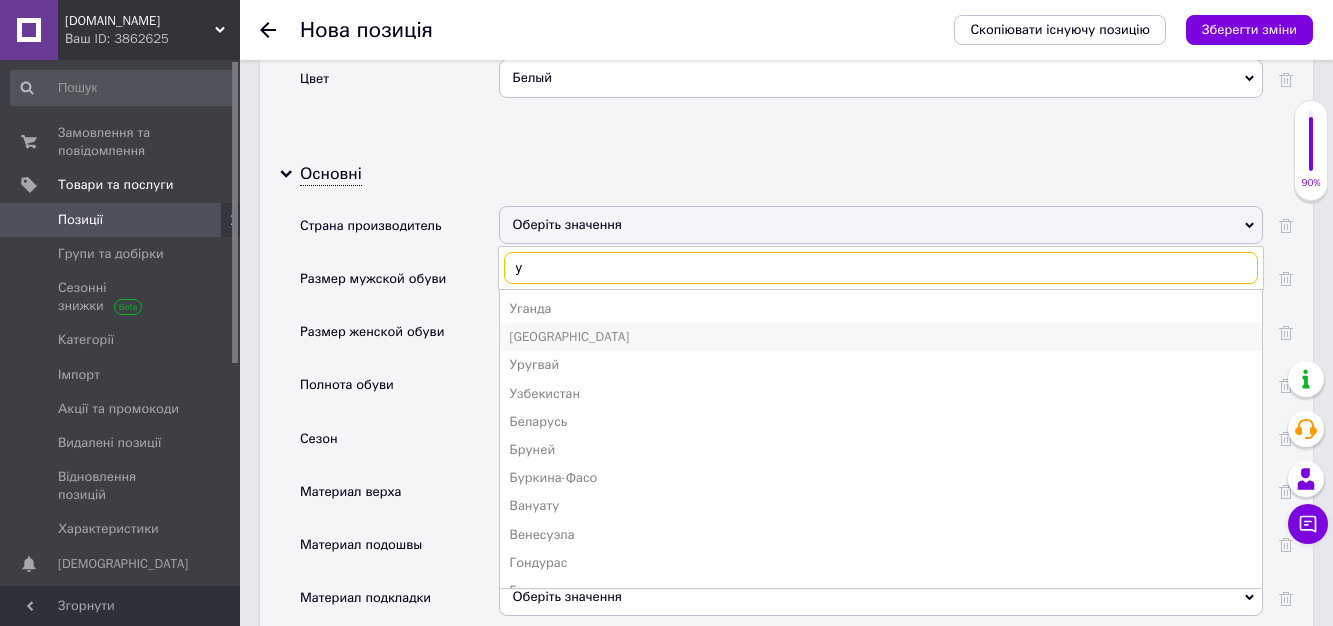 type on "у" 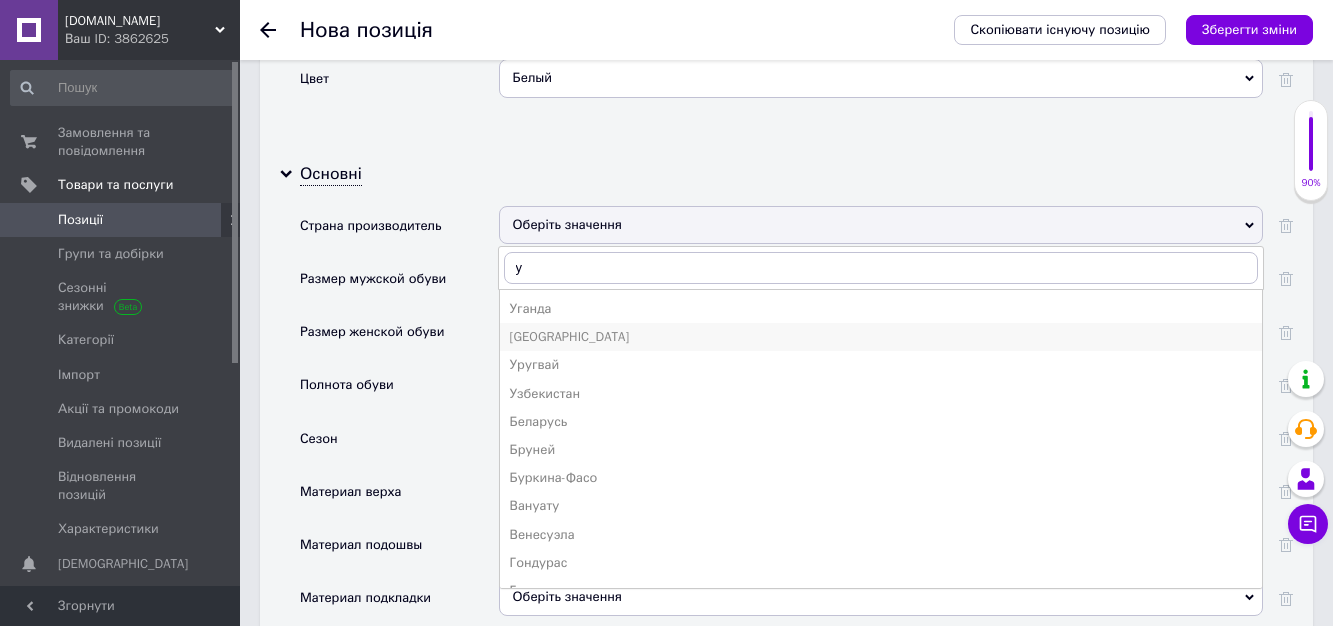 click on "[GEOGRAPHIC_DATA]" at bounding box center (881, 337) 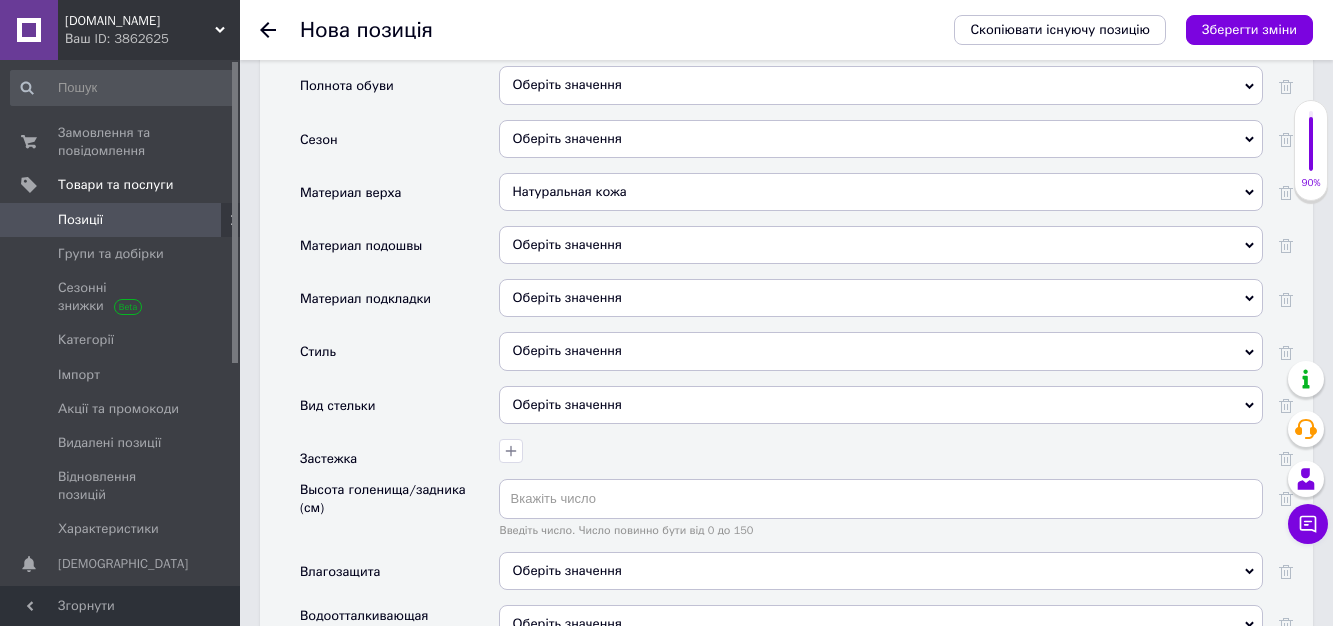 scroll, scrollTop: 2400, scrollLeft: 0, axis: vertical 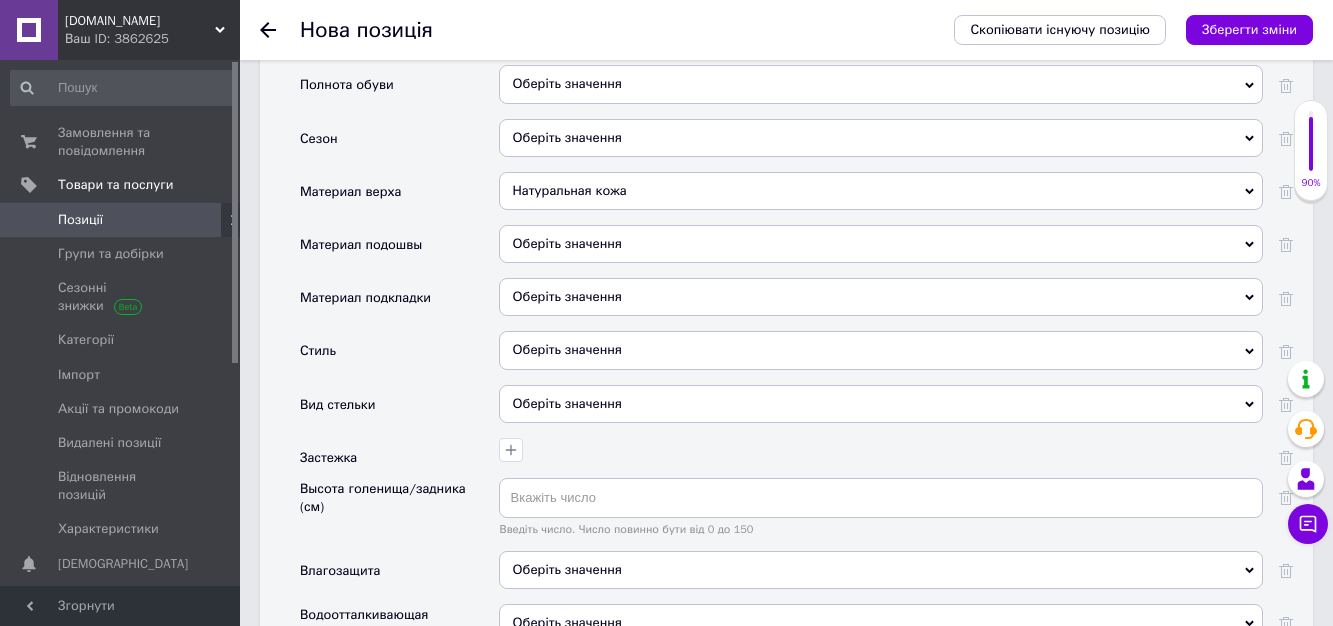 click on "Оберіть значення" at bounding box center (881, 297) 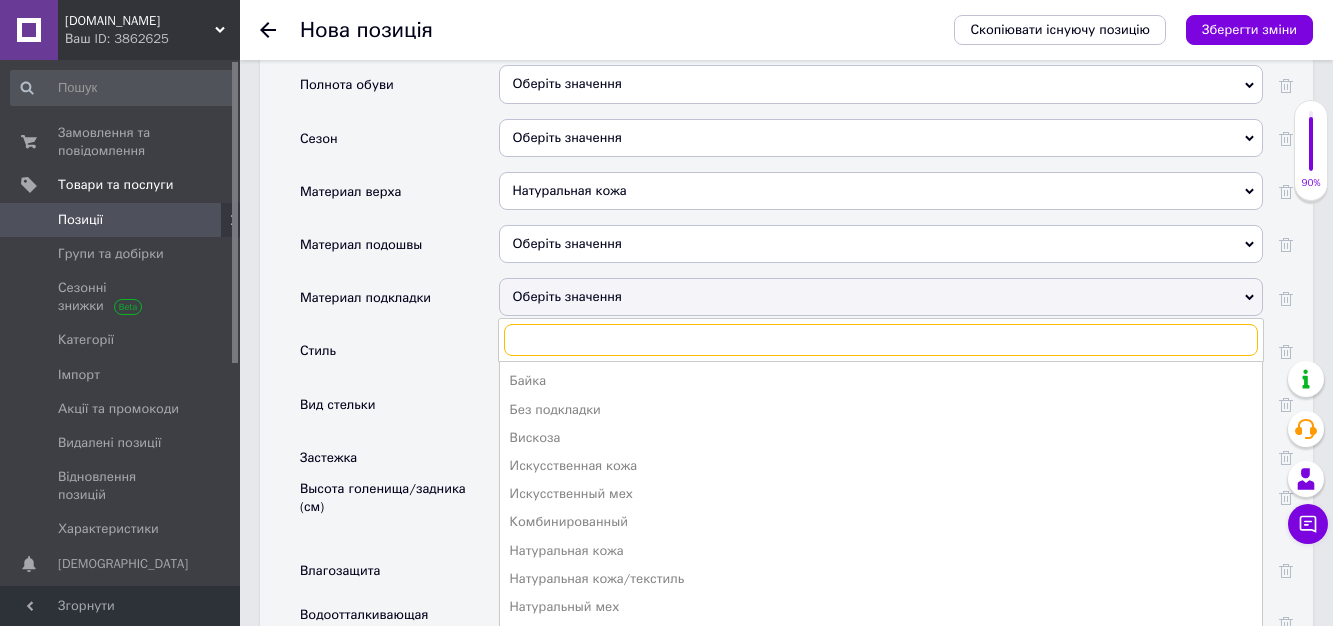 scroll, scrollTop: 2500, scrollLeft: 0, axis: vertical 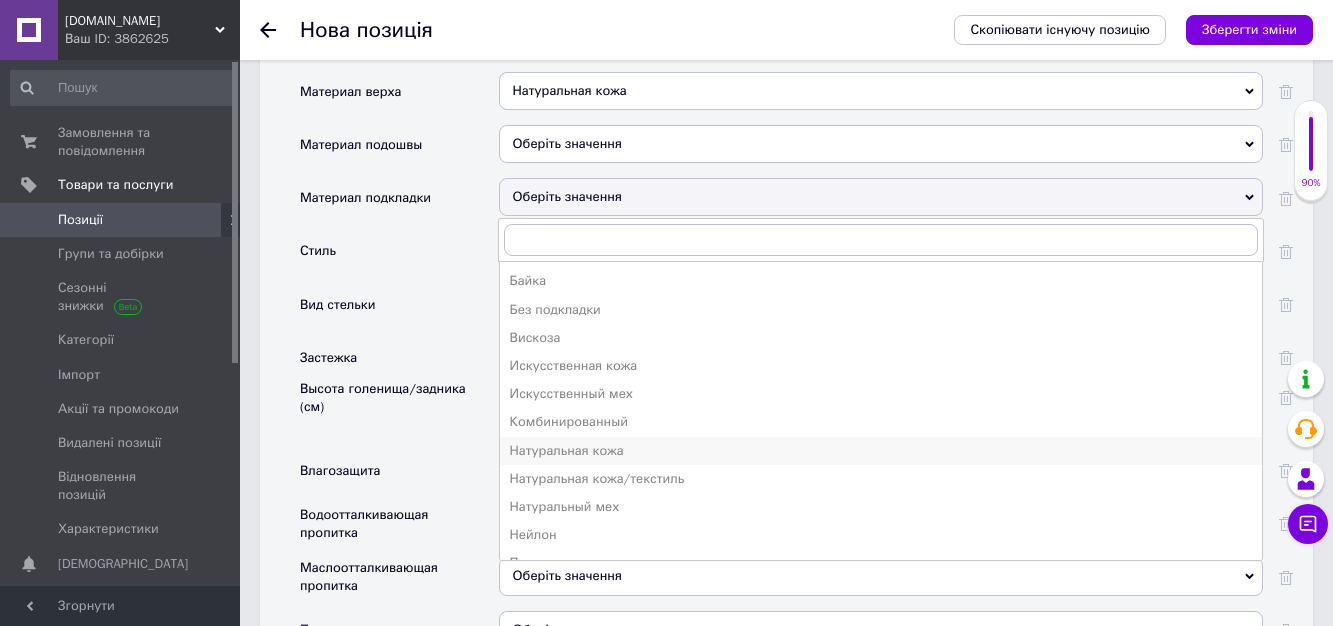 click on "Натуральная кожа" at bounding box center [881, 451] 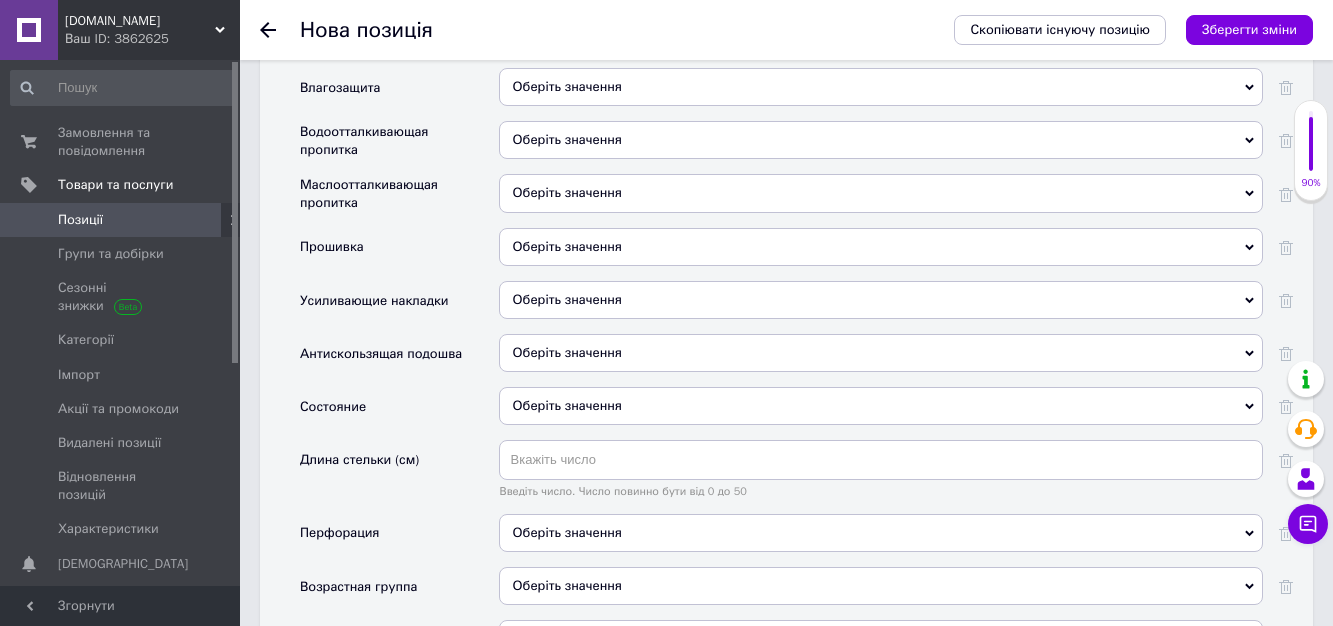 scroll, scrollTop: 2900, scrollLeft: 0, axis: vertical 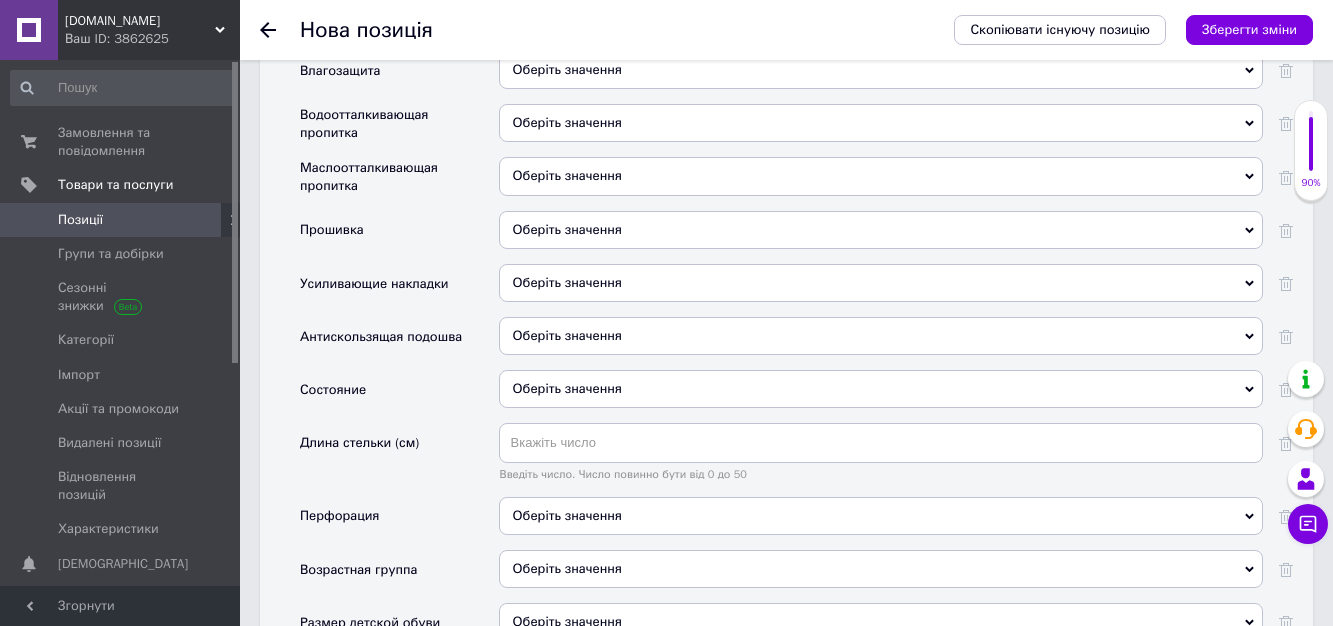 click on "Оберіть значення" at bounding box center [567, 229] 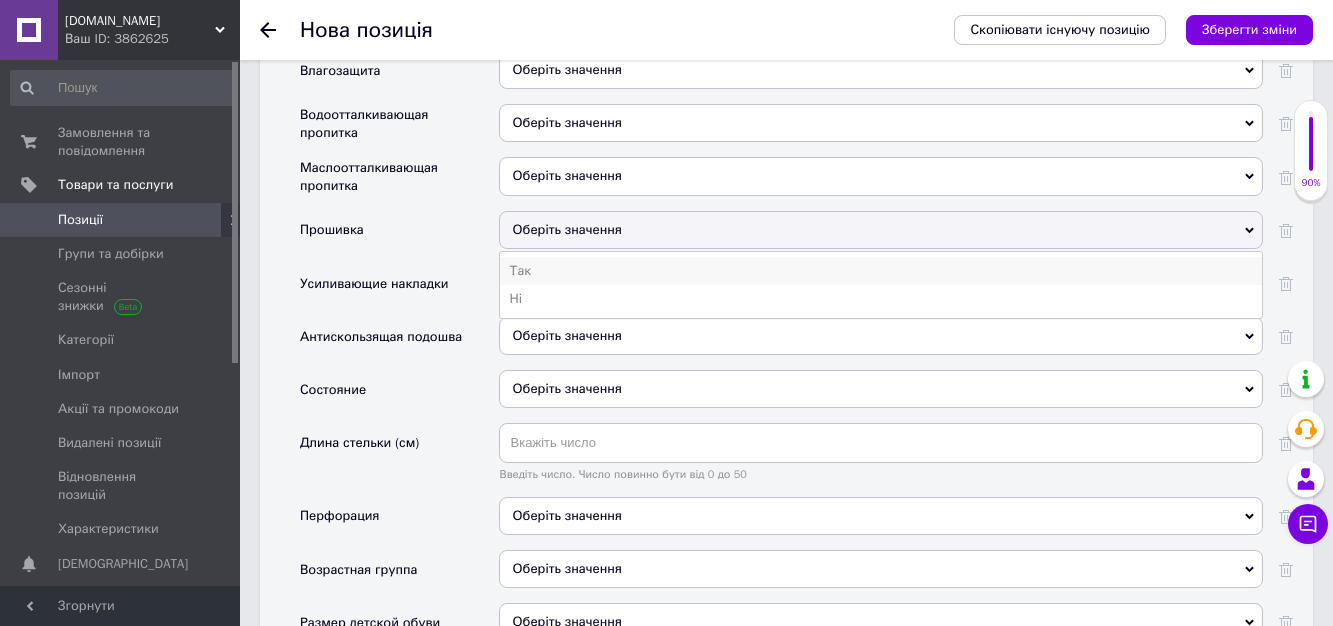 click on "Так" at bounding box center (881, 271) 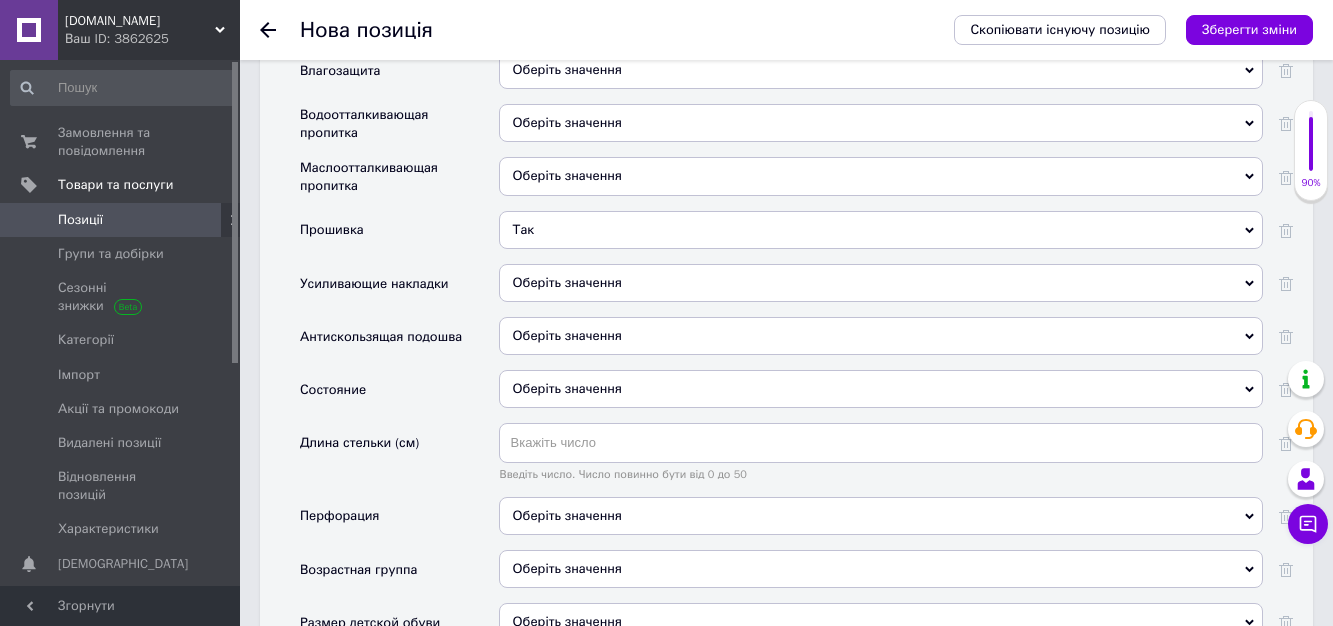 click on "Оберіть значення" at bounding box center [881, 389] 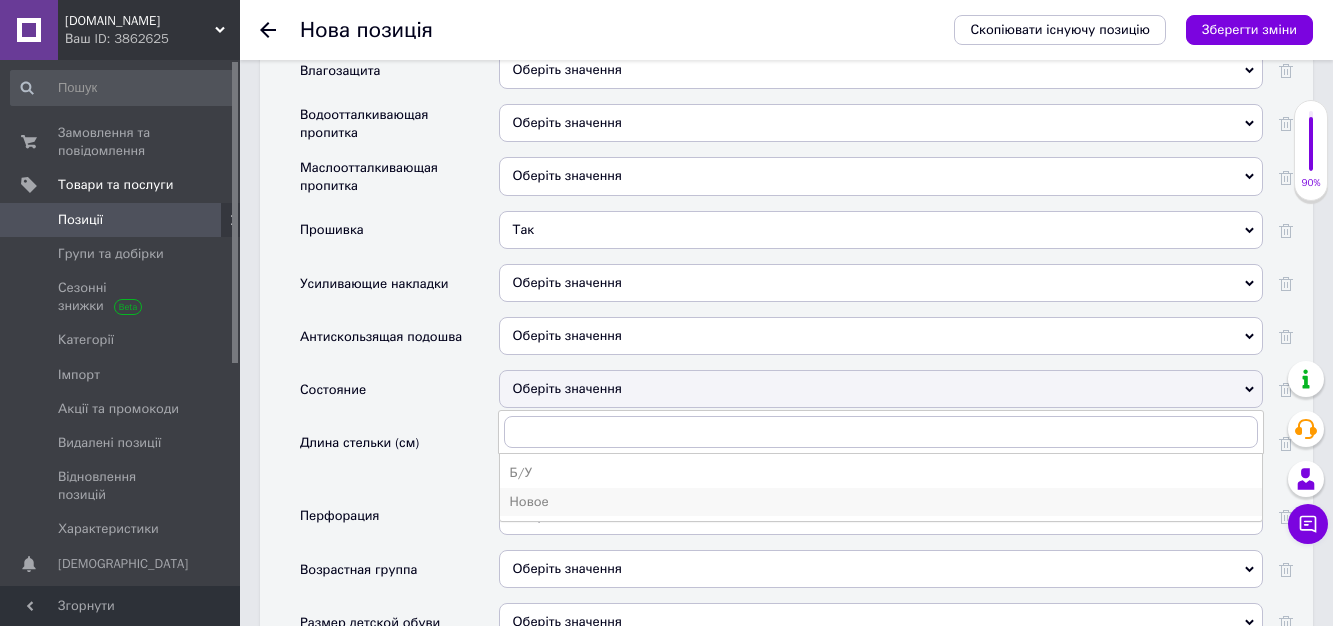 click on "Новое" at bounding box center [881, 502] 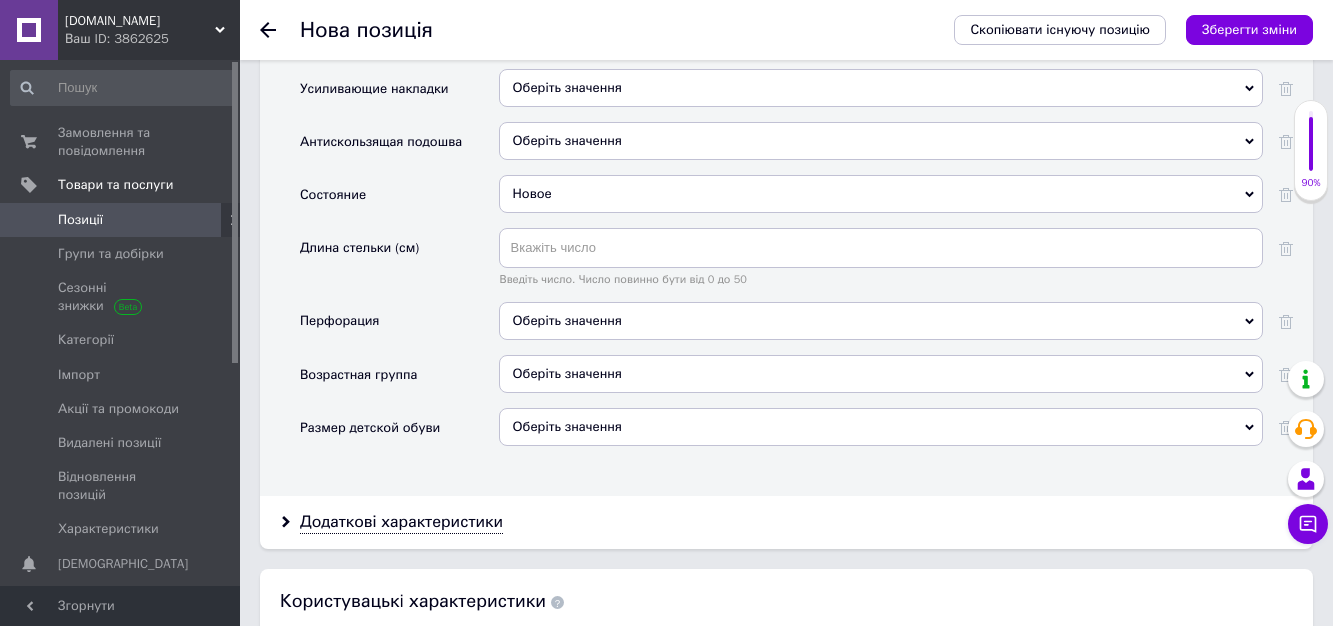 scroll, scrollTop: 3300, scrollLeft: 0, axis: vertical 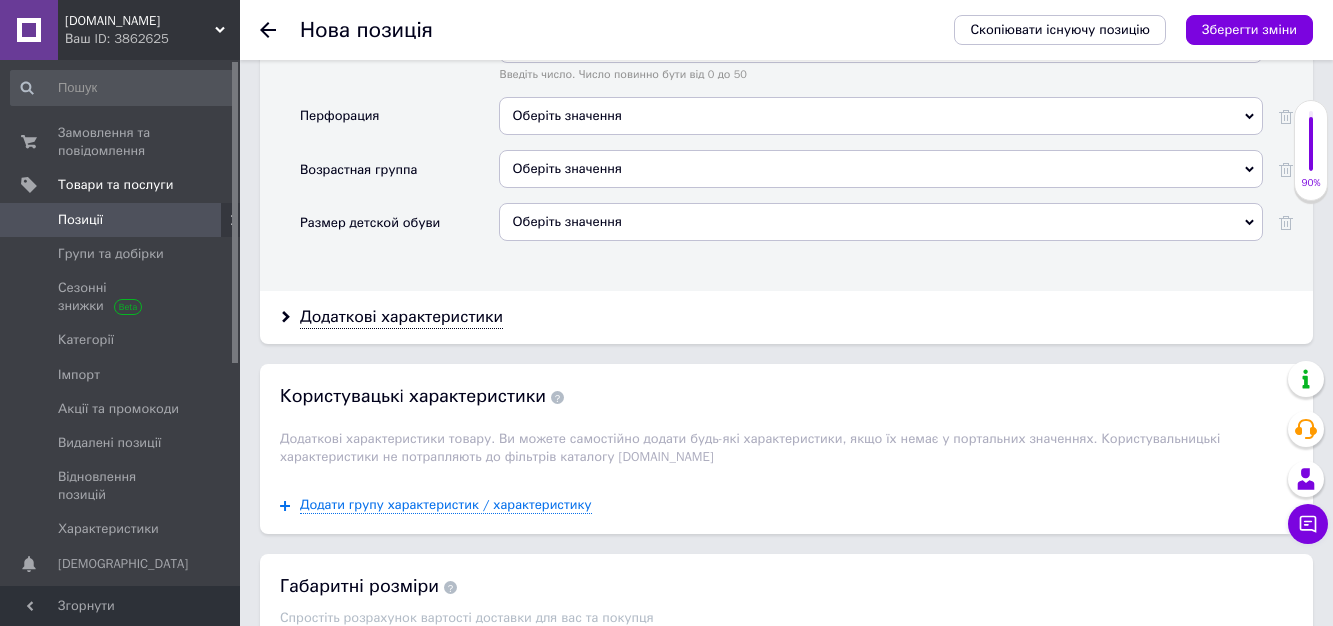 click on "Оберіть значення" at bounding box center [881, 169] 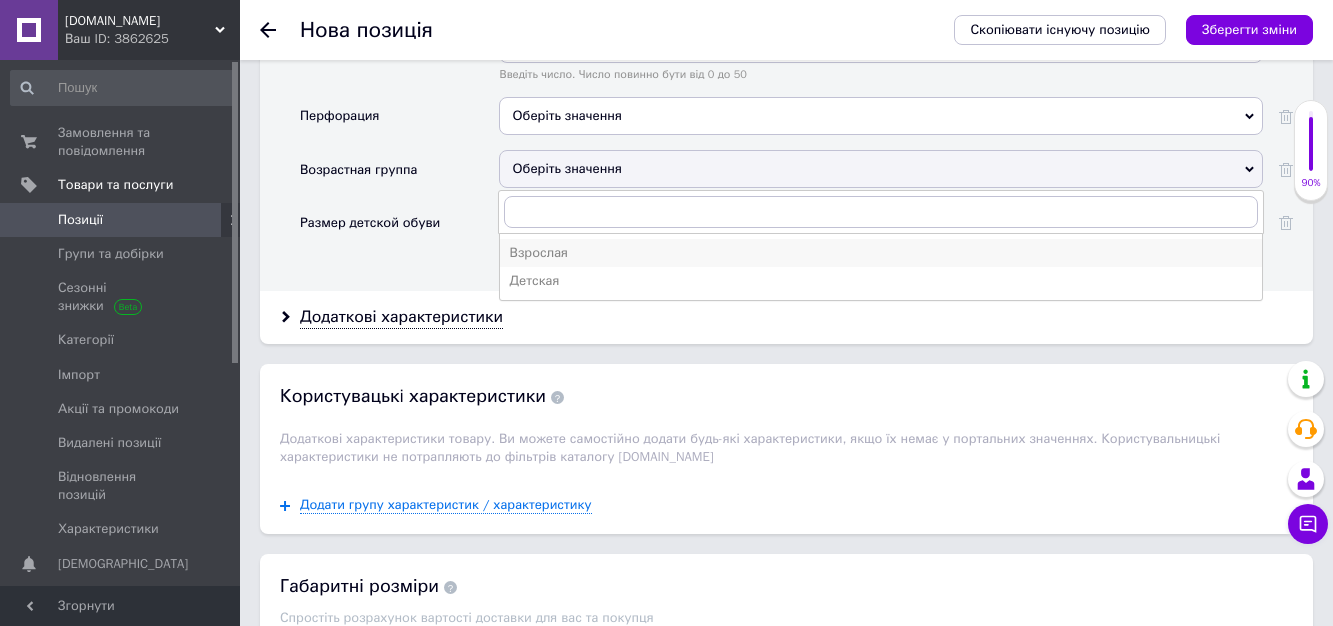 click on "Взрослая" at bounding box center (881, 253) 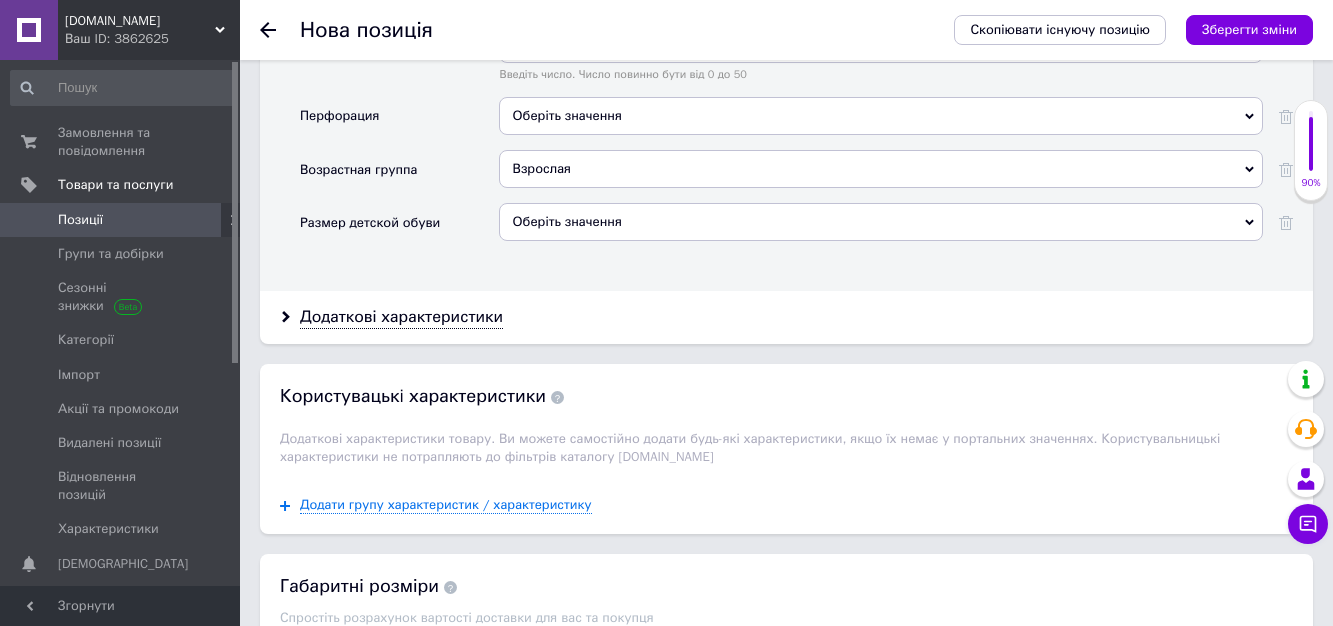 click on "Оберіть значення" at bounding box center [567, 115] 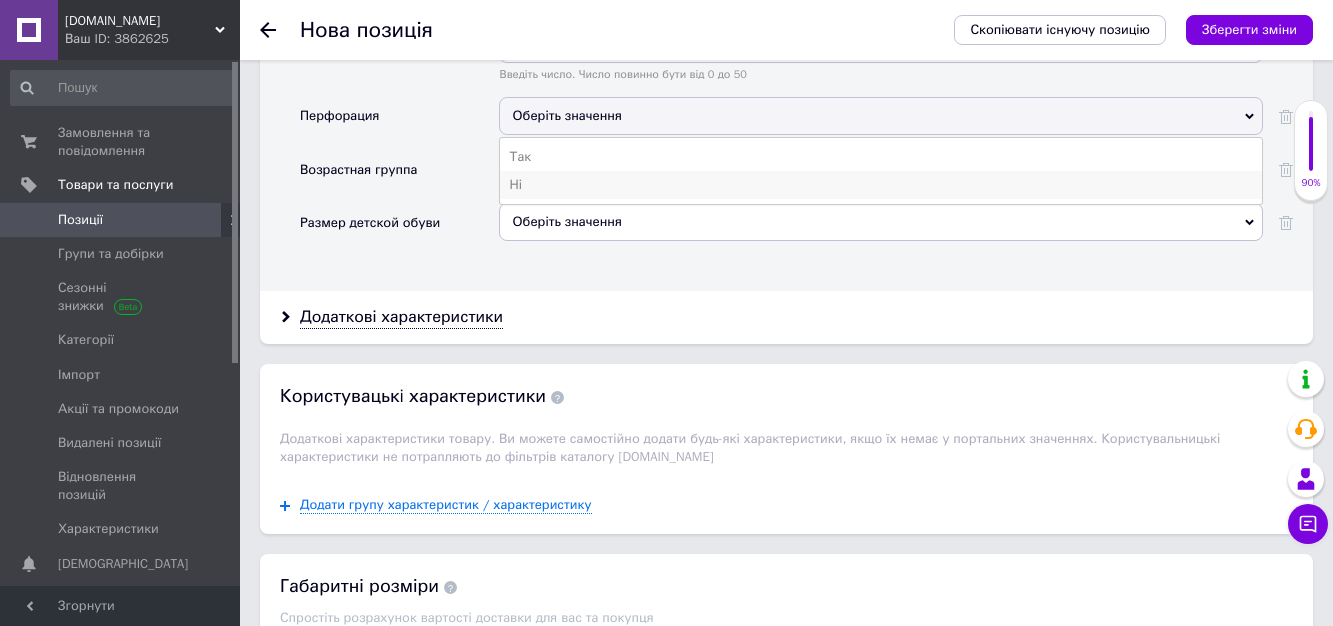 click on "Ні" at bounding box center [881, 185] 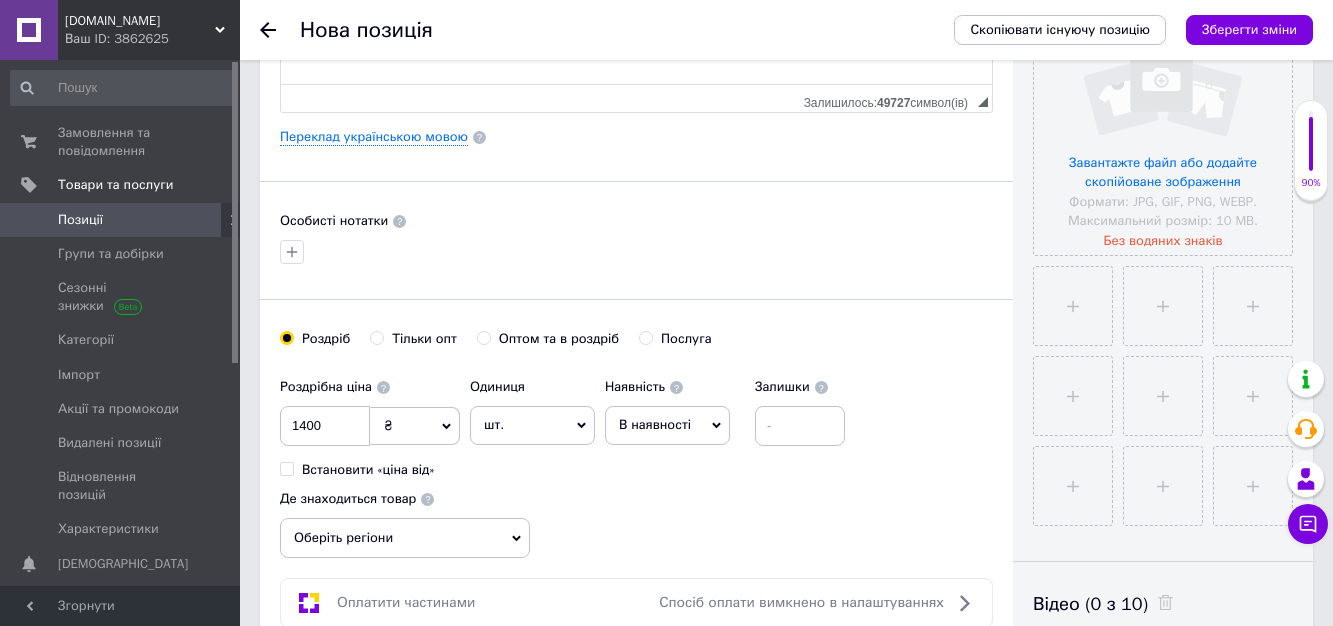 scroll, scrollTop: 500, scrollLeft: 0, axis: vertical 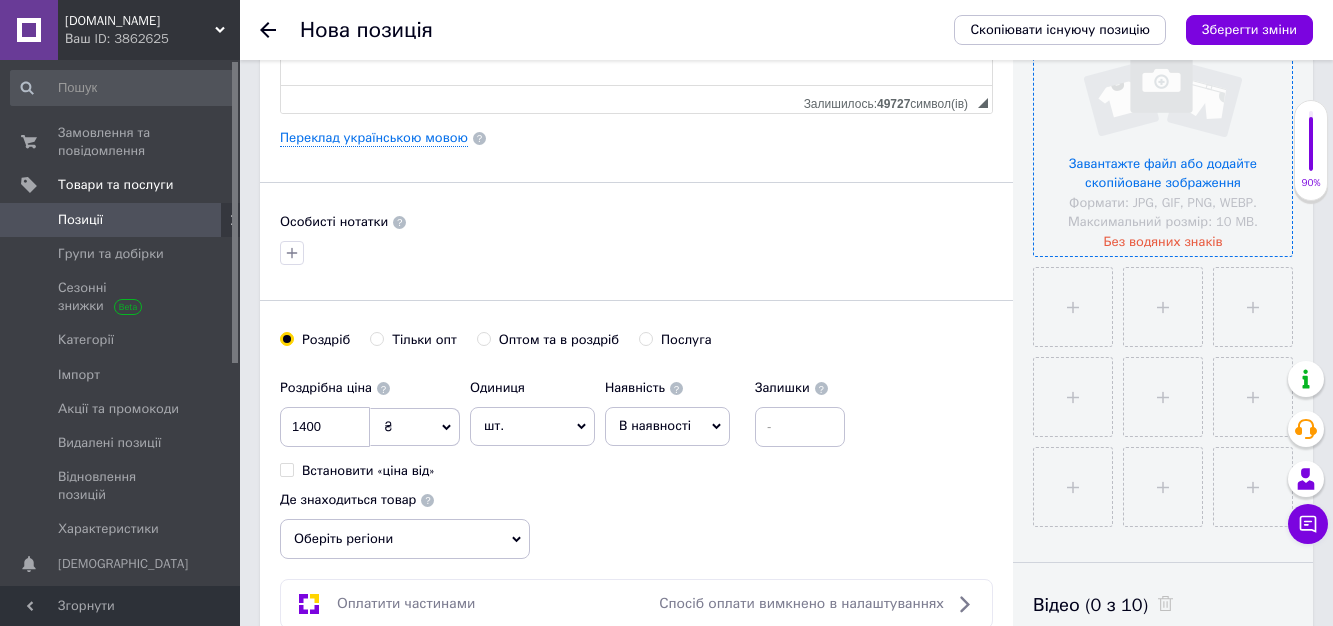 click at bounding box center [1163, 127] 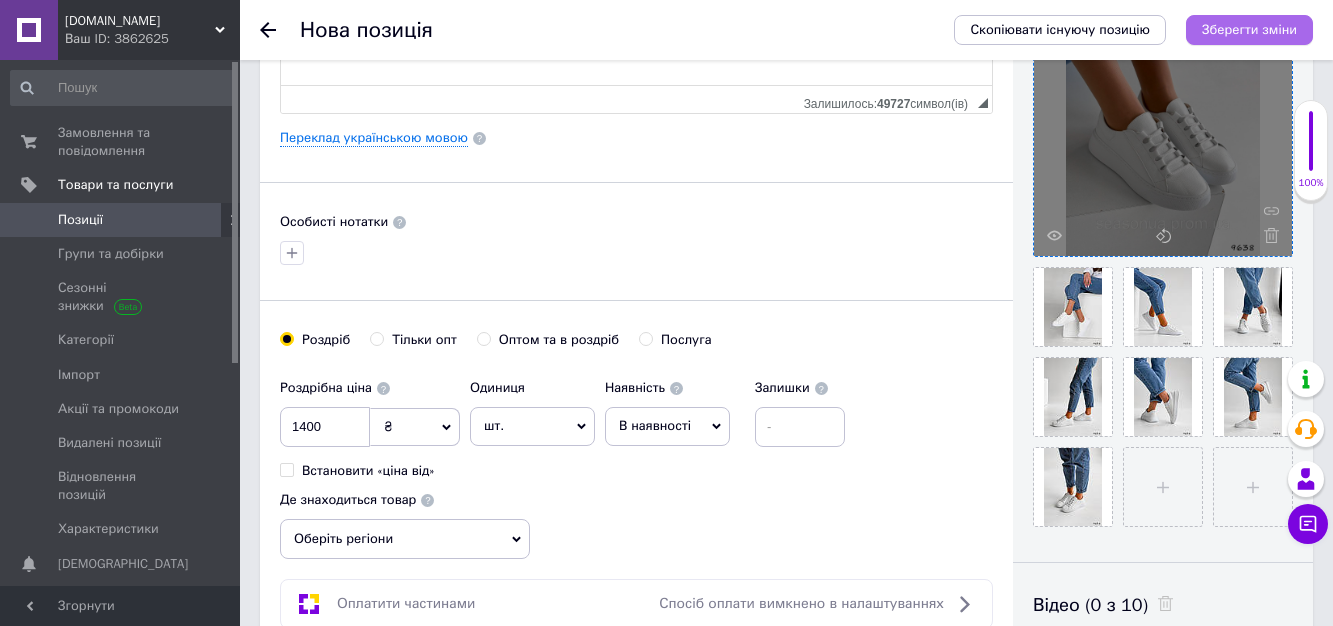 click on "Зберегти зміни" at bounding box center (1249, 29) 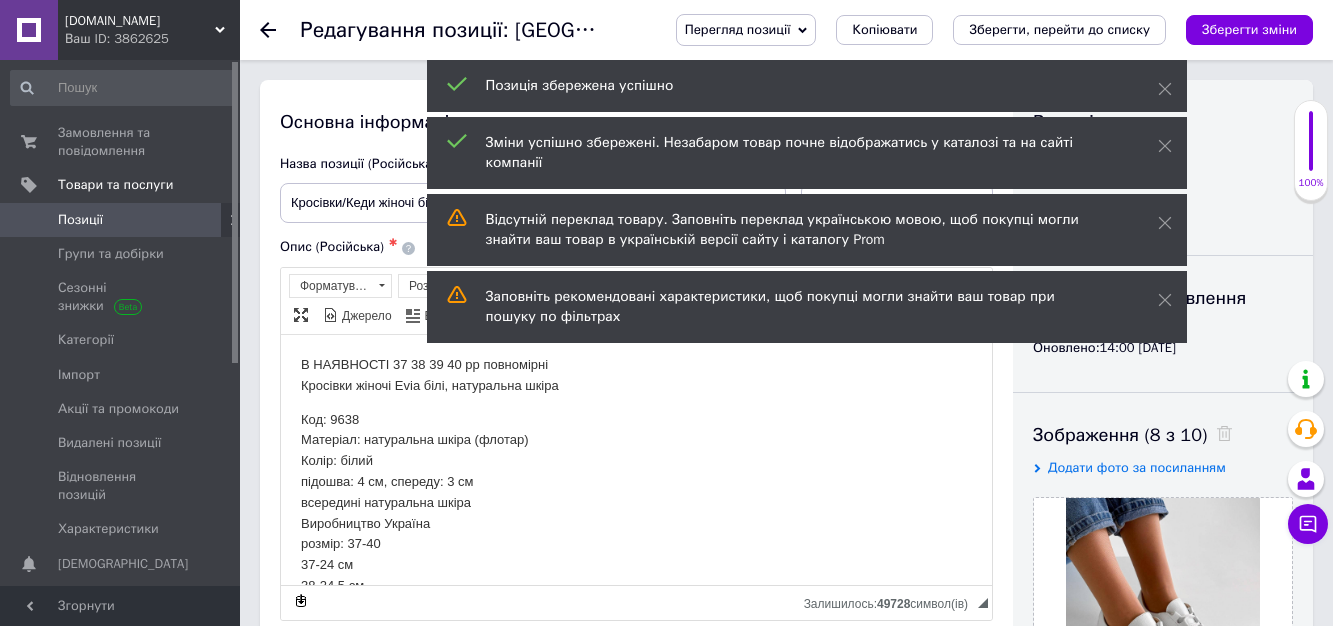 scroll, scrollTop: 0, scrollLeft: 0, axis: both 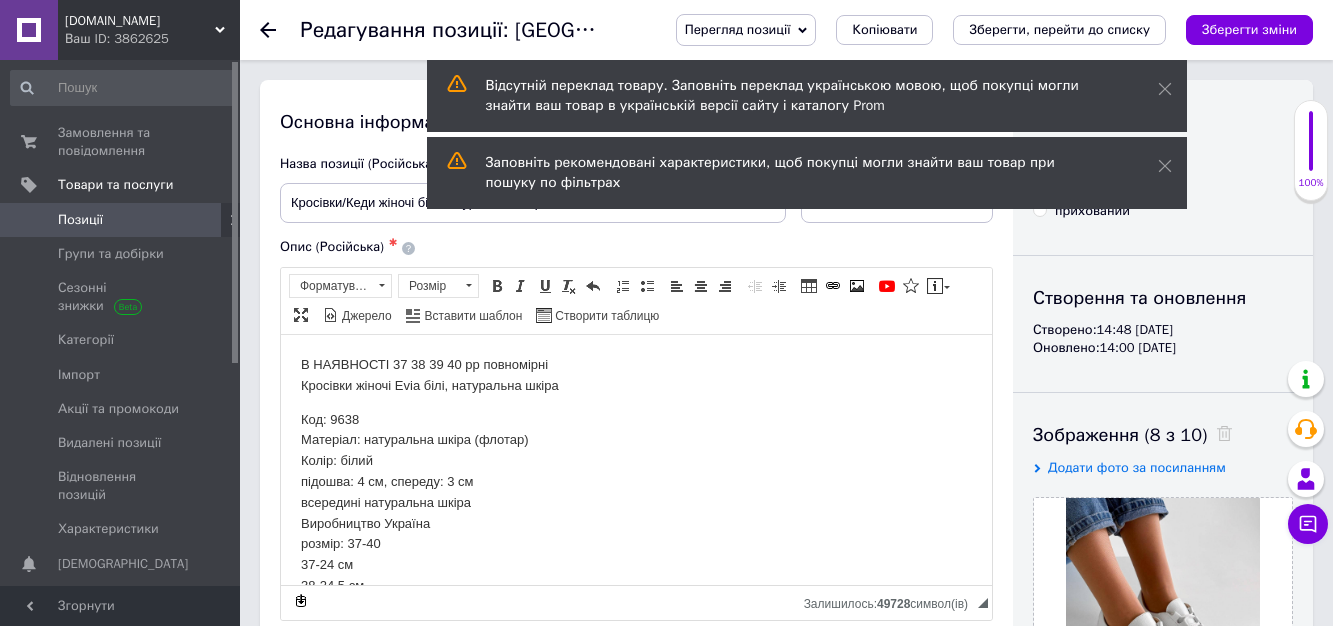 click 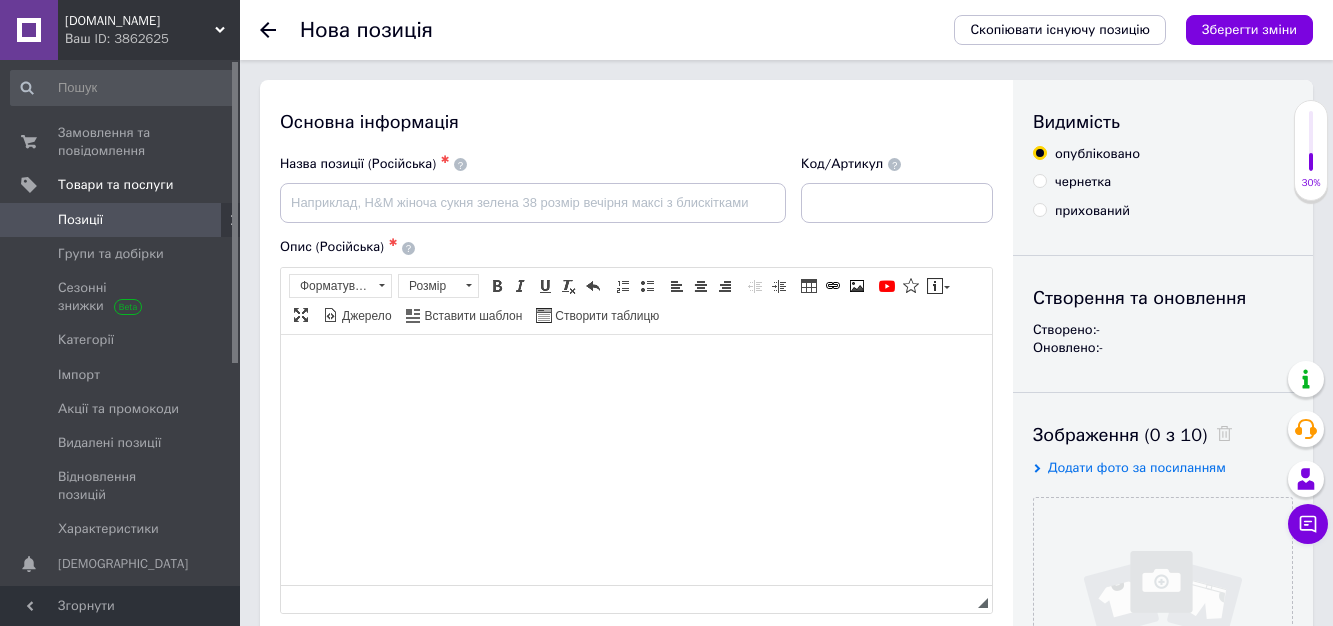scroll, scrollTop: 0, scrollLeft: 0, axis: both 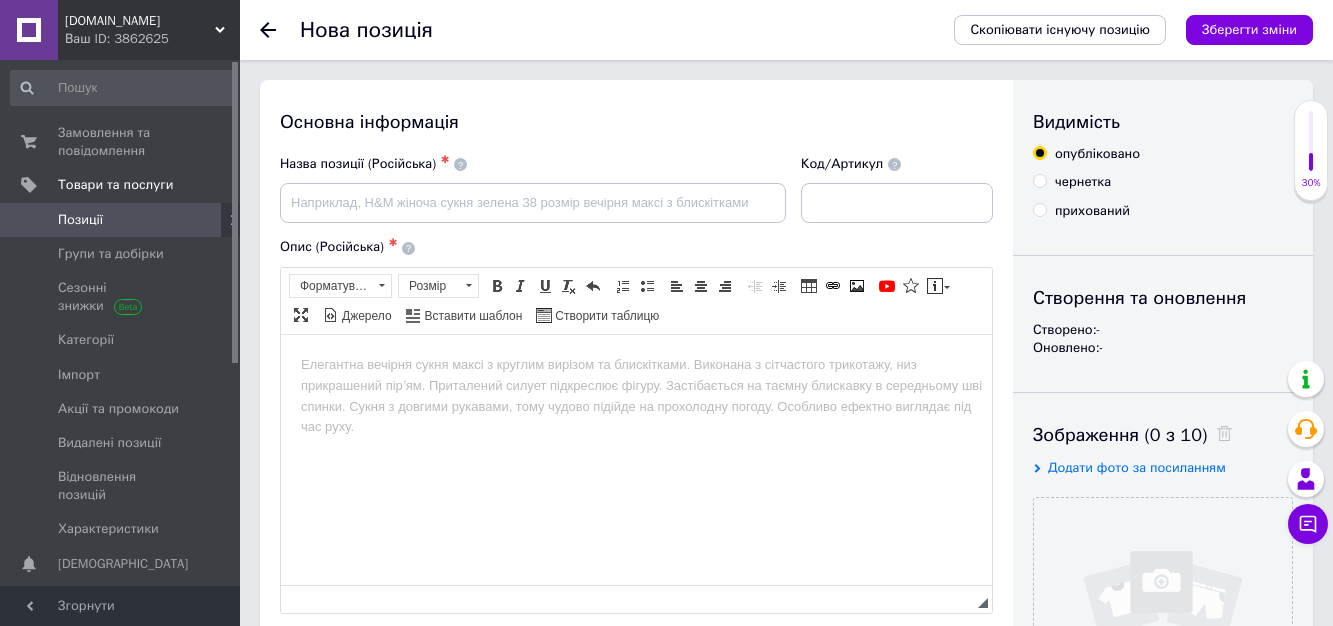 click 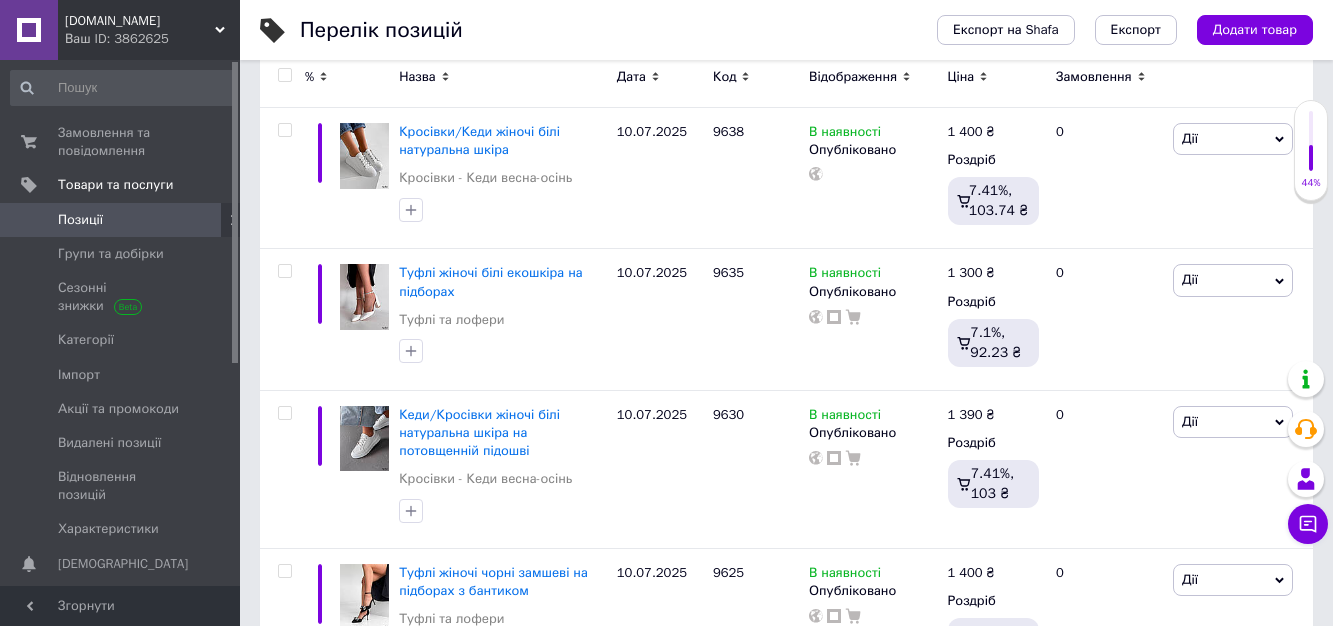 scroll, scrollTop: 300, scrollLeft: 0, axis: vertical 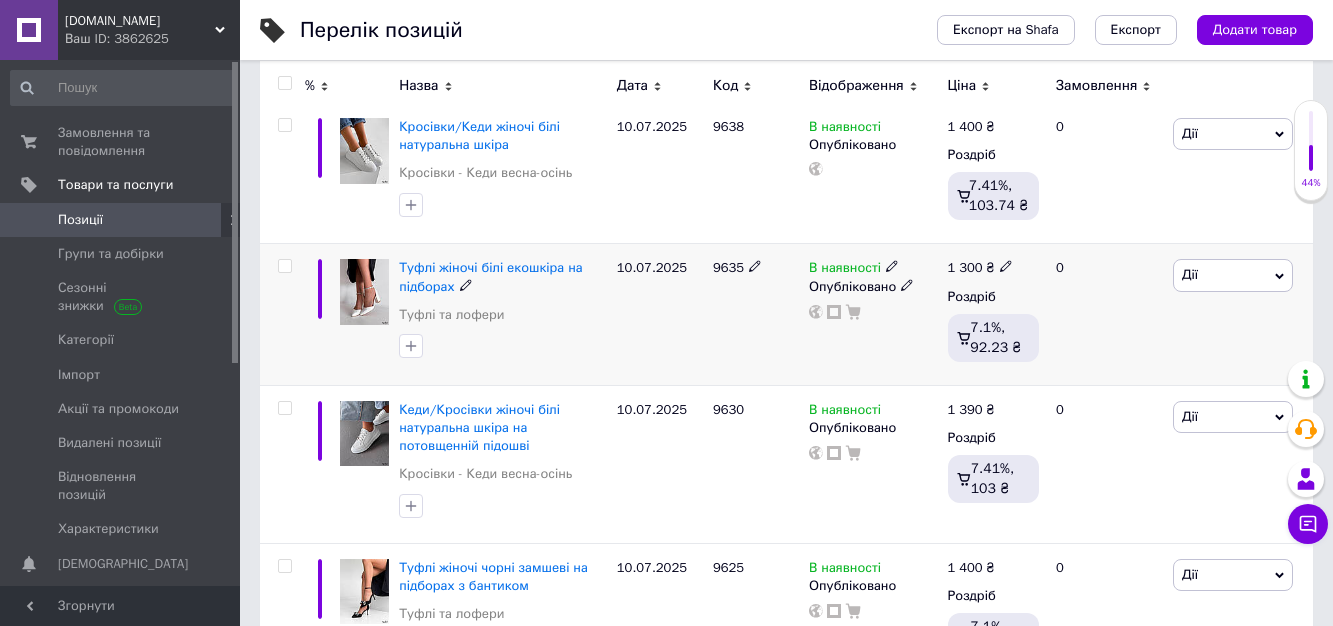 click on "Дії" at bounding box center (1233, 275) 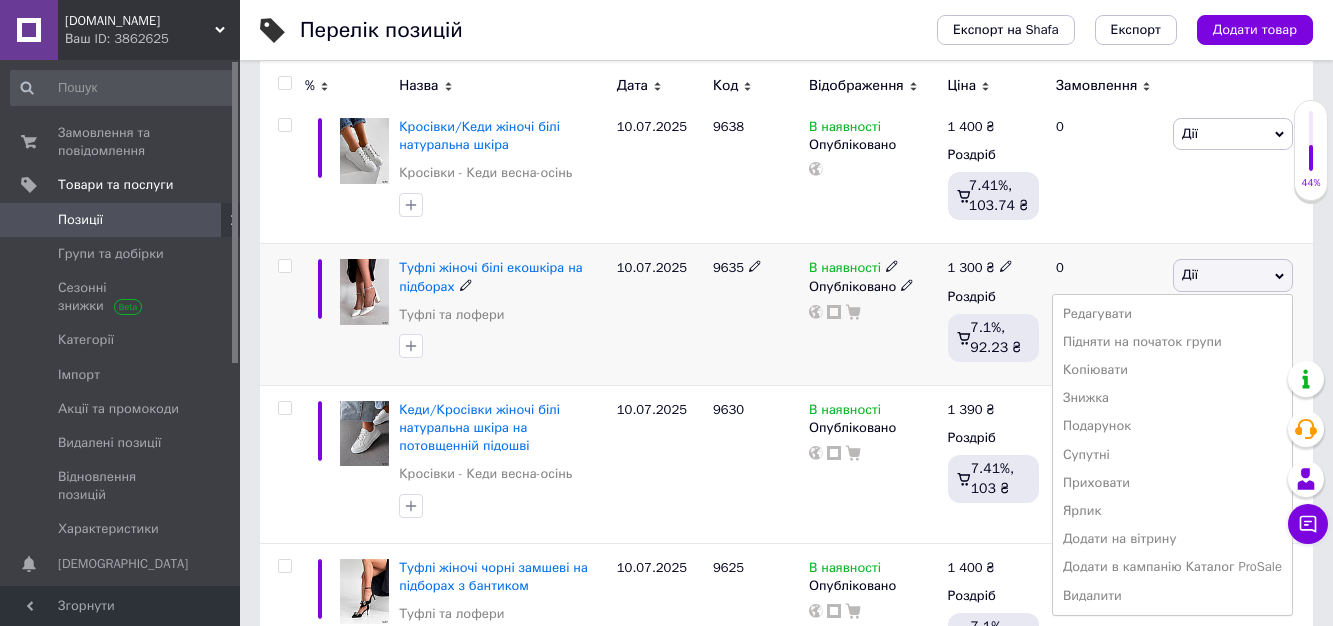 click on "Підняти на початок групи" at bounding box center (1172, 342) 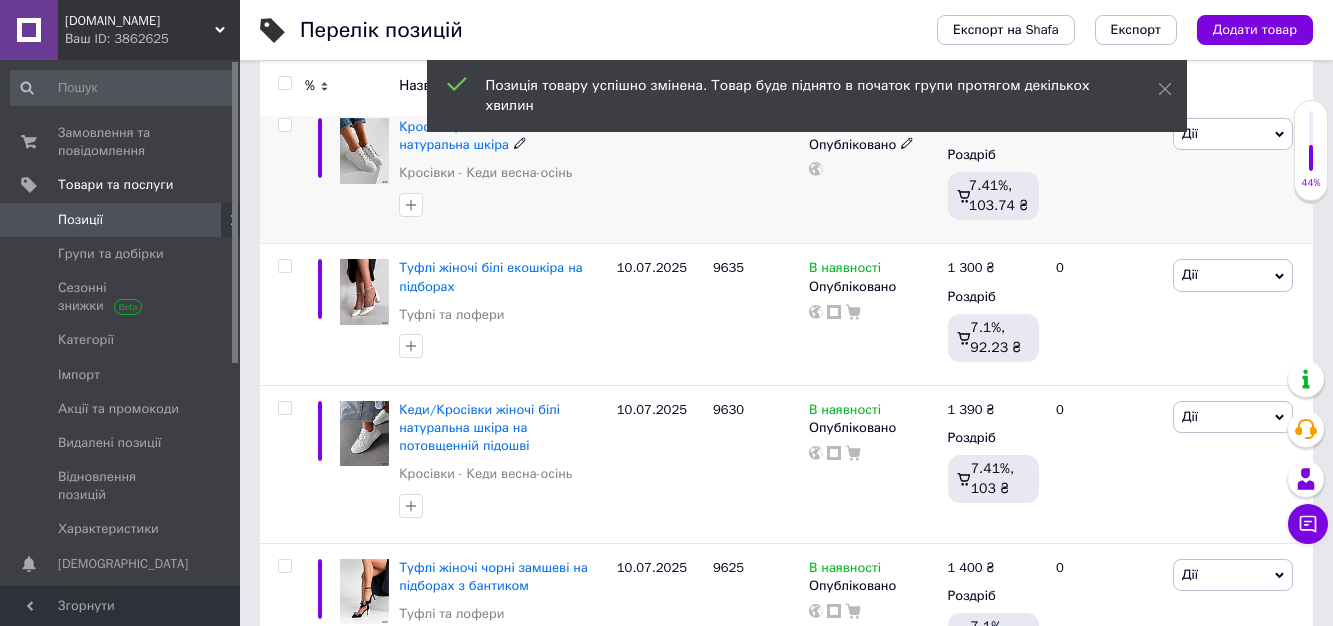 click on "Дії" at bounding box center [1233, 134] 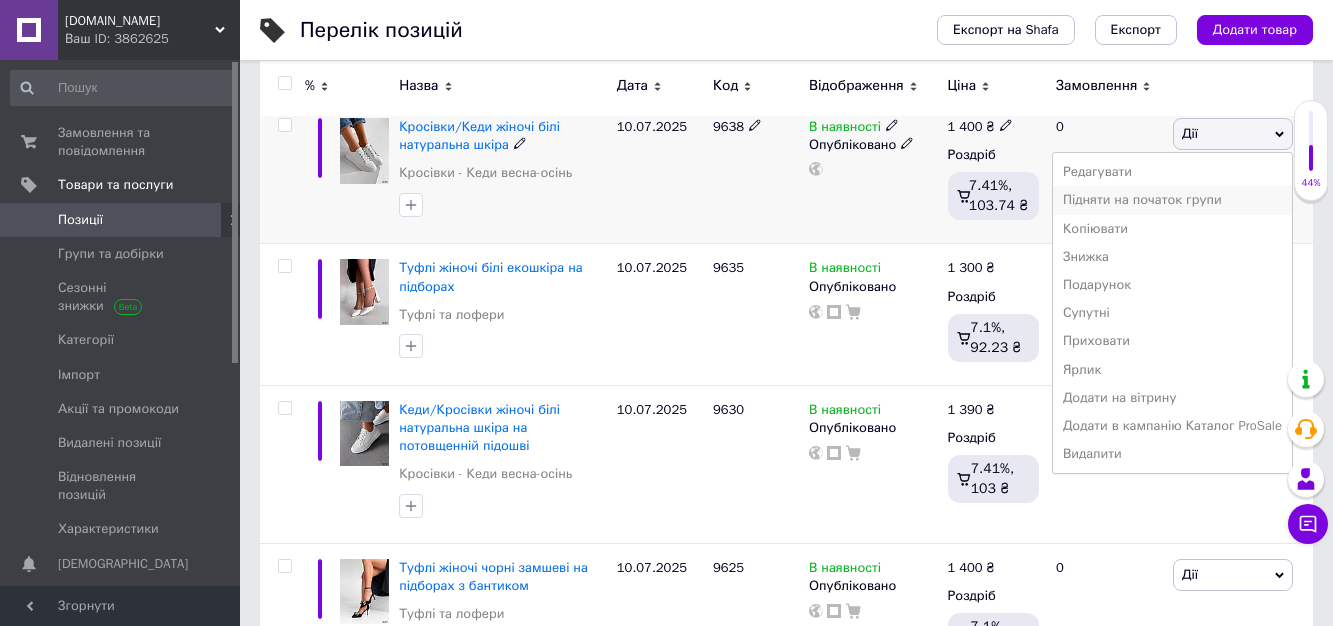 click on "Підняти на початок групи" at bounding box center (1172, 200) 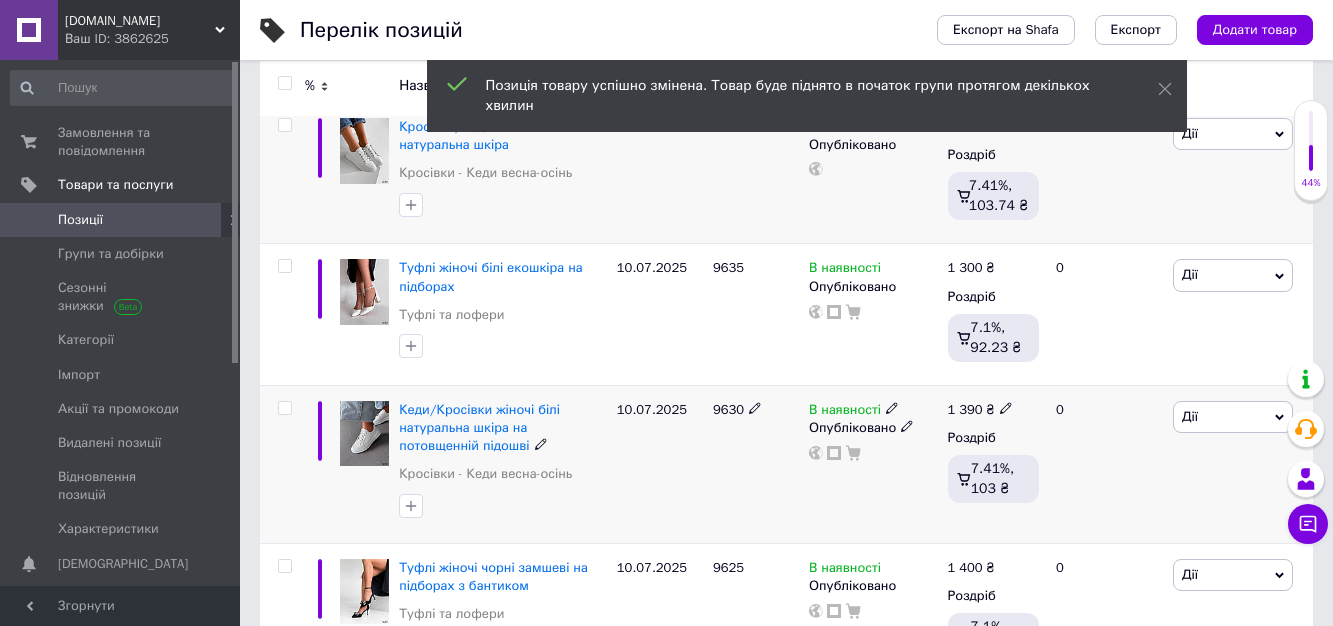 click on "Дії" at bounding box center [1233, 417] 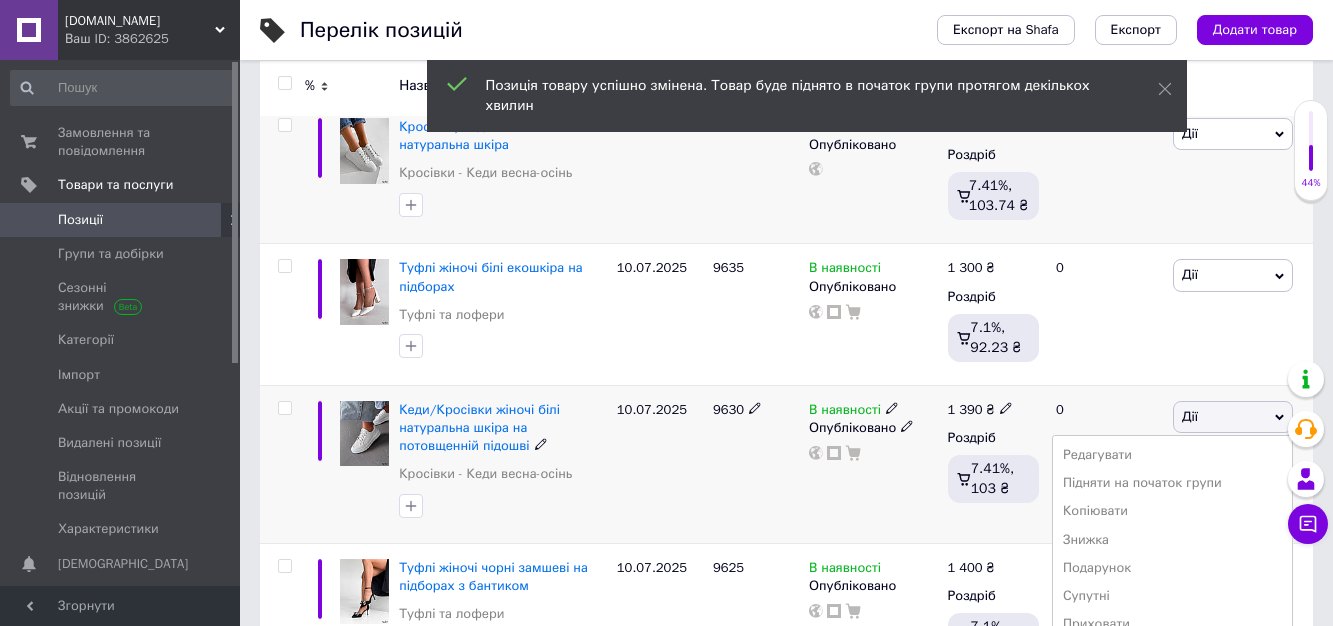 click on "Підняти на початок групи" at bounding box center (1172, 483) 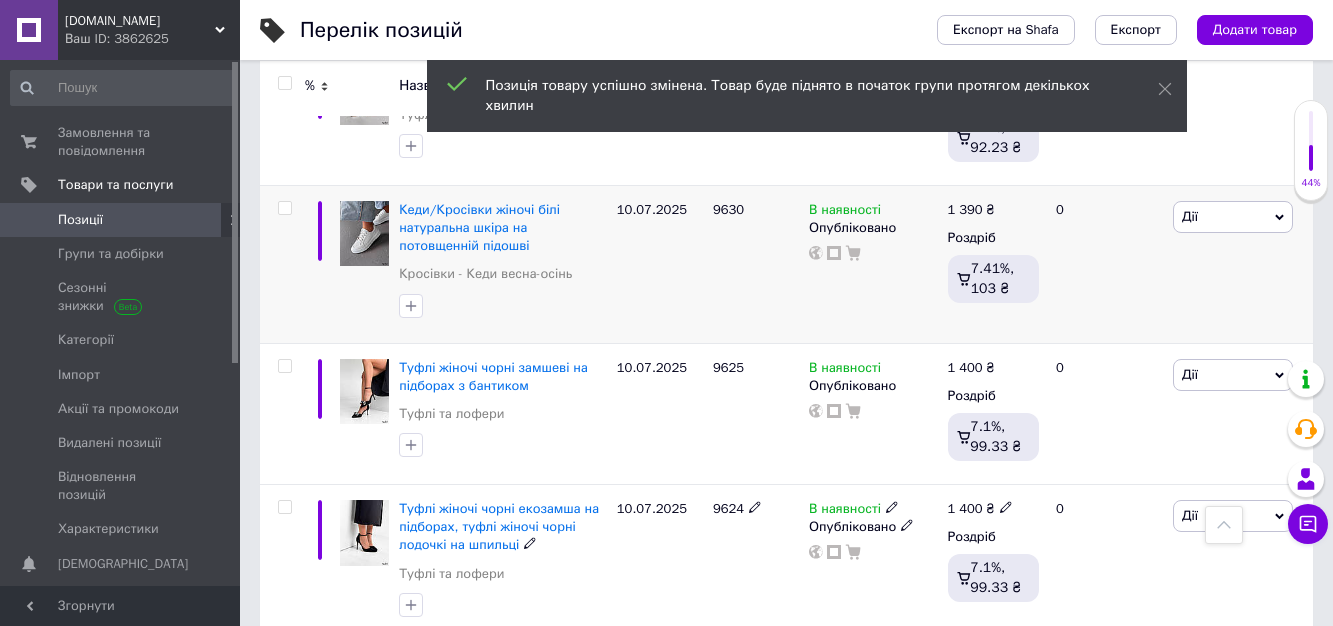 scroll, scrollTop: 600, scrollLeft: 0, axis: vertical 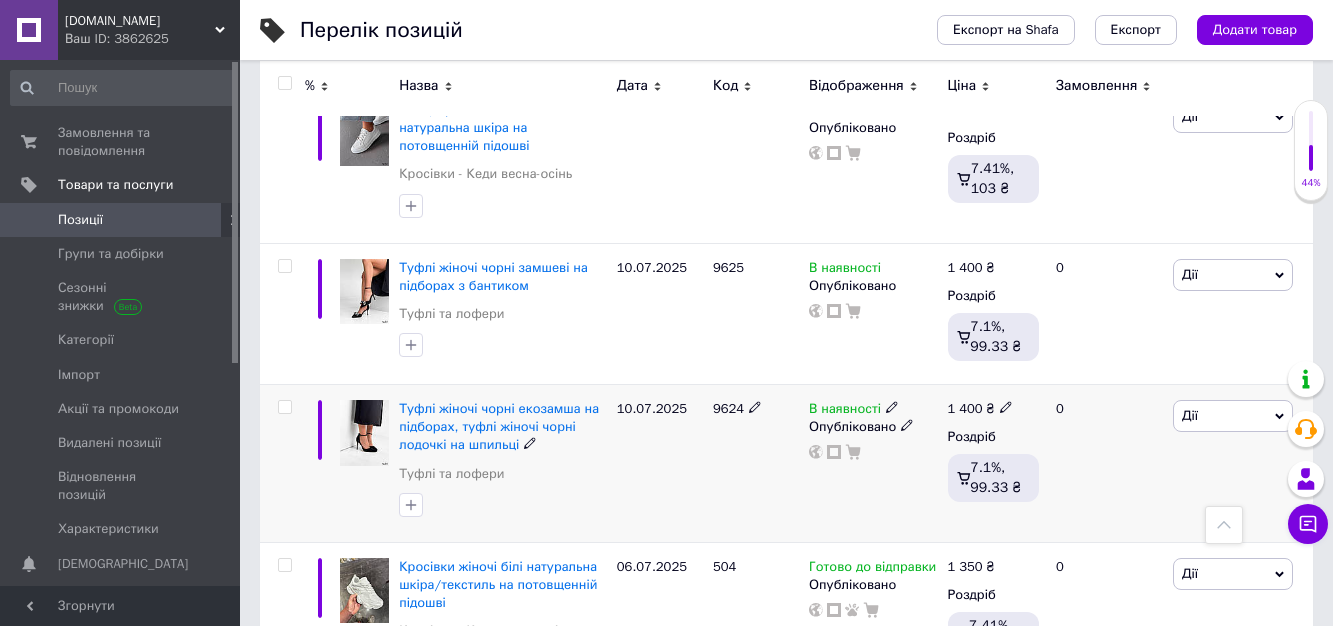click on "Дії" at bounding box center [1233, 416] 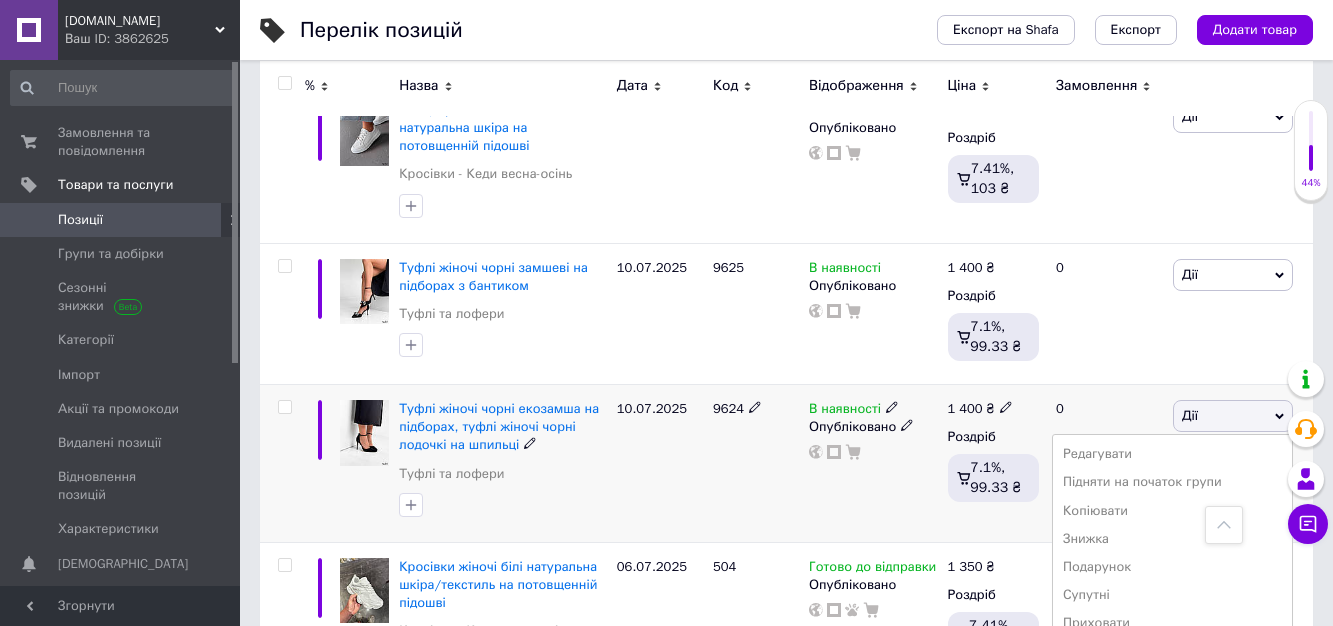 click on "Підняти на початок групи" at bounding box center (1172, 482) 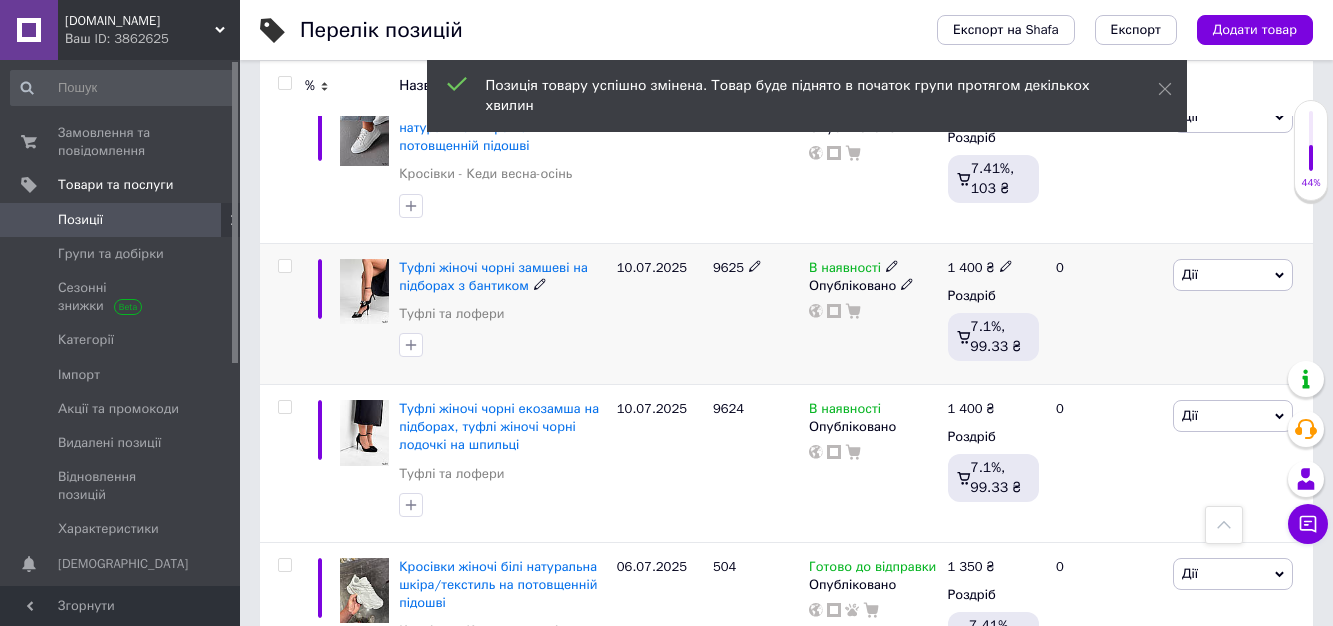 click on "Дії" at bounding box center (1233, 275) 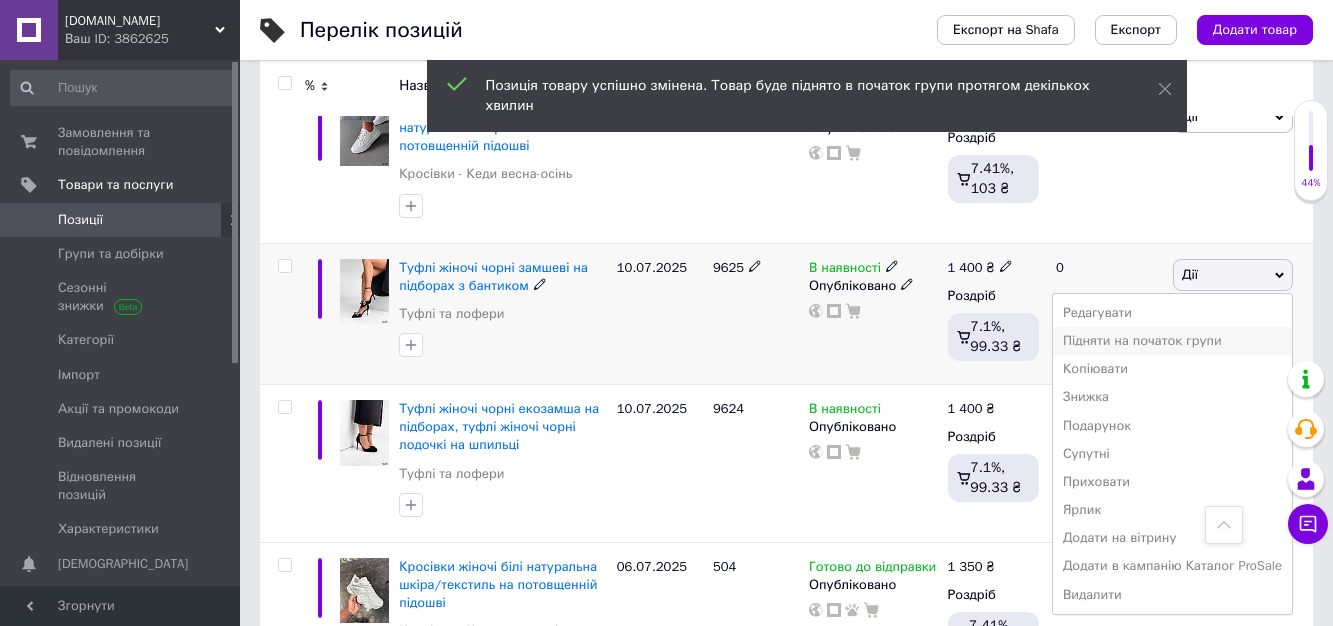 click on "Підняти на початок групи" at bounding box center [1172, 341] 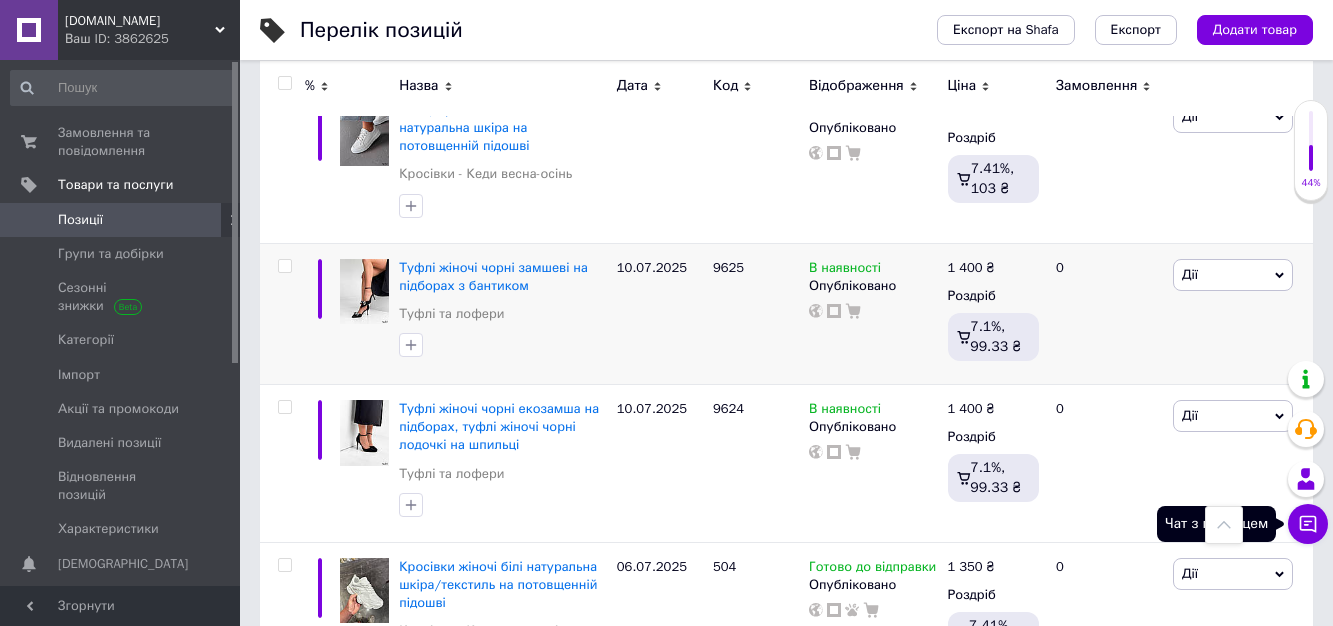 click on "Чат з покупцем" at bounding box center (1308, 524) 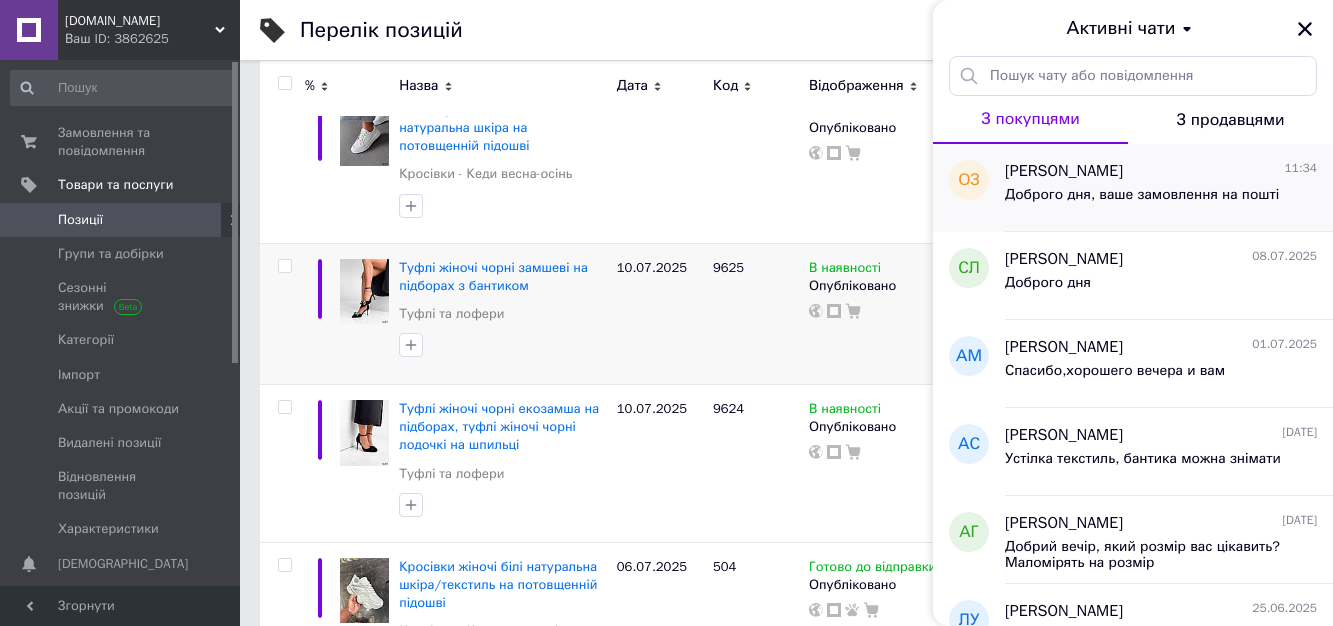 click on "Доброго дня, ваше замовлення на пошті" at bounding box center [1142, 195] 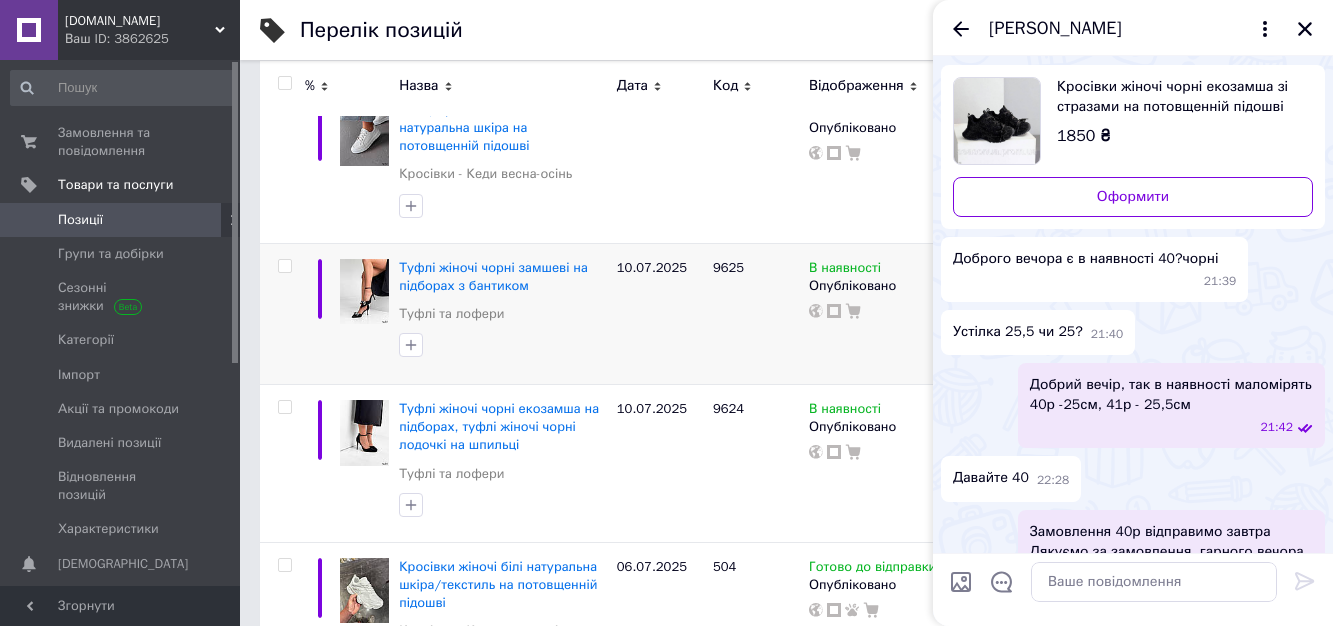 scroll, scrollTop: 0, scrollLeft: 0, axis: both 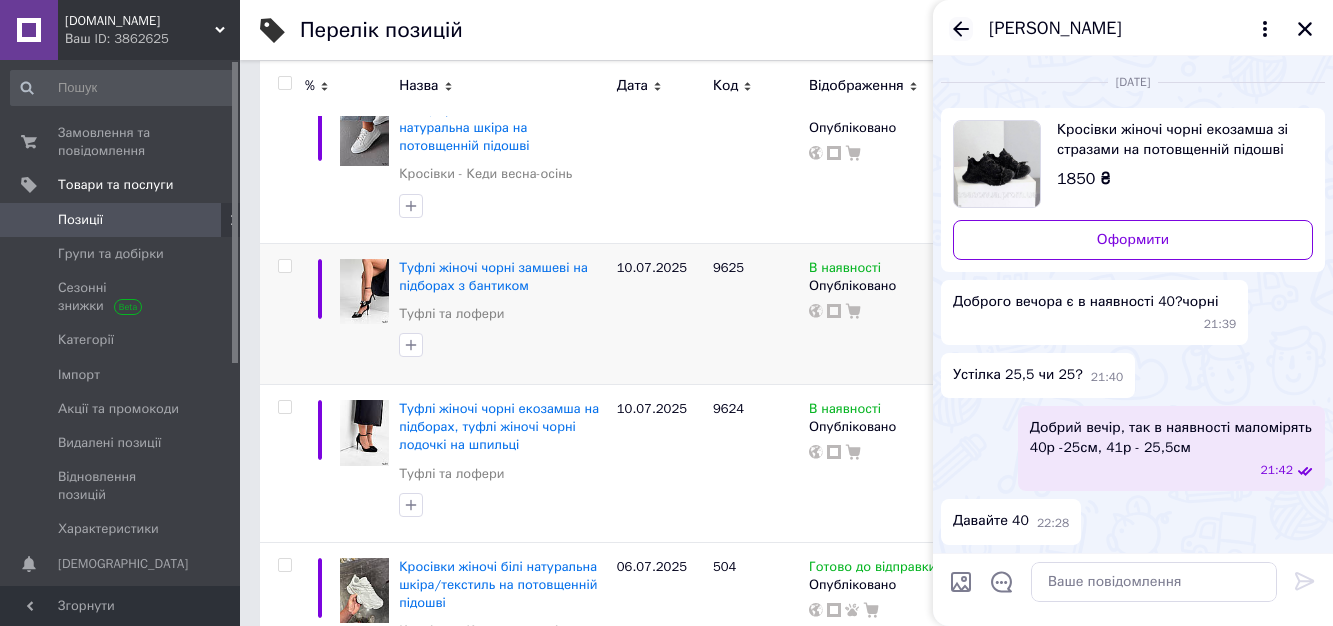 click 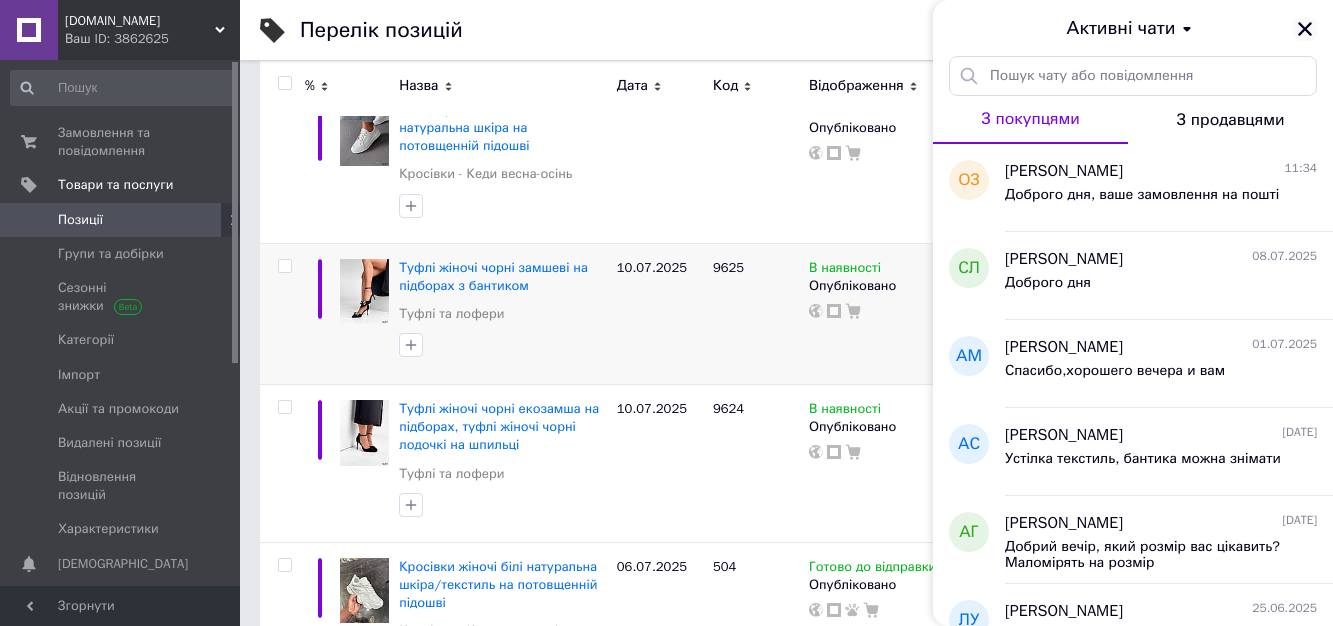 click 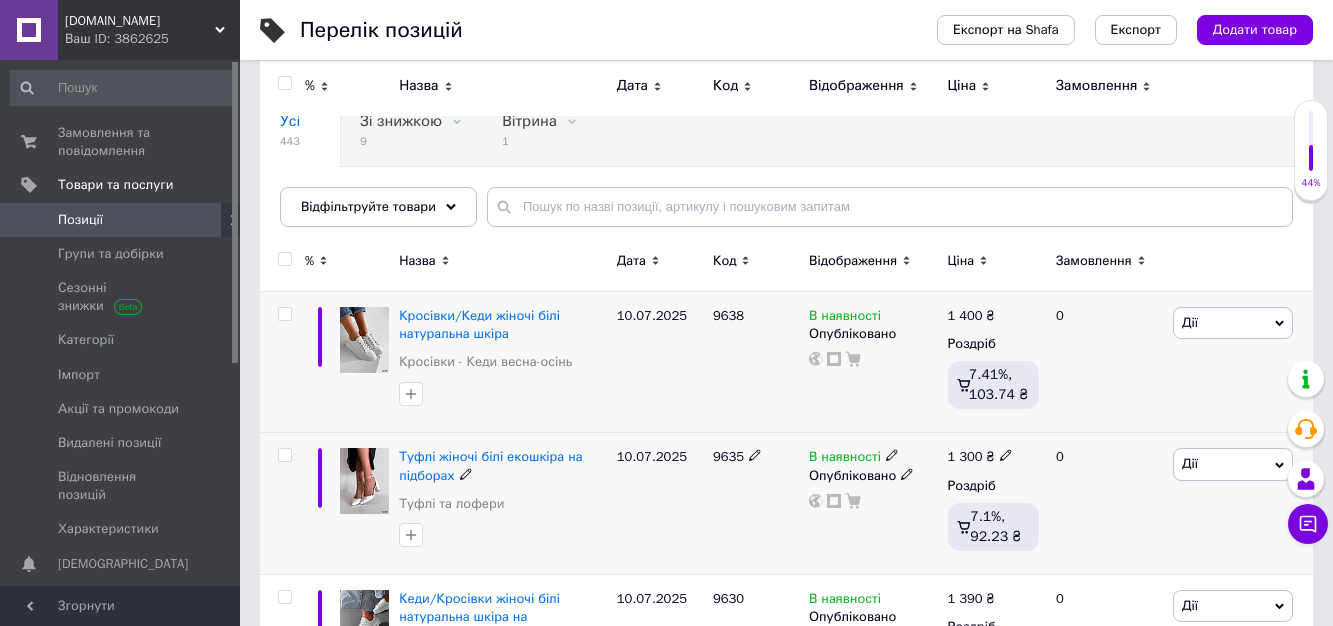scroll, scrollTop: 0, scrollLeft: 0, axis: both 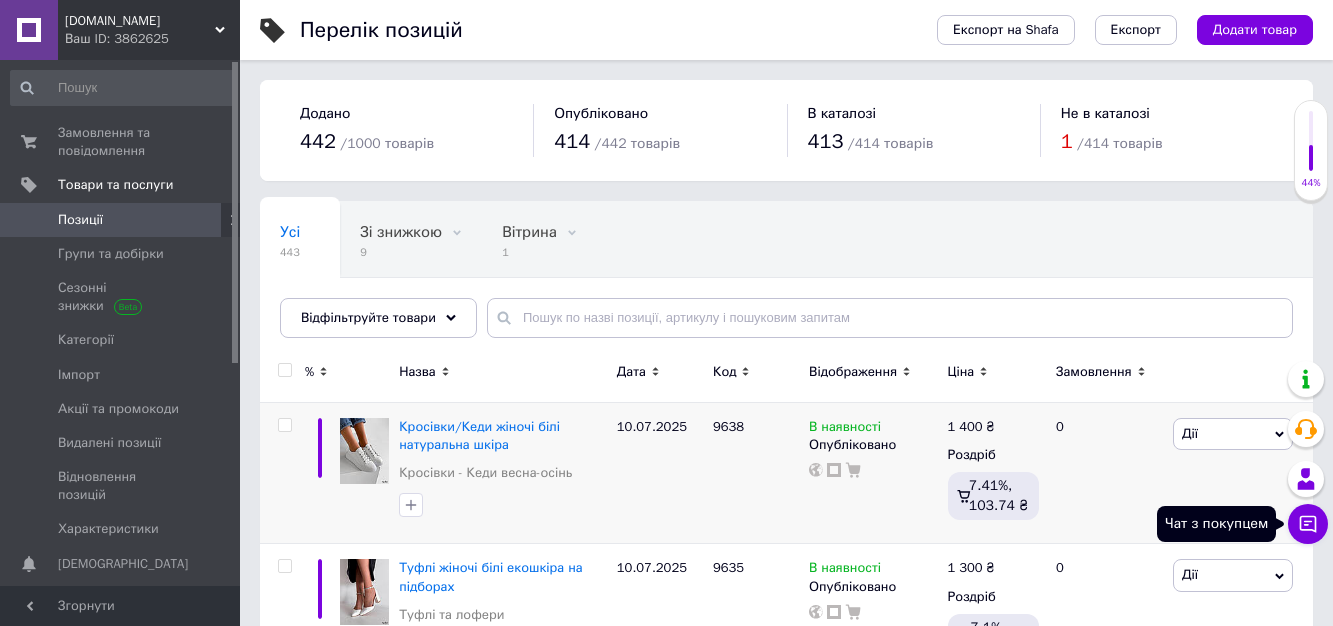 click 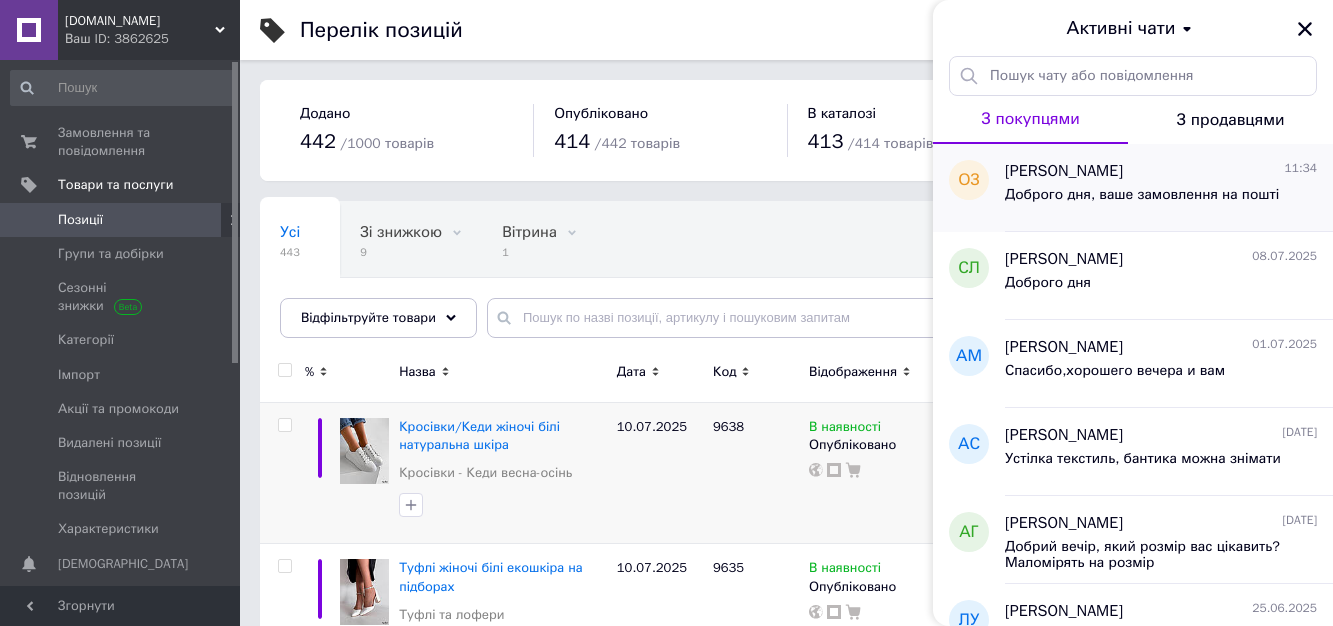 click on "[PERSON_NAME]" at bounding box center [1064, 171] 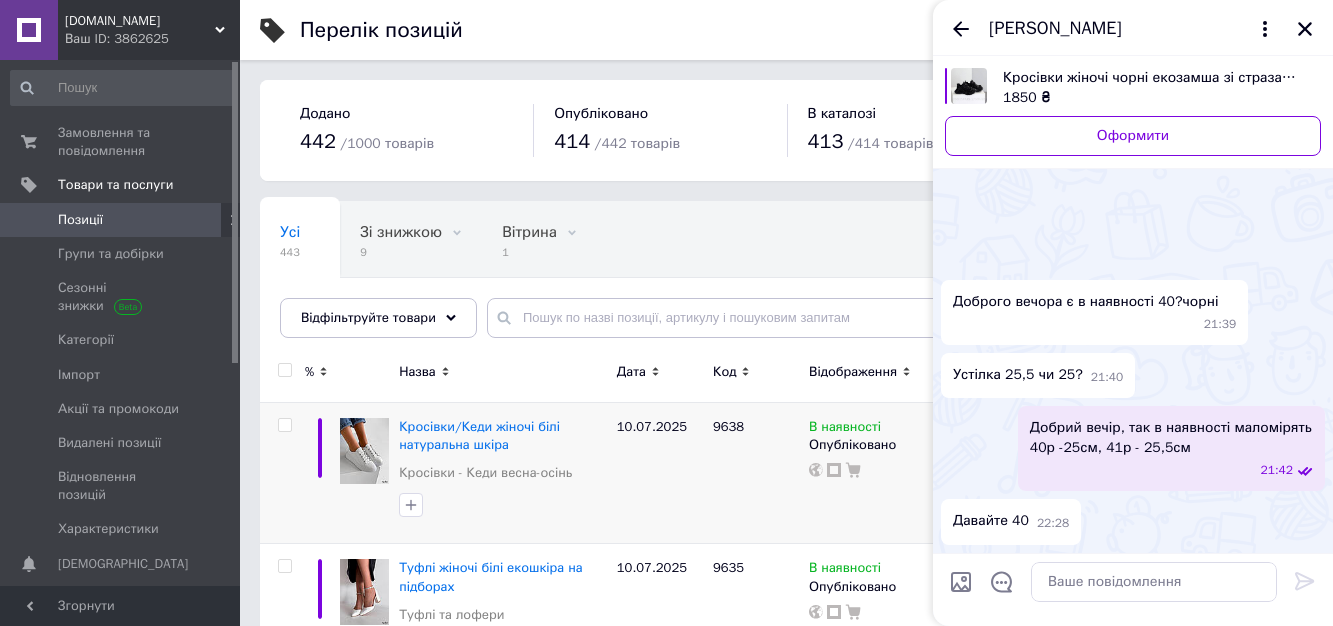 scroll, scrollTop: 574, scrollLeft: 0, axis: vertical 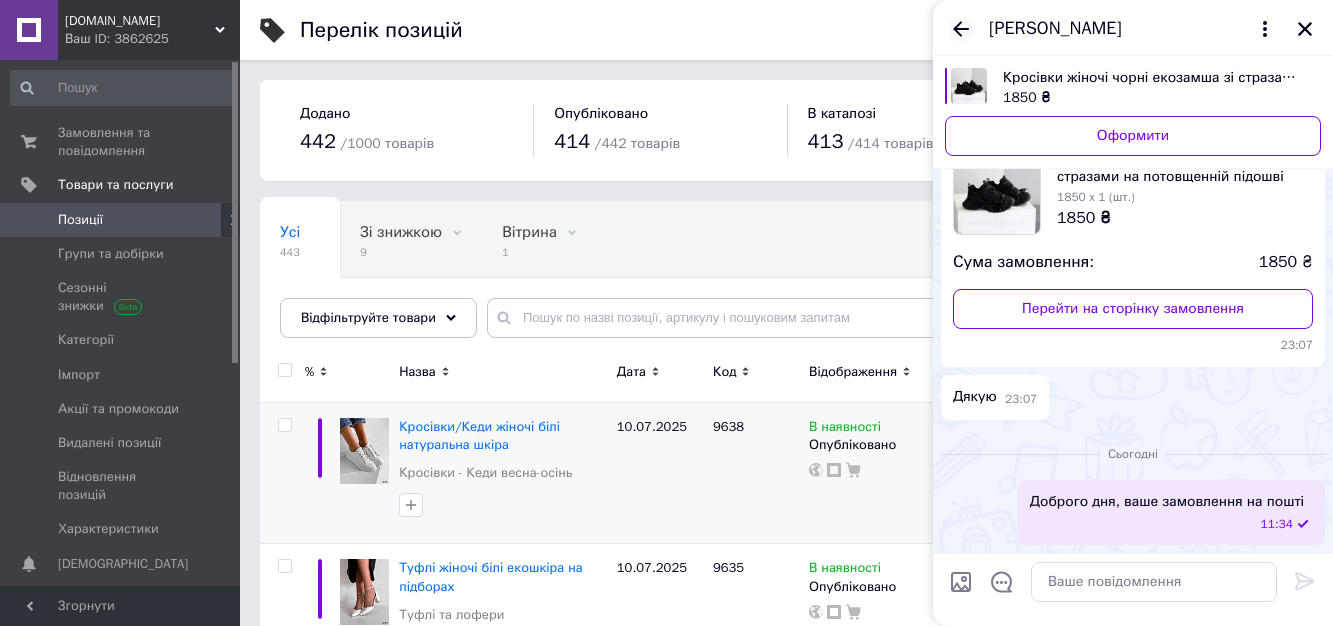 click 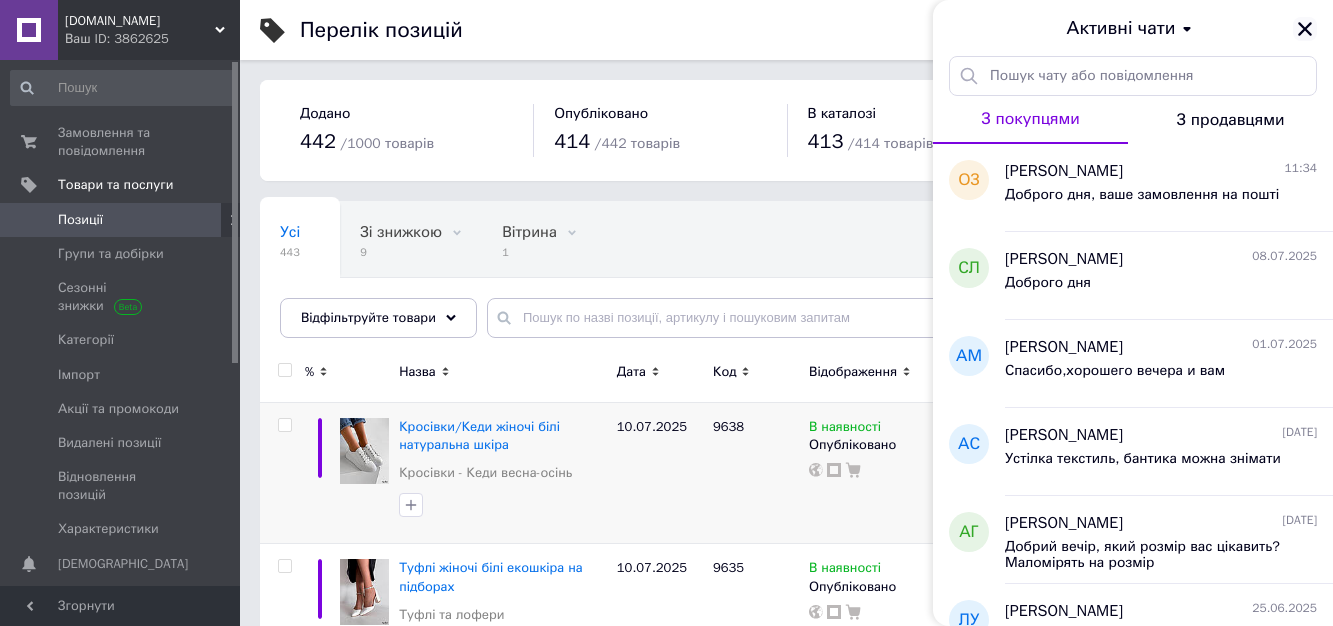 click 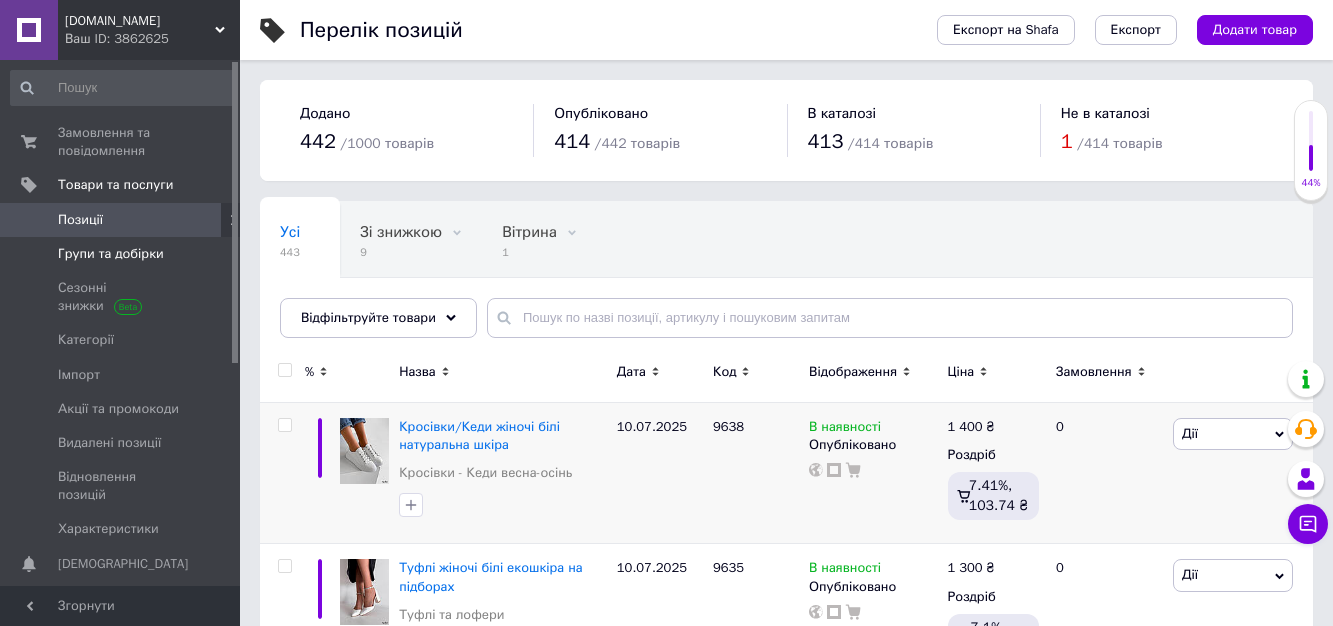 click on "Групи та добірки" at bounding box center [111, 254] 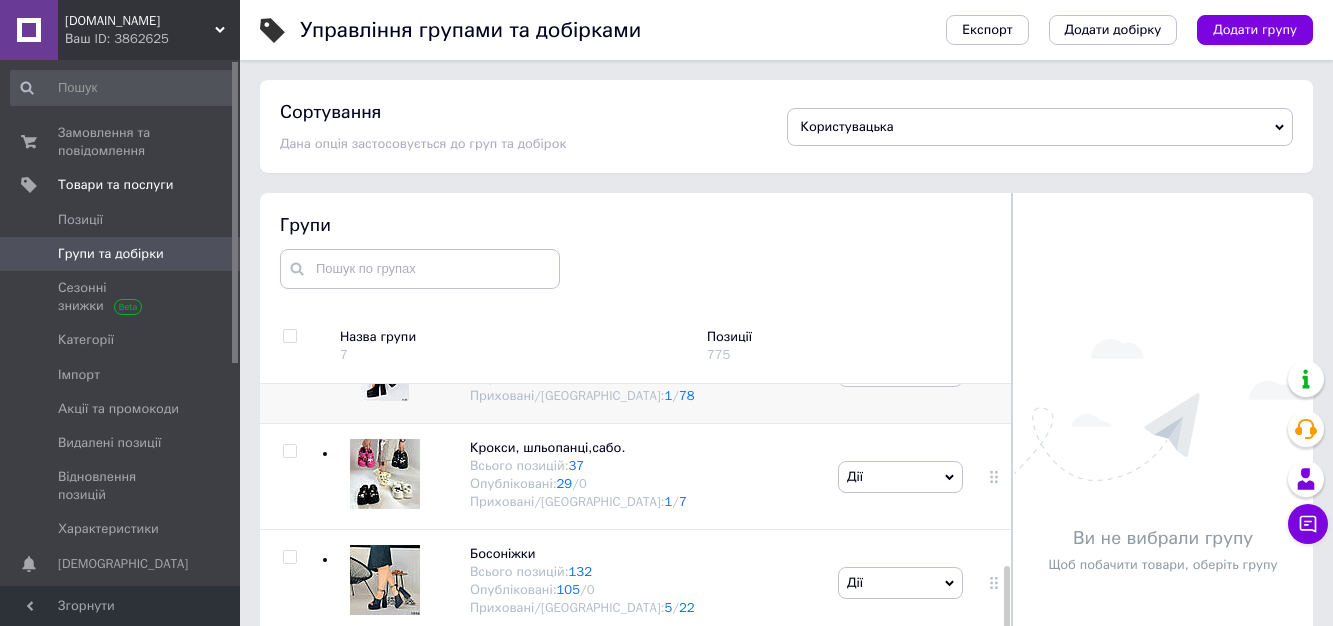 scroll, scrollTop: 400, scrollLeft: 0, axis: vertical 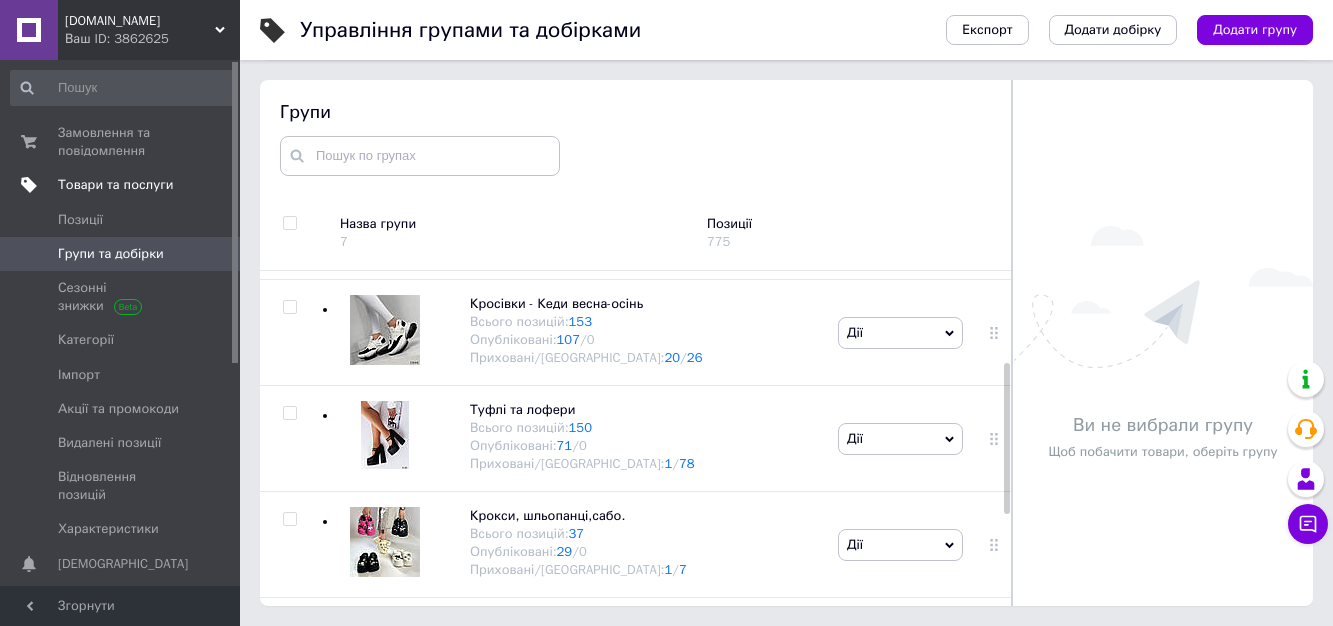 click on "Товари та послуги" at bounding box center (115, 185) 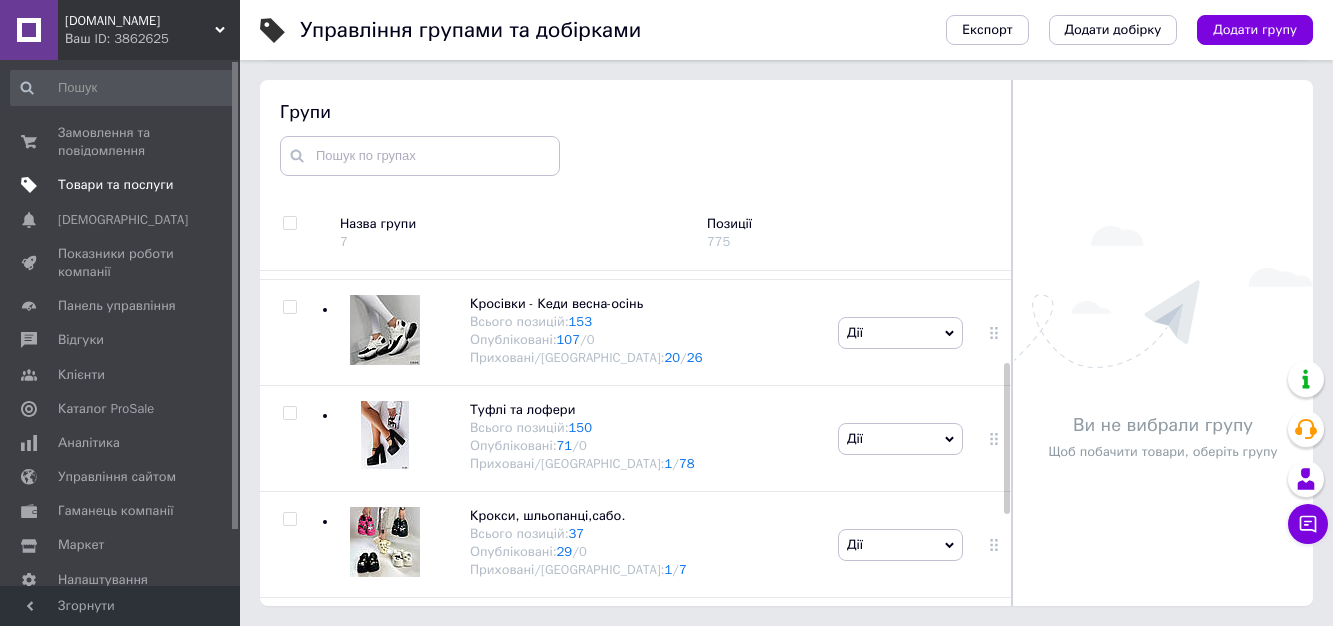 click on "Товари та послуги" at bounding box center [115, 185] 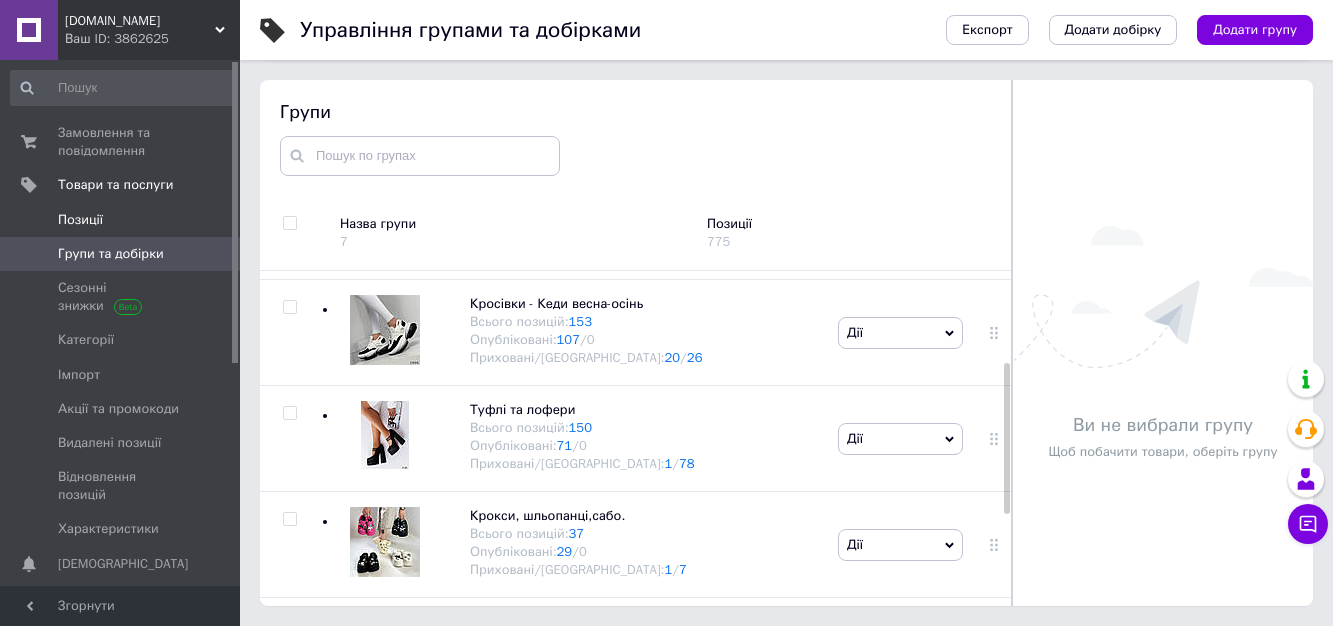 click on "Позиції" at bounding box center (80, 220) 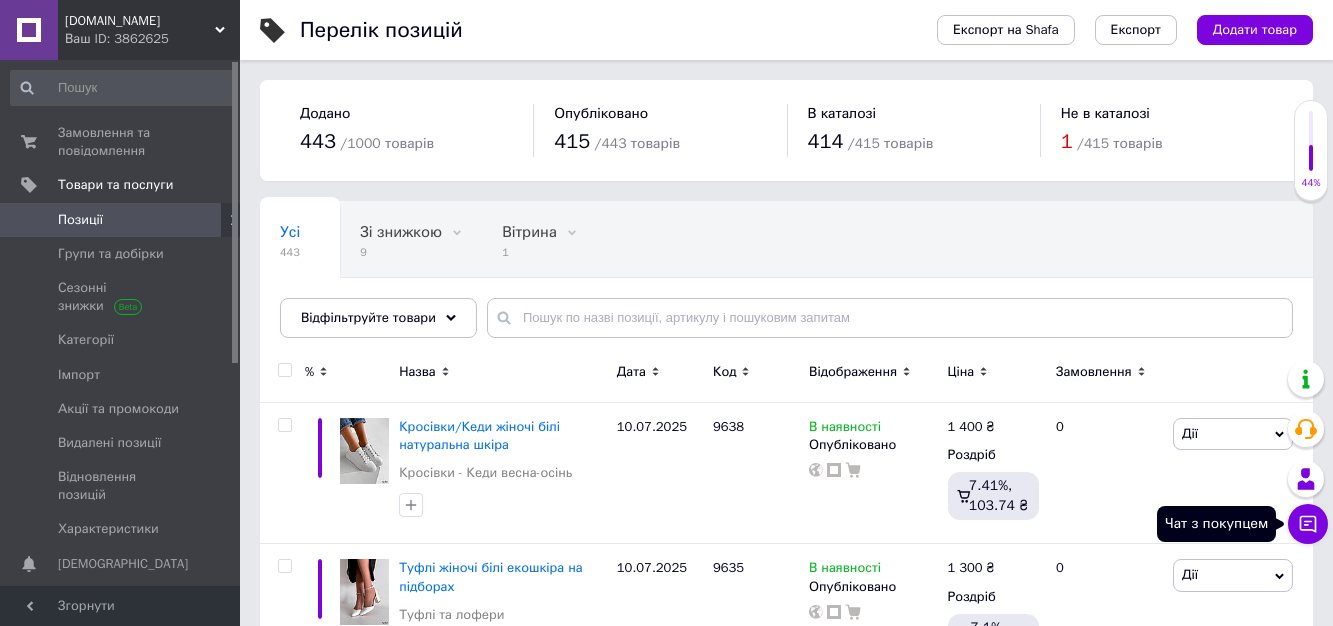 click 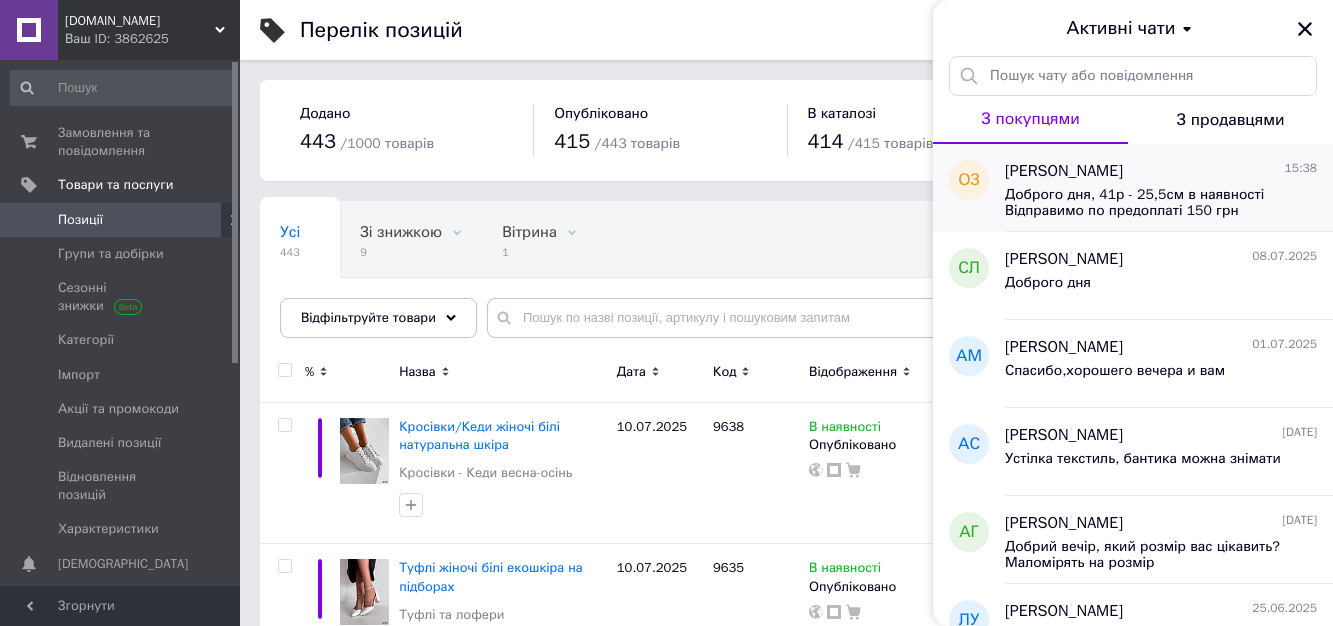 click on "Доброго дня, 41р - 25,5см в наявності
Відправимо по предоплаті 150 грн
[CREDIT_CARD_NUMBER]
Бронь на оплату 2 год" at bounding box center (1147, 203) 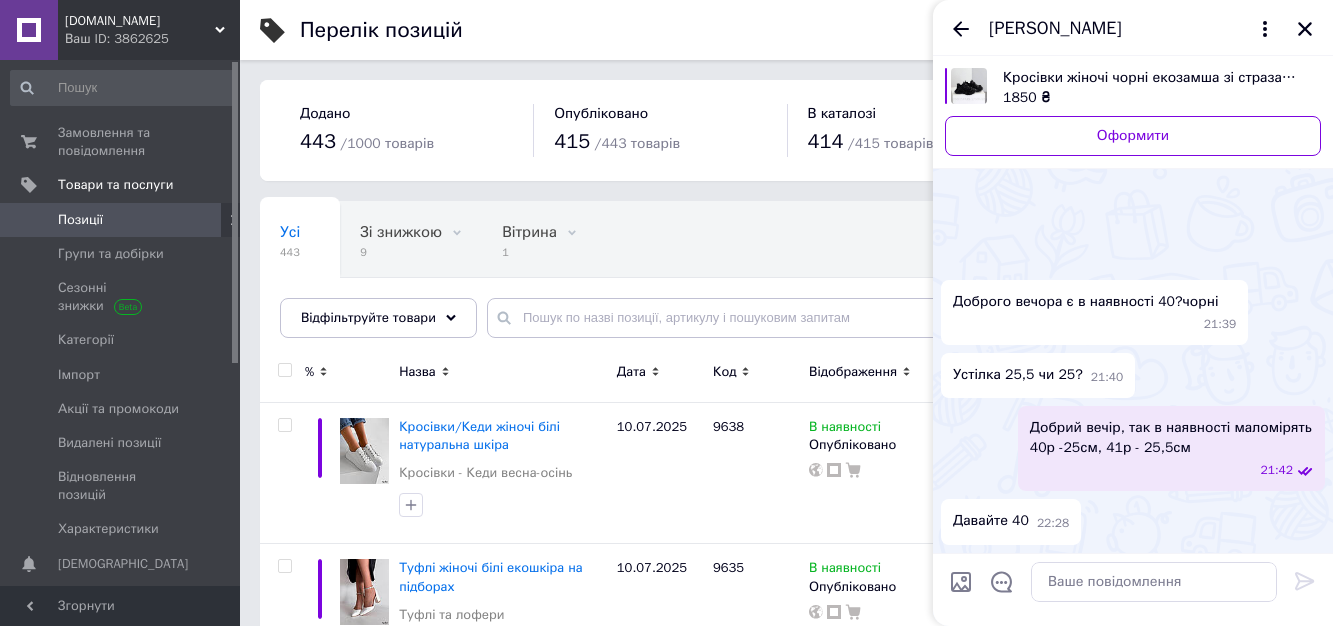 scroll, scrollTop: 1058, scrollLeft: 0, axis: vertical 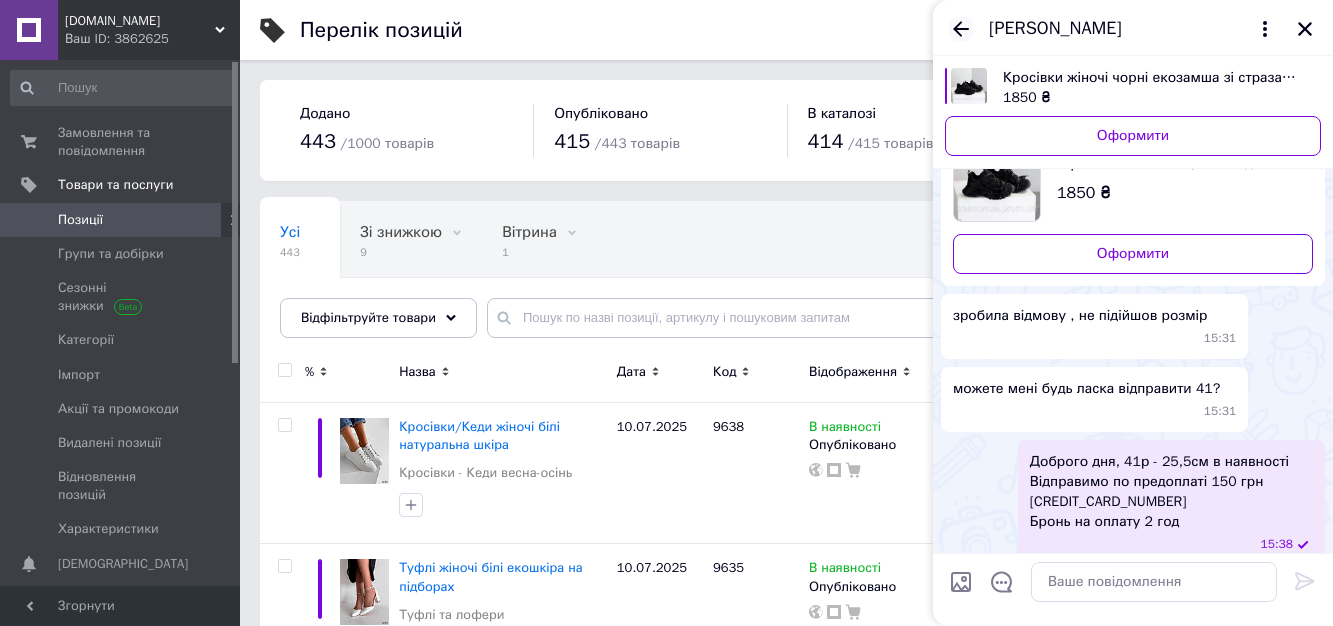click 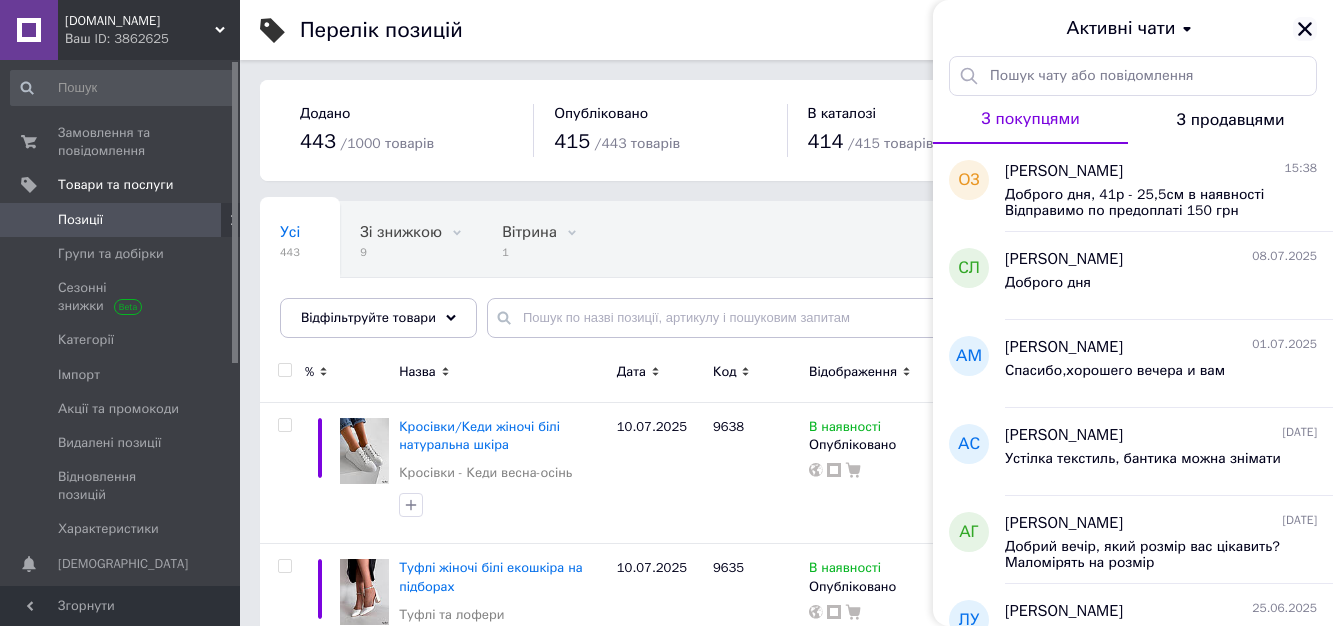click 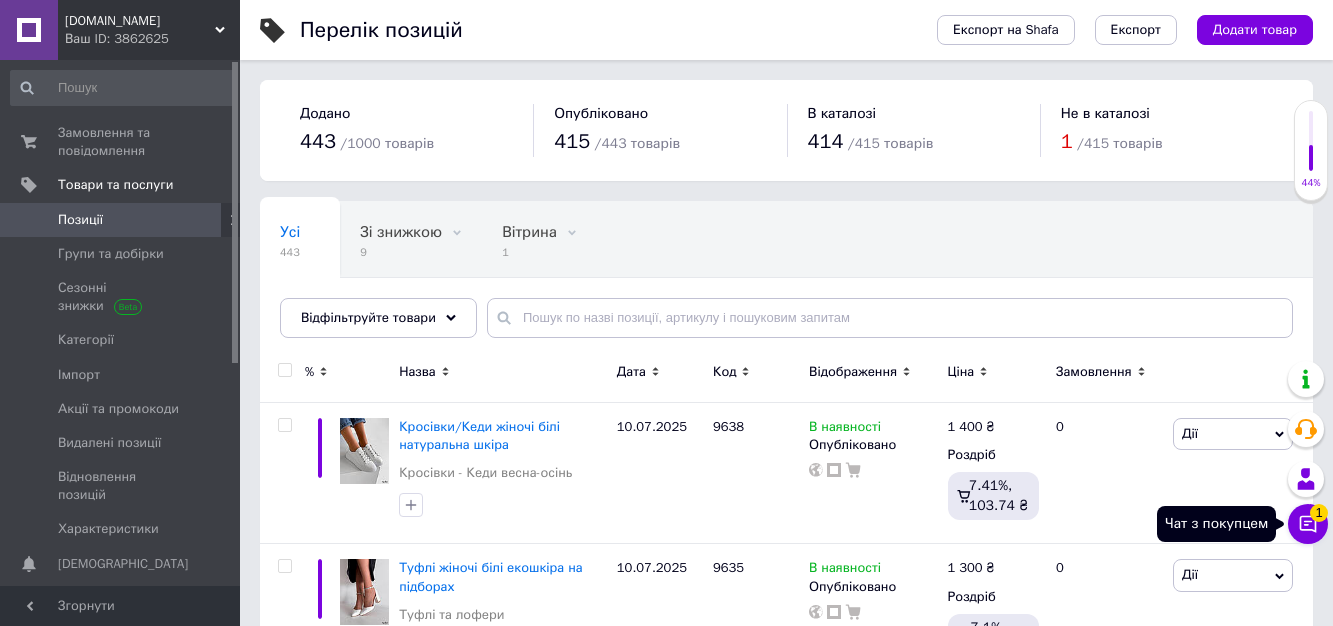 click 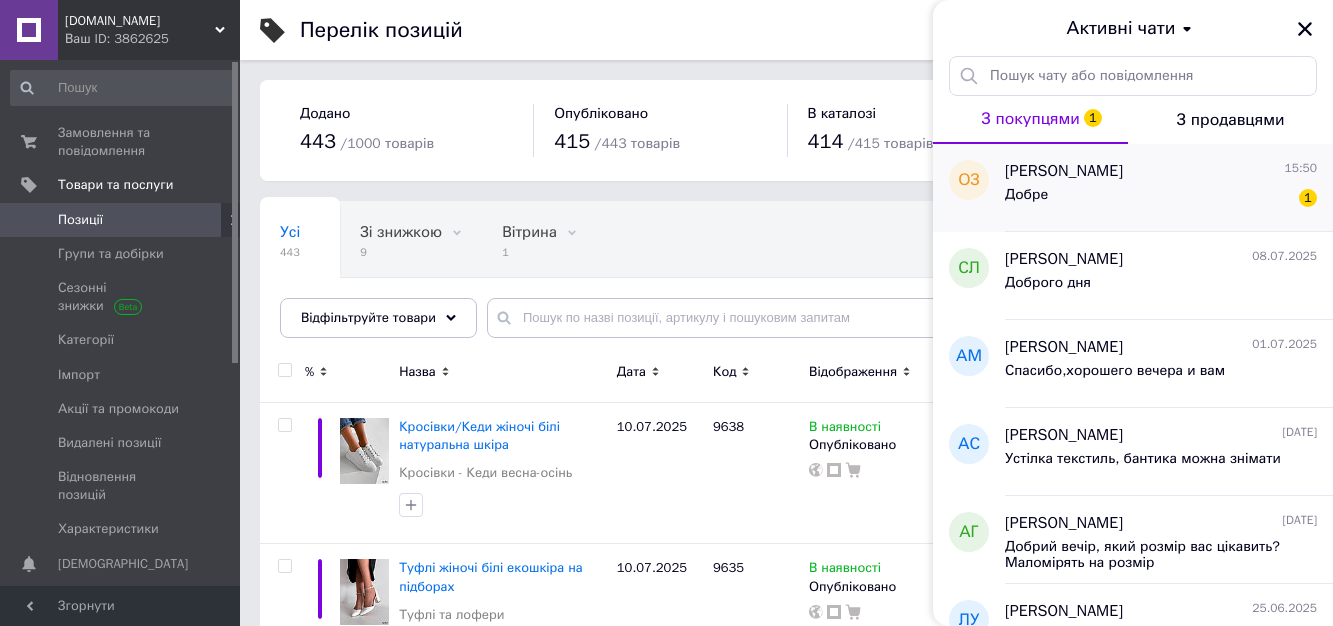 click on "Добре 1" at bounding box center (1161, 199) 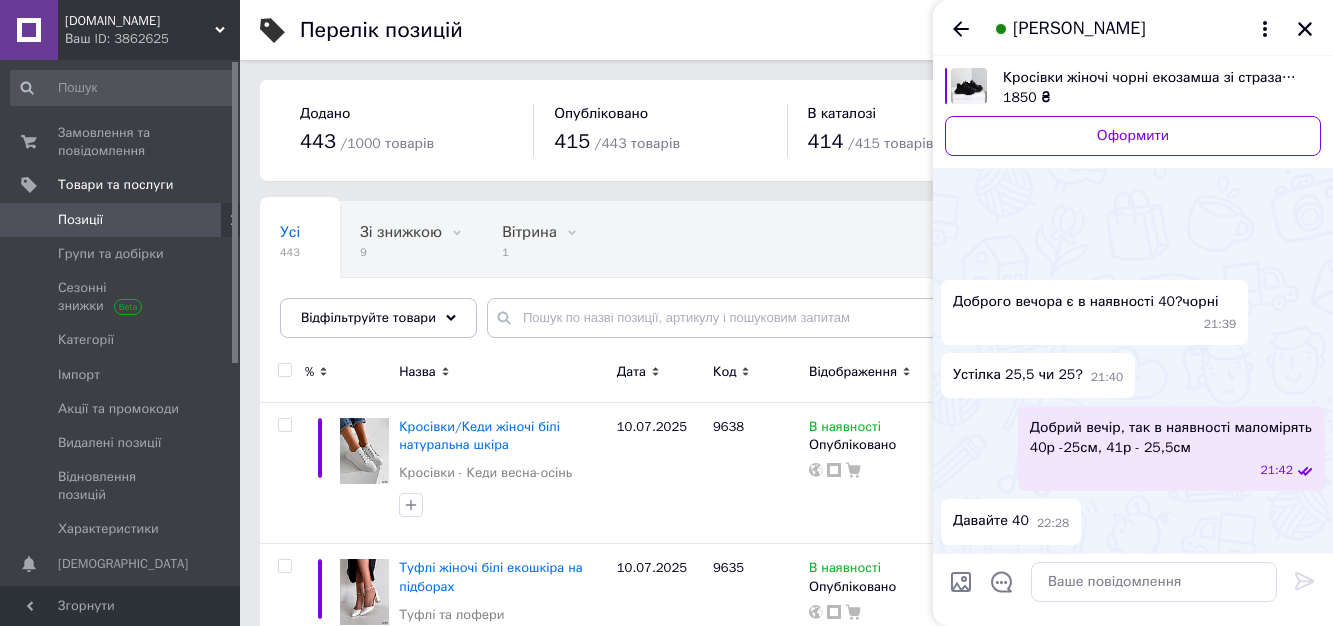 scroll, scrollTop: 1148, scrollLeft: 0, axis: vertical 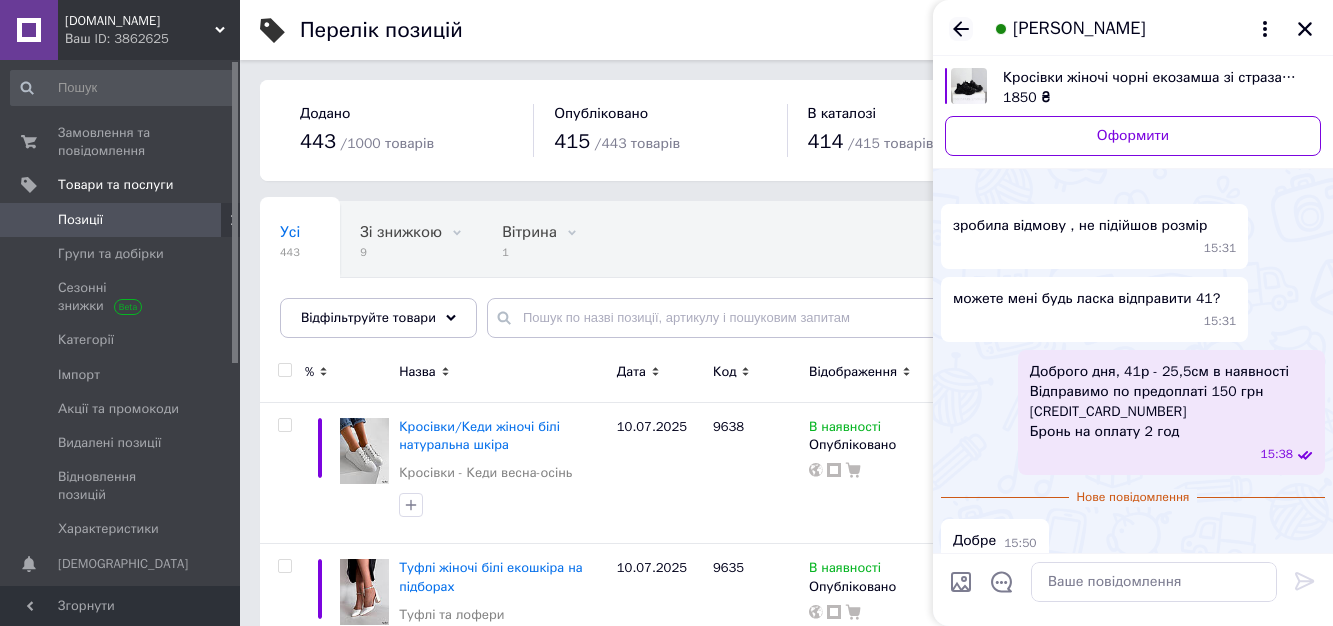 click 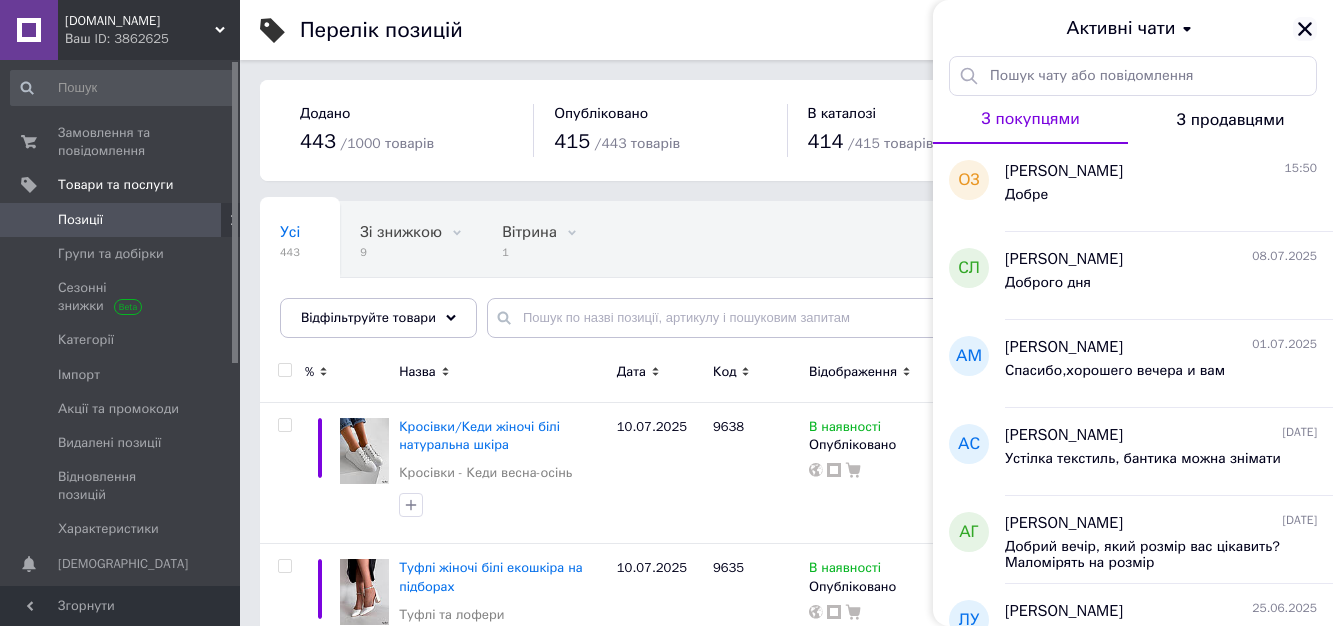 click 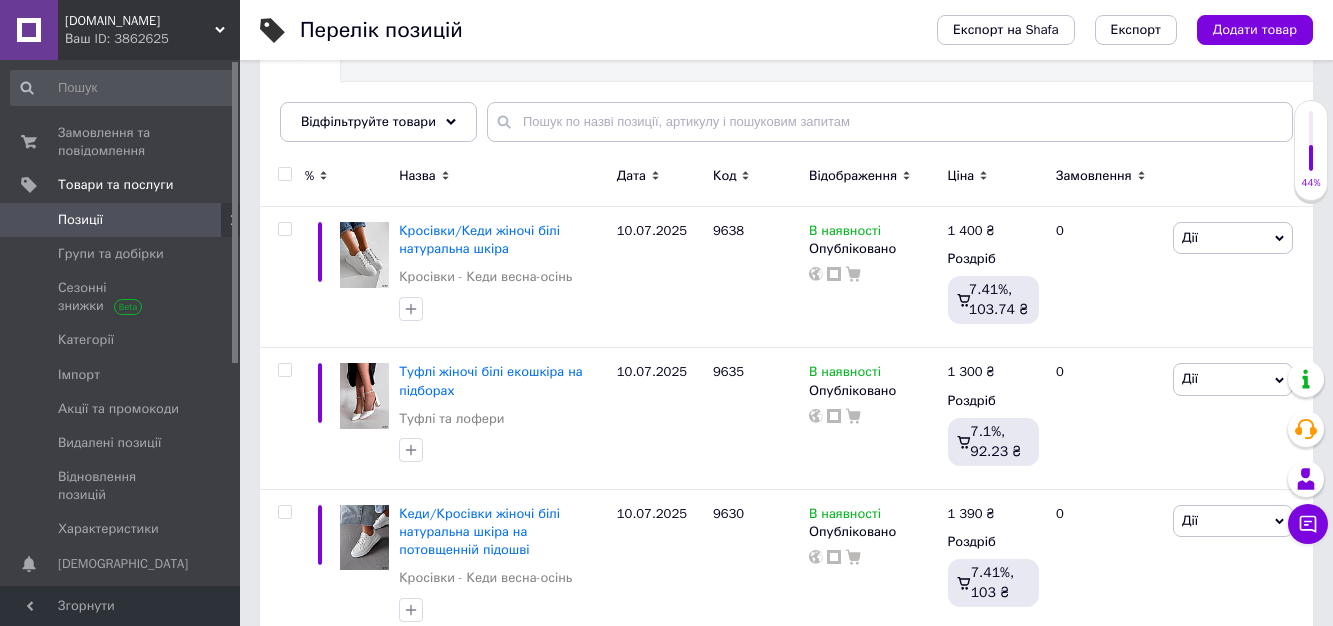 scroll, scrollTop: 200, scrollLeft: 0, axis: vertical 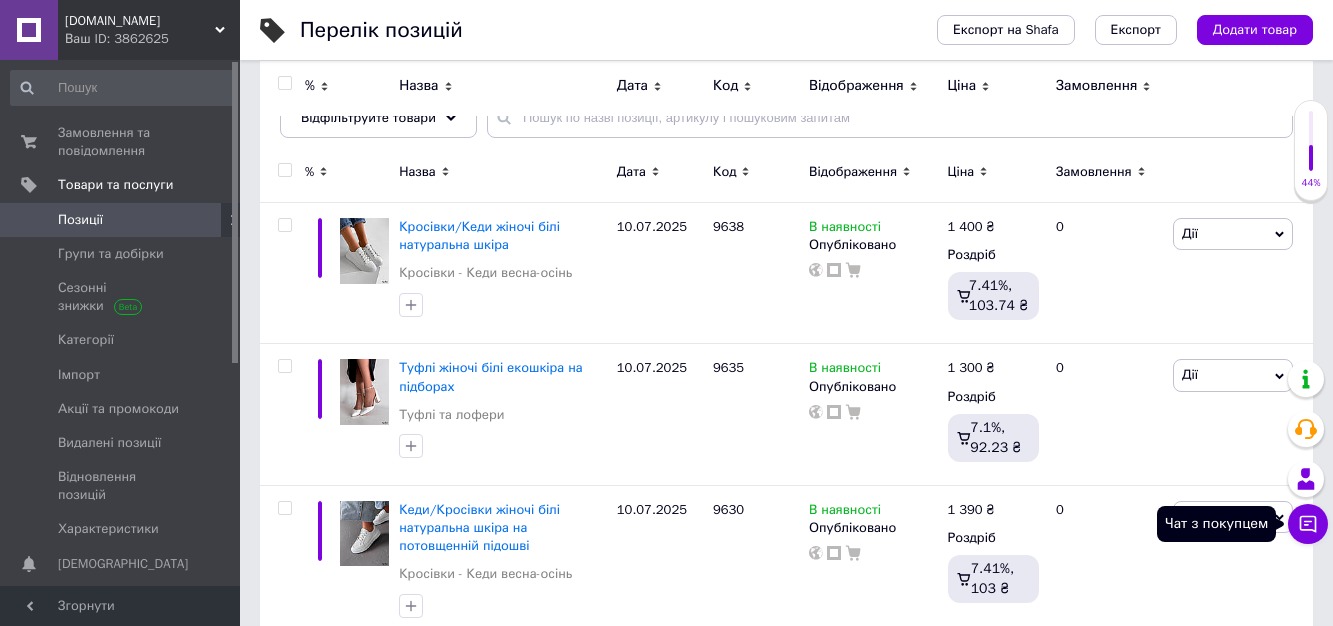 click 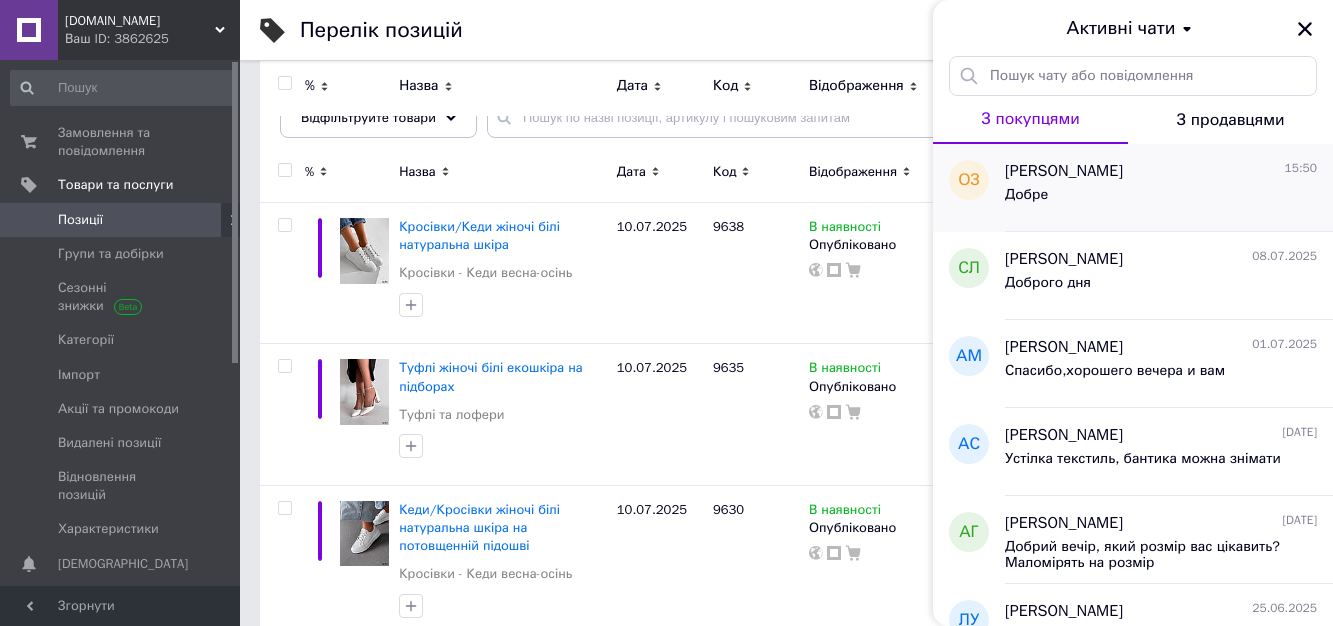 click on "Добре" at bounding box center (1161, 199) 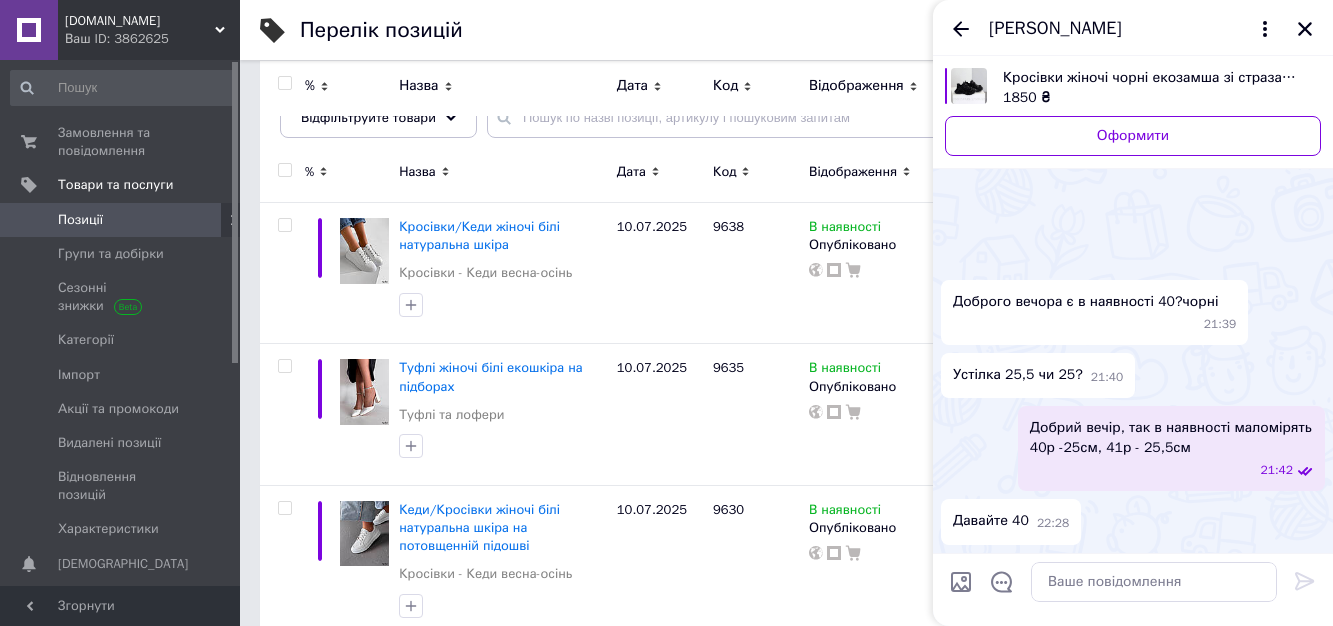 scroll, scrollTop: 1112, scrollLeft: 0, axis: vertical 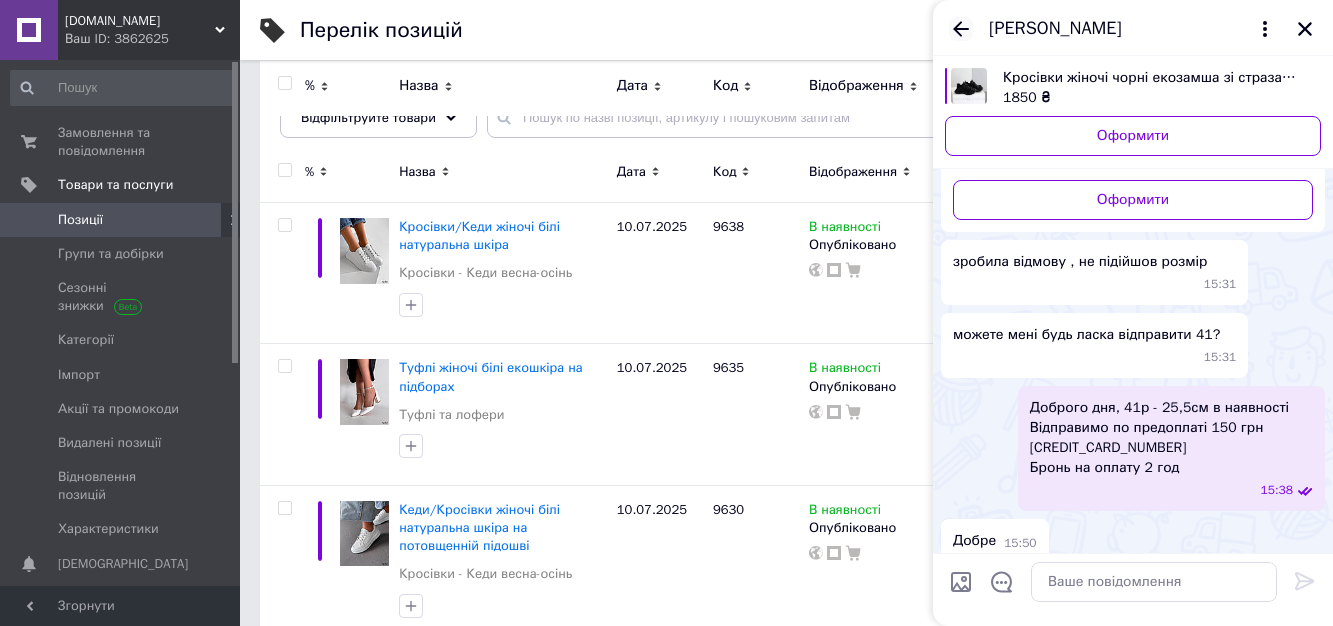 click 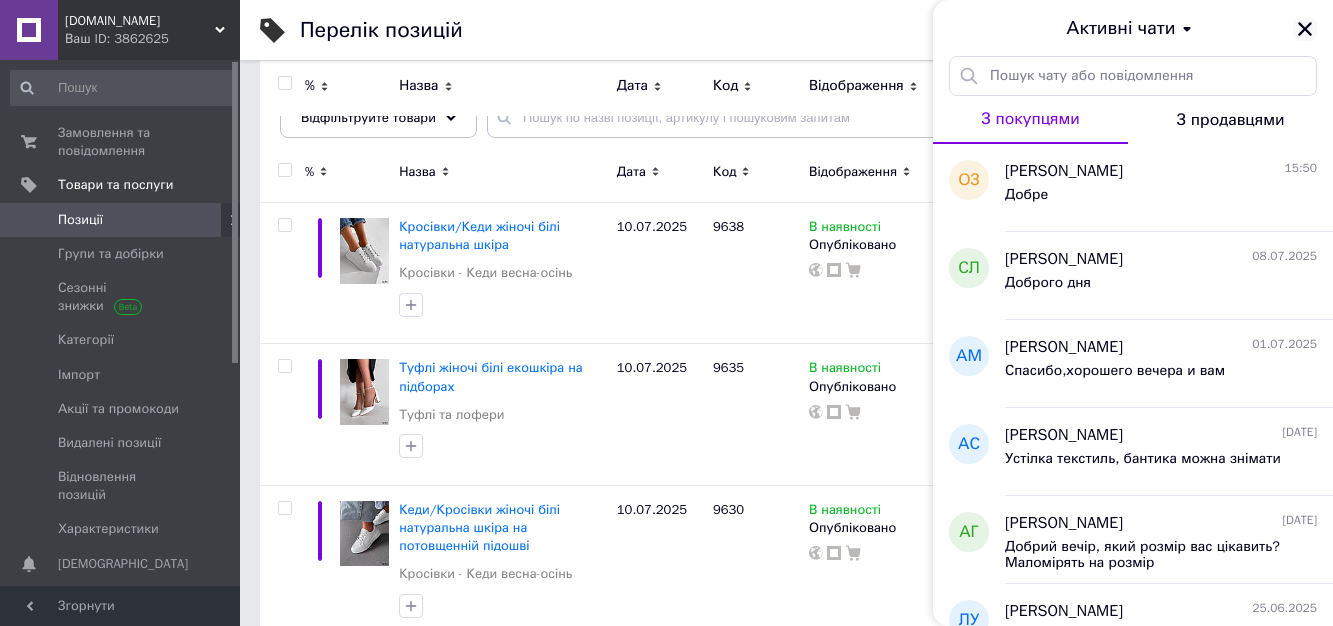 click 